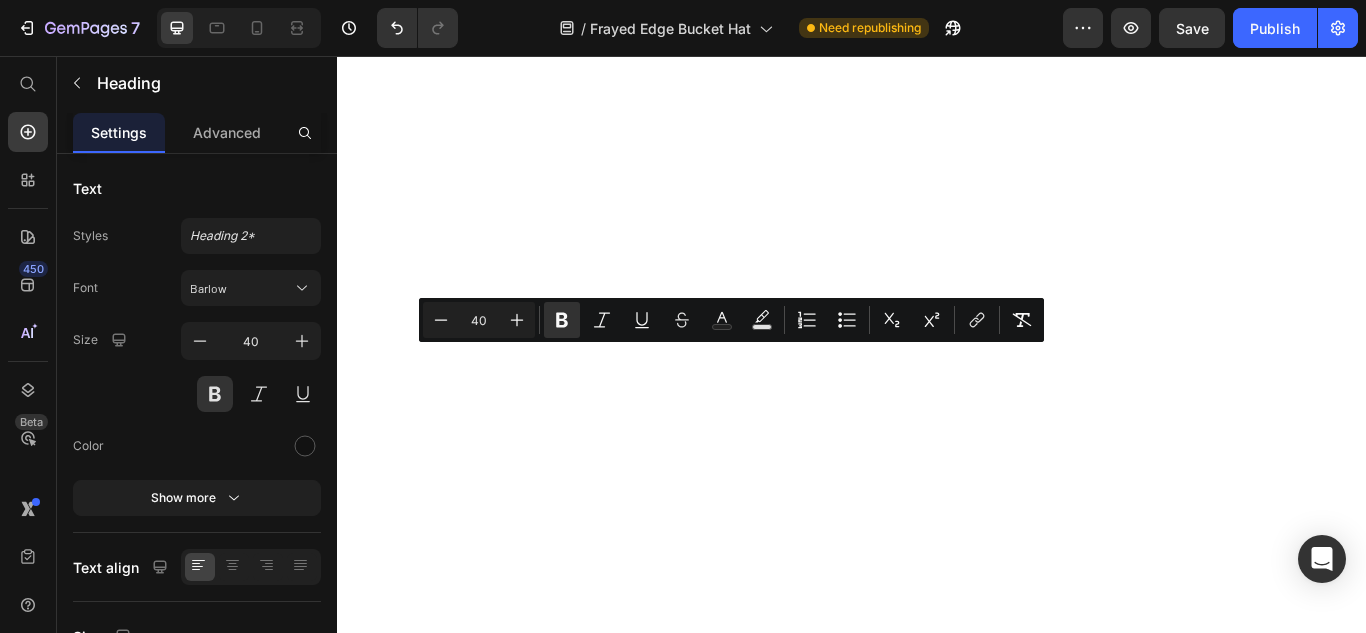 scroll, scrollTop: 0, scrollLeft: 0, axis: both 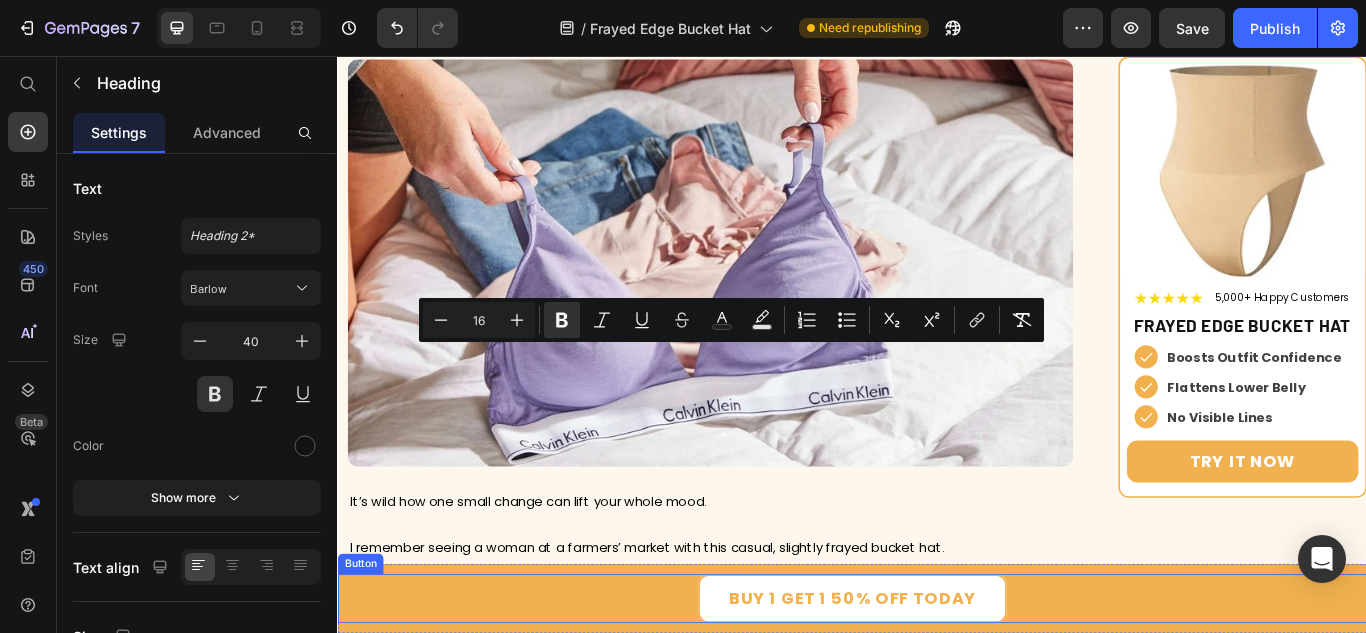 click on "Buy 1 Get 1 50% Off today" at bounding box center [937, 688] 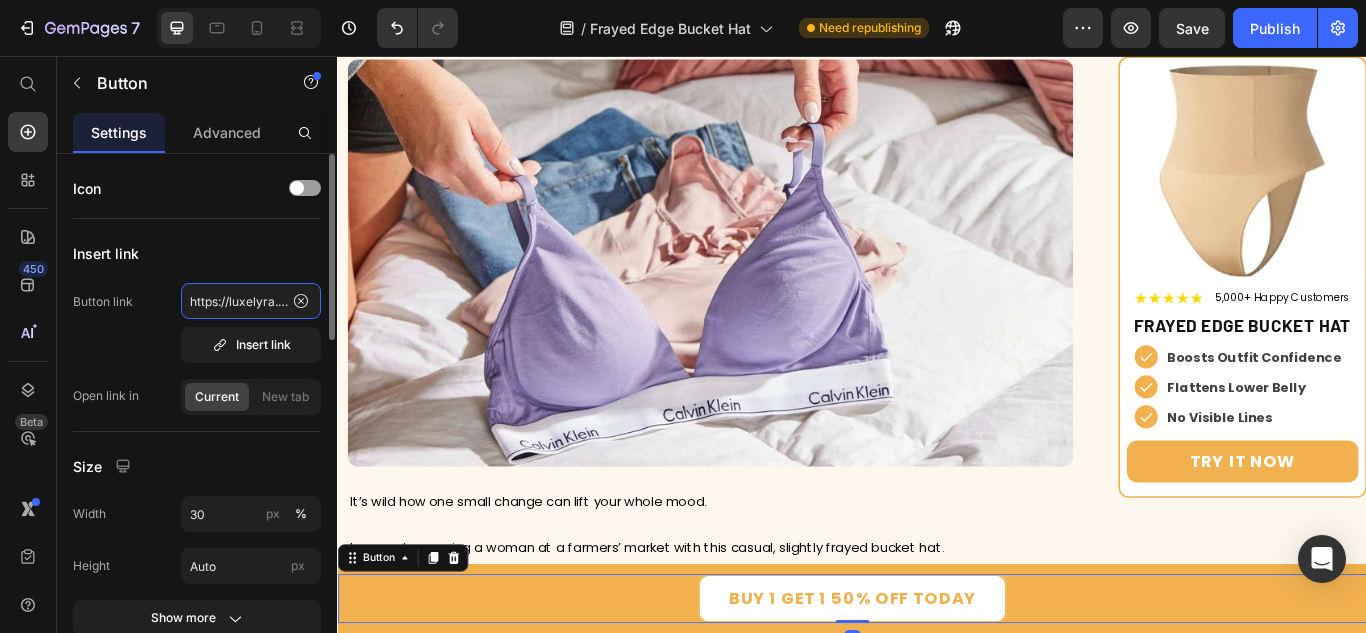 click on "https://luxelyra.com/products/tummy-control-thong" 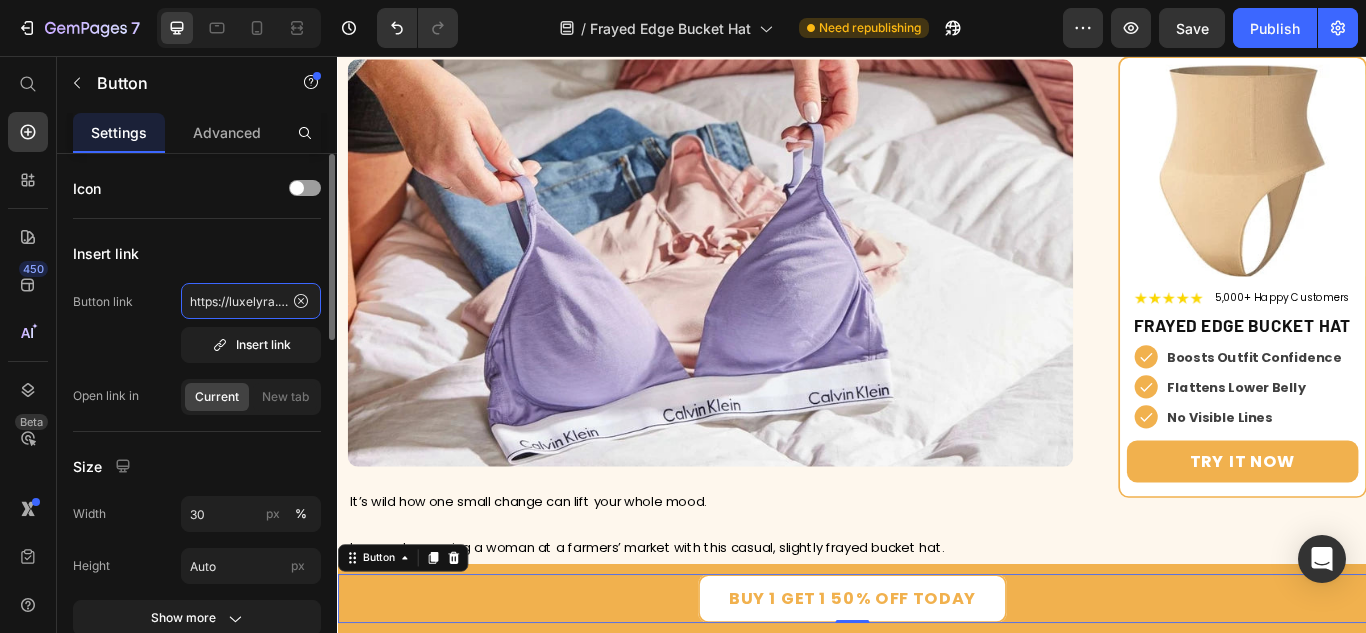 type on "https://mynoogin.com/products/frayed-edge-bucket-hat" 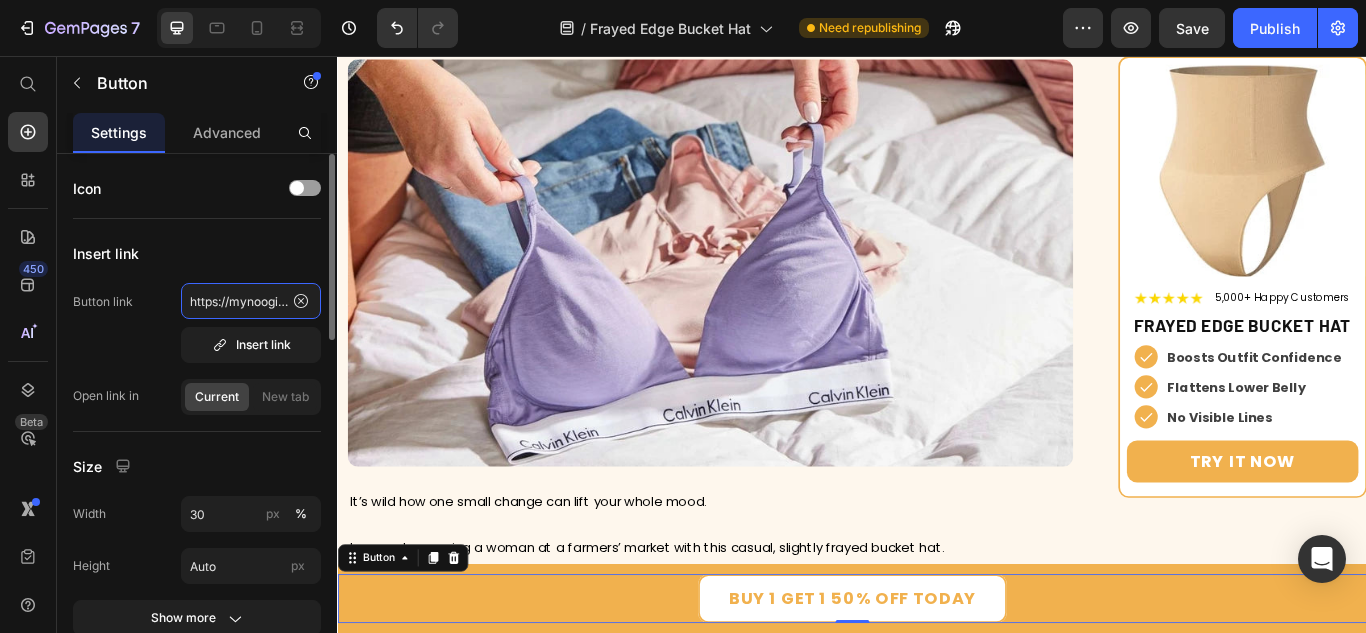 scroll, scrollTop: 0, scrollLeft: 223, axis: horizontal 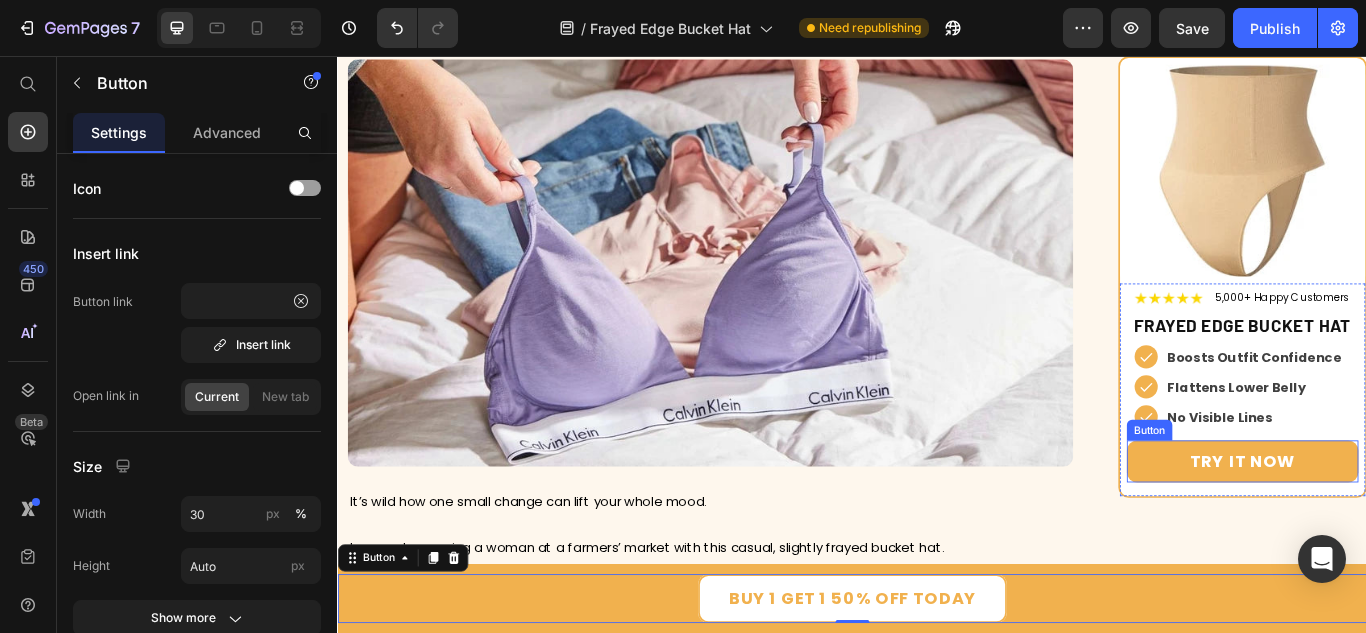 click on "Try It Now" at bounding box center [1392, 528] 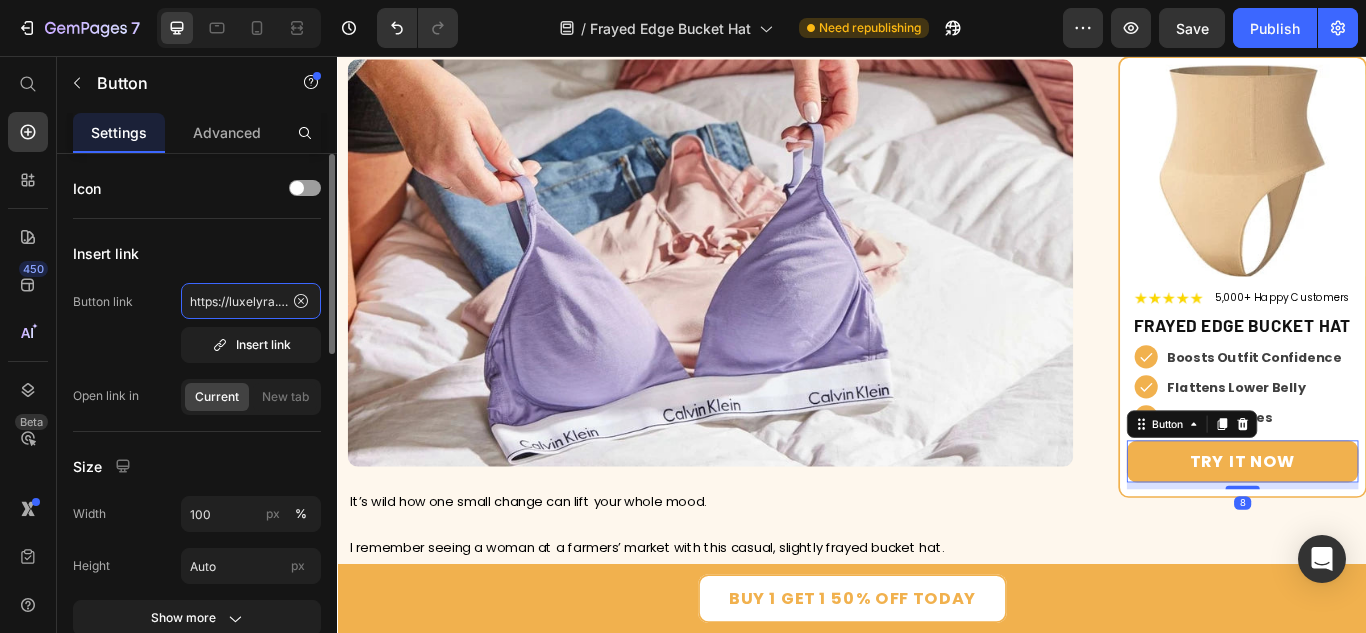 click on "https://luxelyra.com/products/tummy-control-thong" 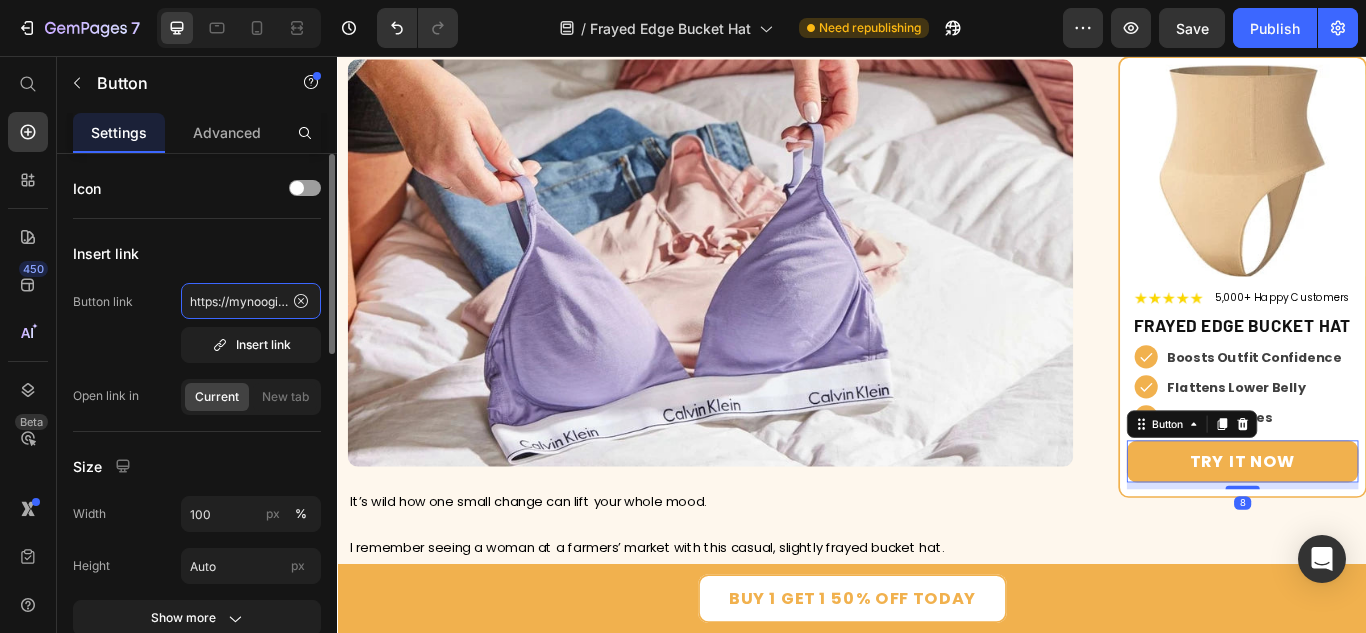 scroll, scrollTop: 0, scrollLeft: 223, axis: horizontal 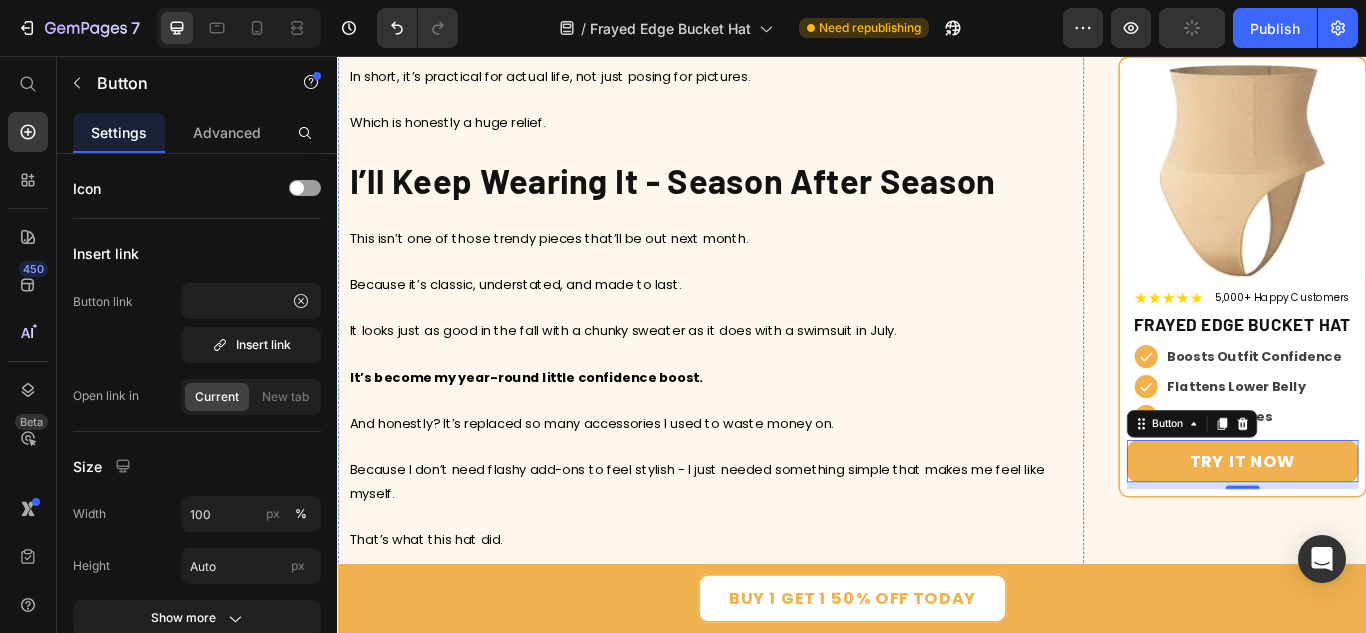 click on "Get your Bucket" at bounding box center [518, -1081] 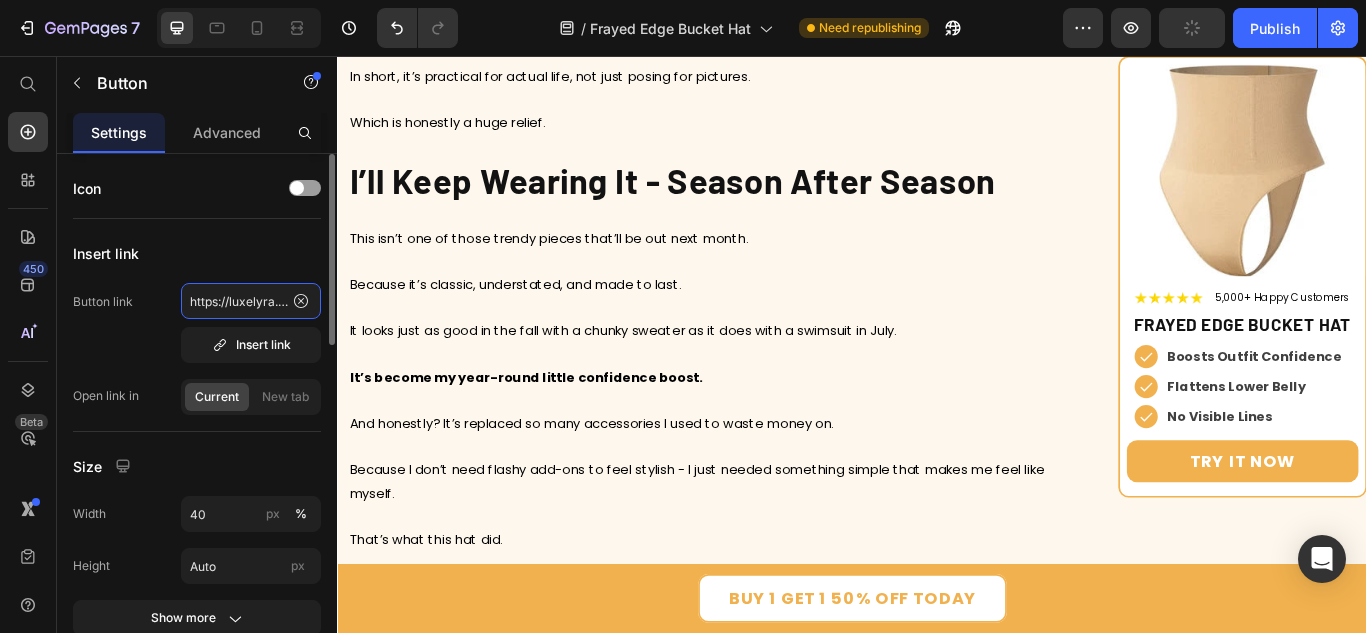 click on "https://luxelyra.com/products/tummy-control-thong" 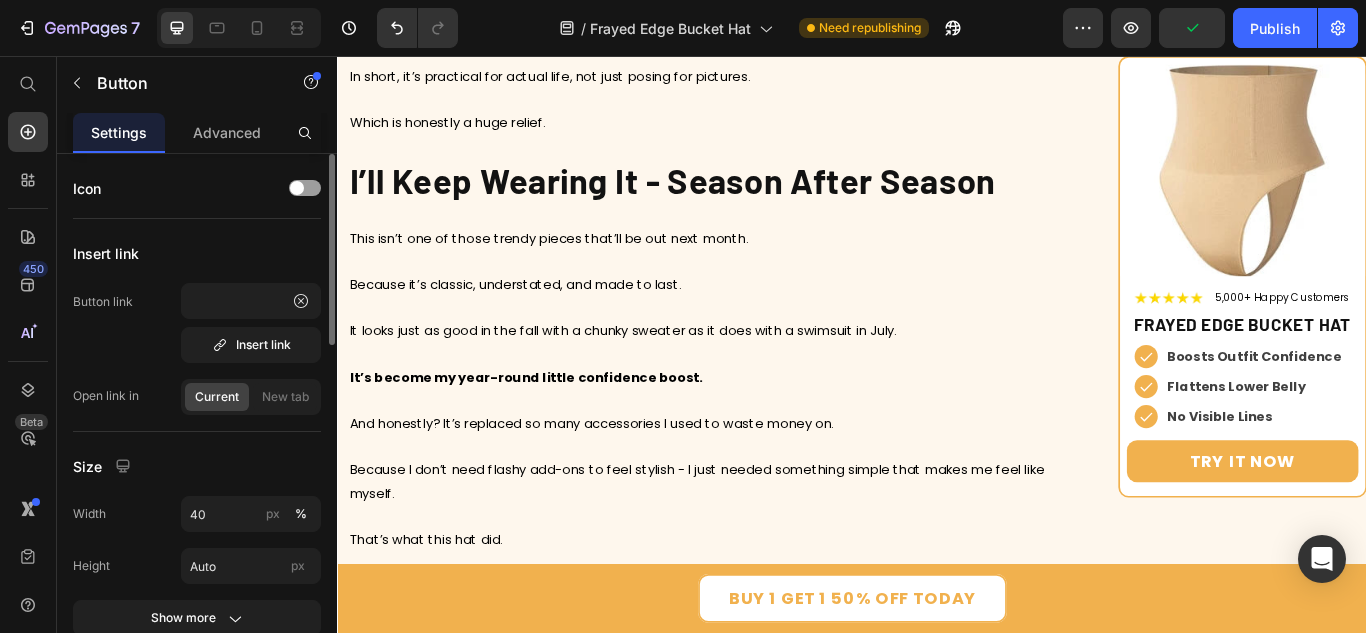 scroll, scrollTop: 0, scrollLeft: 0, axis: both 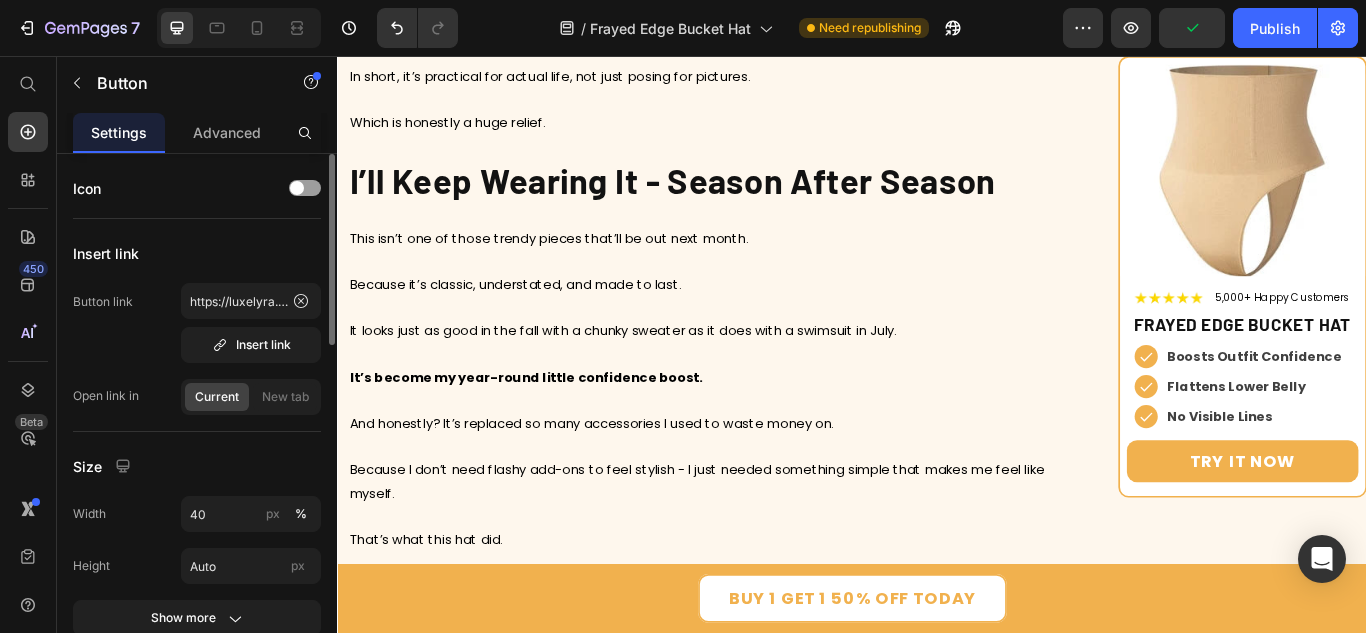 click on "Button link https://luxelyra.com/products/tummy-control-thong  Insert link" at bounding box center [197, 323] 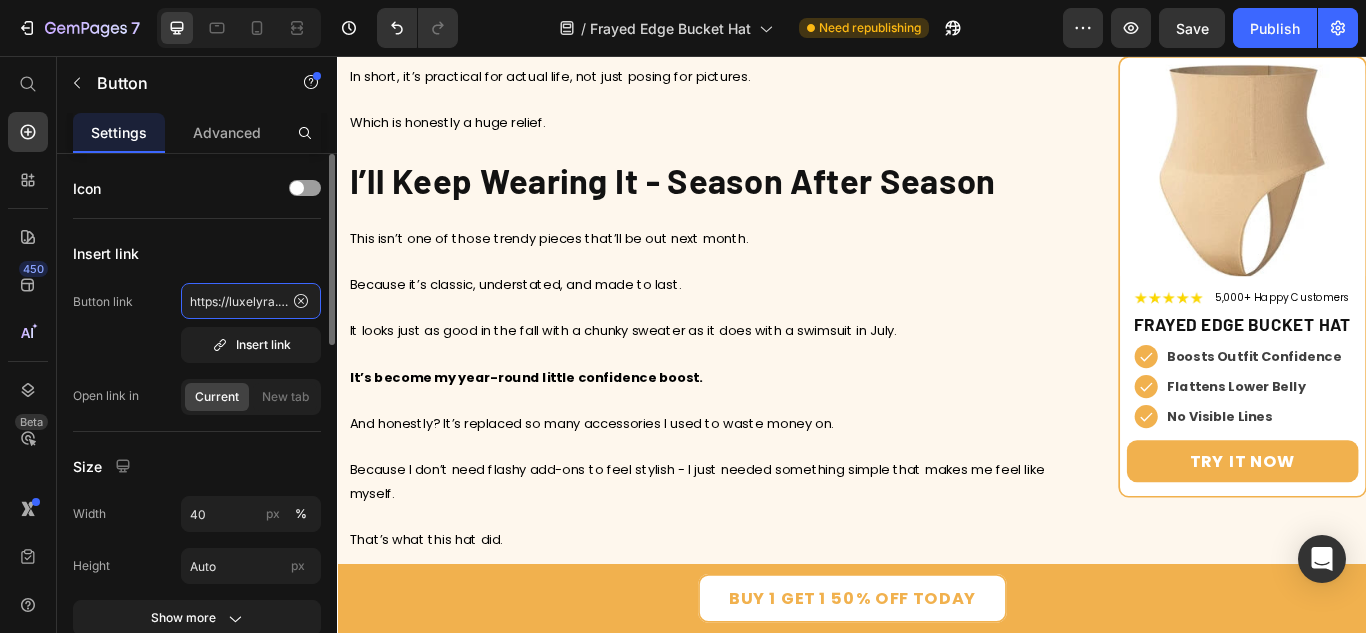 click on "https://luxelyra.com/products/tummy-control-thong" 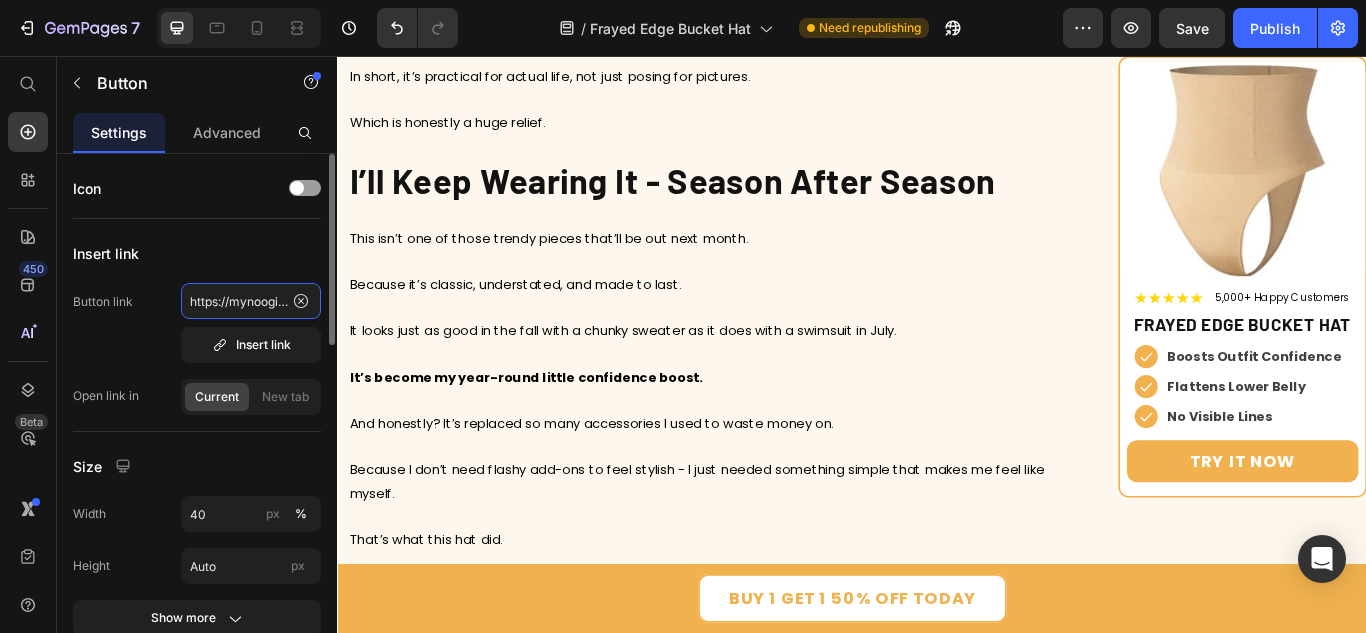 scroll, scrollTop: 0, scrollLeft: 223, axis: horizontal 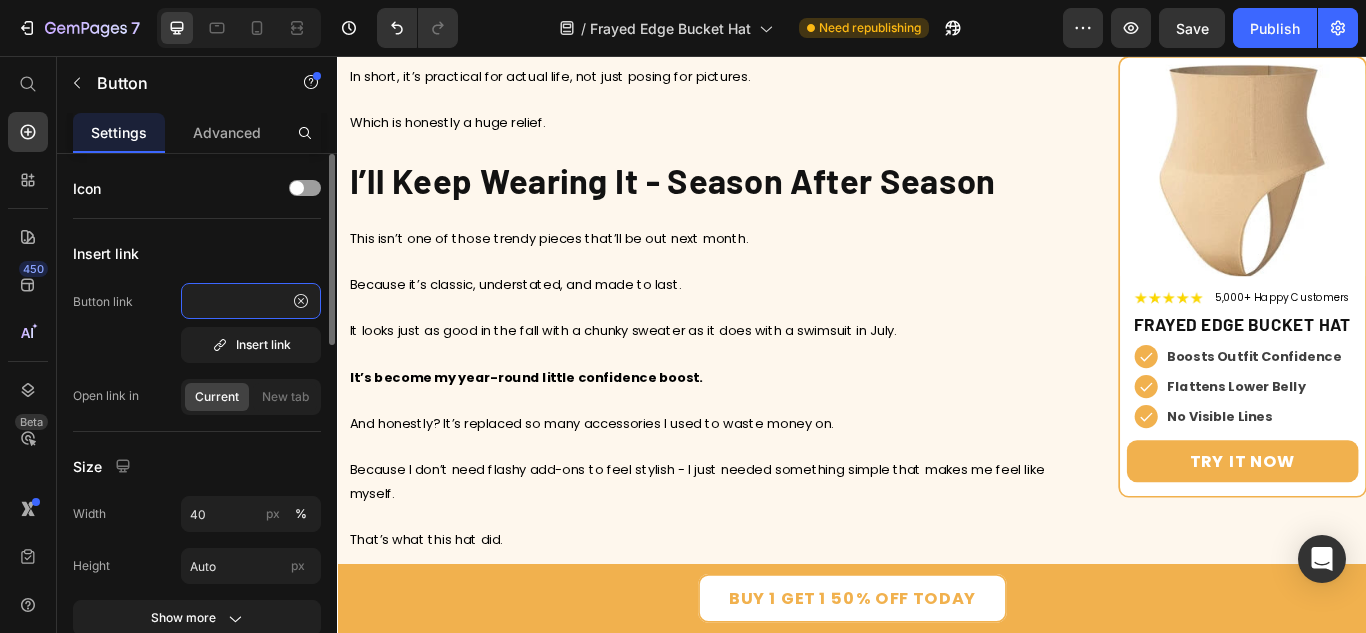 type on "https://mynoogin.com/products/frayed-edge-bucket-hat" 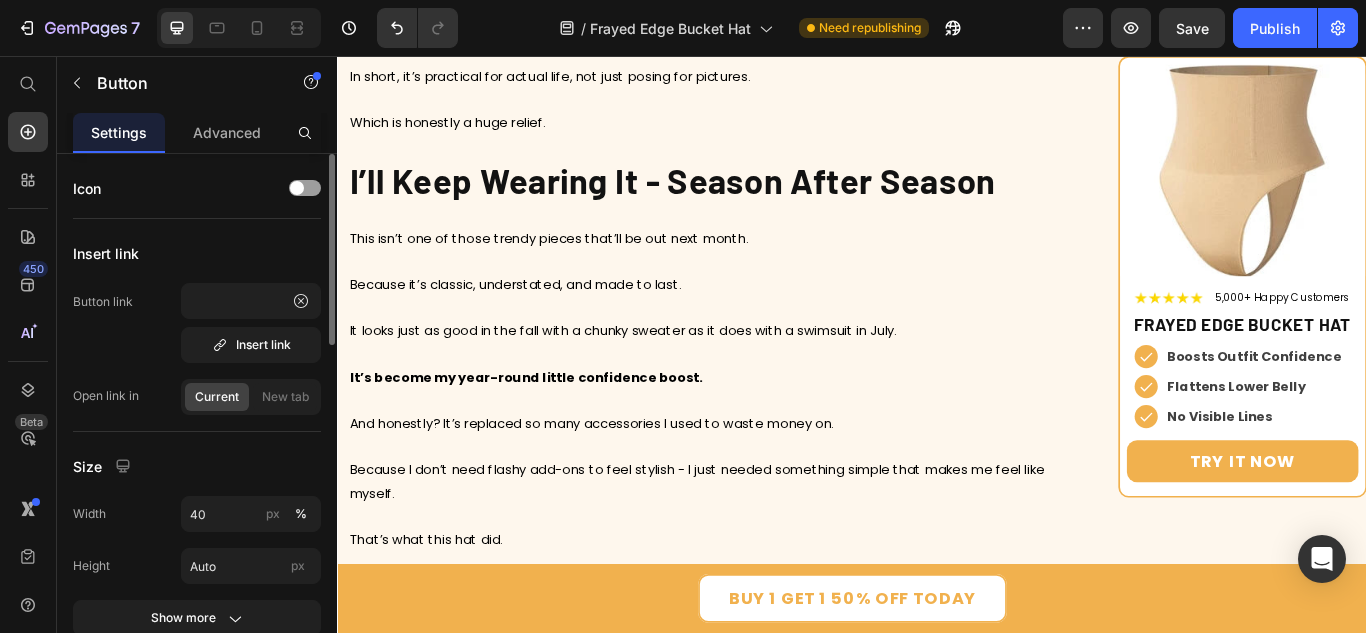 scroll, scrollTop: 0, scrollLeft: 0, axis: both 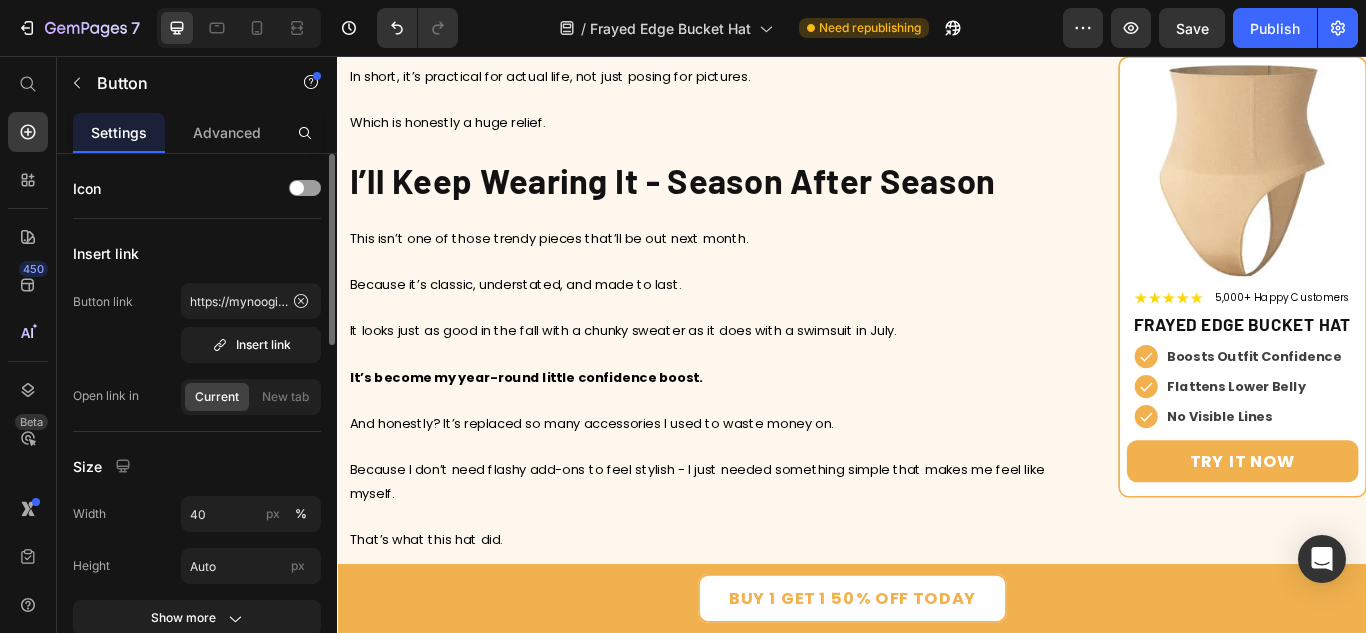 click on "Button link https://mynoogin.com/products/frayed-edge-bucket-hat  Insert link" at bounding box center (197, 323) 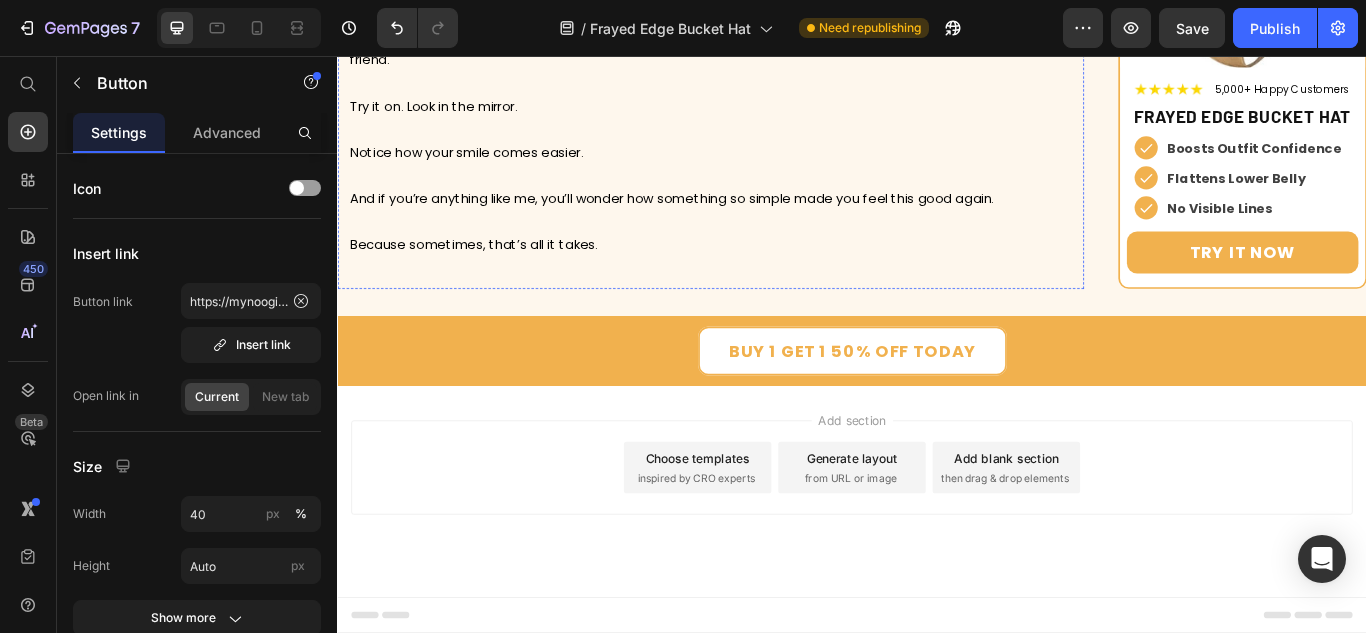 scroll, scrollTop: 9700, scrollLeft: 0, axis: vertical 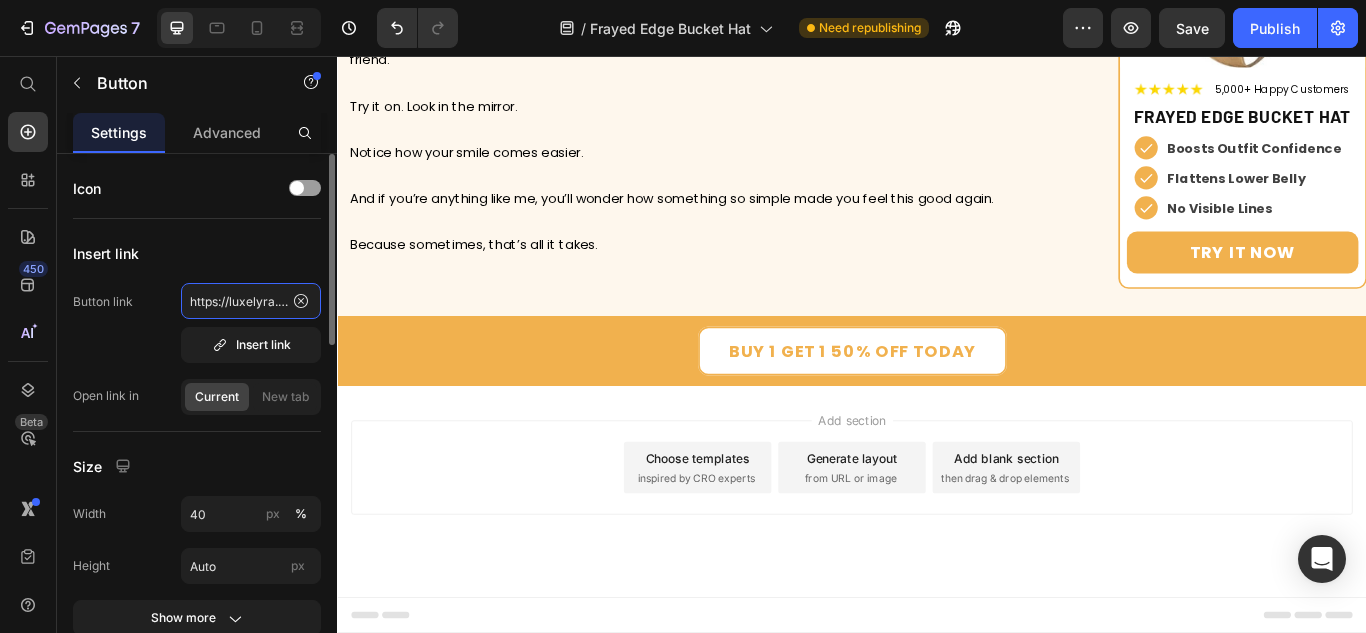 click on "https://luxelyra.com/products/tummy-control-thong" 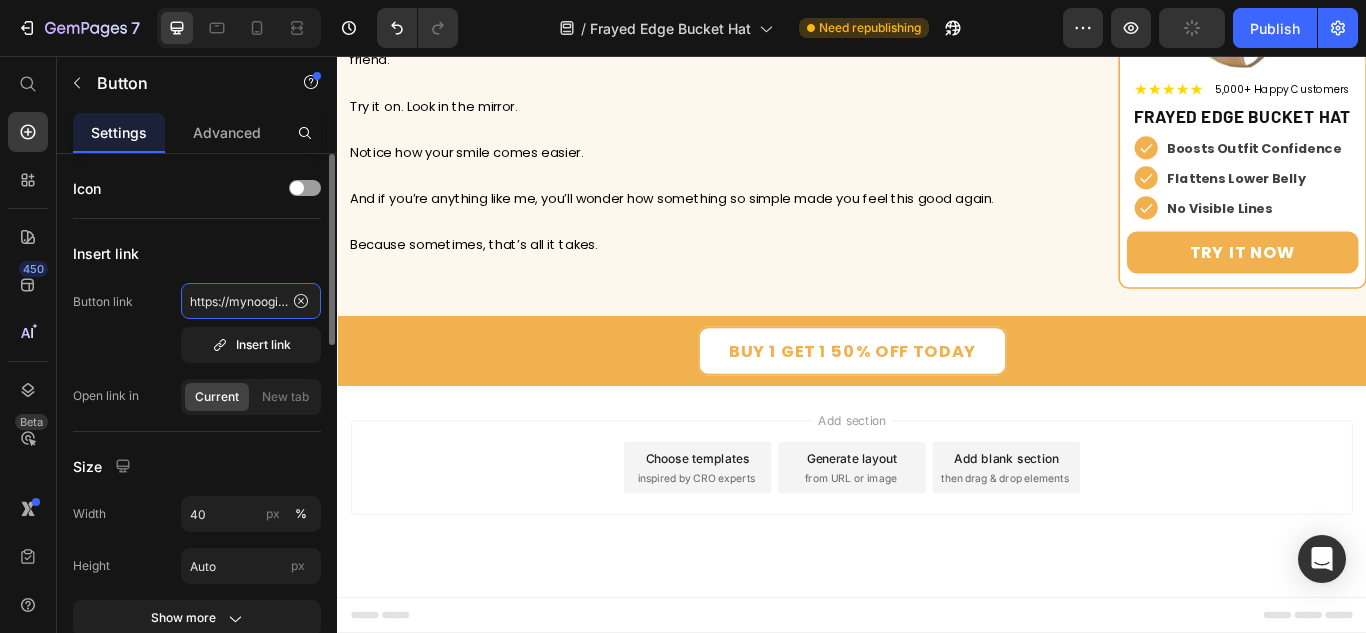 scroll, scrollTop: 0, scrollLeft: 223, axis: horizontal 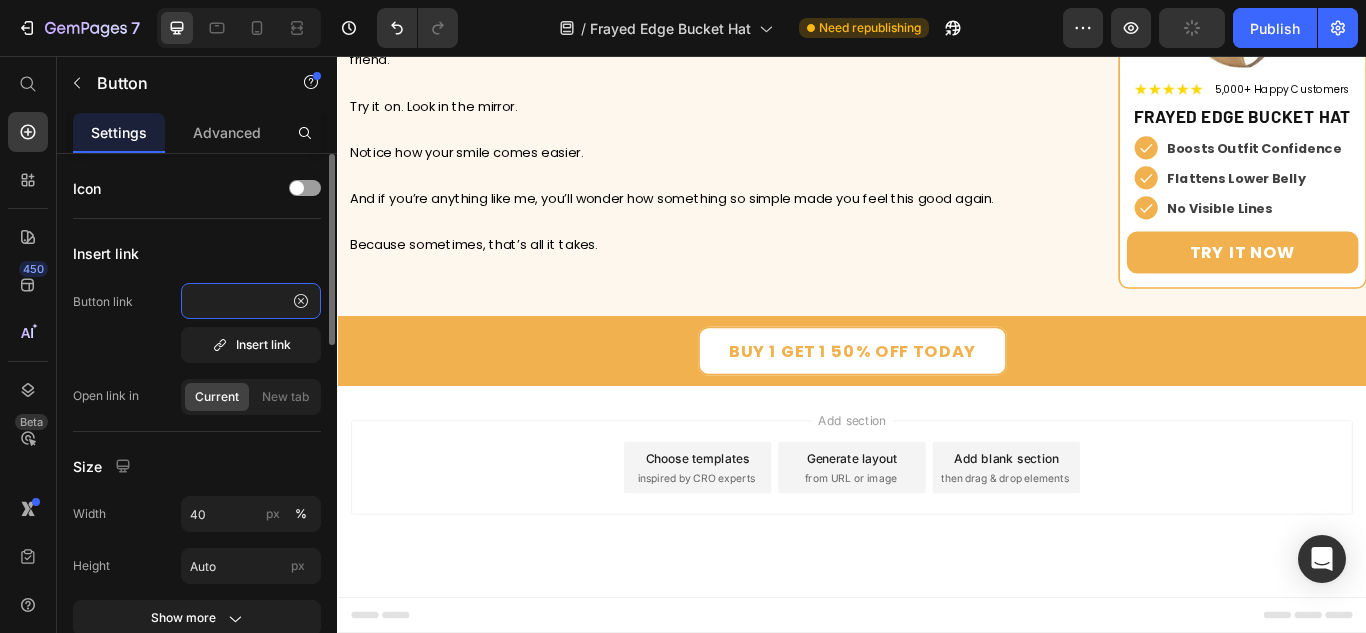 type on "https://mynoogin.com/products/frayed-edge-bucket-hat" 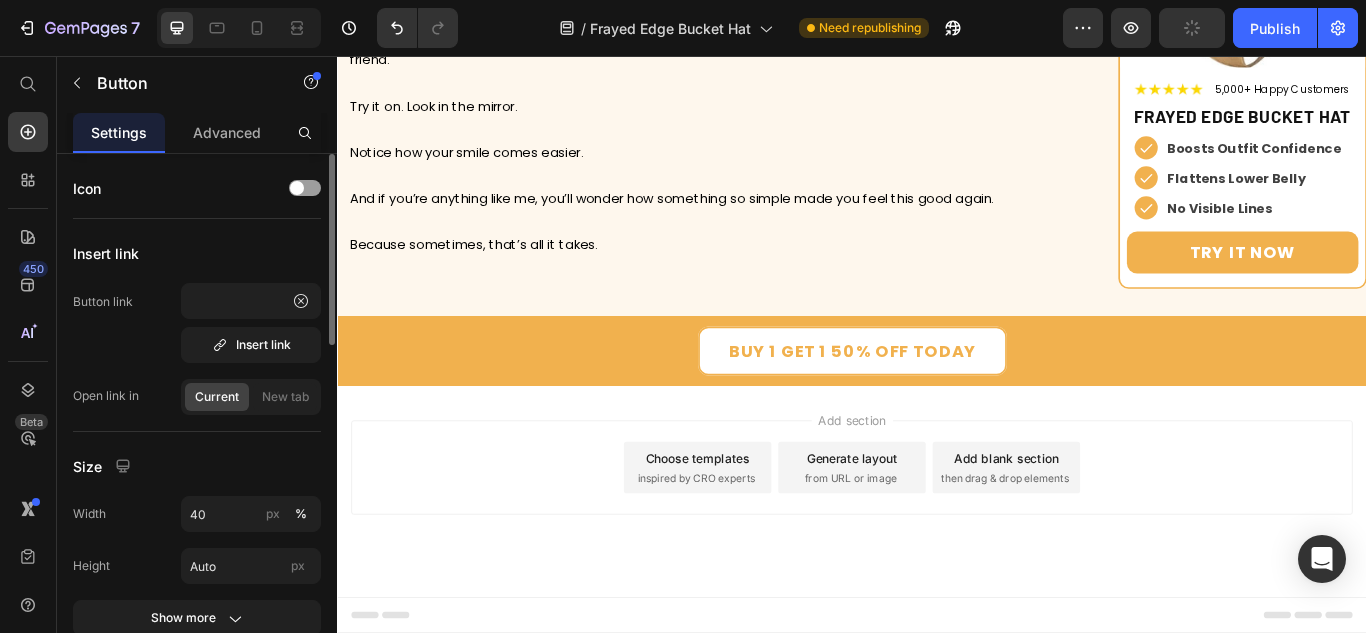 scroll, scrollTop: 0, scrollLeft: 0, axis: both 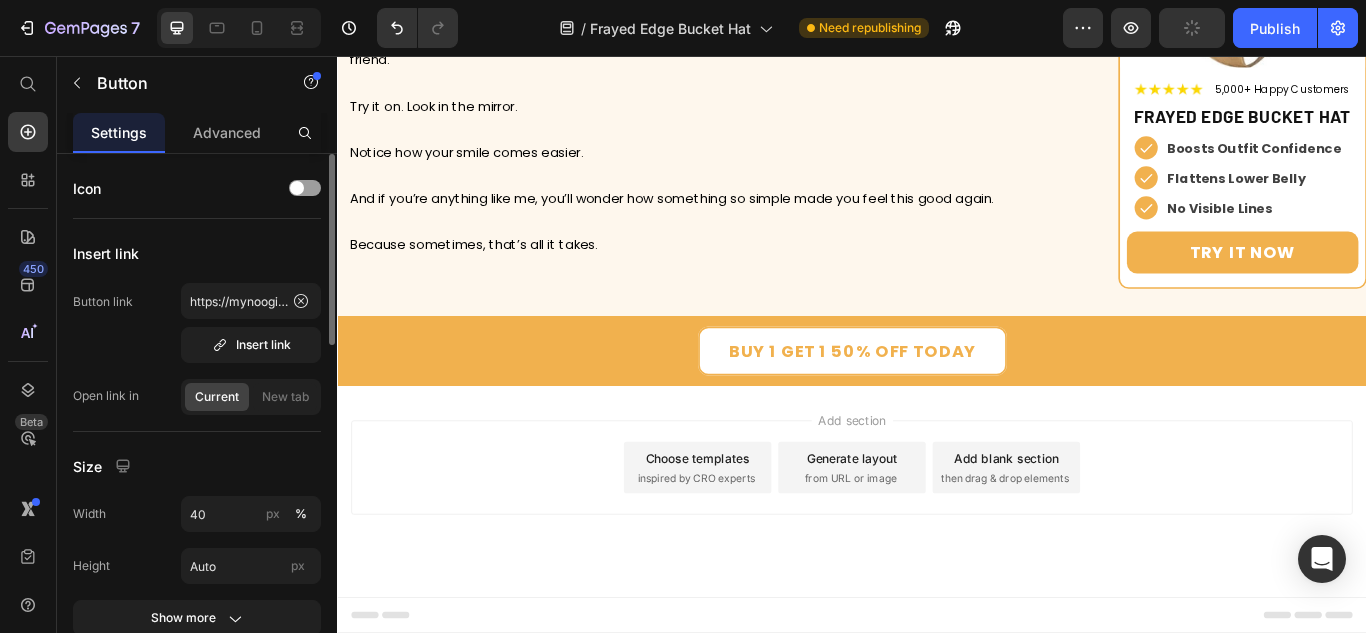 click on "Button link https://mynoogin.com/products/frayed-edge-bucket-hat  Insert link" at bounding box center (197, 323) 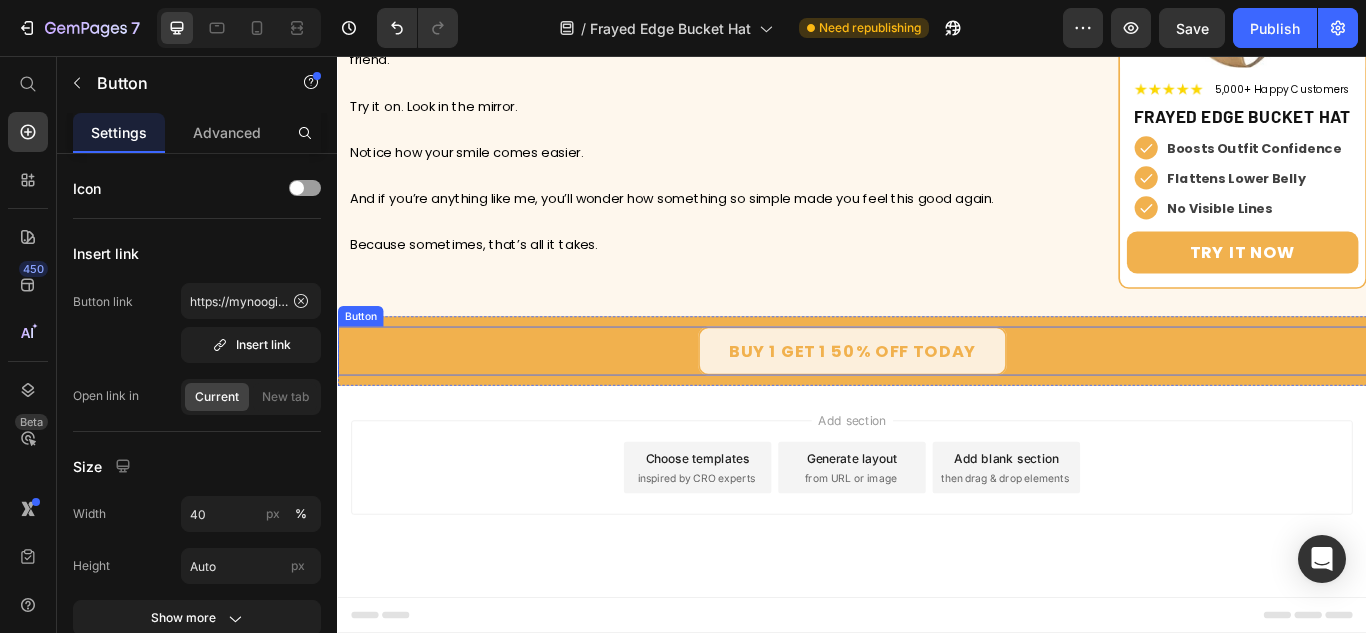 click on "Buy 1 Get 1 50% Off today" at bounding box center (937, 400) 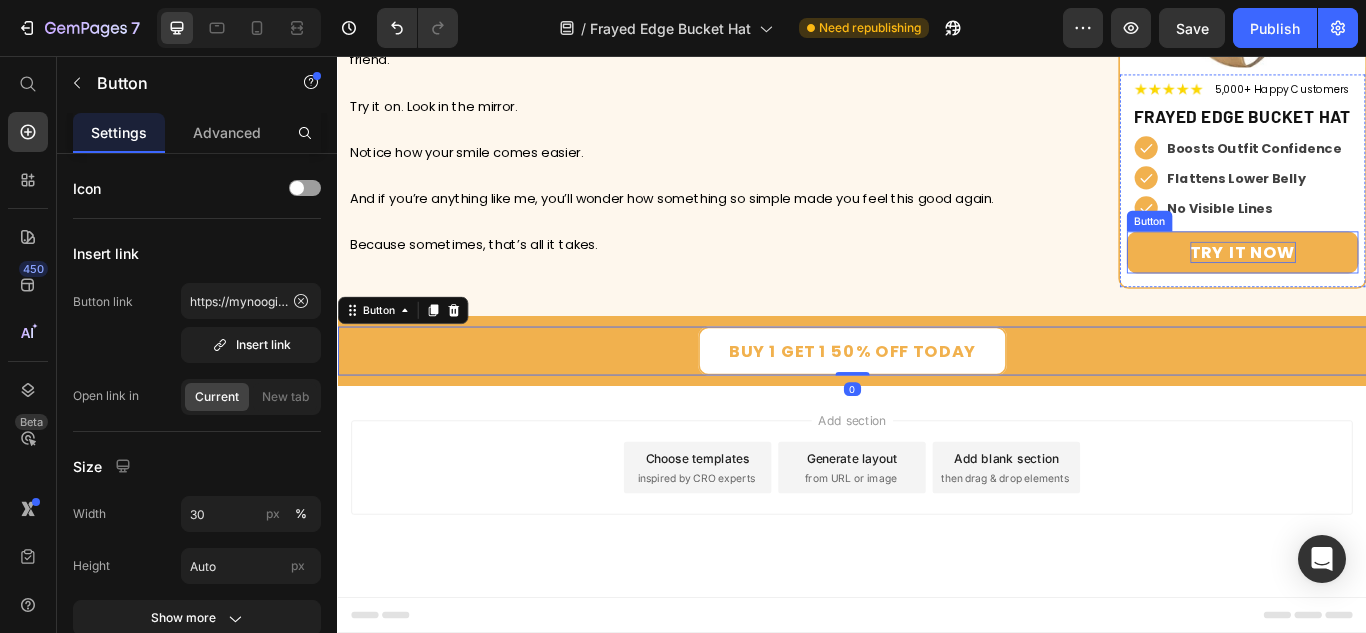 click on "Try It Now" at bounding box center [1392, 285] 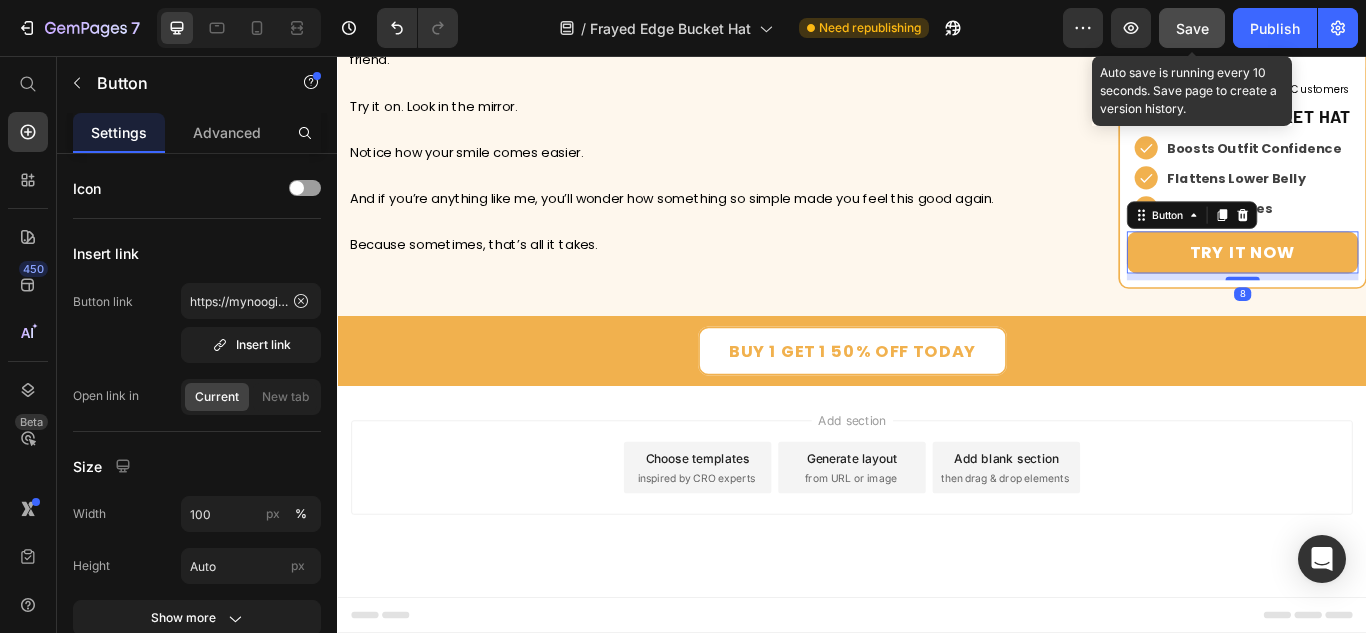click on "Save" at bounding box center [1192, 28] 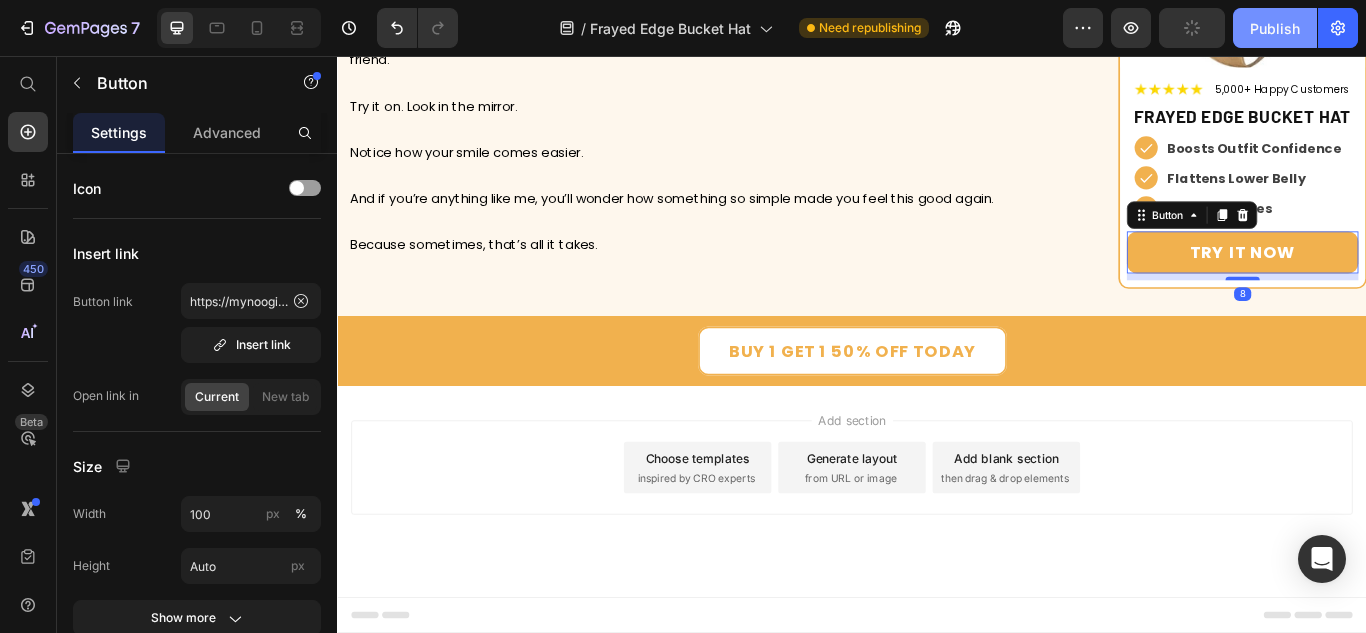 click on "Publish" at bounding box center (1275, 28) 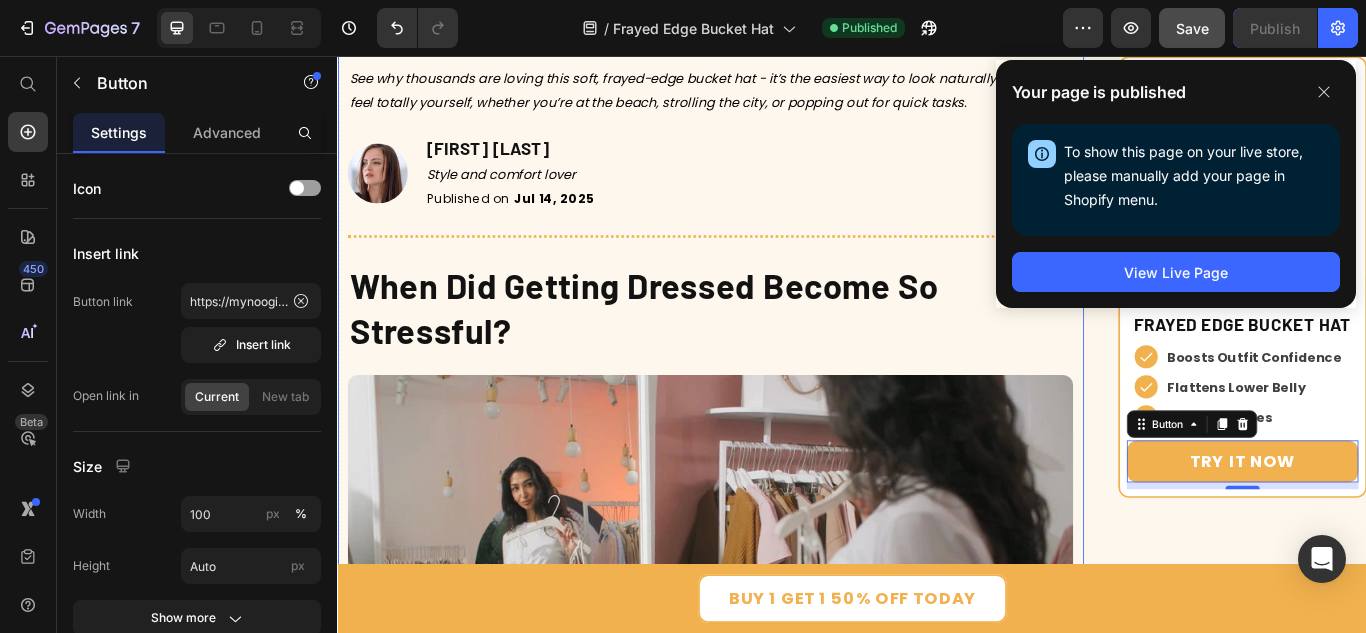 scroll, scrollTop: 300, scrollLeft: 0, axis: vertical 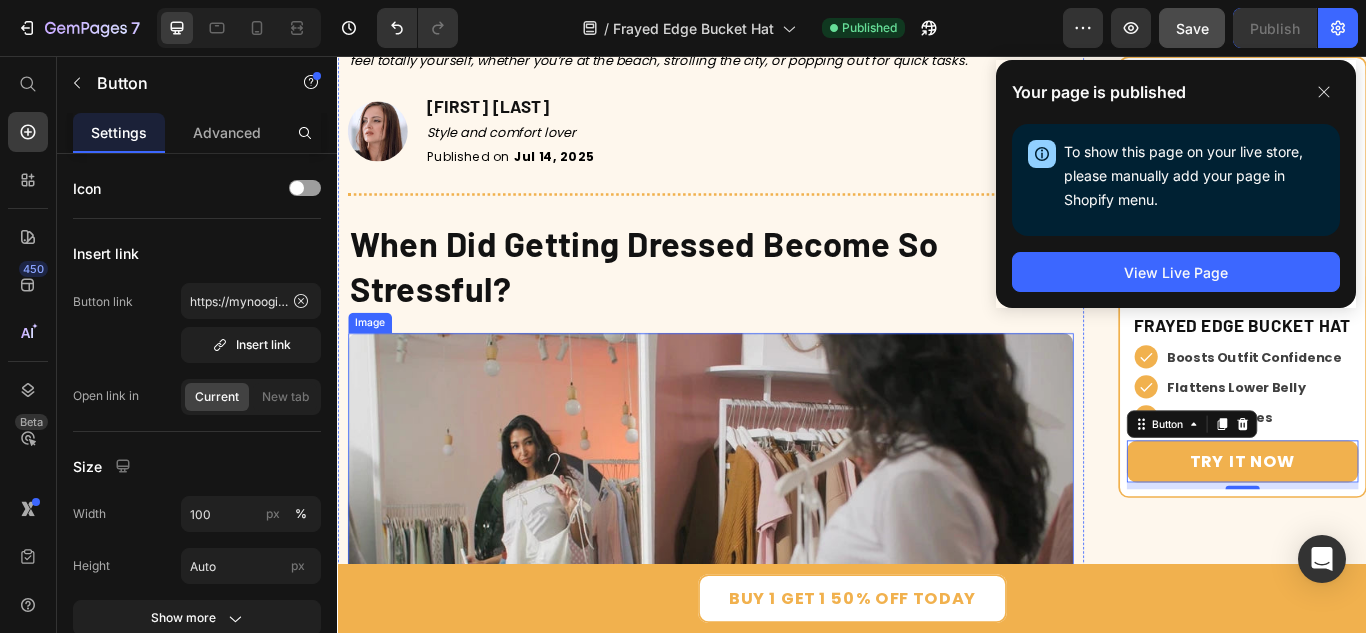 click at bounding box center [772, 617] 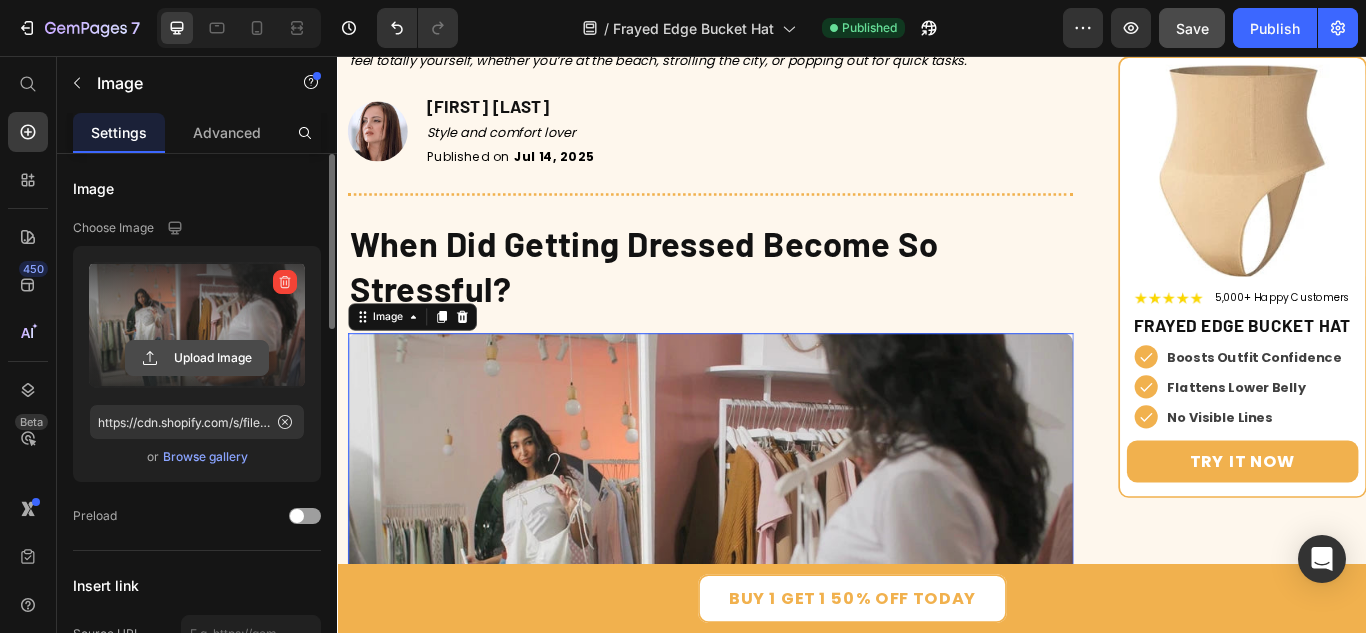 click 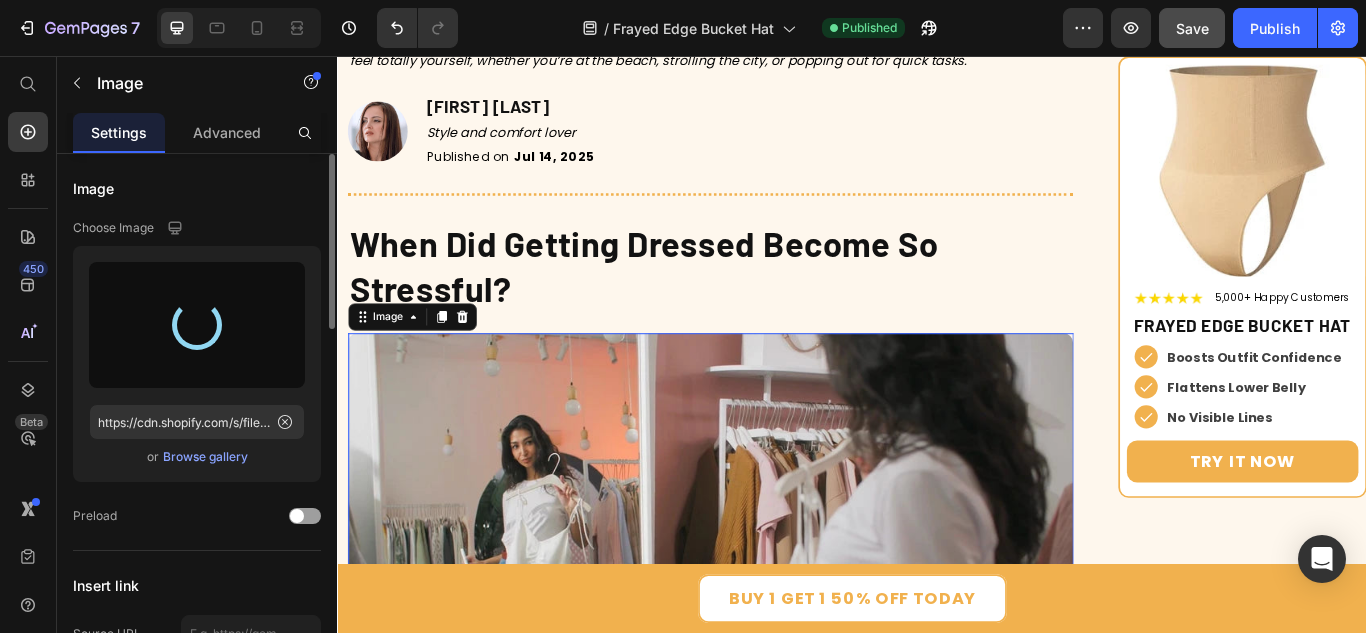 type on "https://cdn.shopify.com/s/files/1/0784/1526/6084/files/gempages_575347567563375135-789c753d-bdde-4448-a92e-34633ce49ae9.jpg" 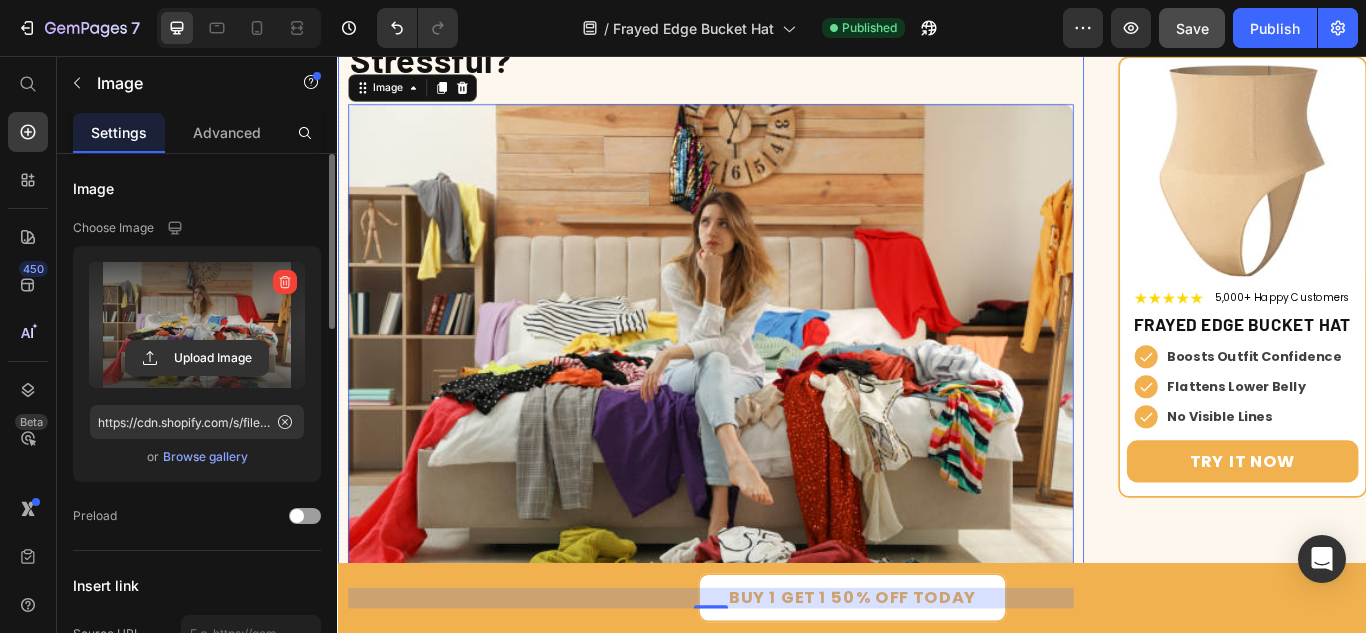 scroll, scrollTop: 600, scrollLeft: 0, axis: vertical 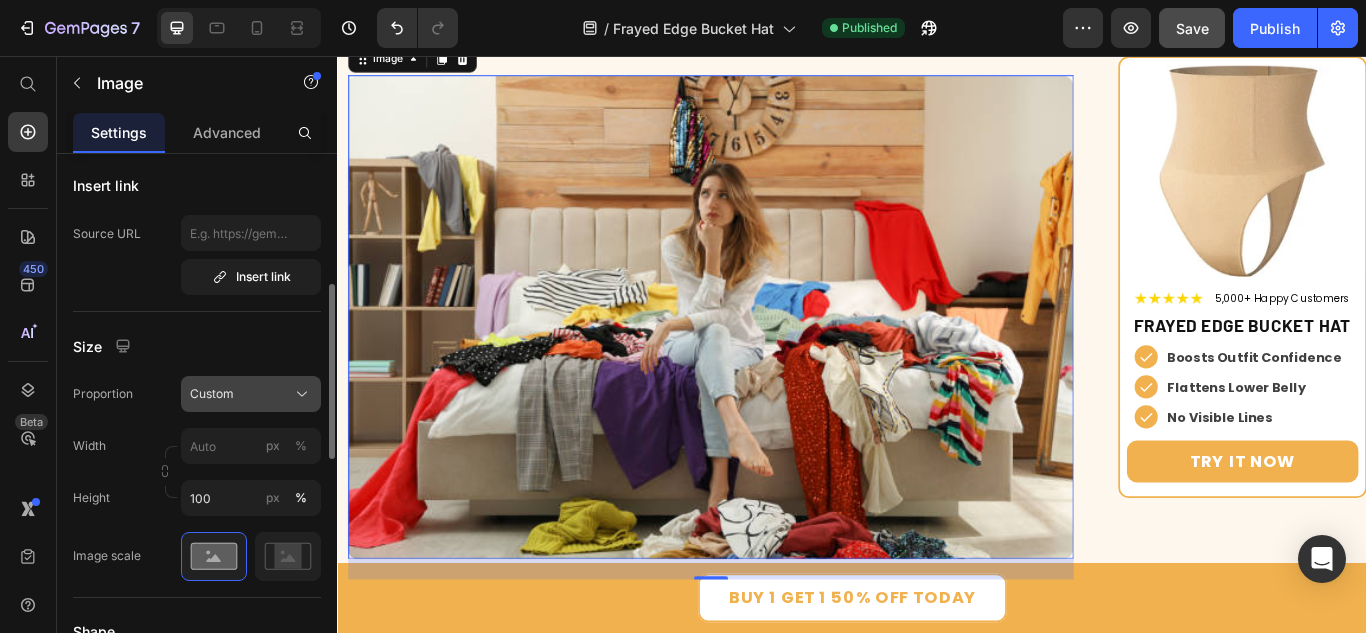 click on "Custom" at bounding box center (251, 394) 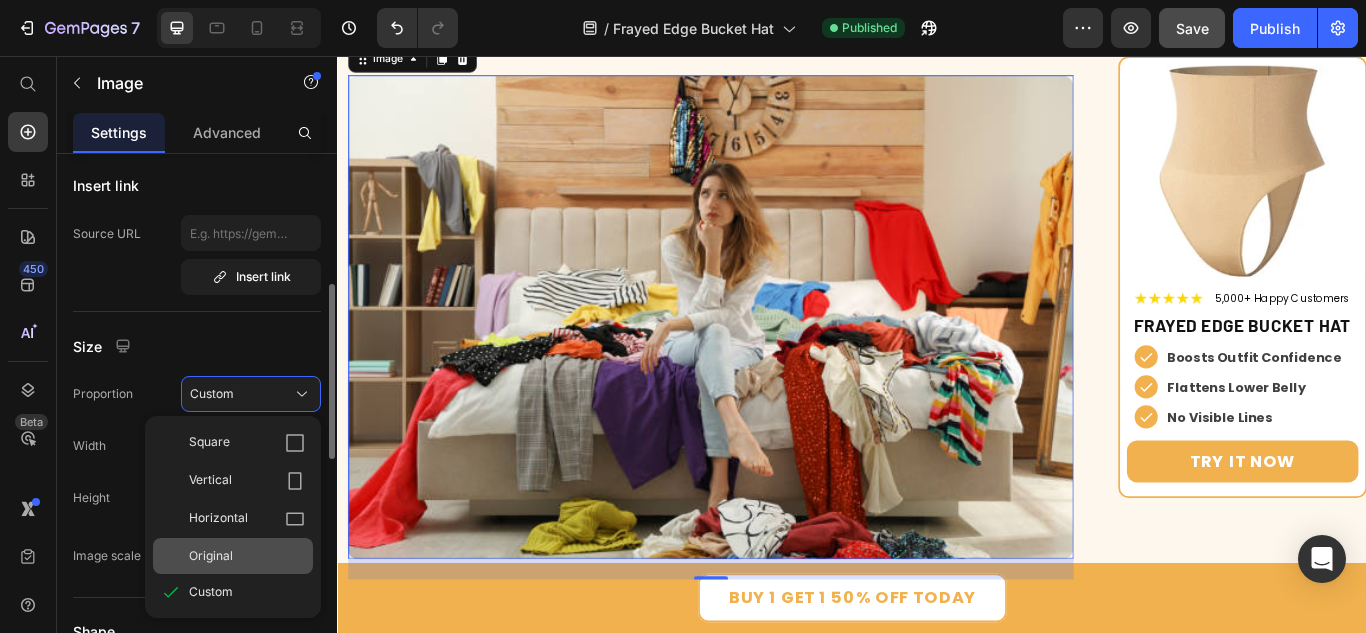 click on "Original" at bounding box center (211, 556) 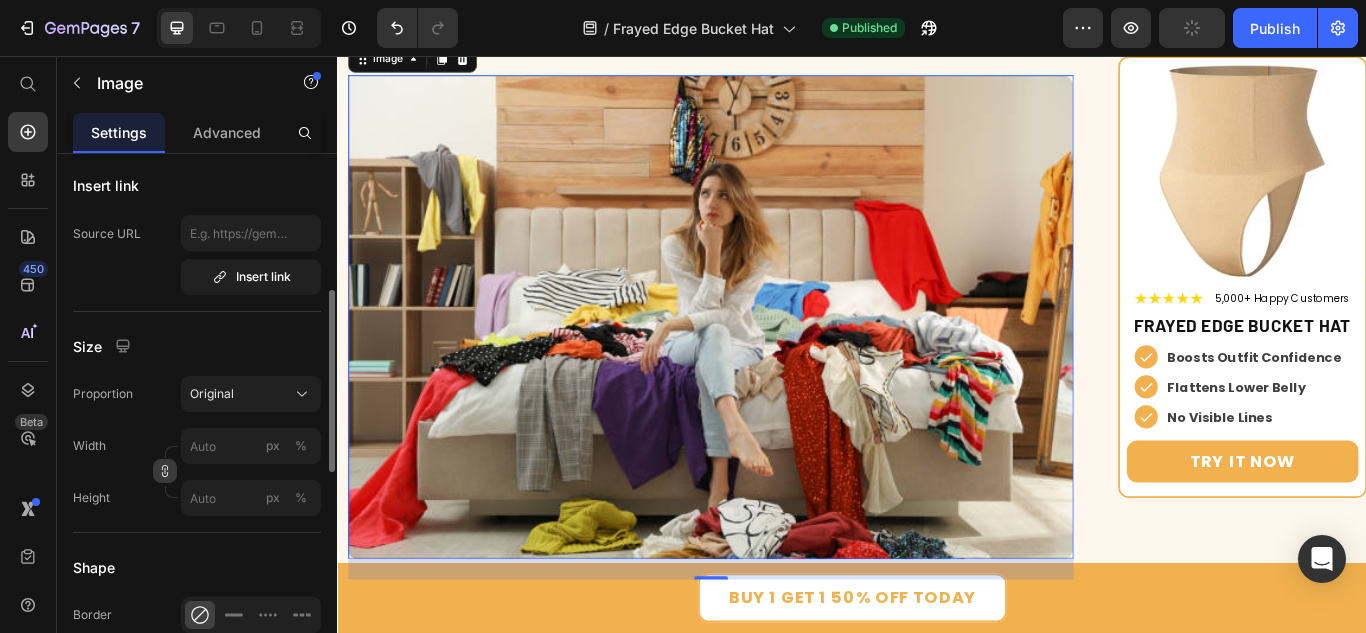 scroll, scrollTop: 500, scrollLeft: 0, axis: vertical 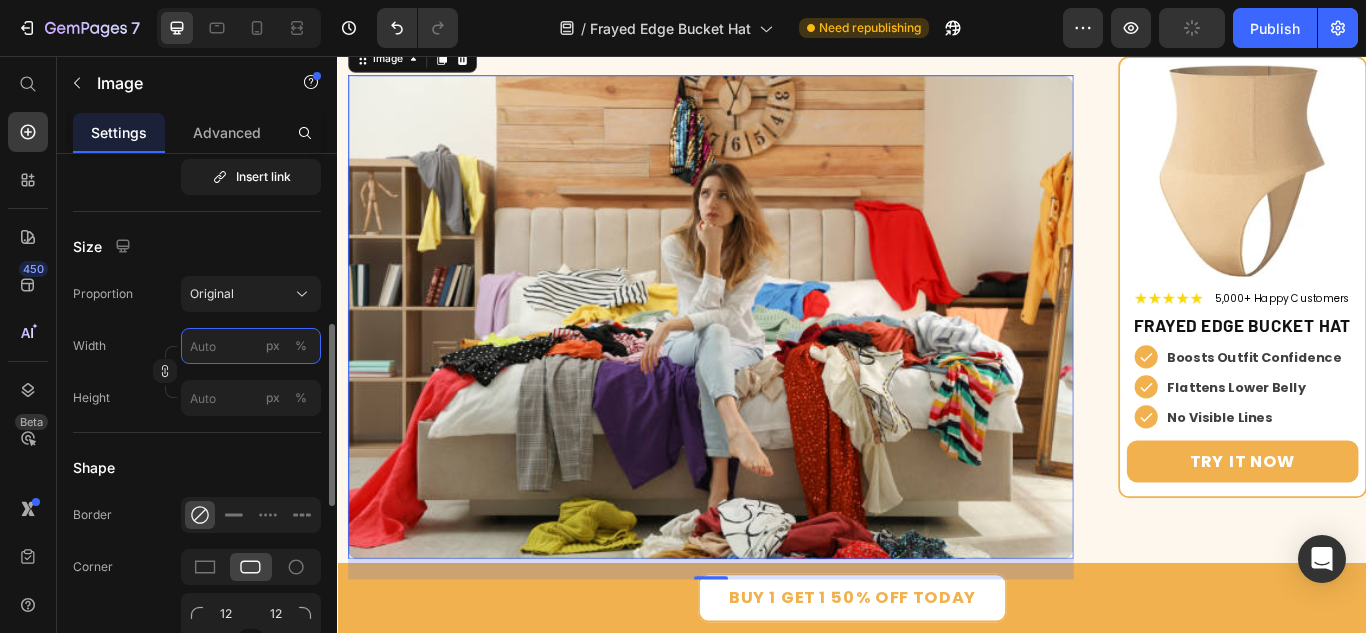 click on "px %" at bounding box center [251, 346] 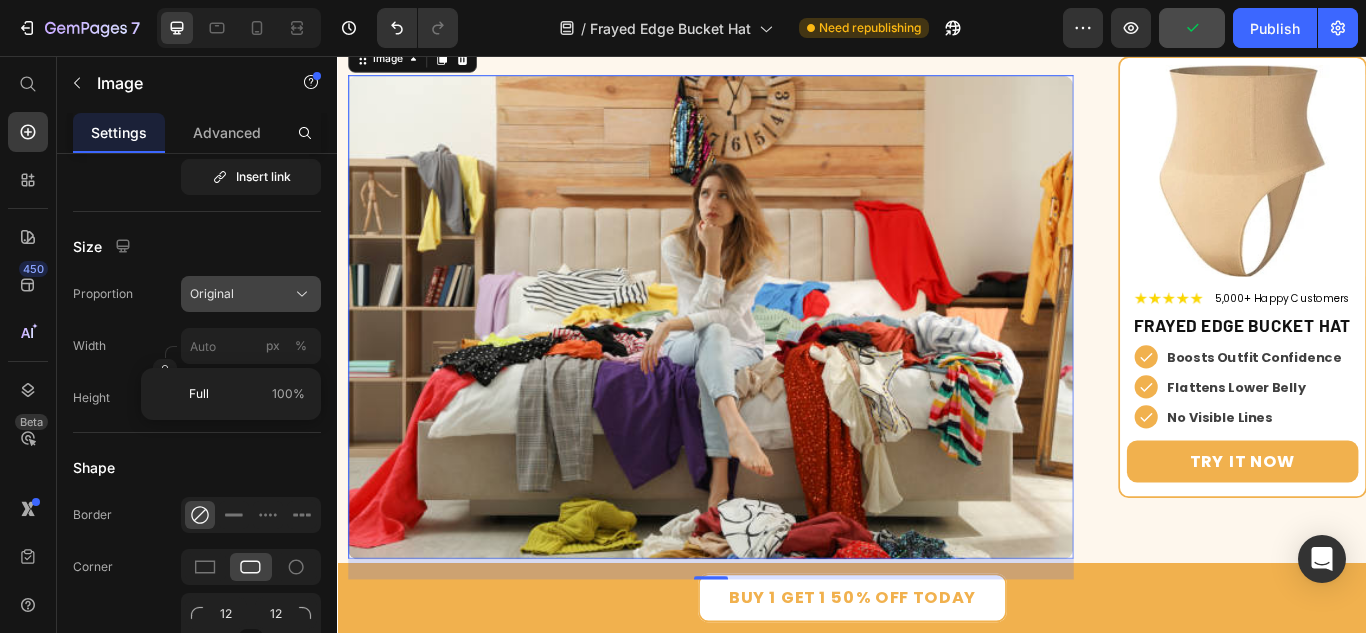 click on "Original" at bounding box center (212, 294) 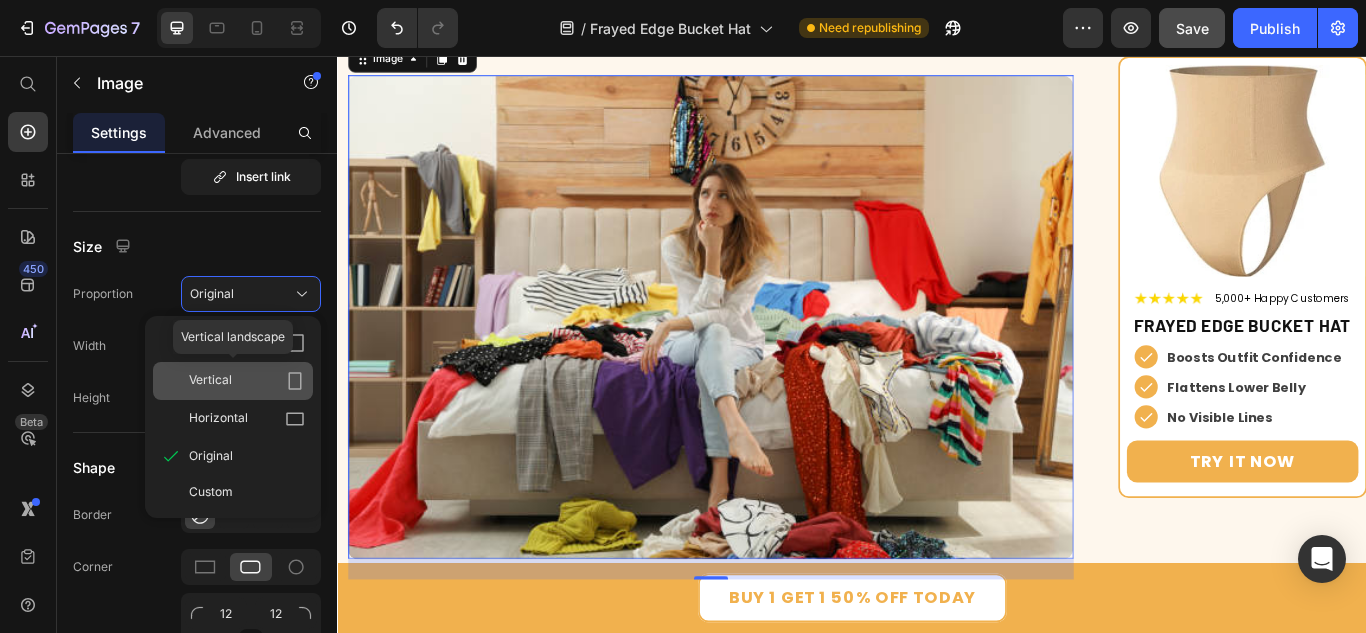 click on "Vertical" at bounding box center (210, 381) 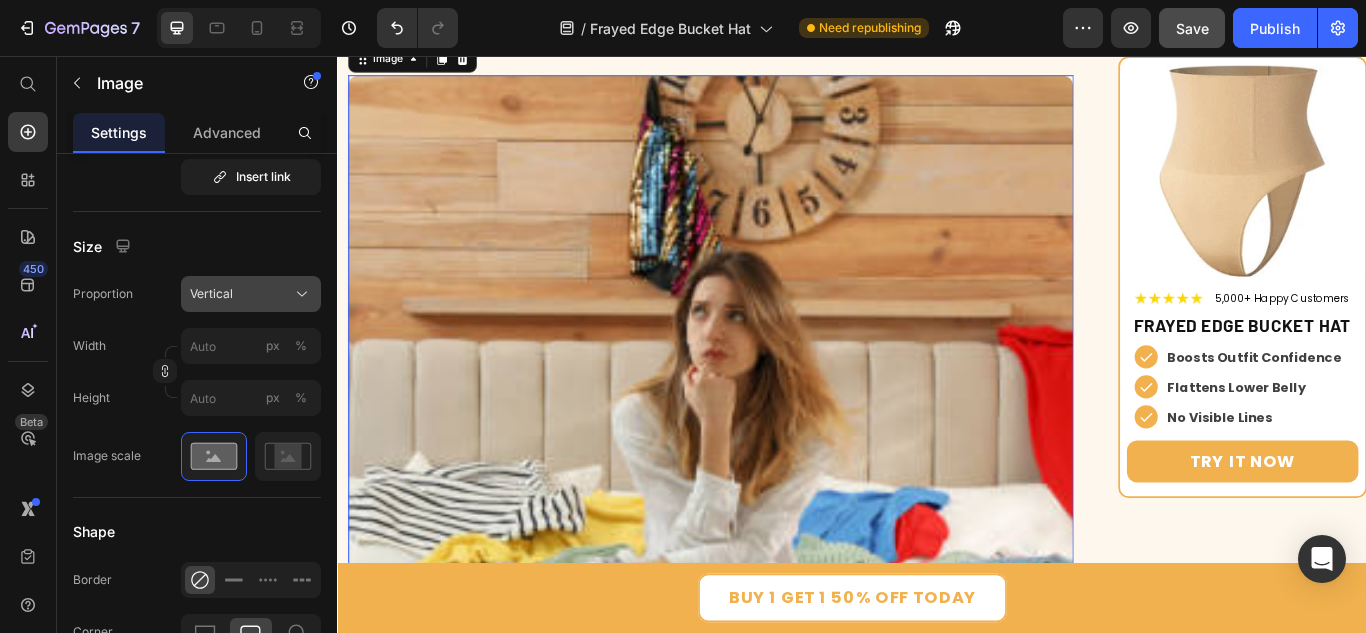 click on "Vertical" at bounding box center (211, 294) 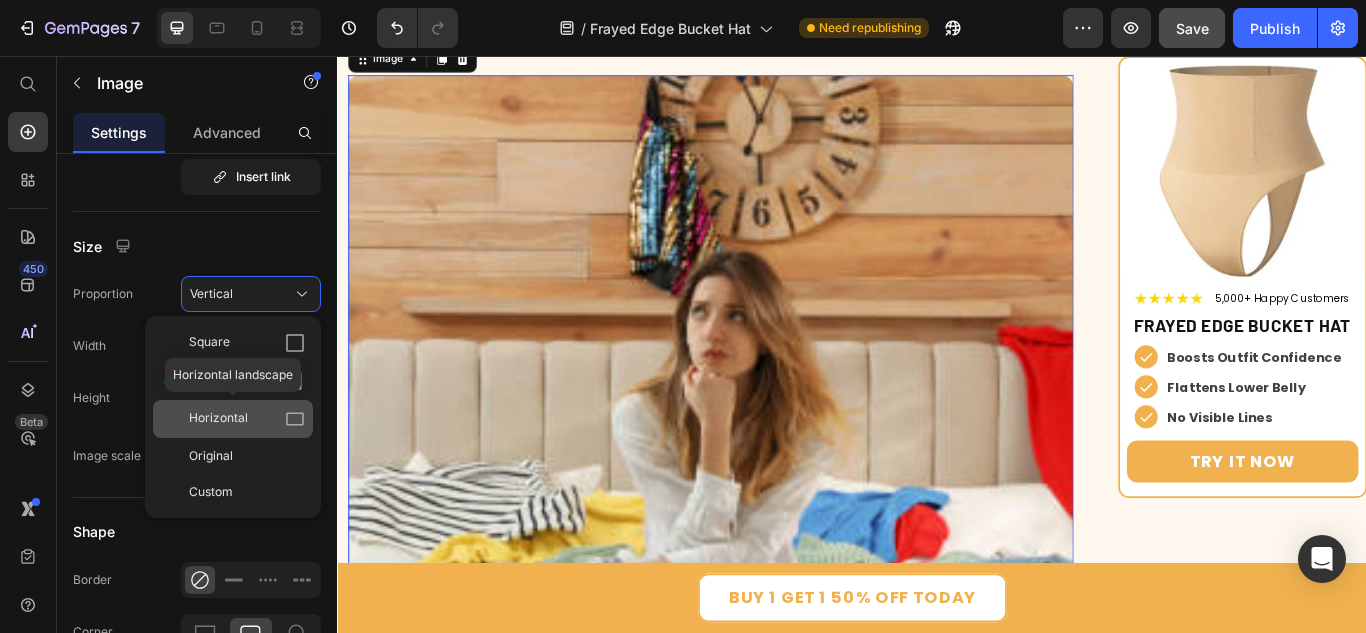 click on "Horizontal" at bounding box center (218, 419) 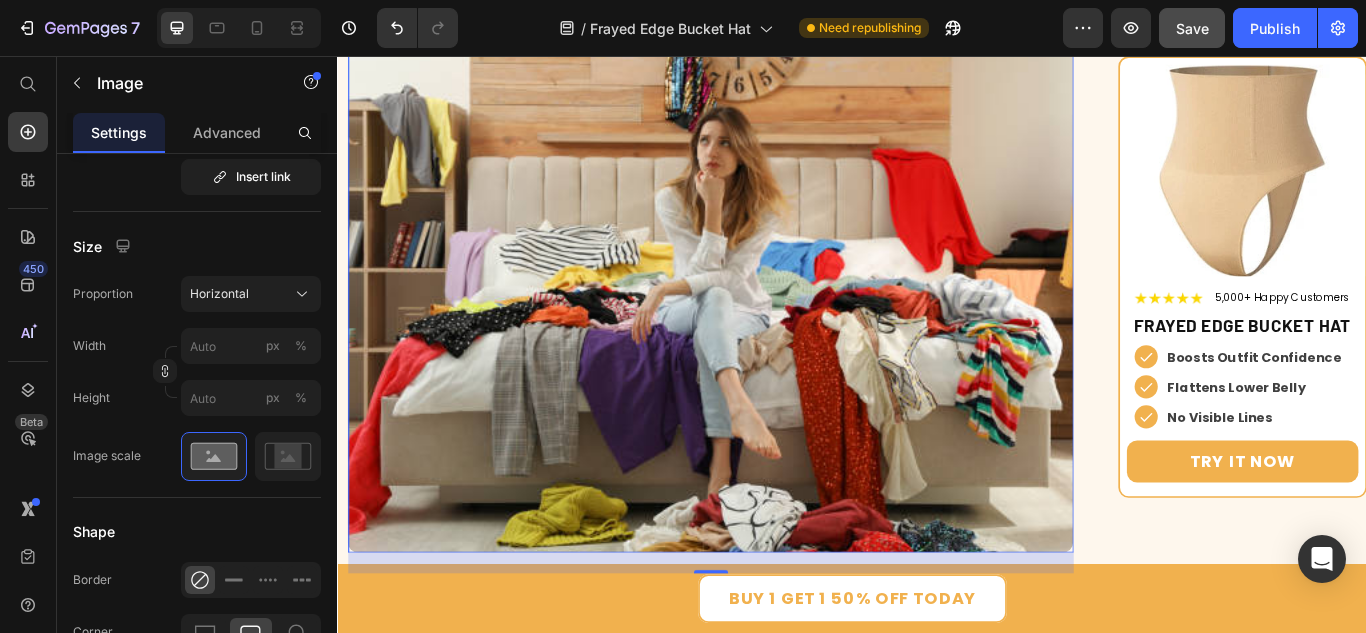 scroll, scrollTop: 800, scrollLeft: 0, axis: vertical 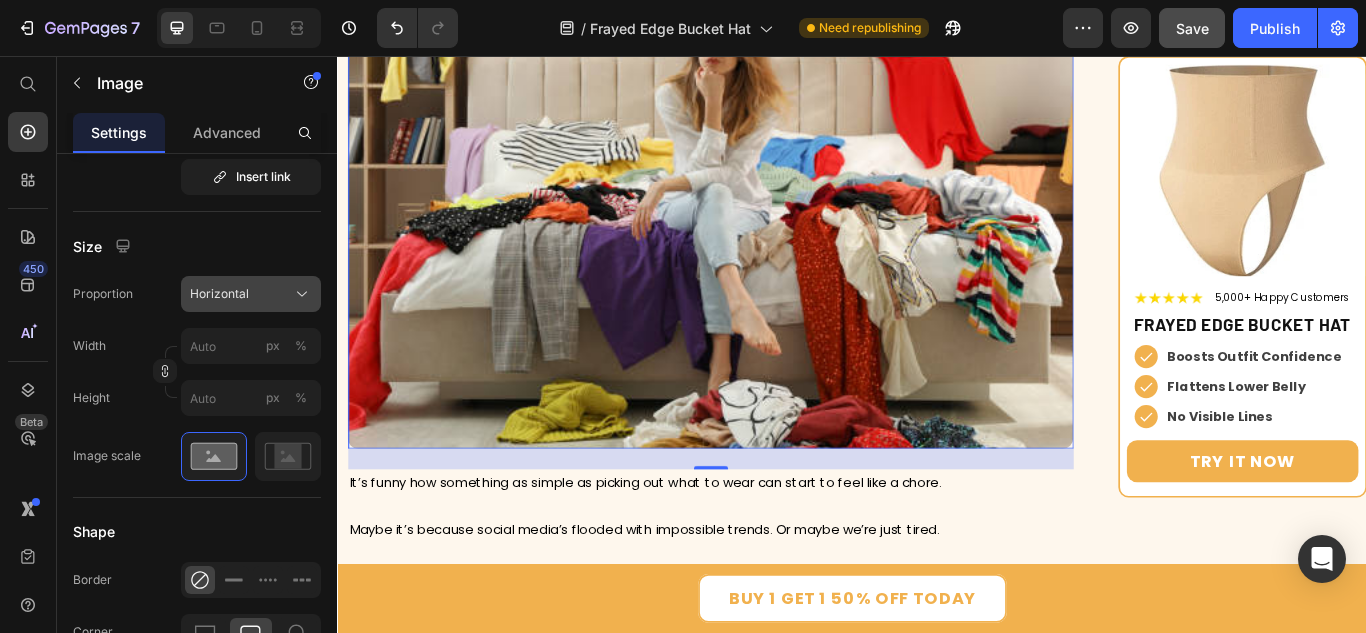 click on "Horizontal" at bounding box center (219, 294) 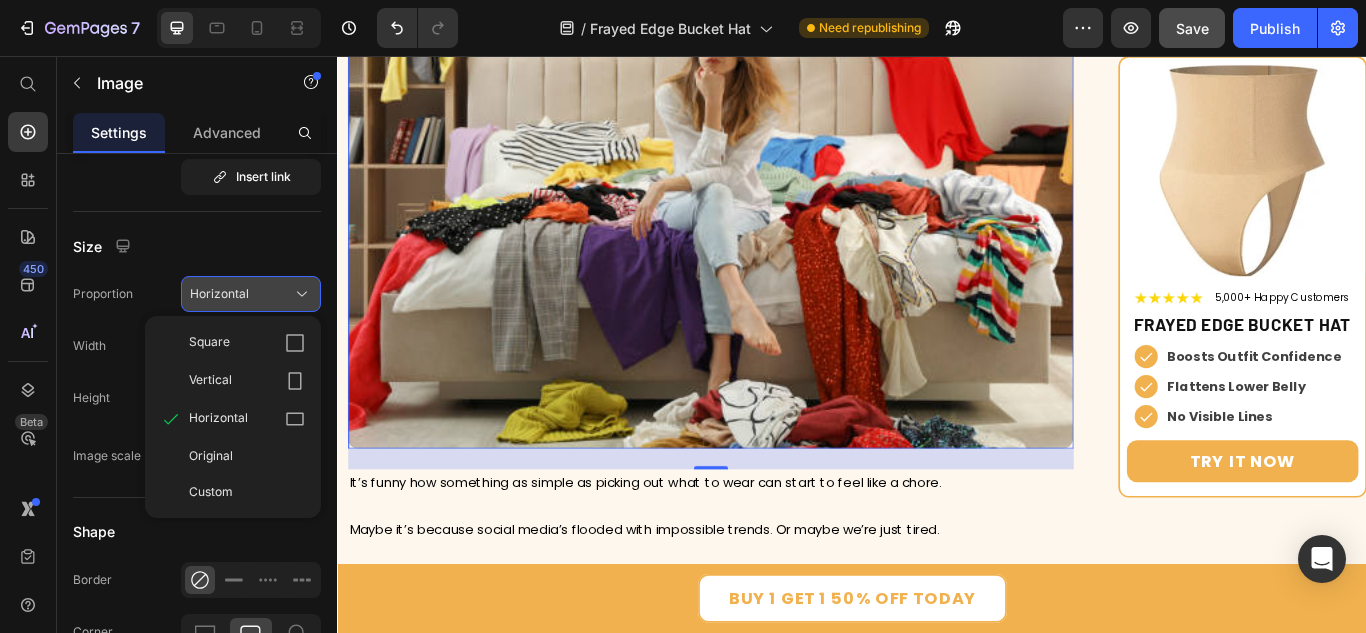 click on "Horizontal" at bounding box center [219, 294] 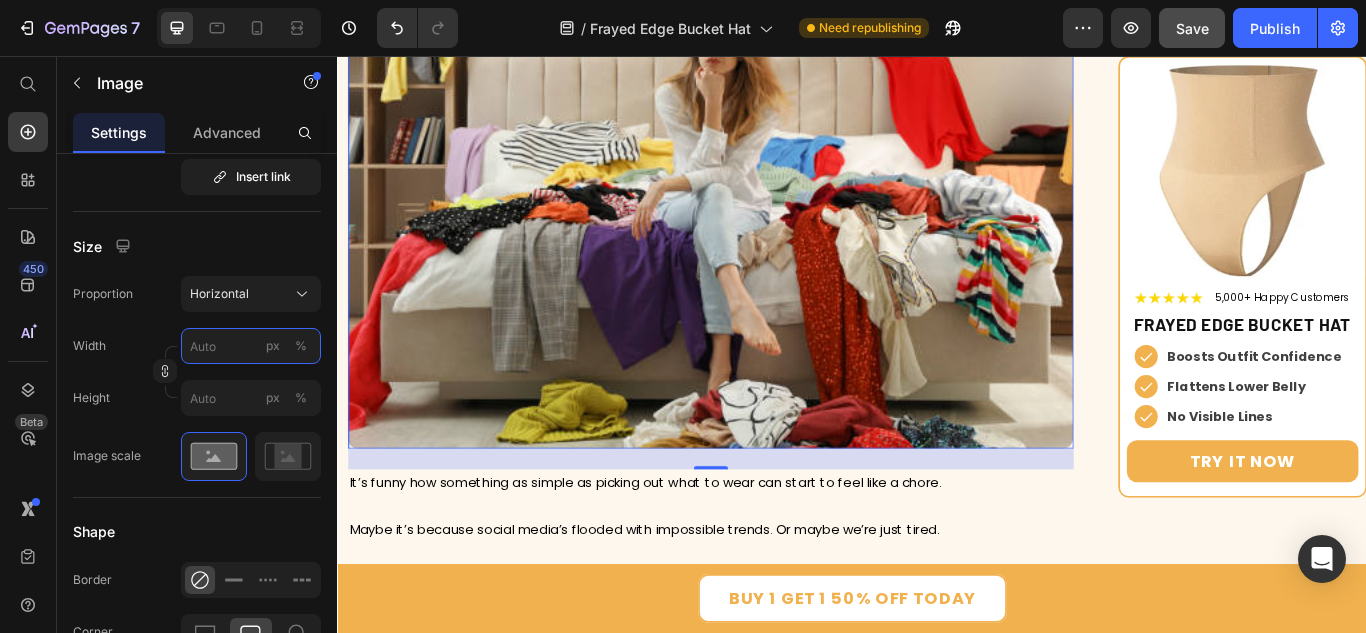 click on "px %" at bounding box center [251, 346] 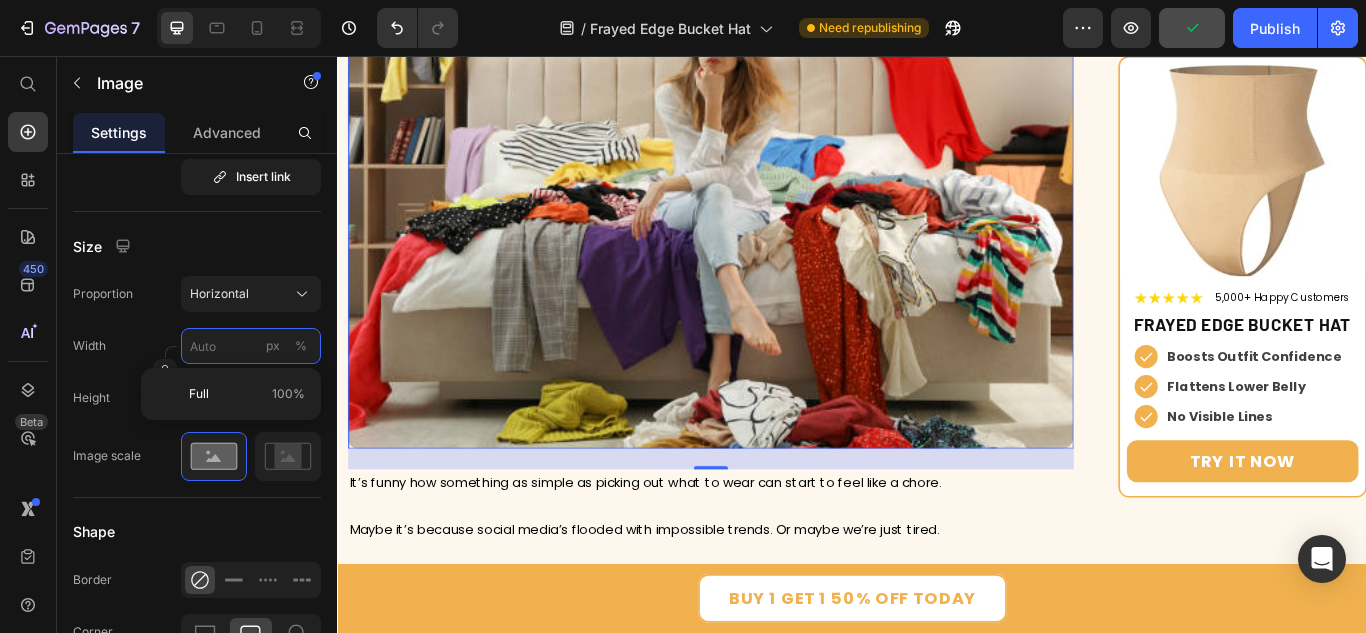 type on "5" 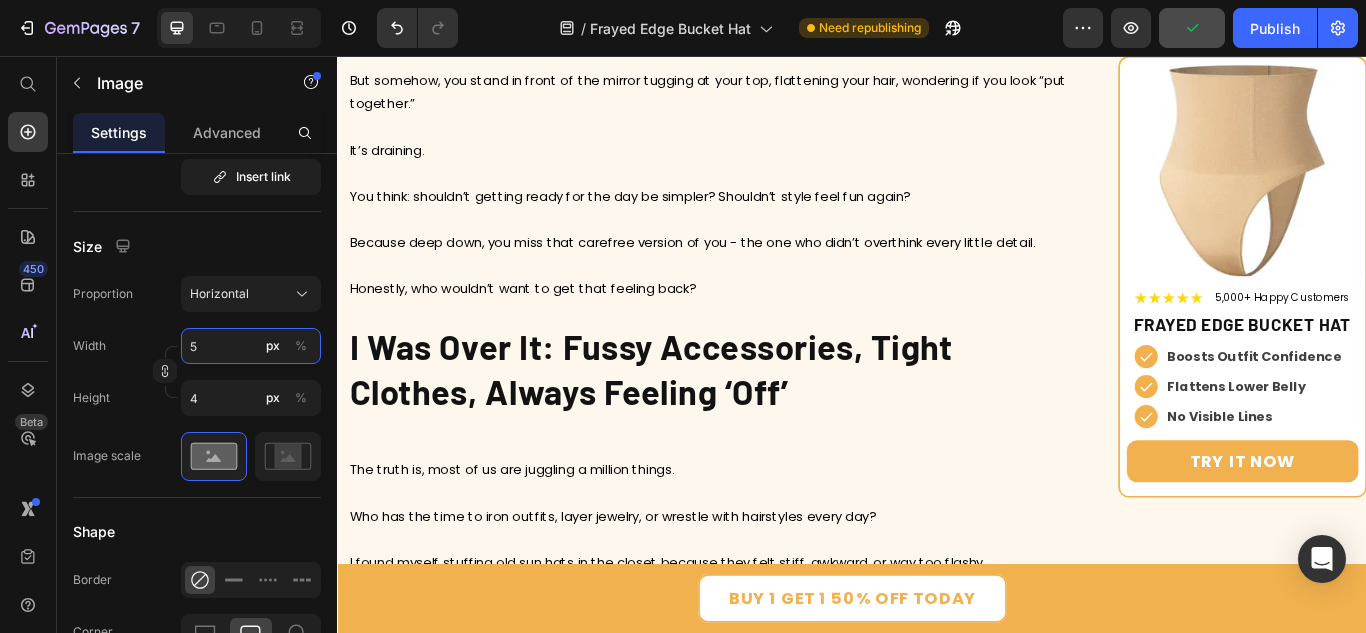 type on "50" 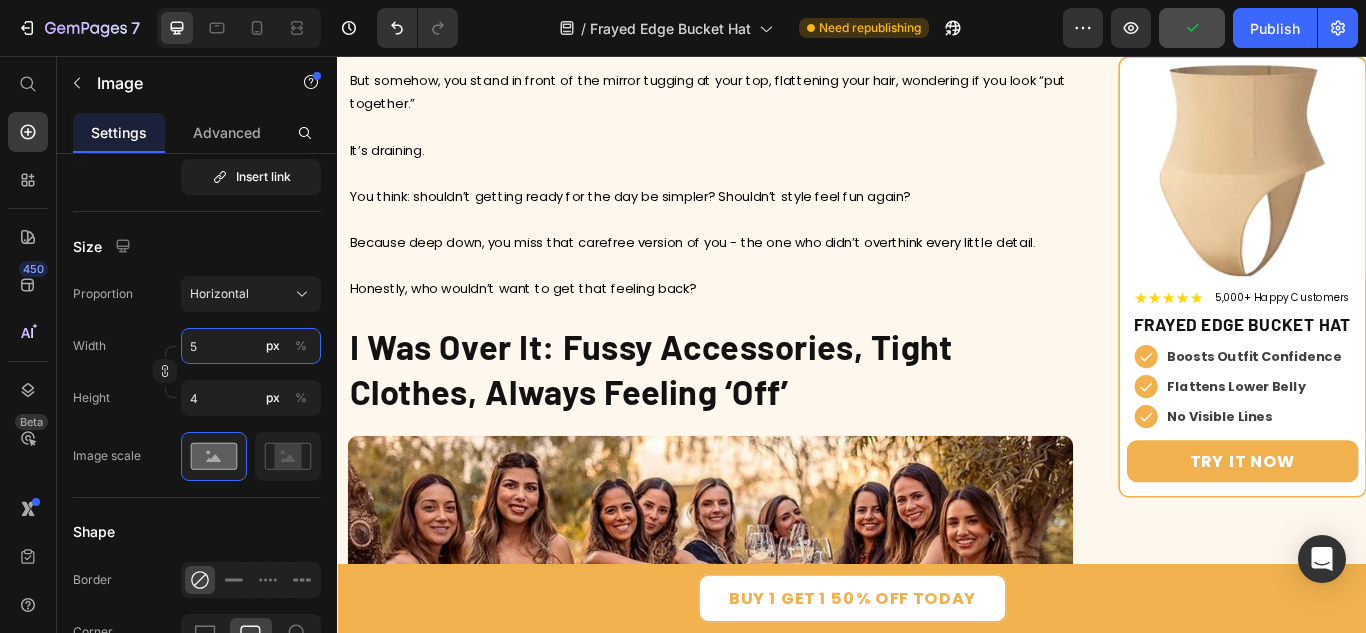 type on "38" 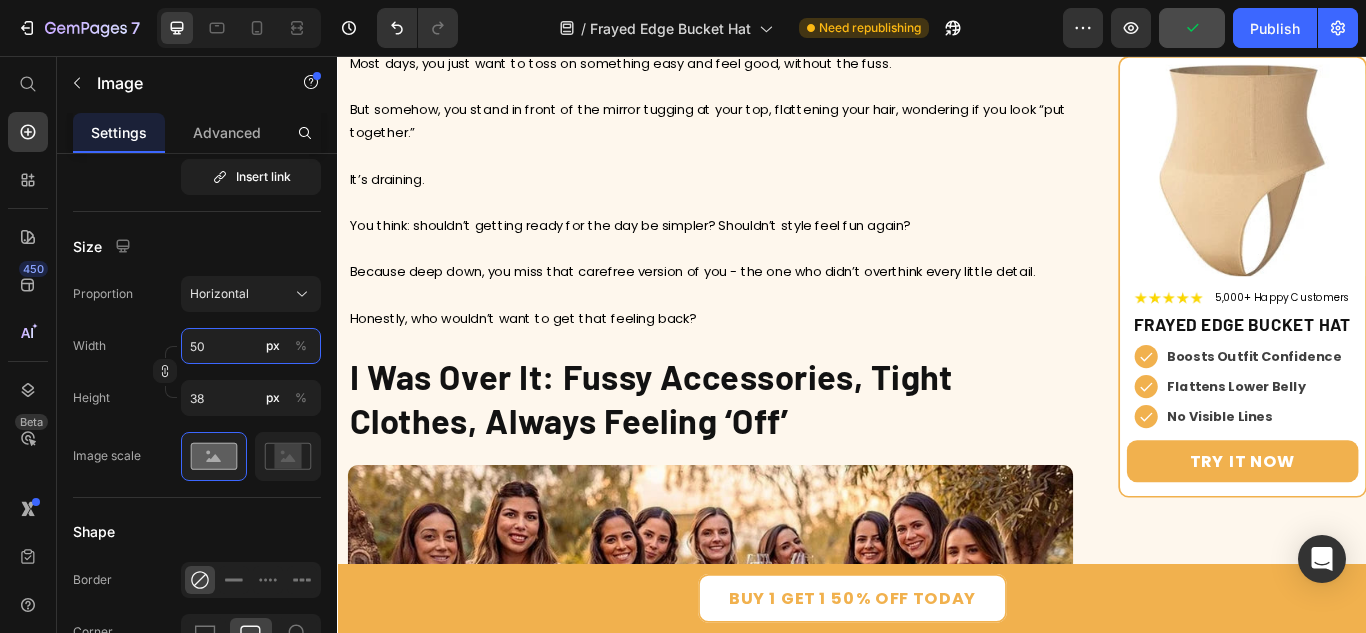 type on "500" 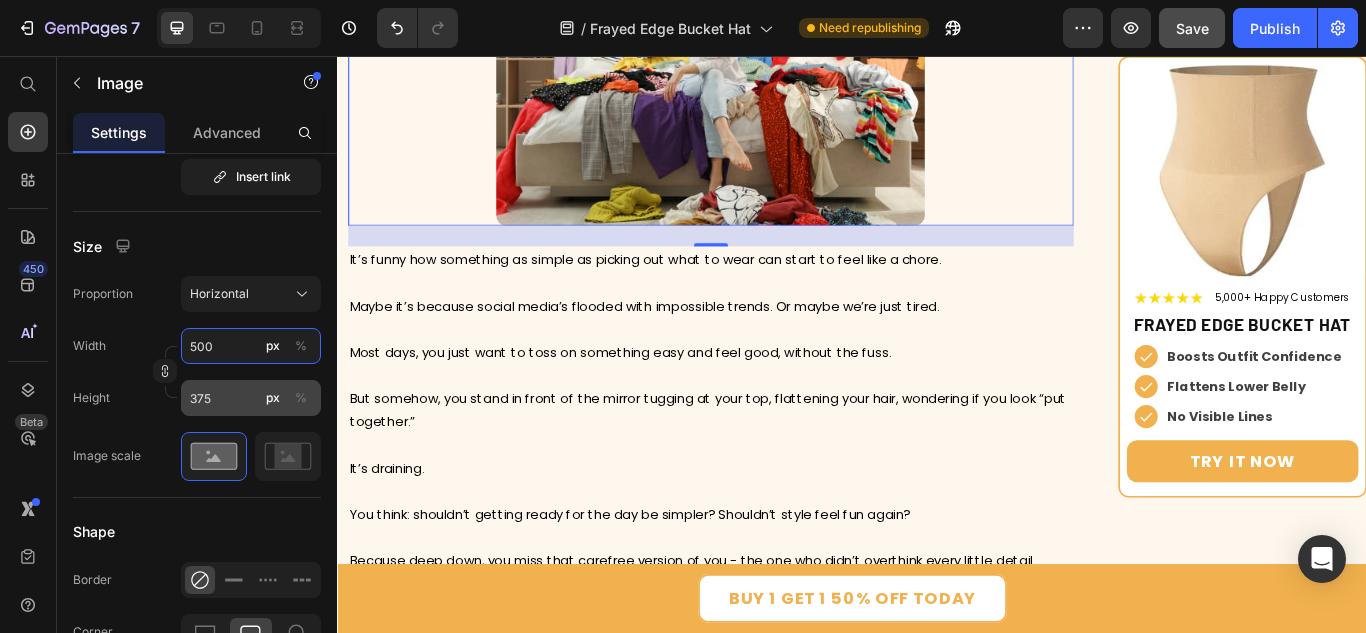 type on "500" 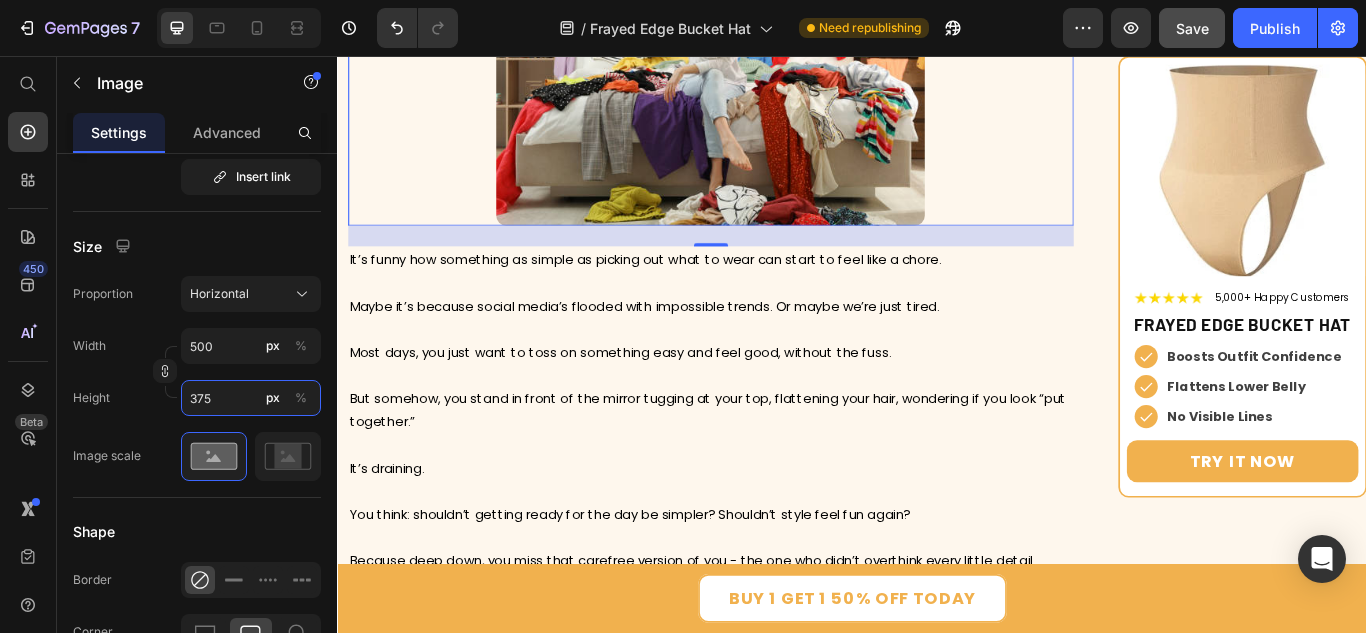 click on "375" at bounding box center (251, 398) 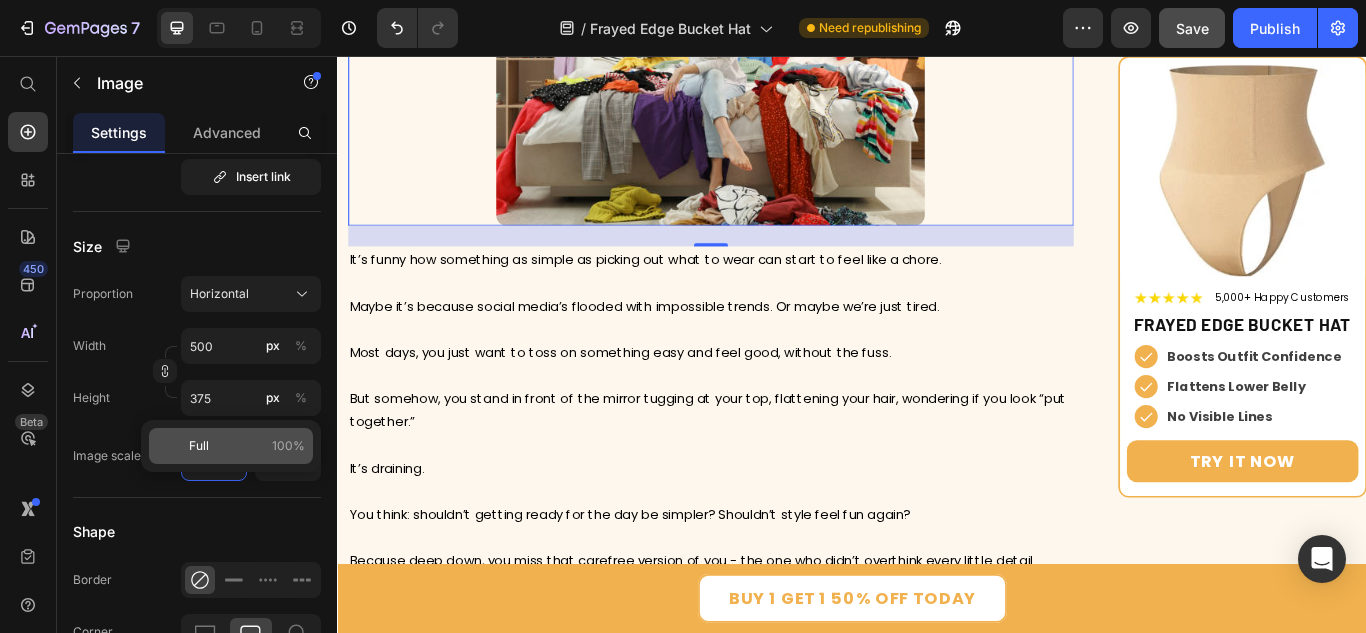 click on "Full 100%" at bounding box center [247, 446] 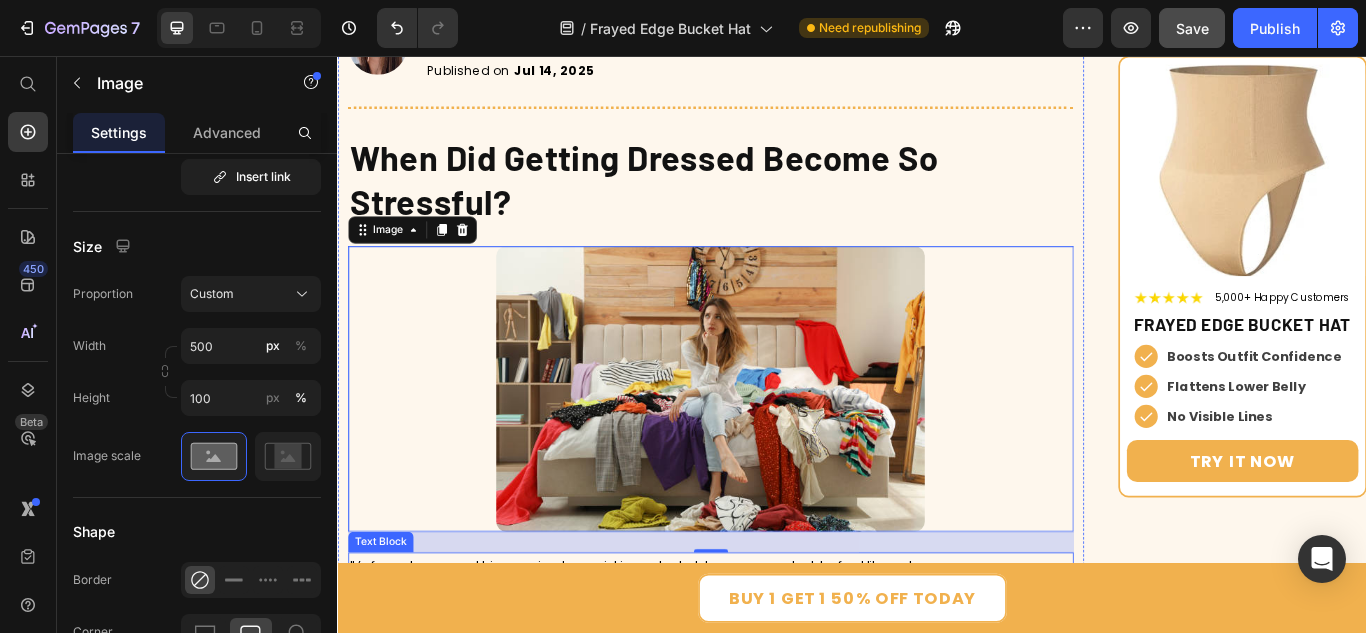 scroll, scrollTop: 400, scrollLeft: 0, axis: vertical 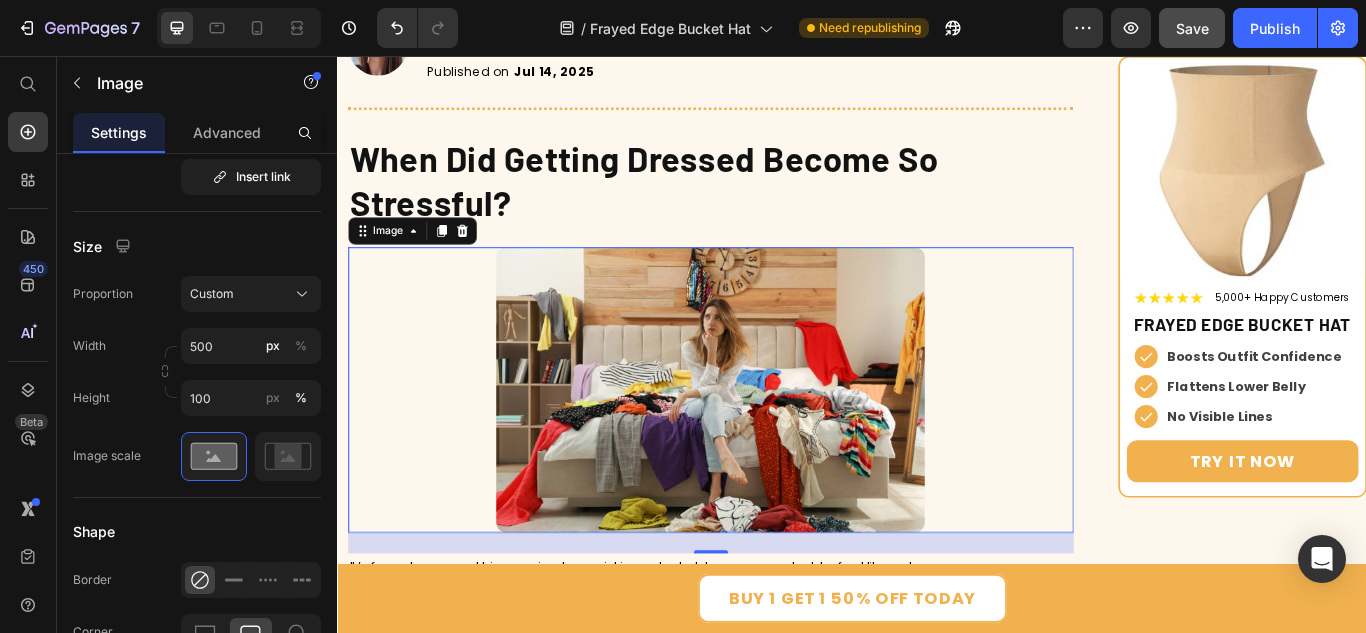 click at bounding box center [772, 445] 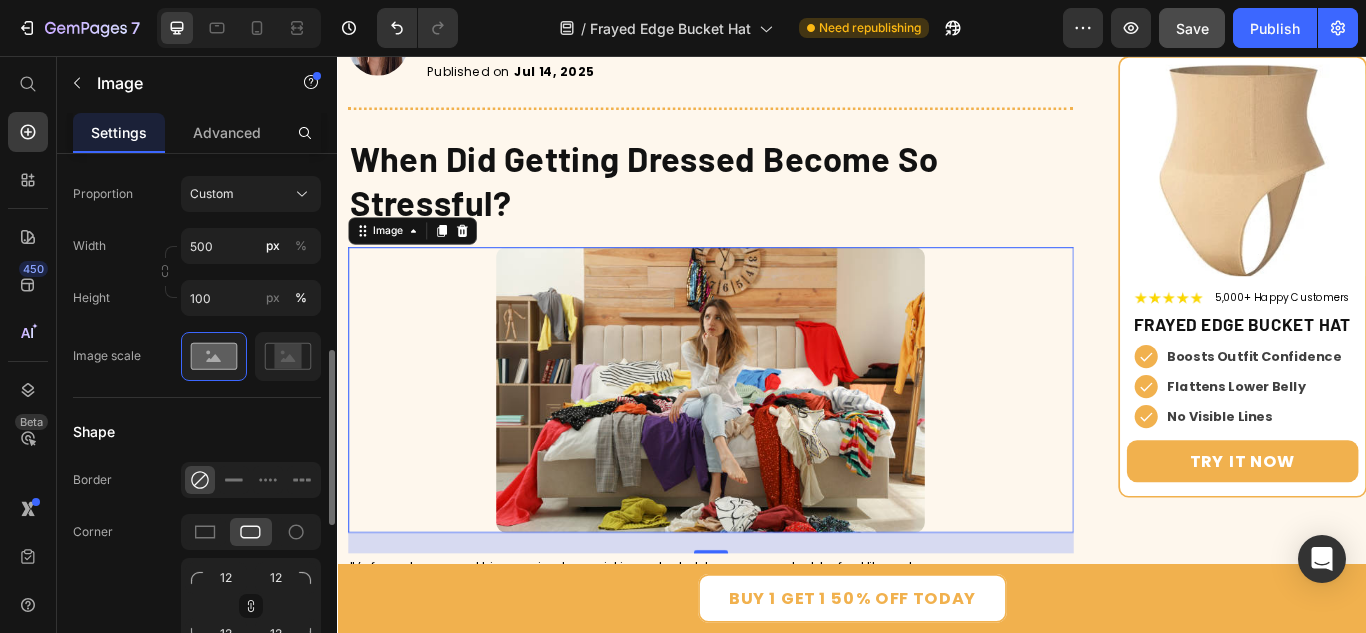 scroll, scrollTop: 800, scrollLeft: 0, axis: vertical 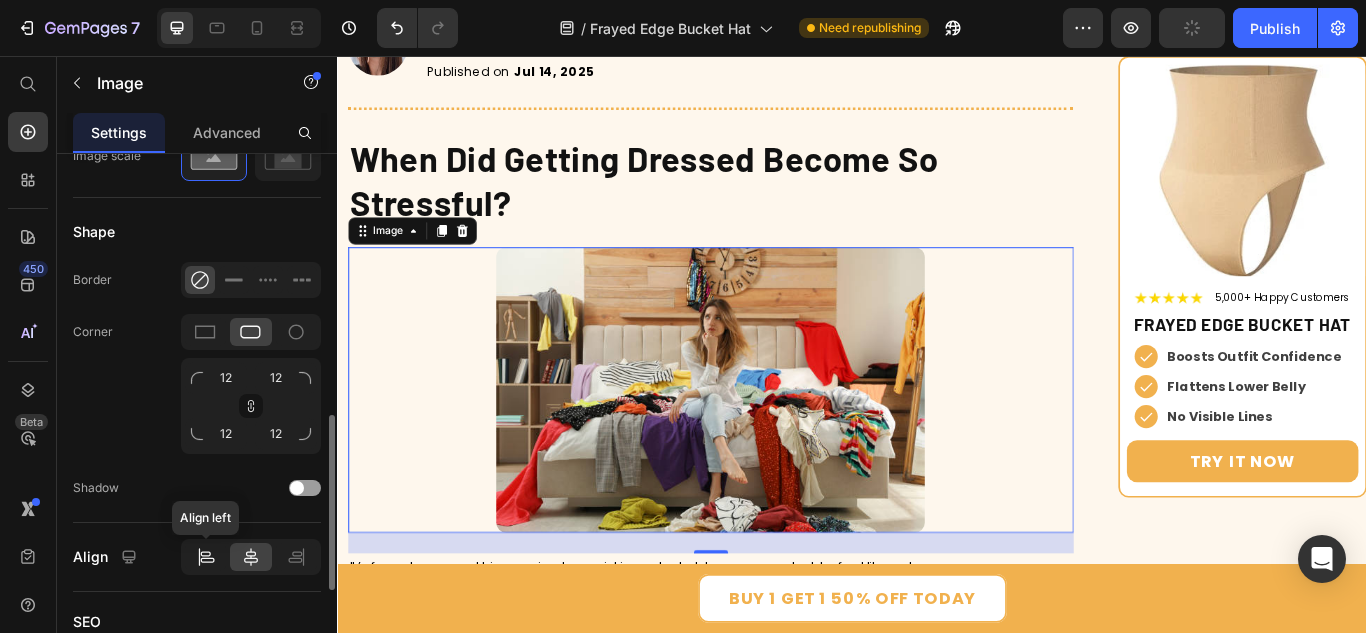 click 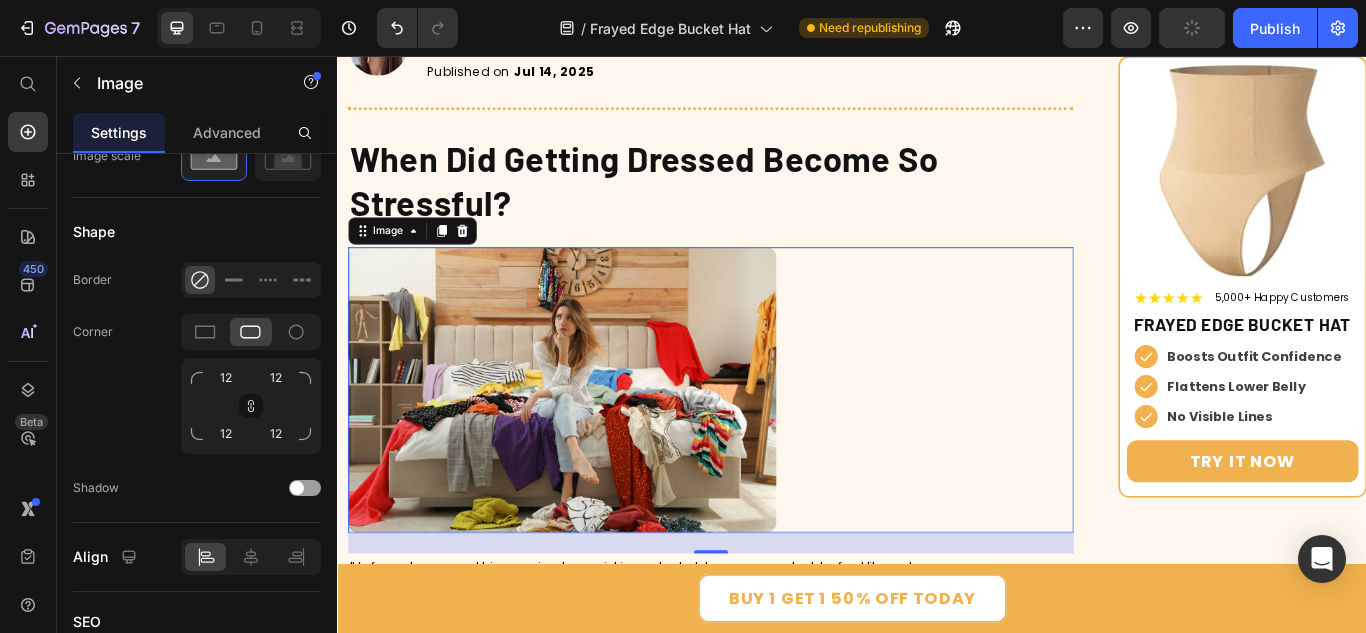 click at bounding box center [772, 445] 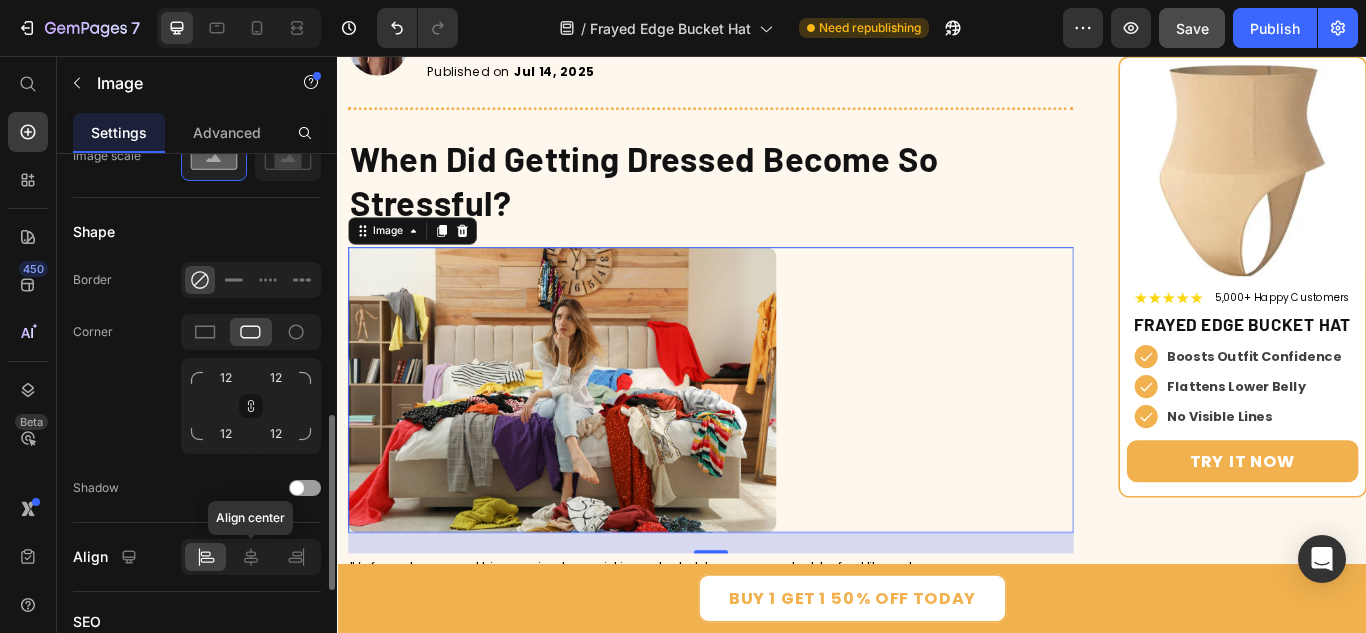 drag, startPoint x: 246, startPoint y: 550, endPoint x: 299, endPoint y: 532, distance: 55.97321 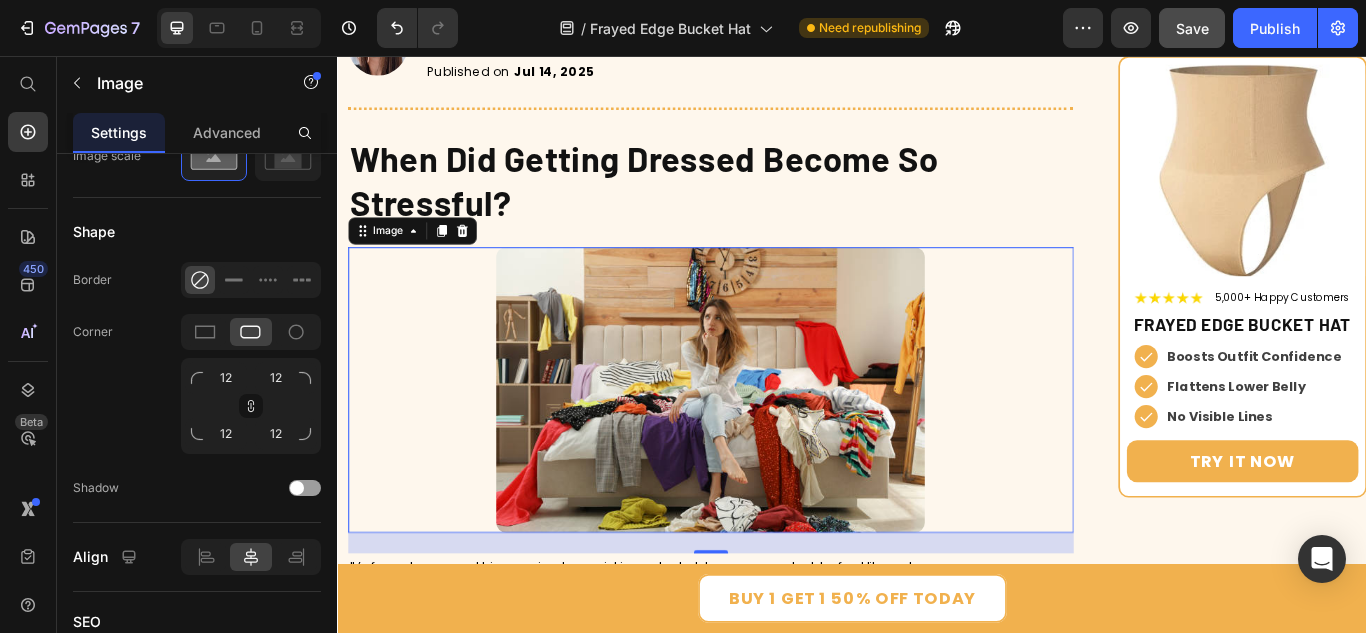 click at bounding box center (772, 445) 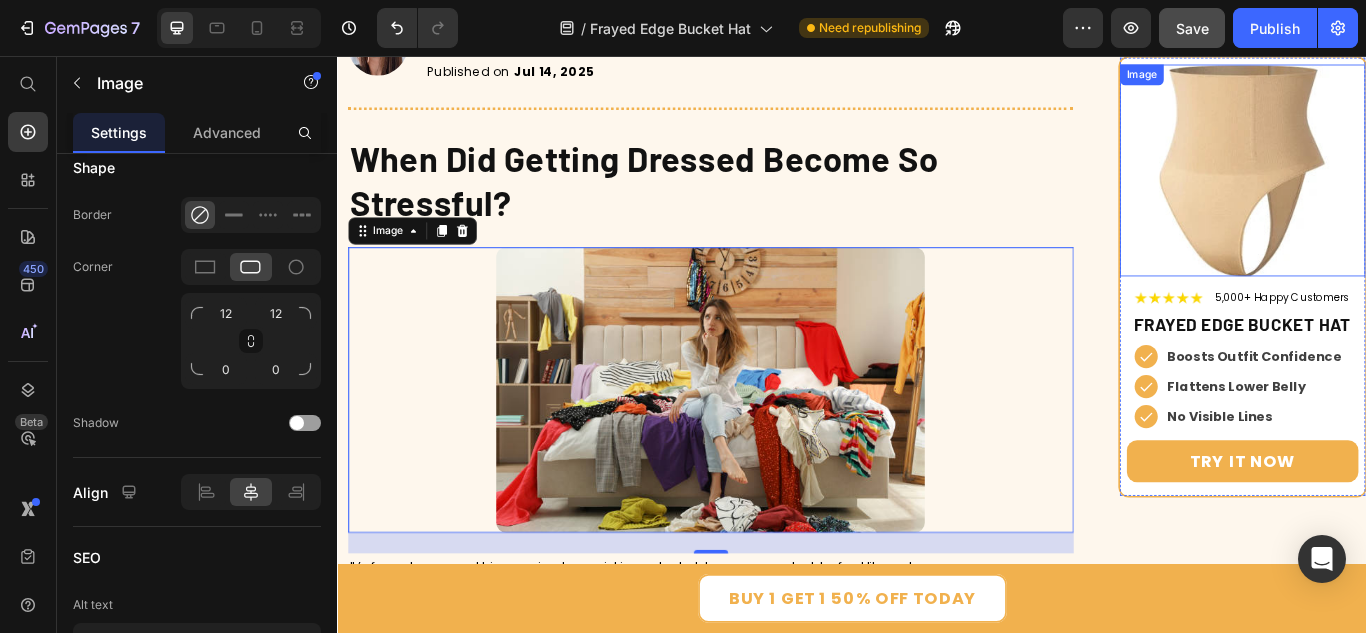 click at bounding box center (1392, 189) 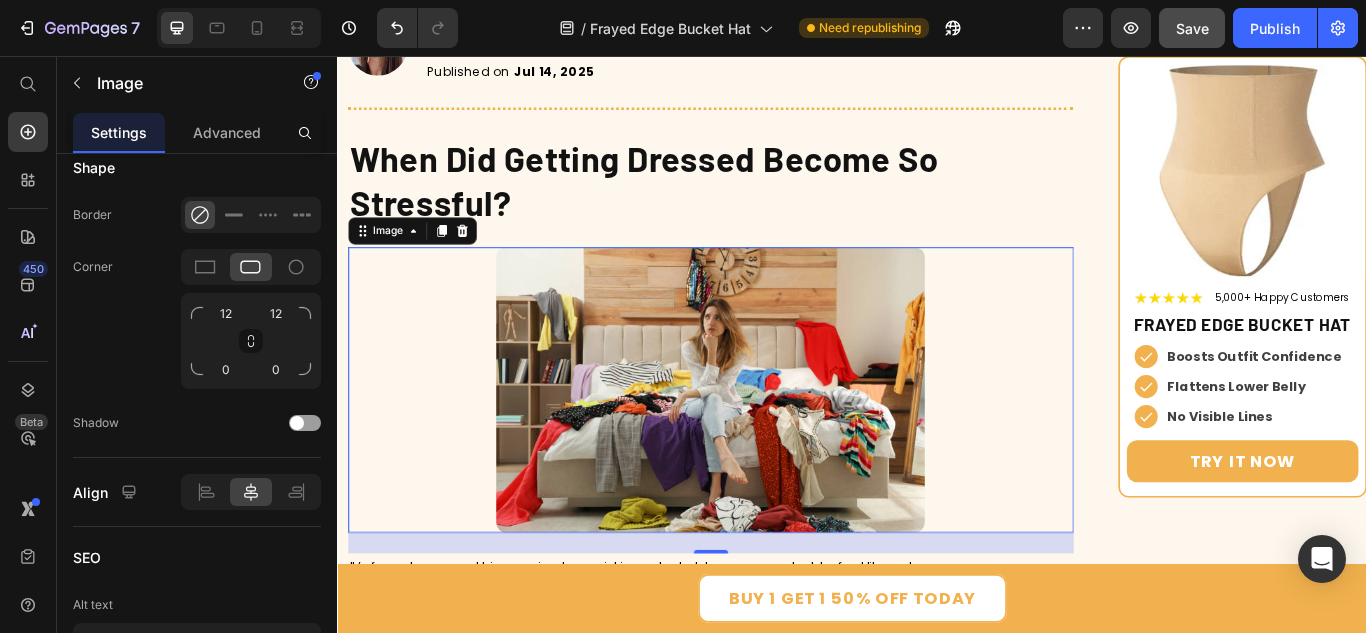 click at bounding box center [772, 445] 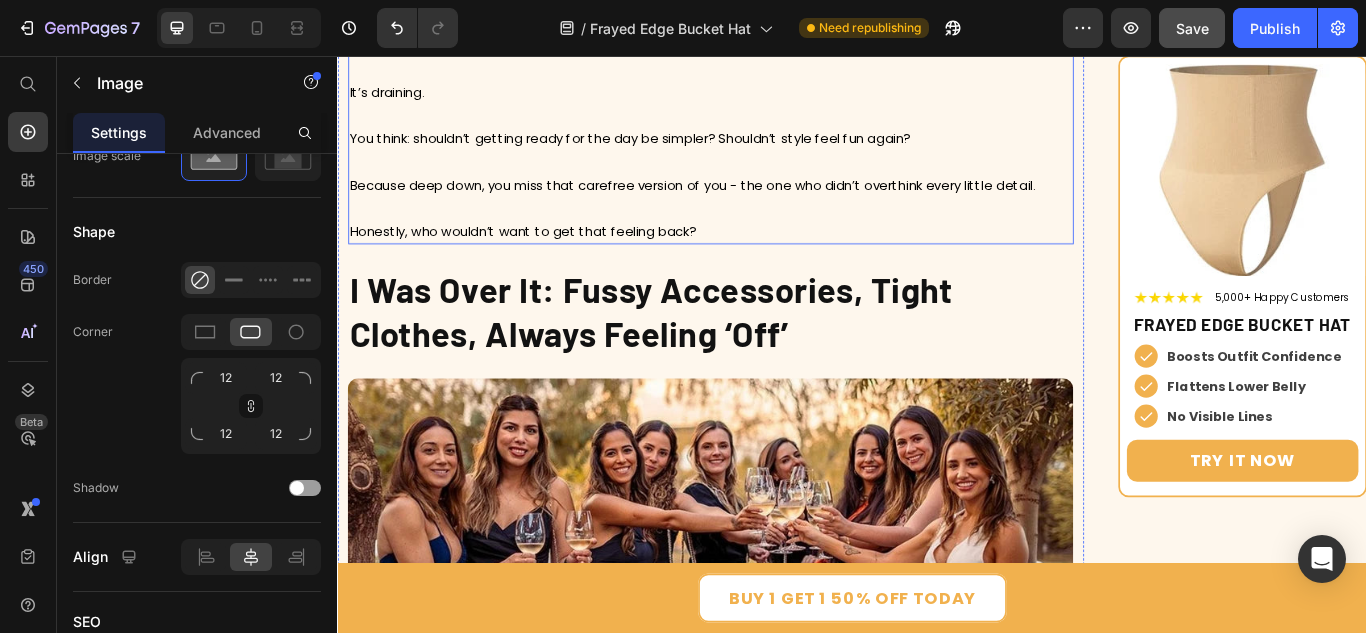 scroll, scrollTop: 1200, scrollLeft: 0, axis: vertical 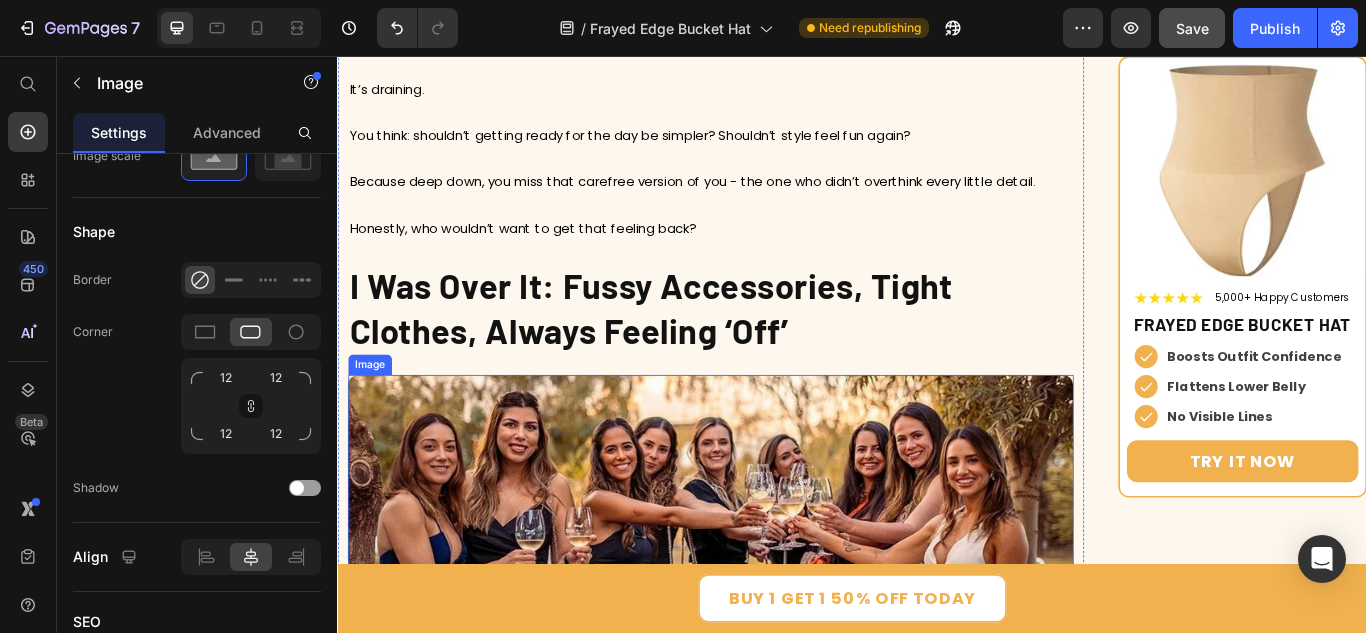 click at bounding box center [772, 666] 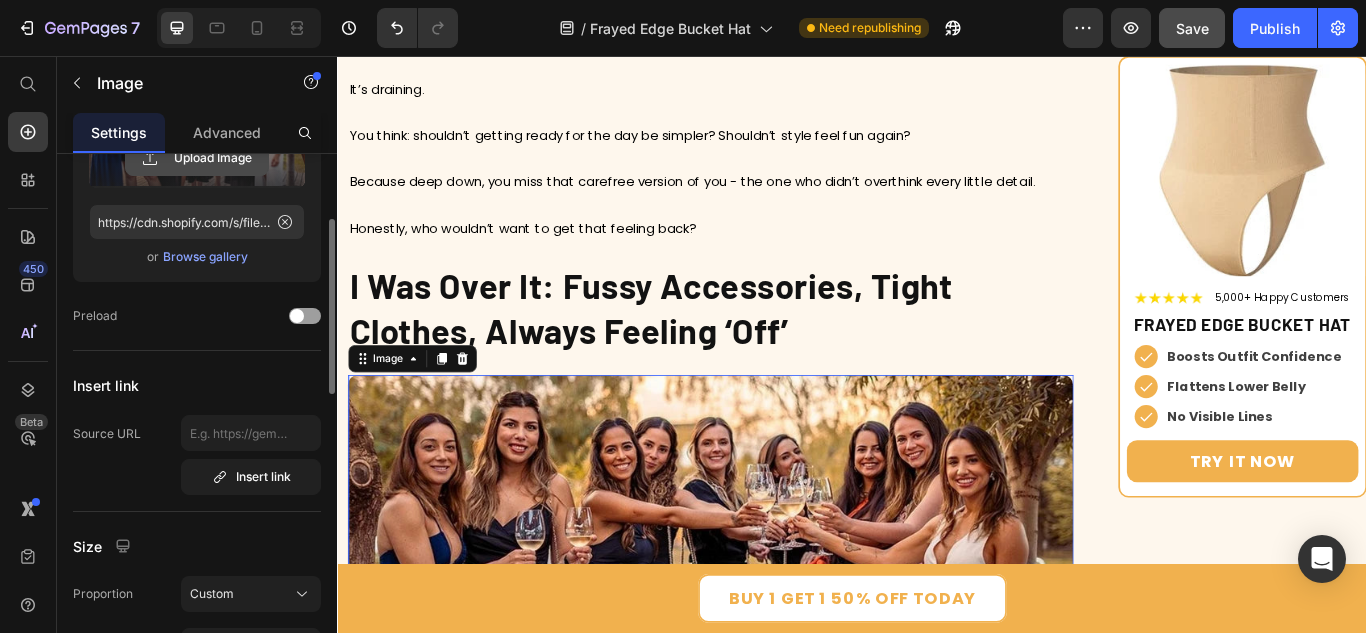 scroll, scrollTop: 0, scrollLeft: 0, axis: both 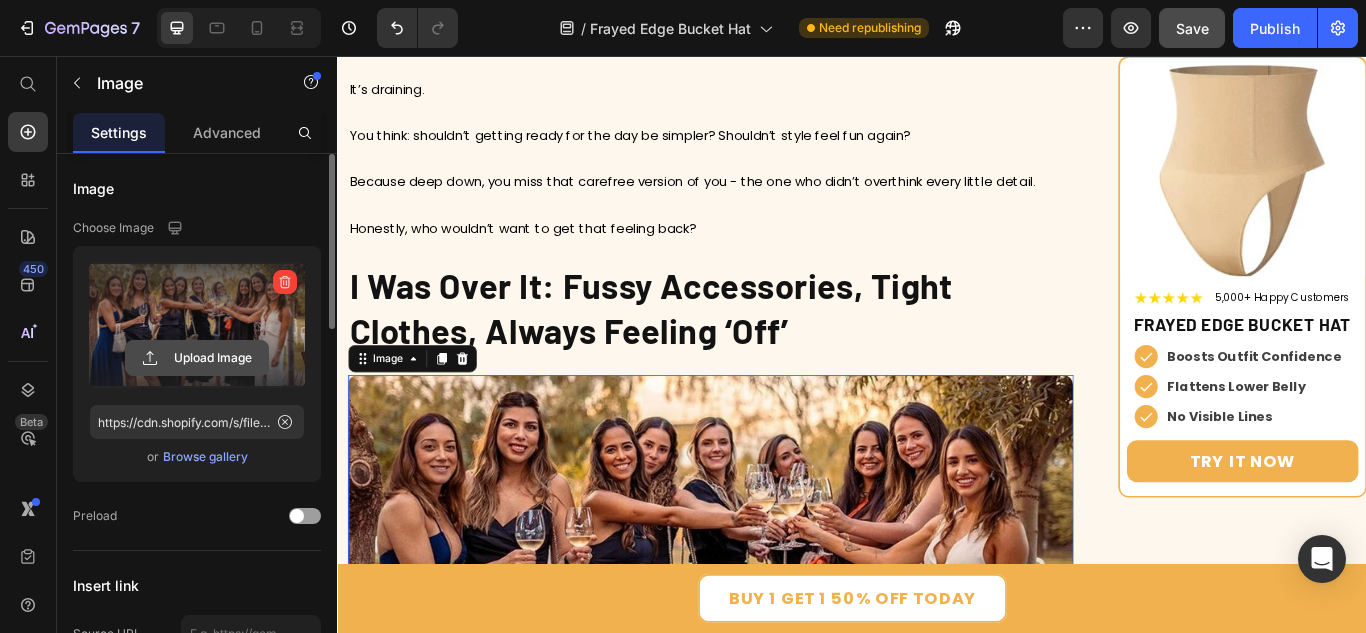 click 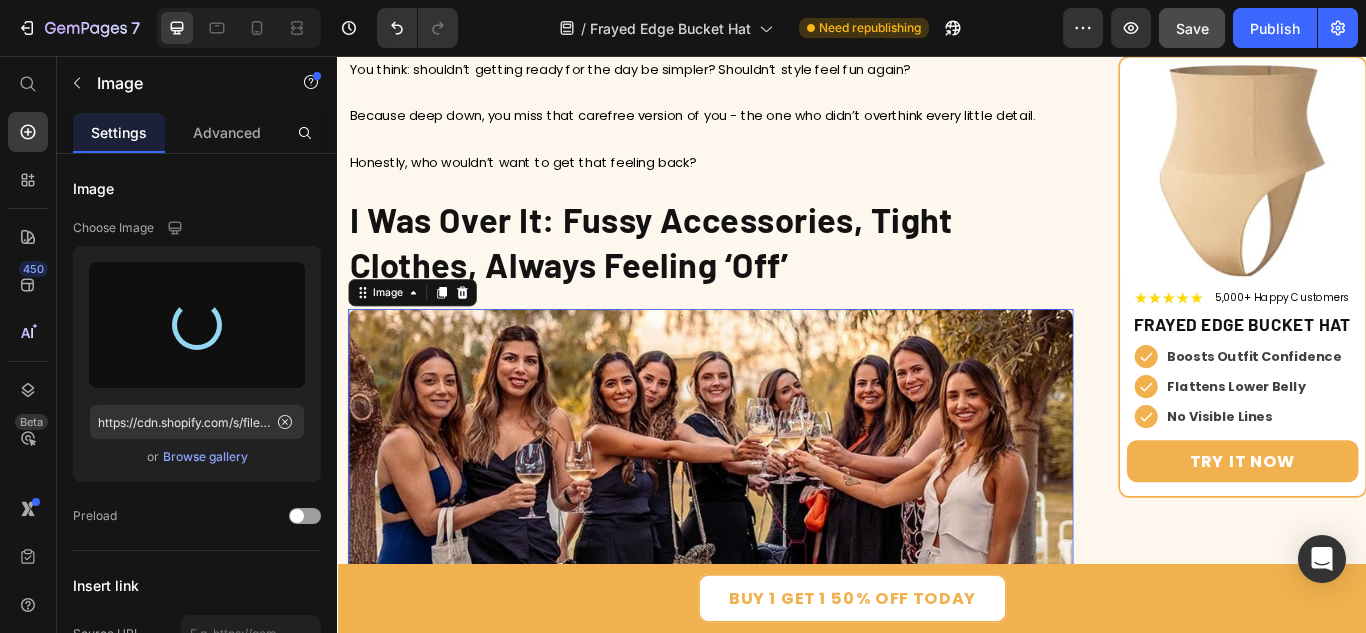 scroll, scrollTop: 1300, scrollLeft: 0, axis: vertical 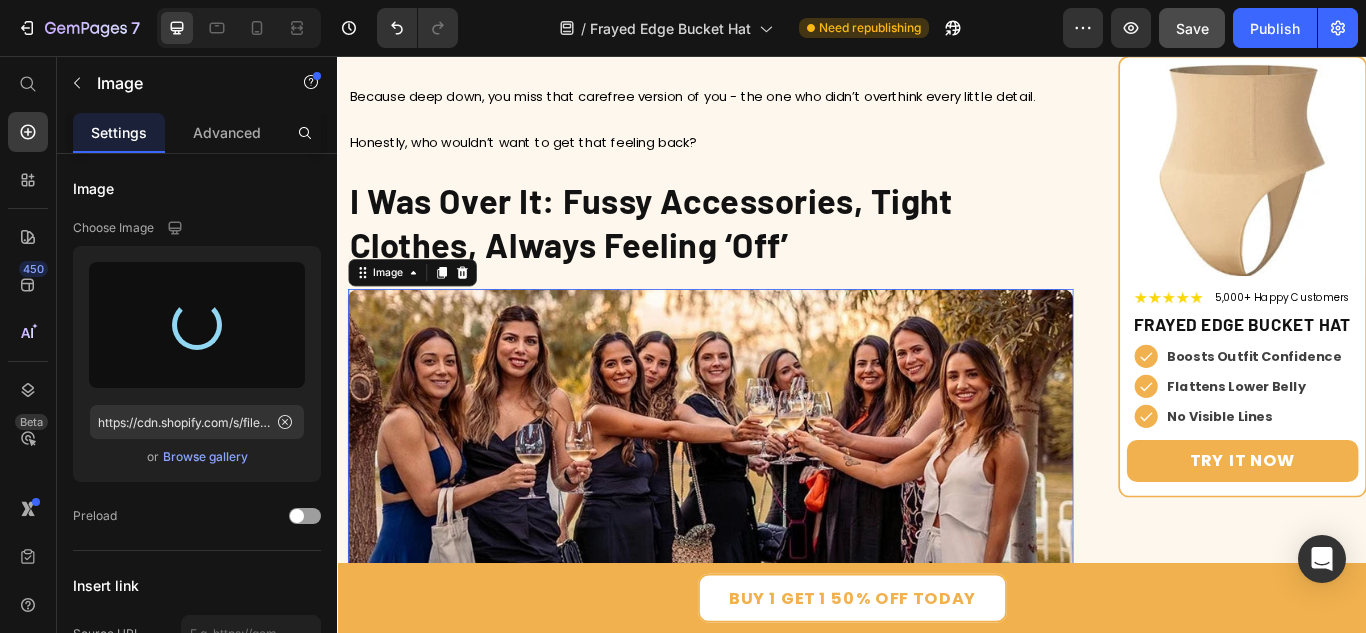type on "https://cdn.shopify.com/s/files/1/0784/1526/6084/files/gempages_575347567563375135-b47f275f-a8a9-4524-a9c2-e96259349eba.webp" 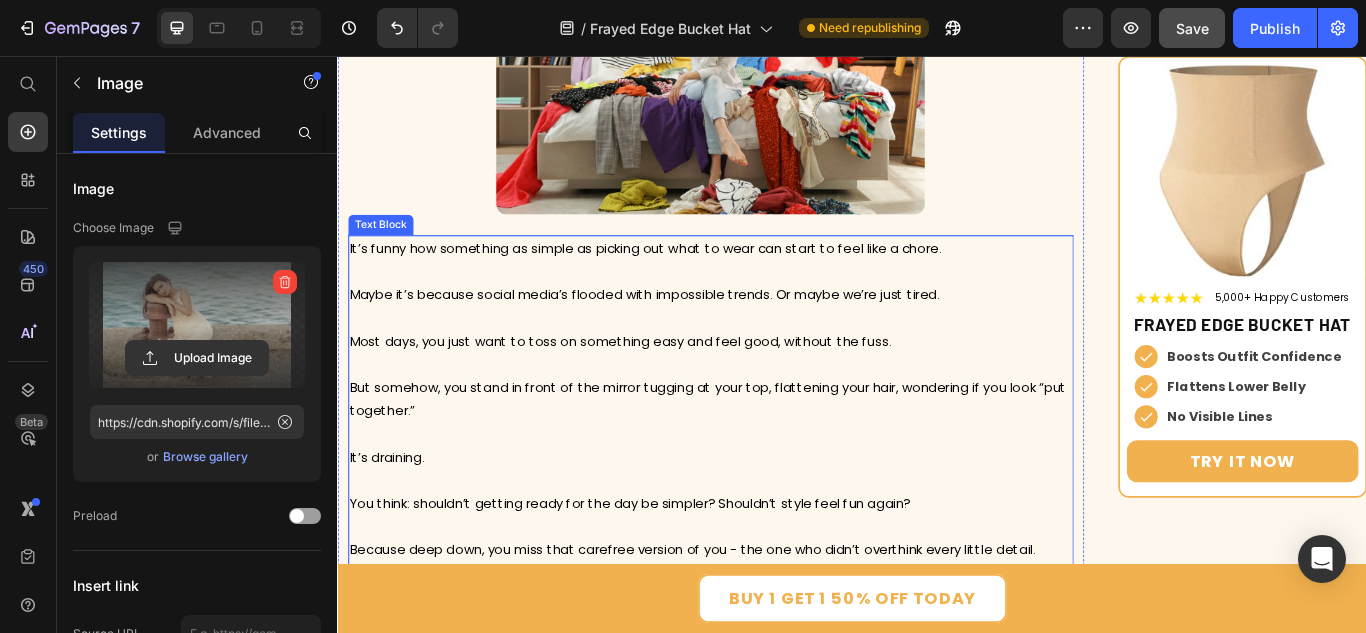 scroll, scrollTop: 600, scrollLeft: 0, axis: vertical 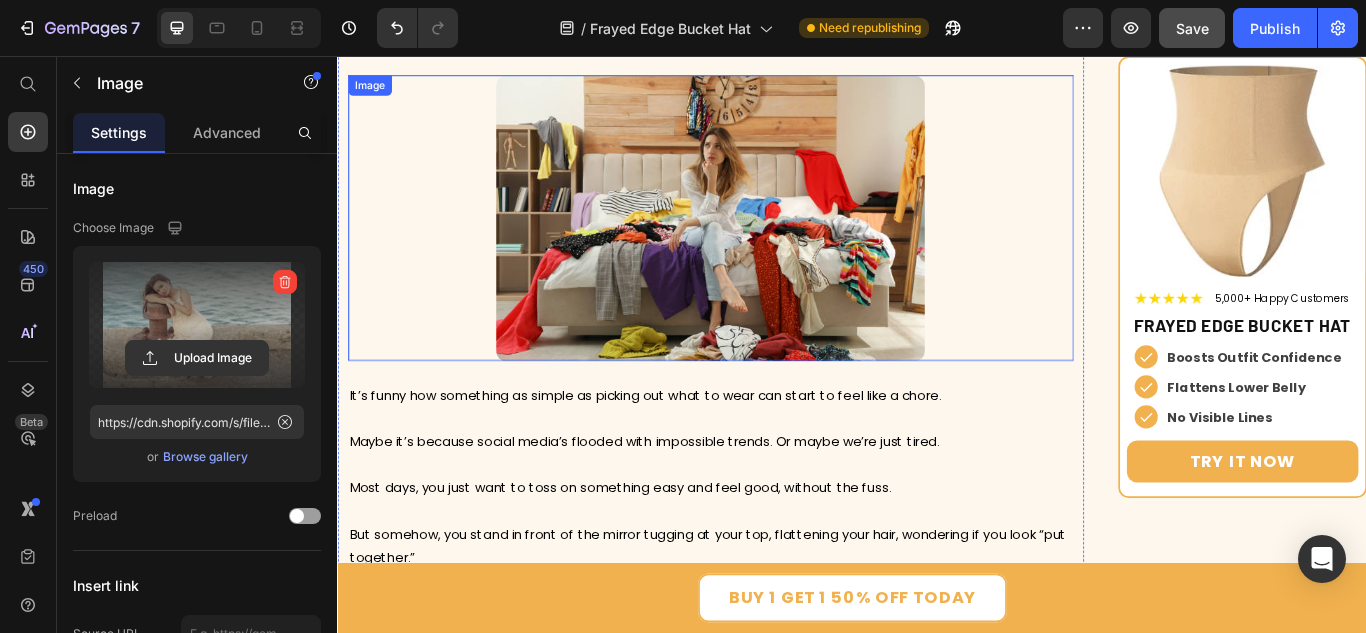 click at bounding box center (772, 245) 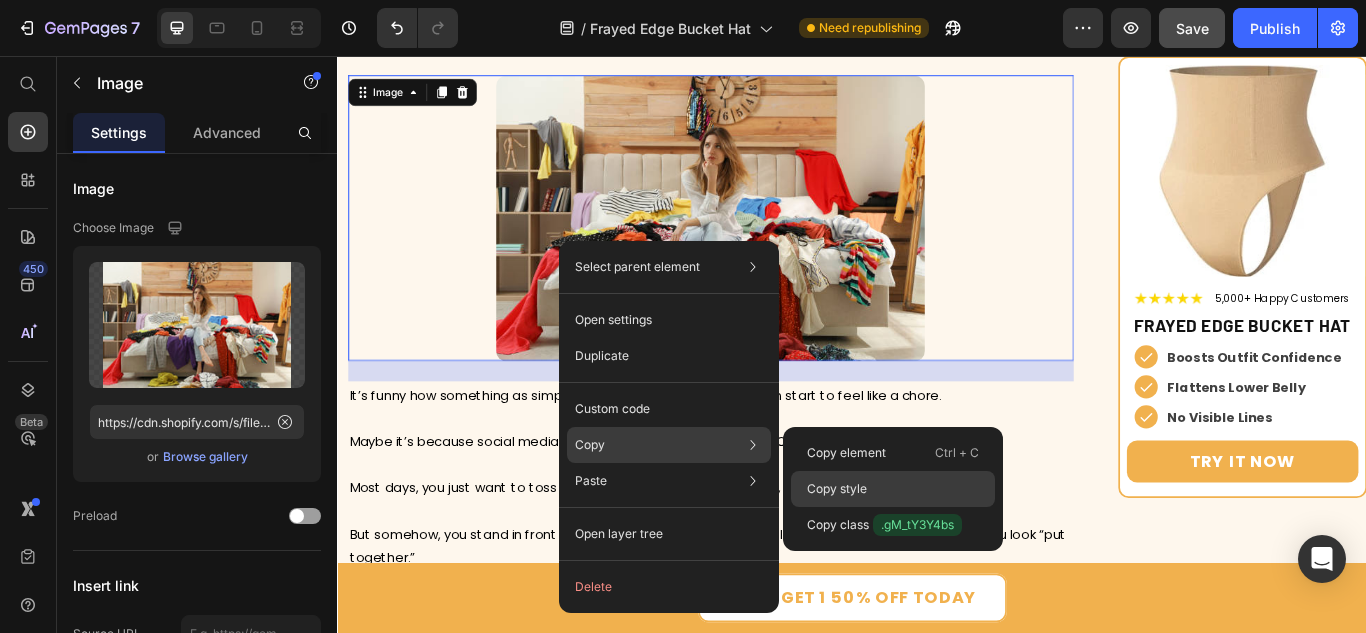 click on "Copy style" at bounding box center [837, 489] 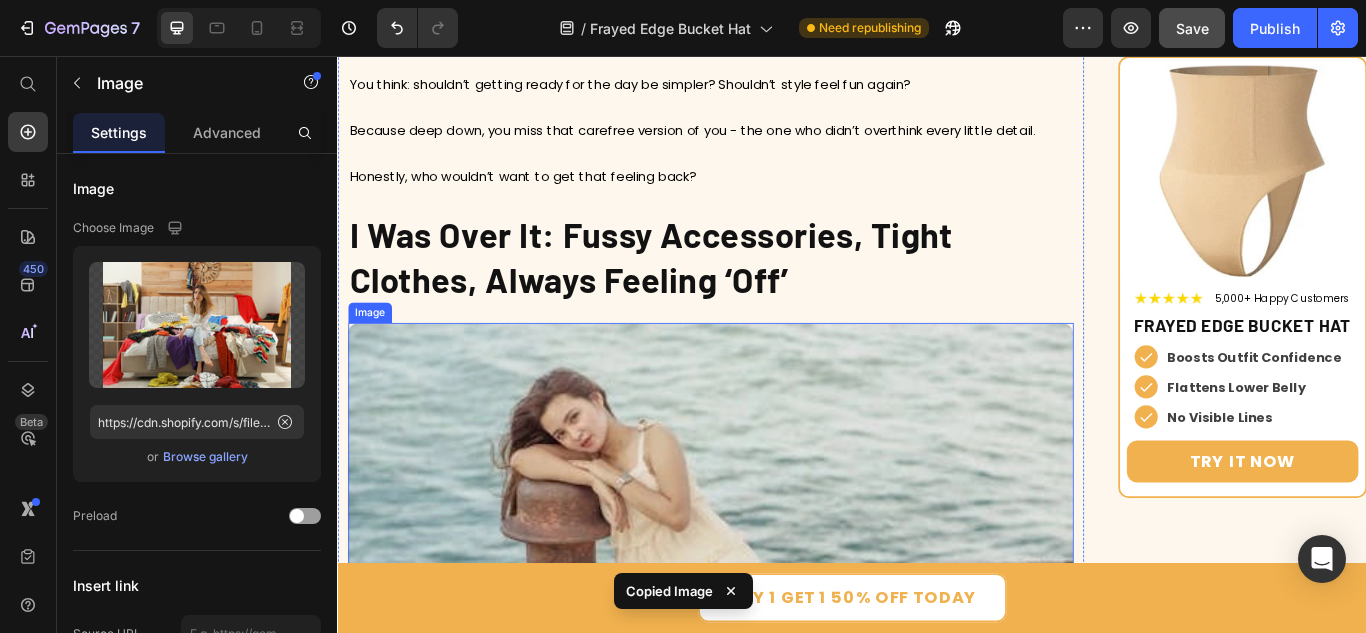 scroll, scrollTop: 1400, scrollLeft: 0, axis: vertical 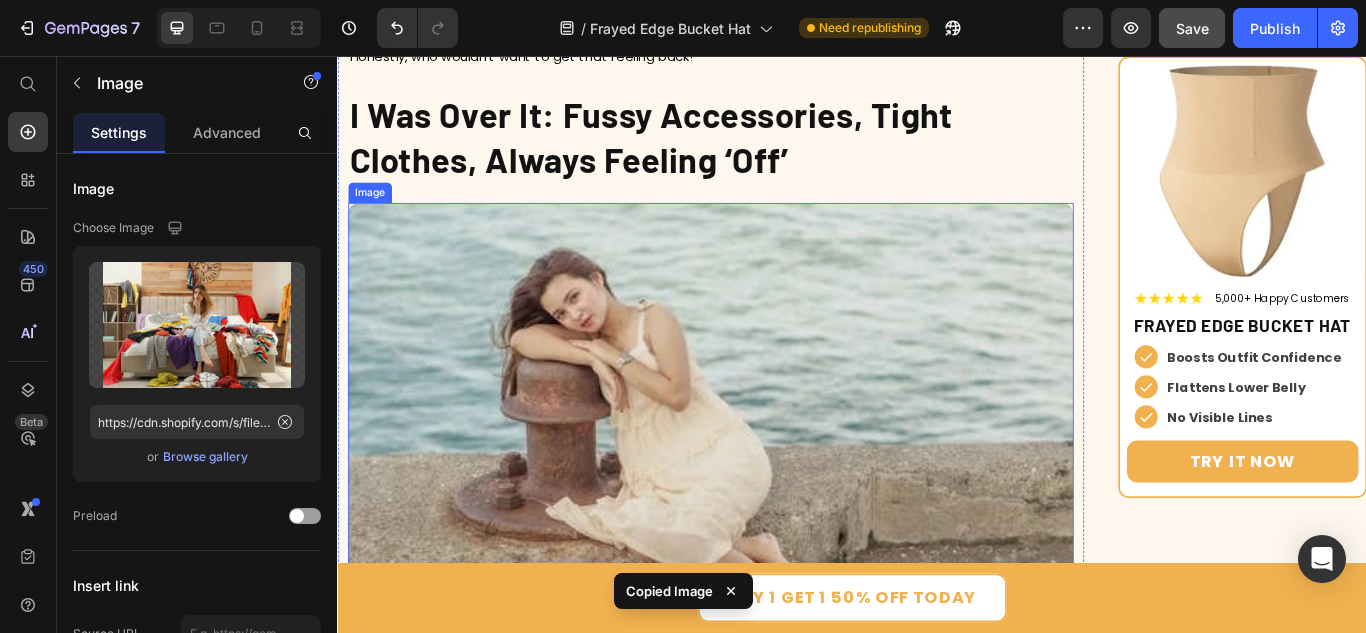 click at bounding box center (772, 509) 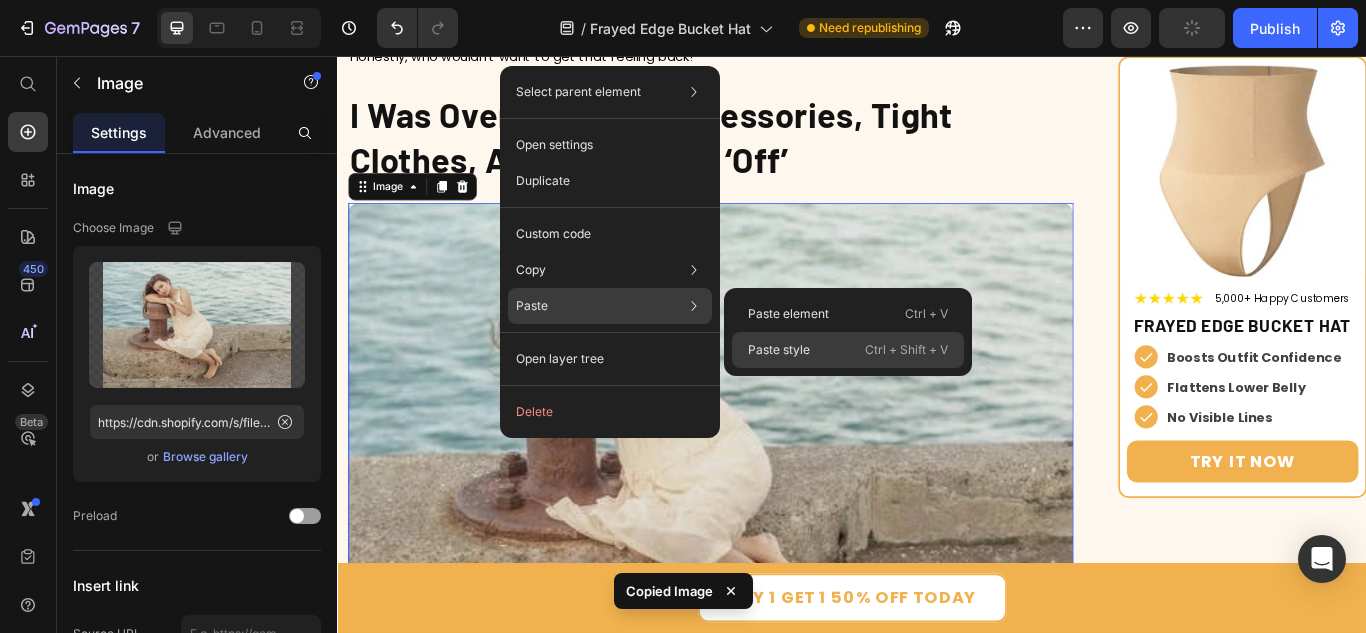 click on "Paste style" at bounding box center [779, 350] 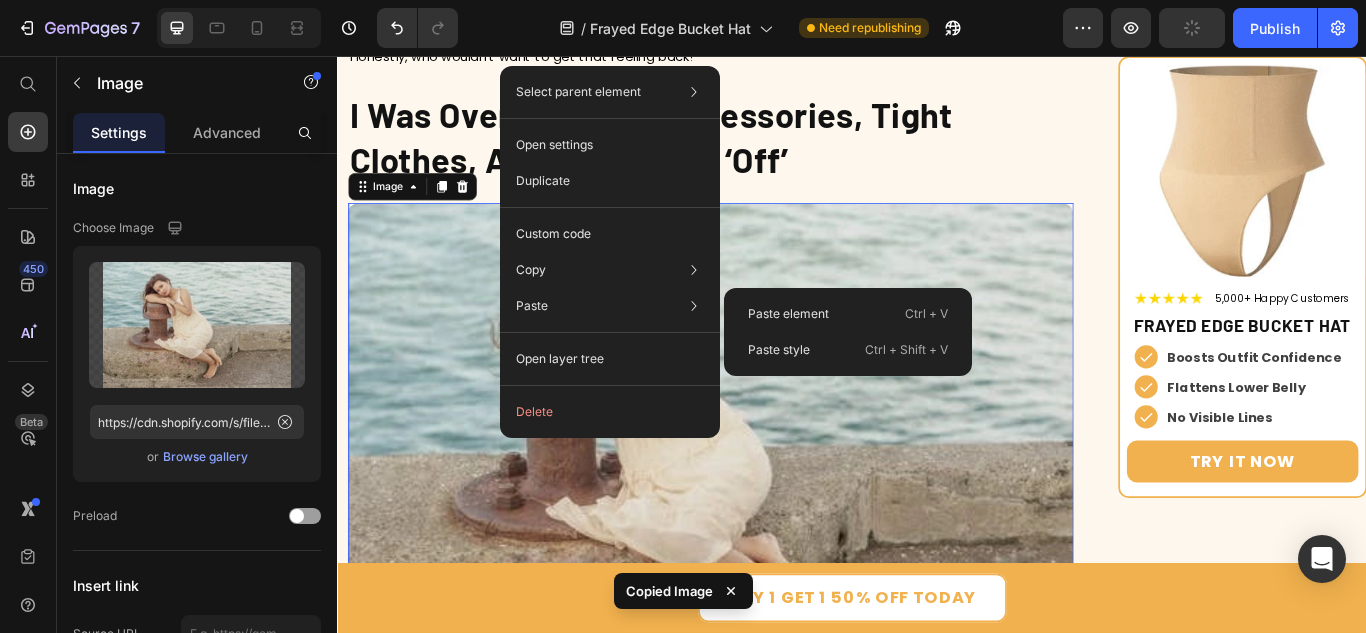 type on "500" 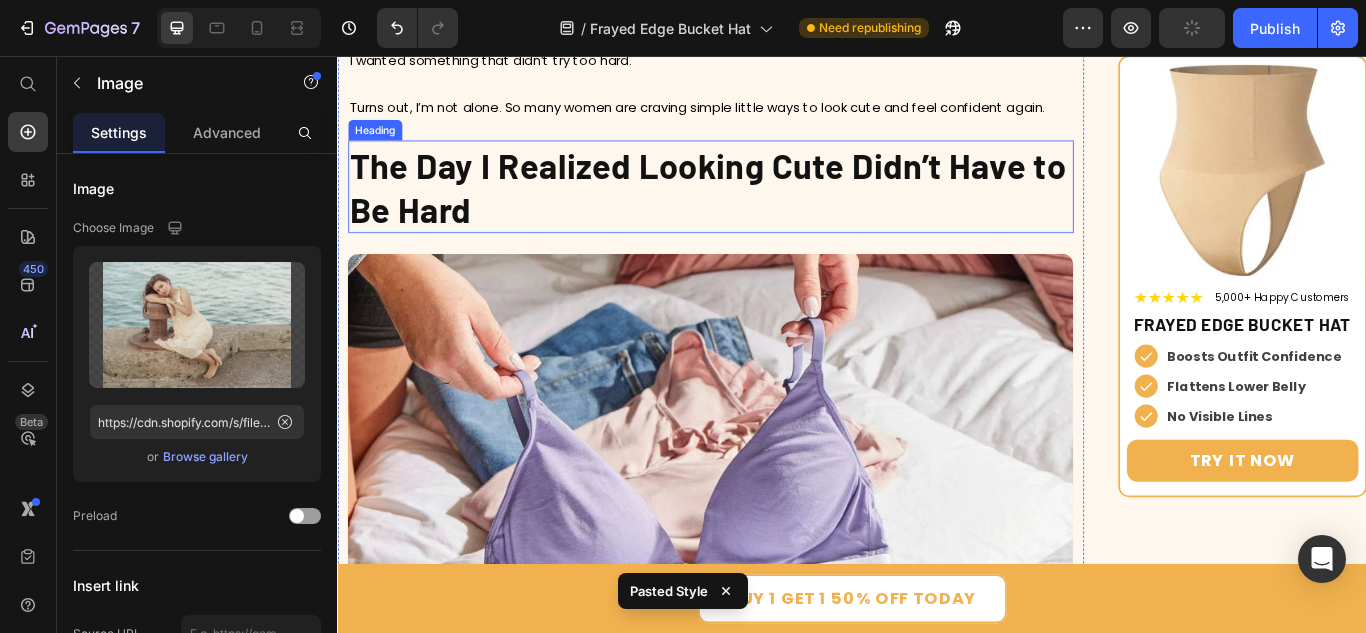 scroll, scrollTop: 2300, scrollLeft: 0, axis: vertical 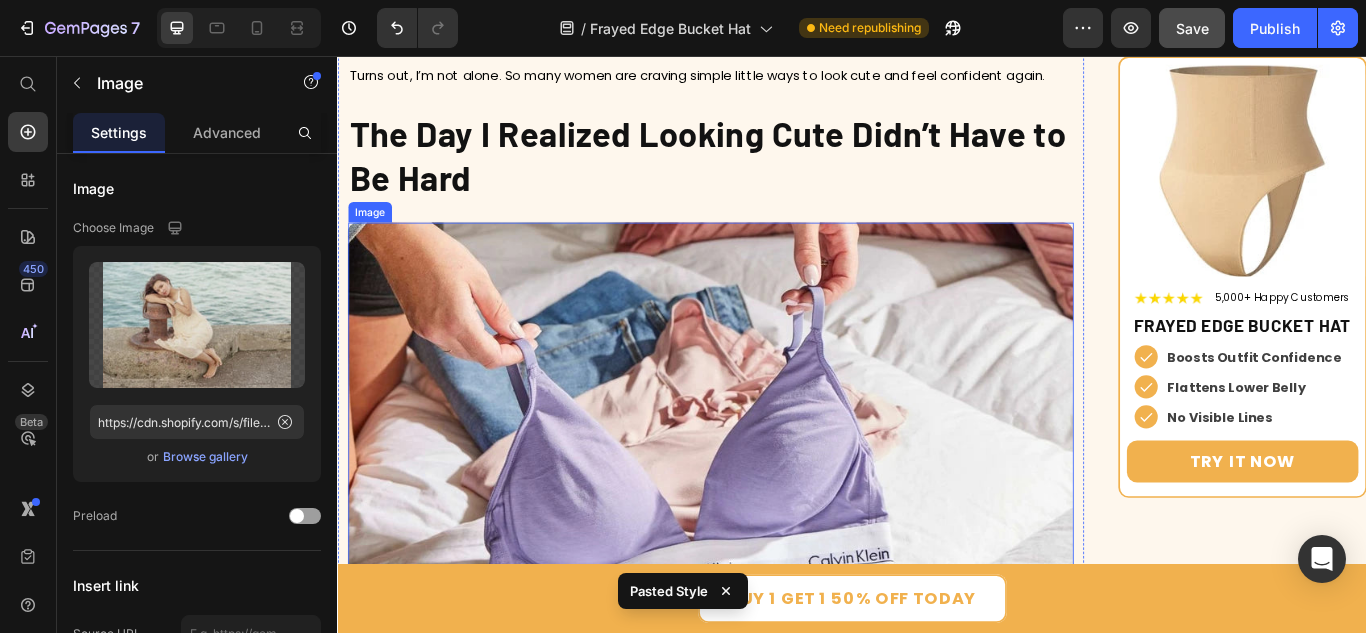 click at bounding box center (772, 488) 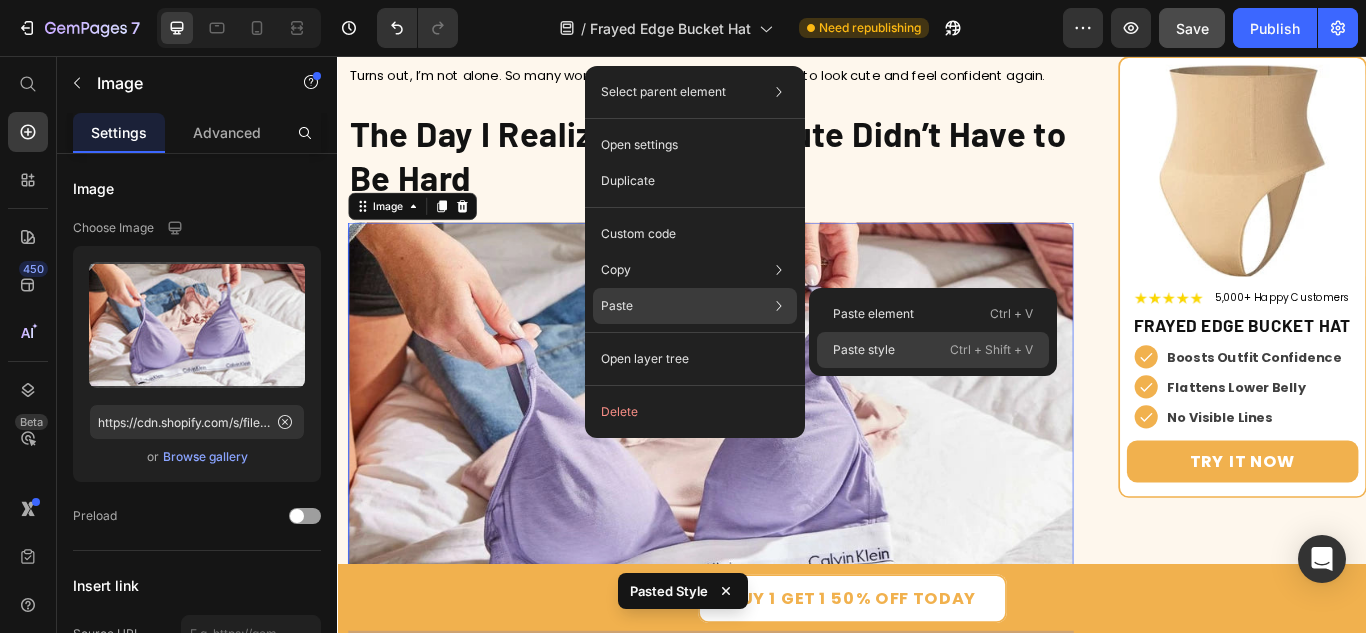 click on "Paste style  Ctrl + Shift + V" 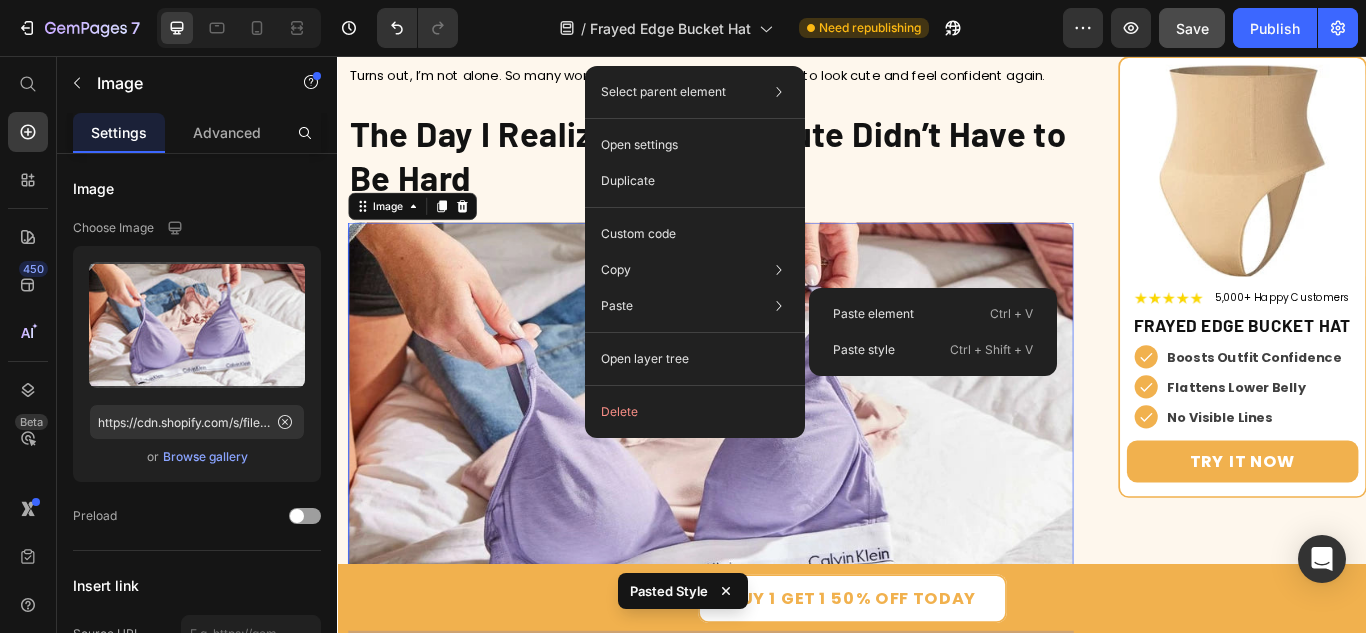type on "500" 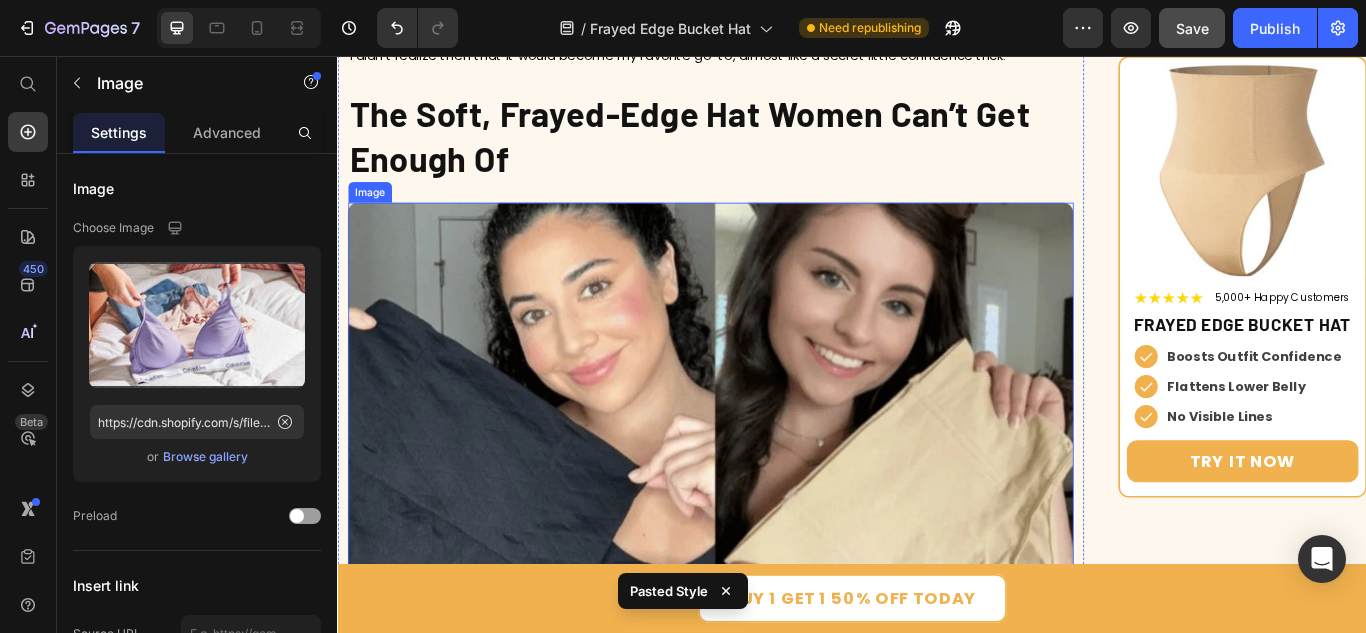 scroll, scrollTop: 3200, scrollLeft: 0, axis: vertical 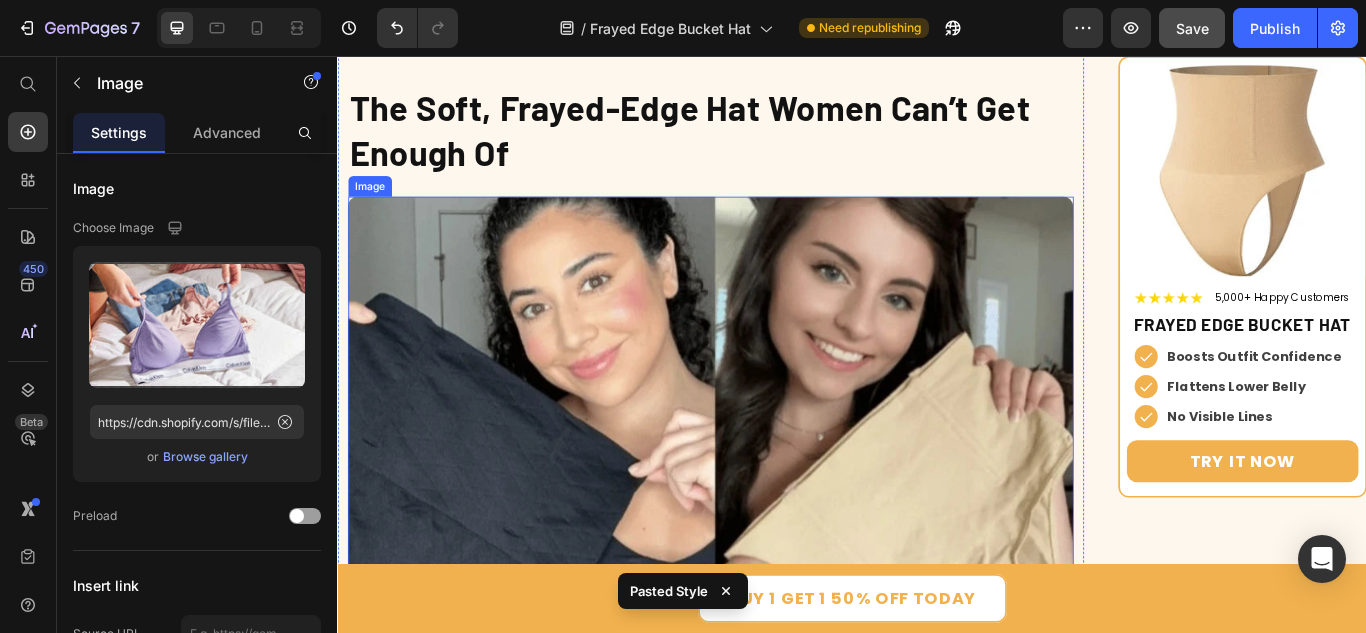 click at bounding box center [772, 511] 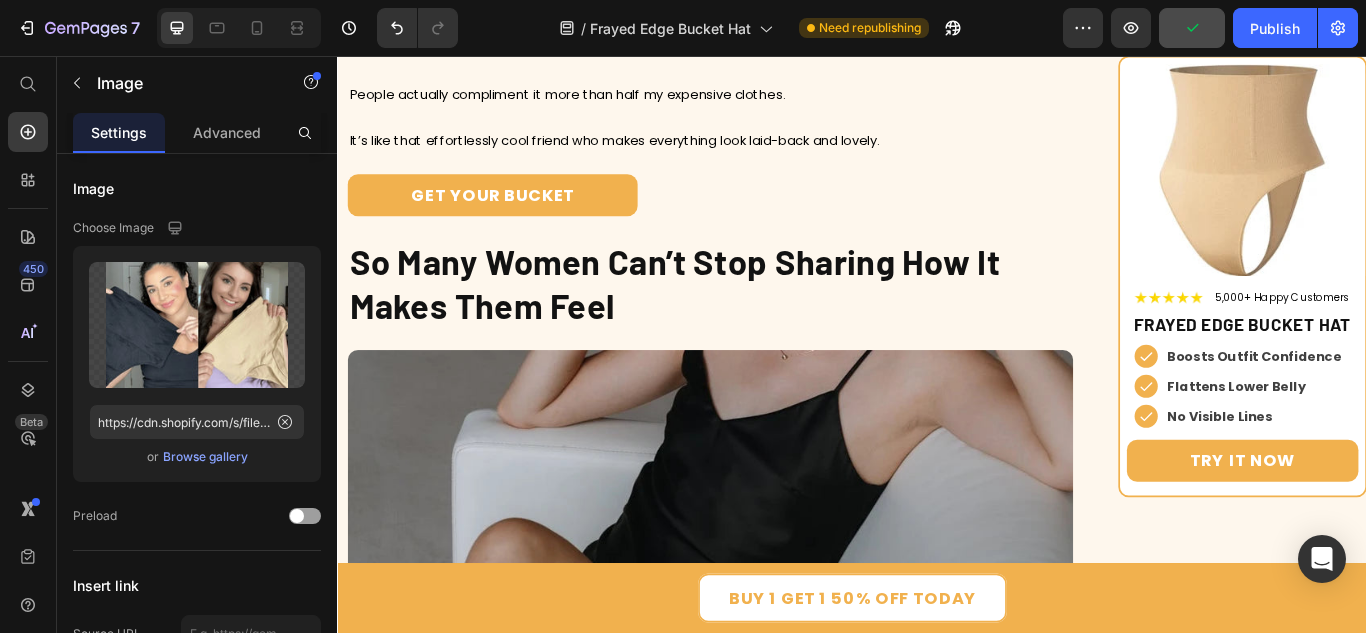 scroll, scrollTop: 5500, scrollLeft: 0, axis: vertical 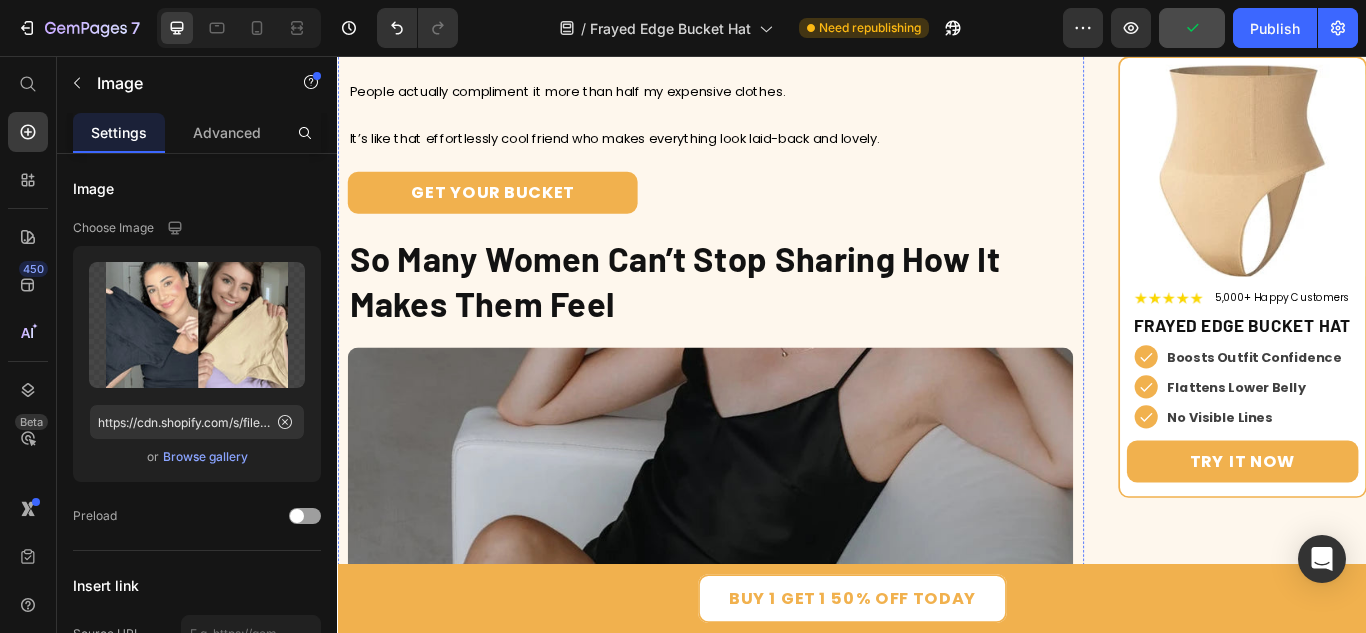 click at bounding box center [772, -293] 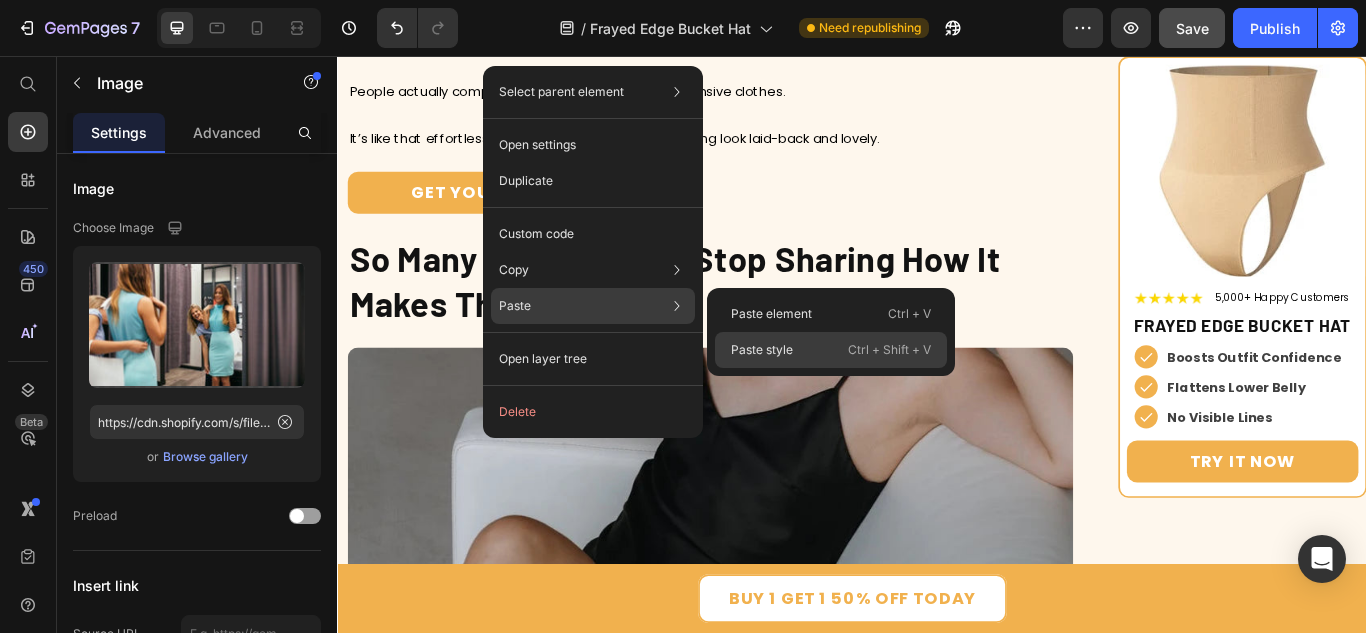 click on "Paste style" at bounding box center [762, 350] 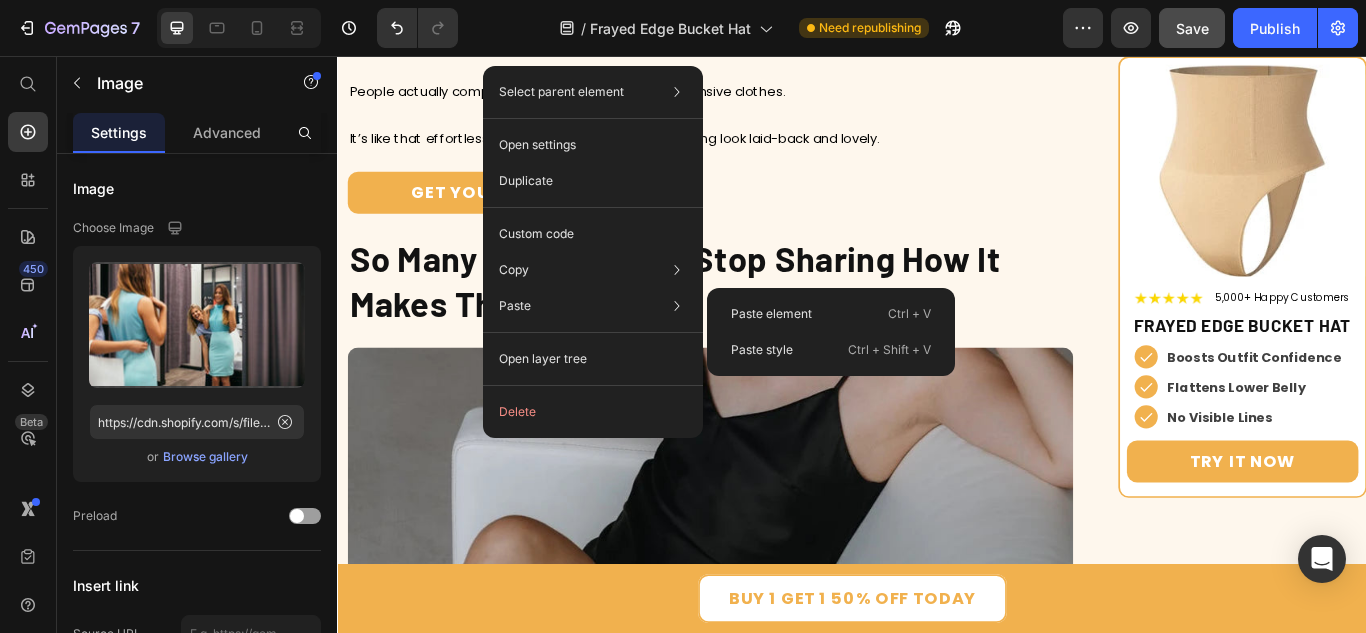 type on "500" 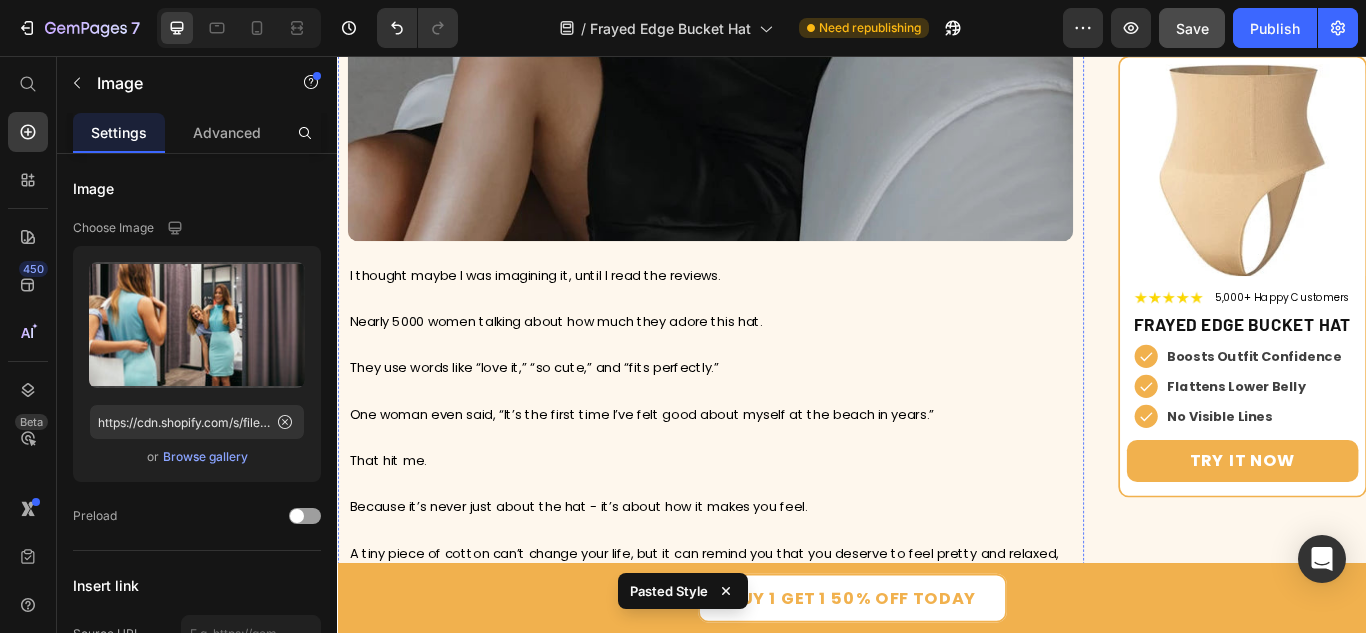scroll, scrollTop: 6400, scrollLeft: 0, axis: vertical 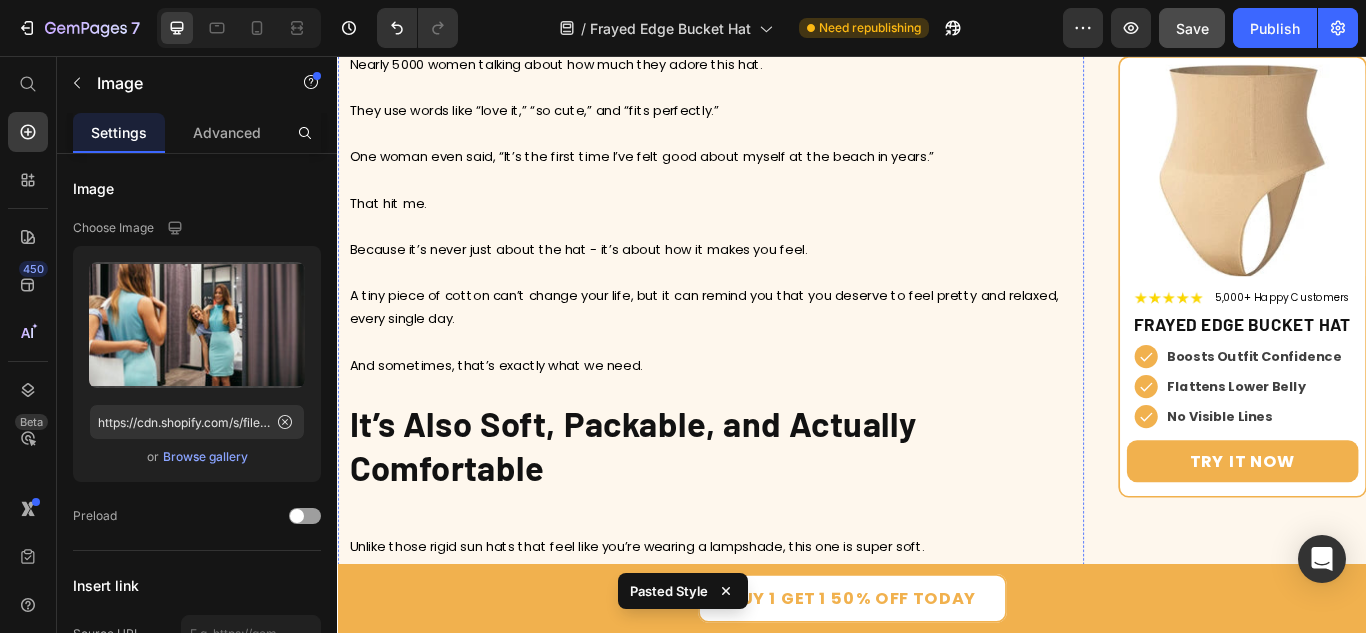 click at bounding box center [772, -266] 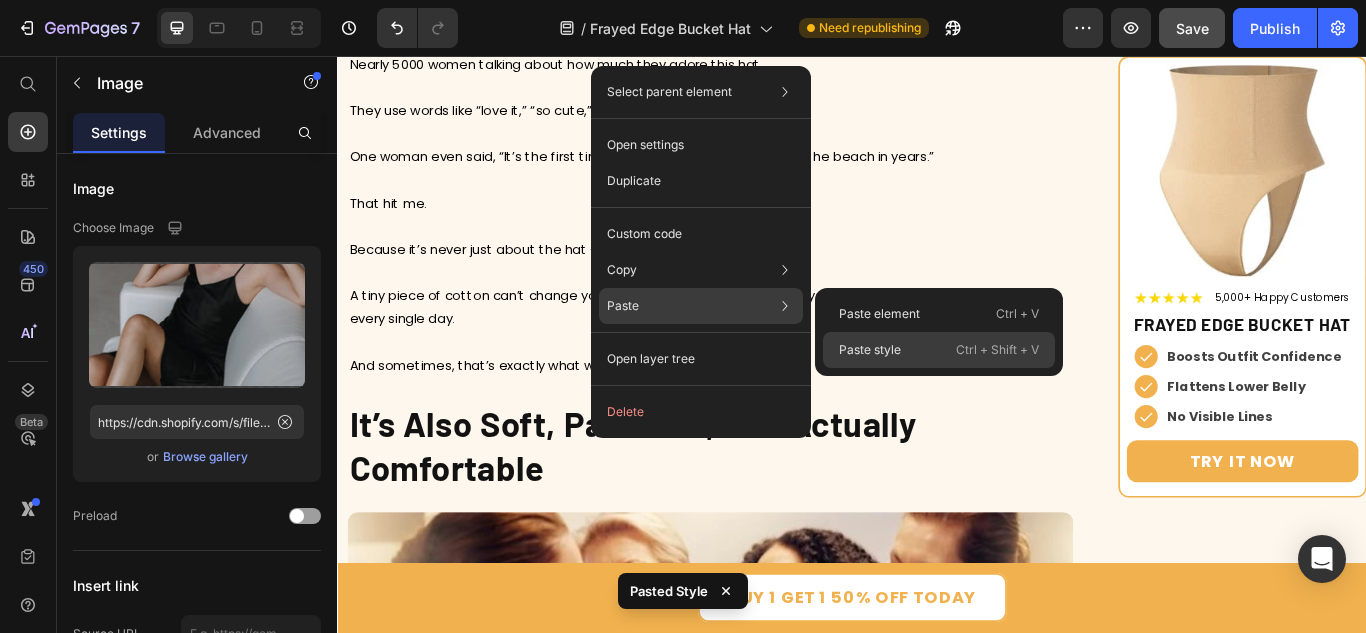 click on "Paste style" at bounding box center [870, 350] 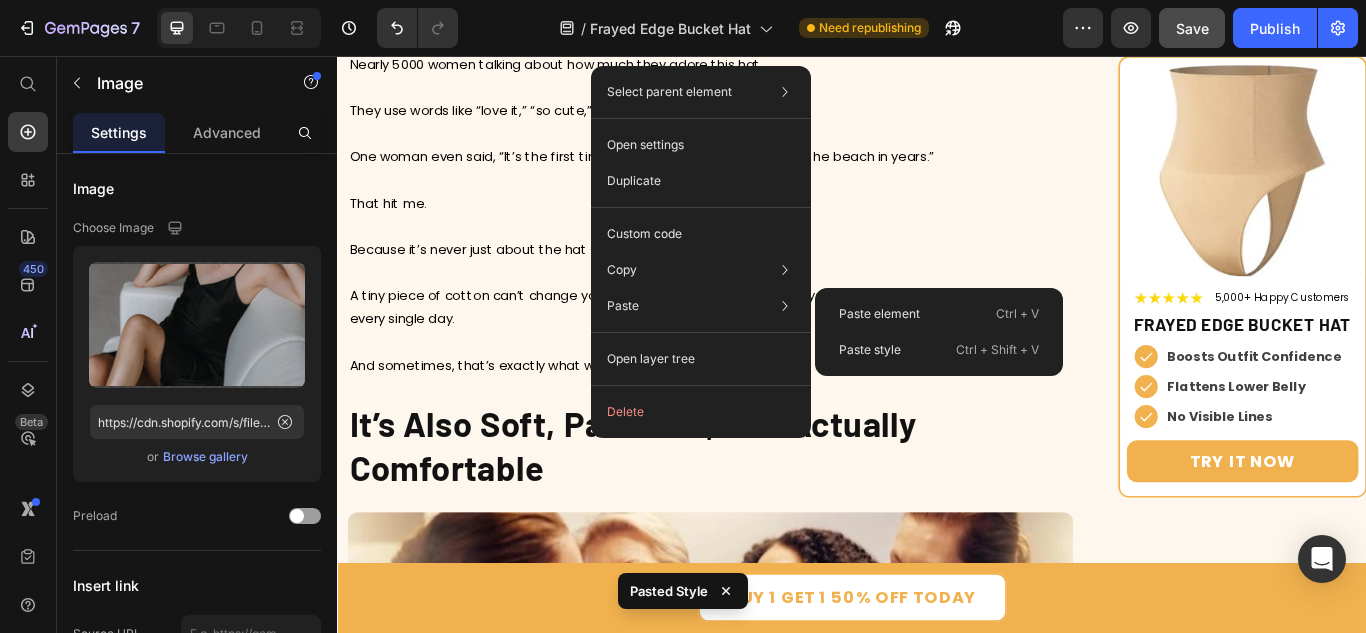 type on "500" 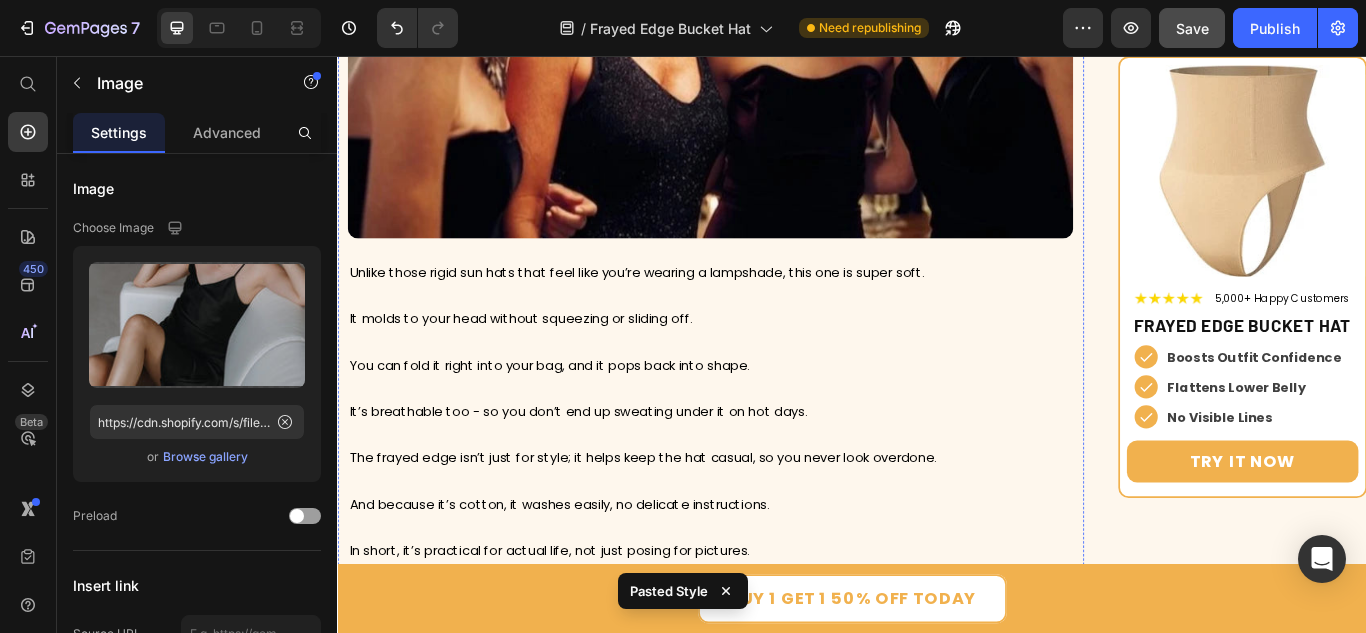 scroll, scrollTop: 7200, scrollLeft: 0, axis: vertical 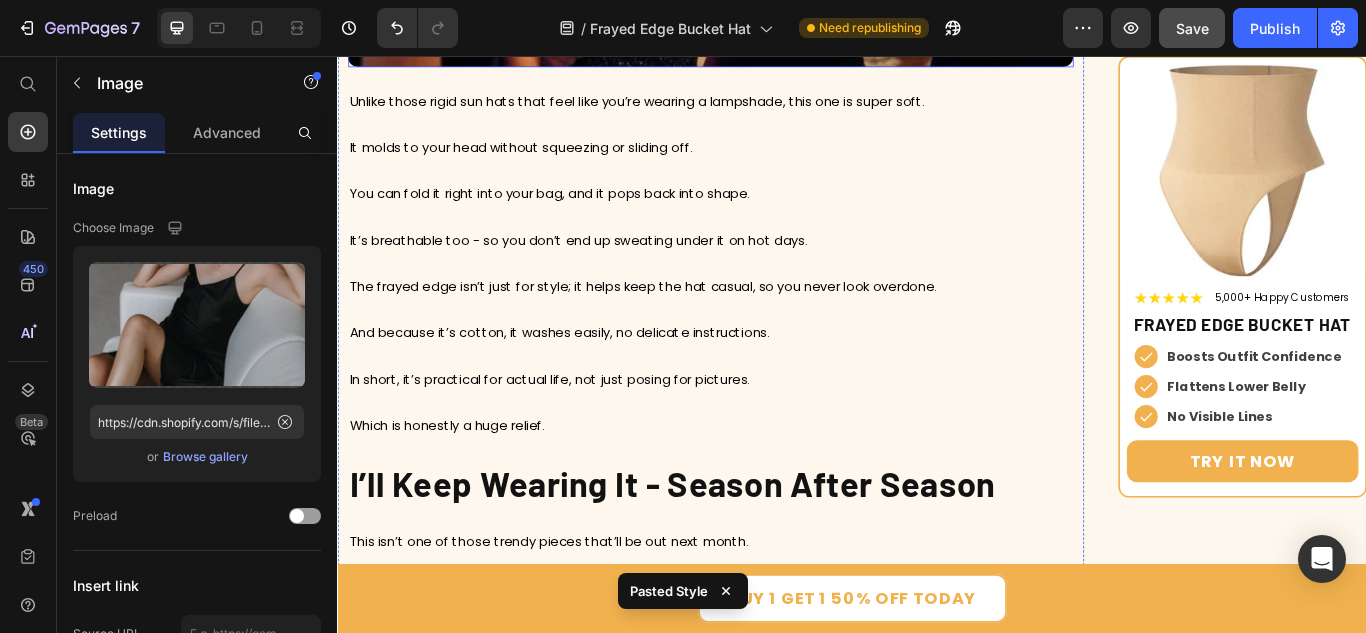 click at bounding box center [772, -169] 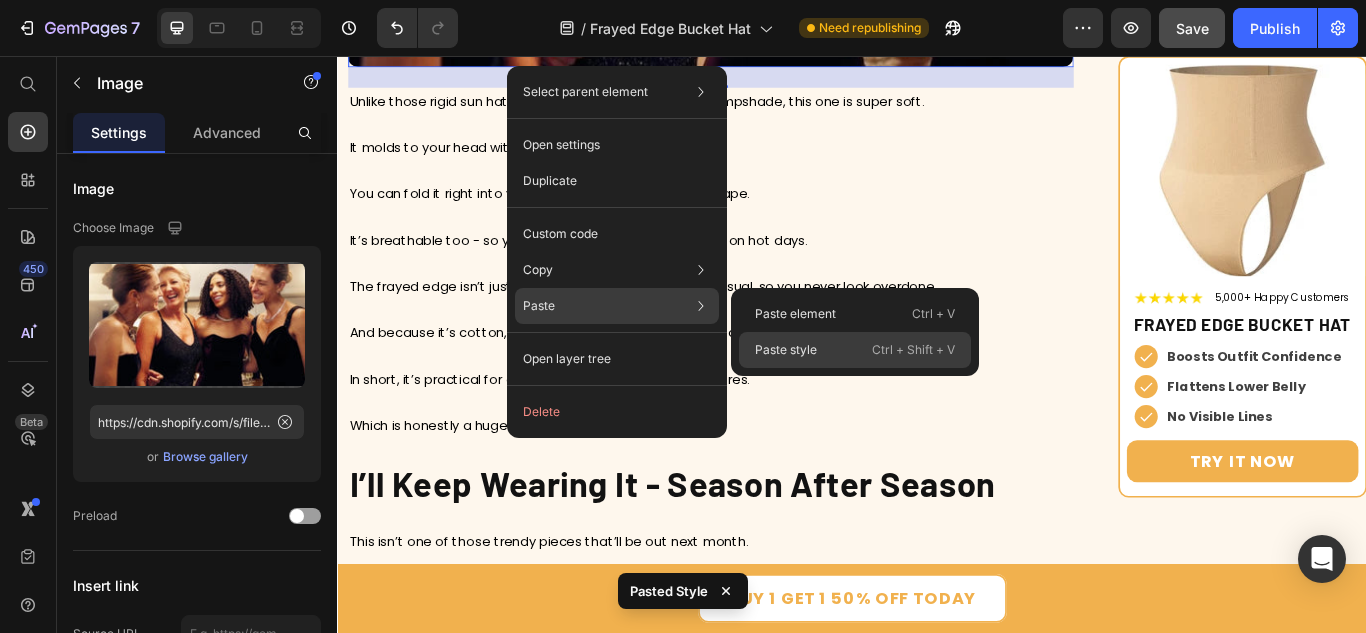 drag, startPoint x: 766, startPoint y: 347, endPoint x: 494, endPoint y: 340, distance: 272.09006 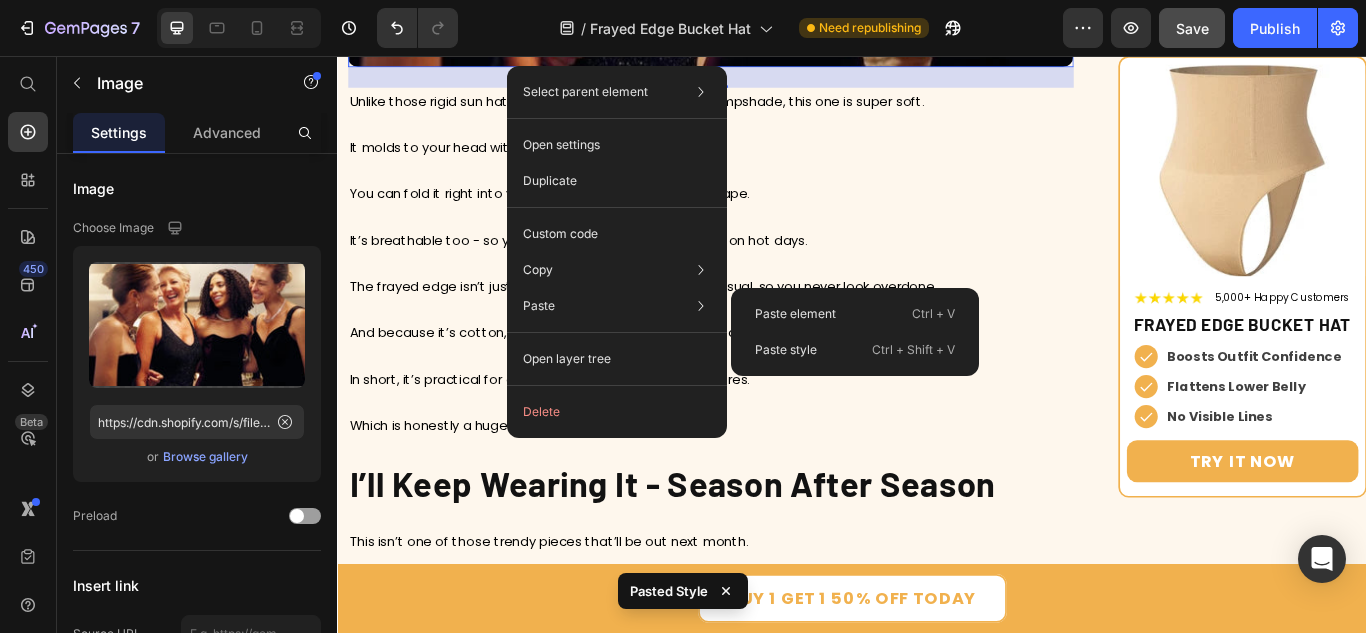 type on "500" 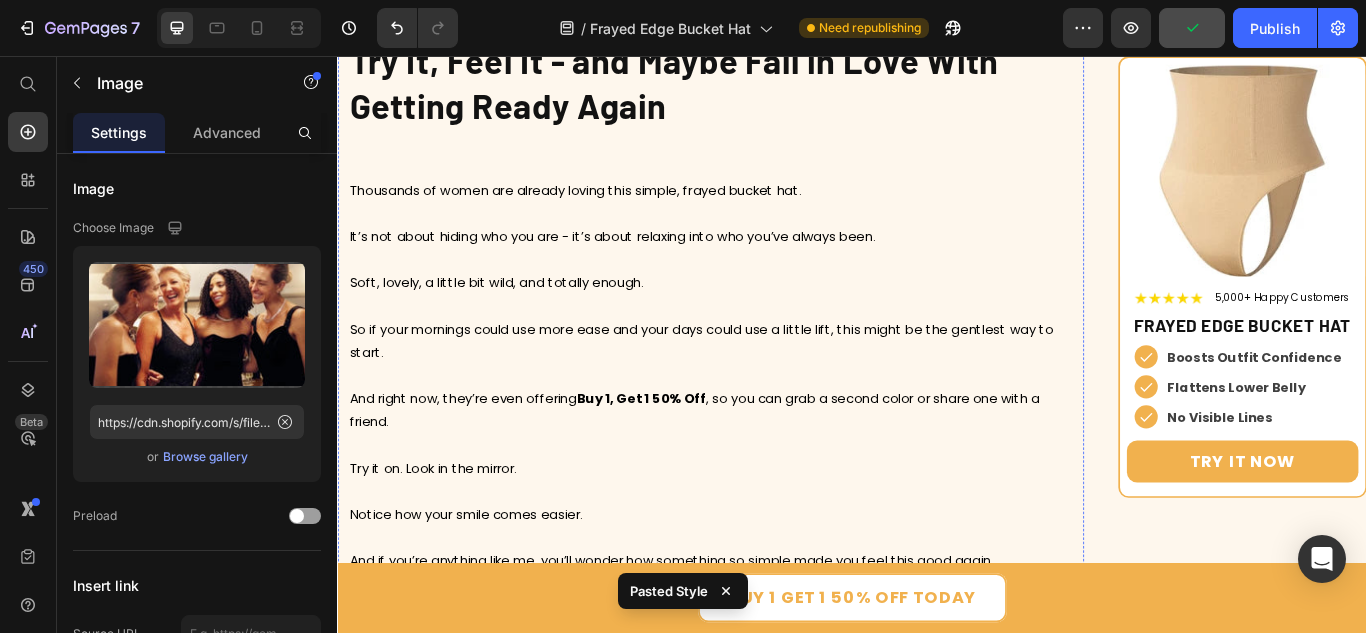 scroll, scrollTop: 9000, scrollLeft: 0, axis: vertical 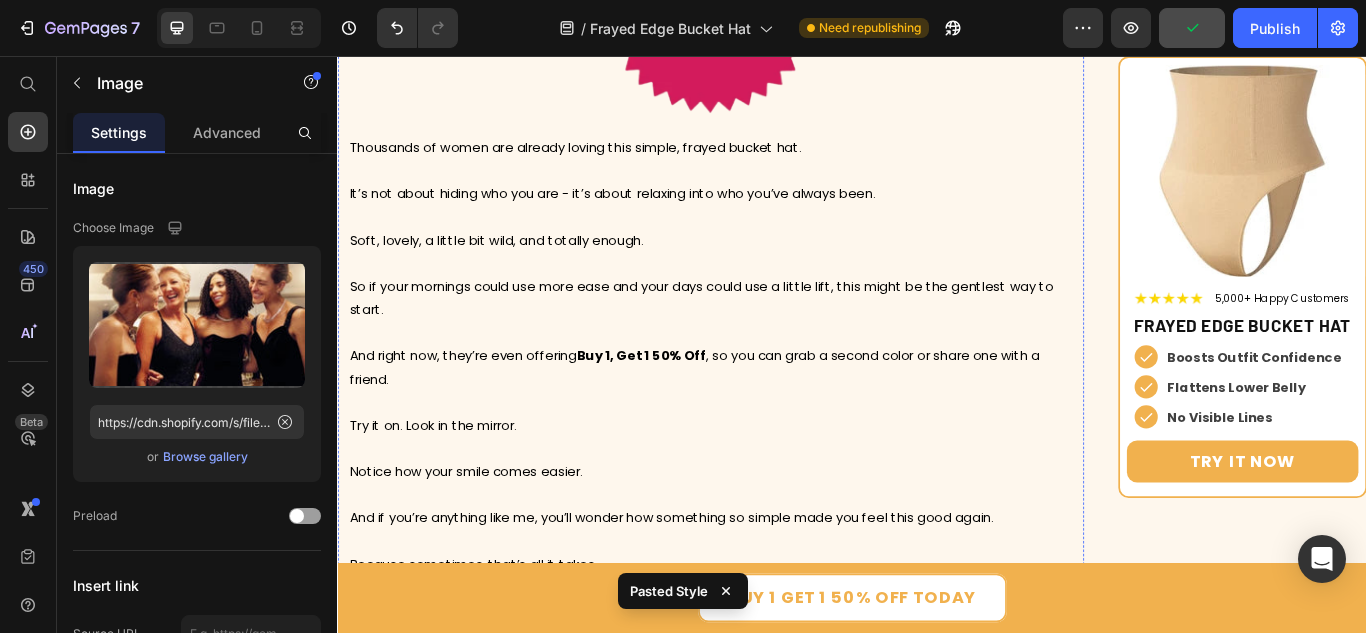 click at bounding box center [772, -724] 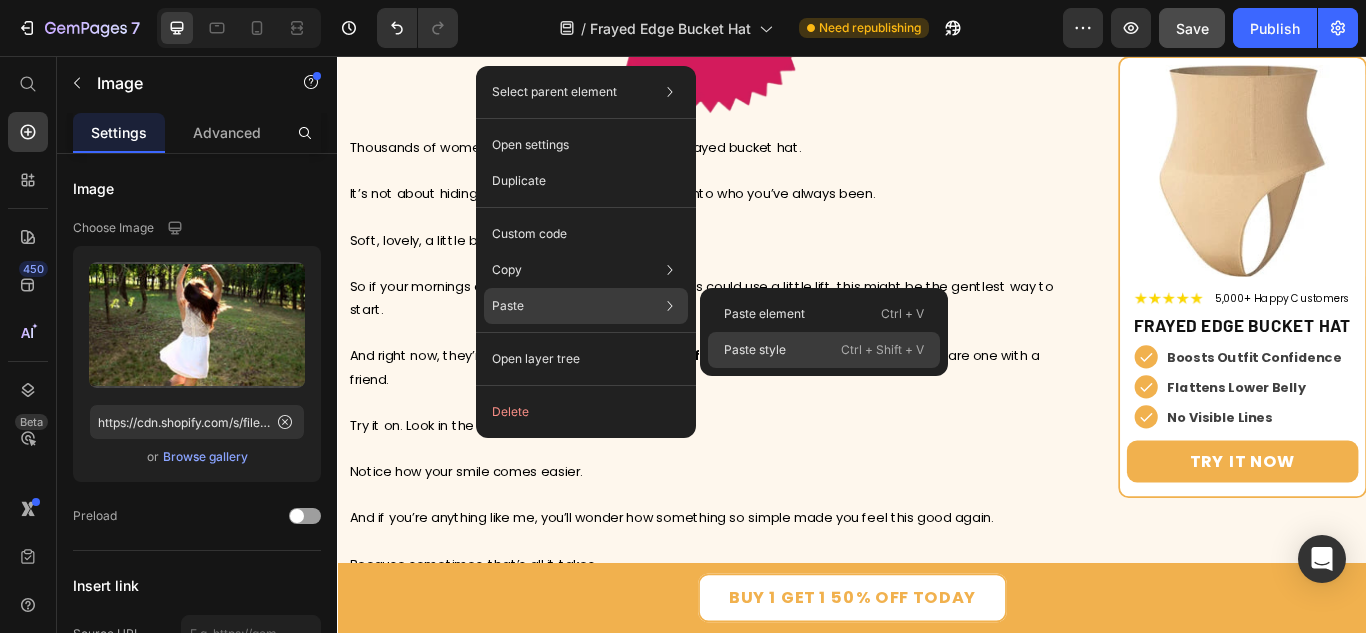 click on "Paste style" at bounding box center [755, 350] 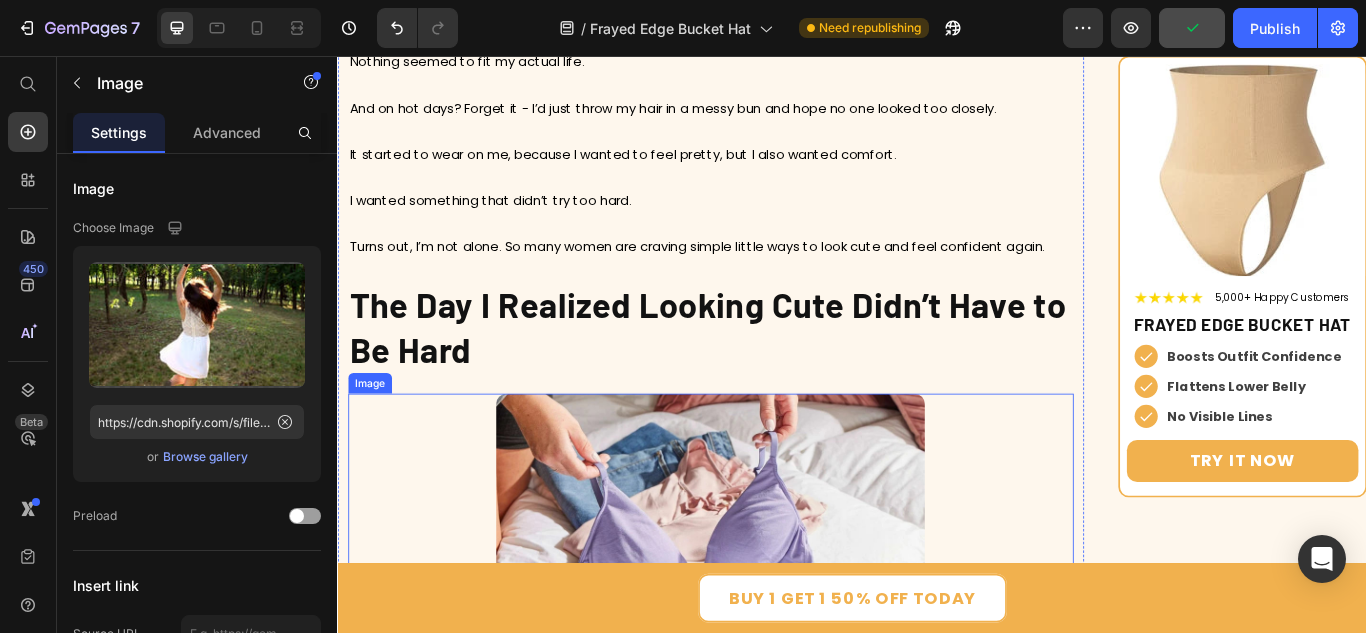 scroll, scrollTop: 2200, scrollLeft: 0, axis: vertical 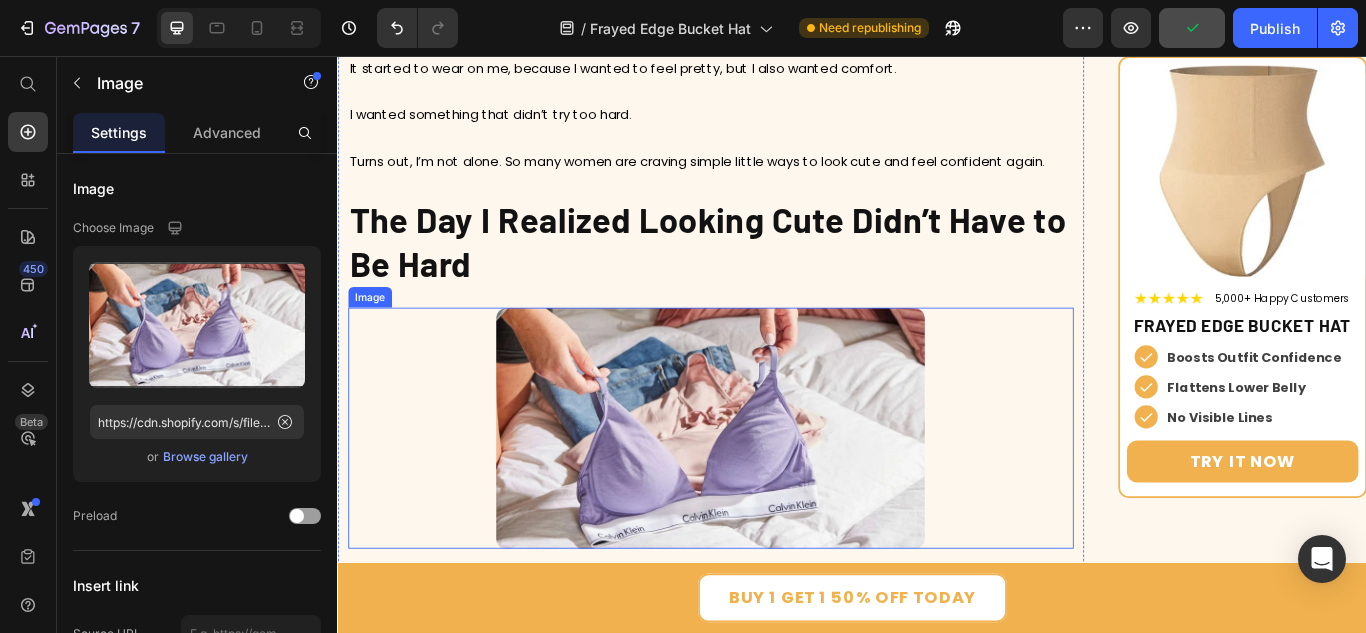 click at bounding box center (772, 490) 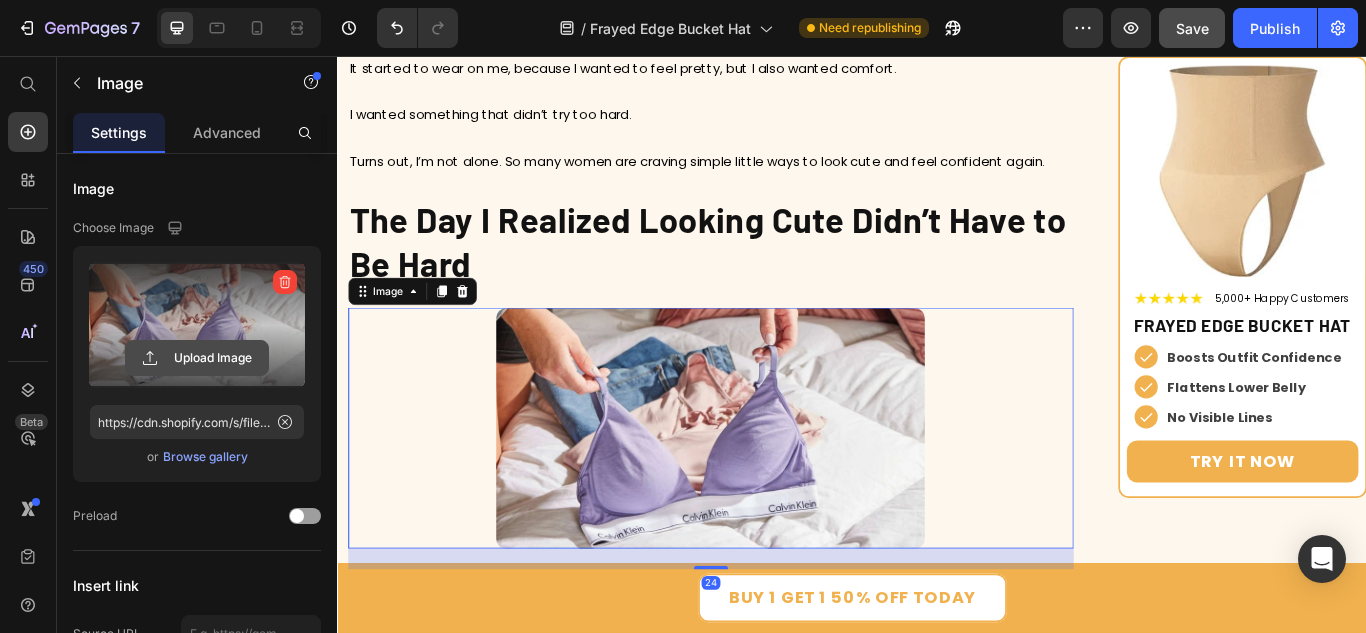click 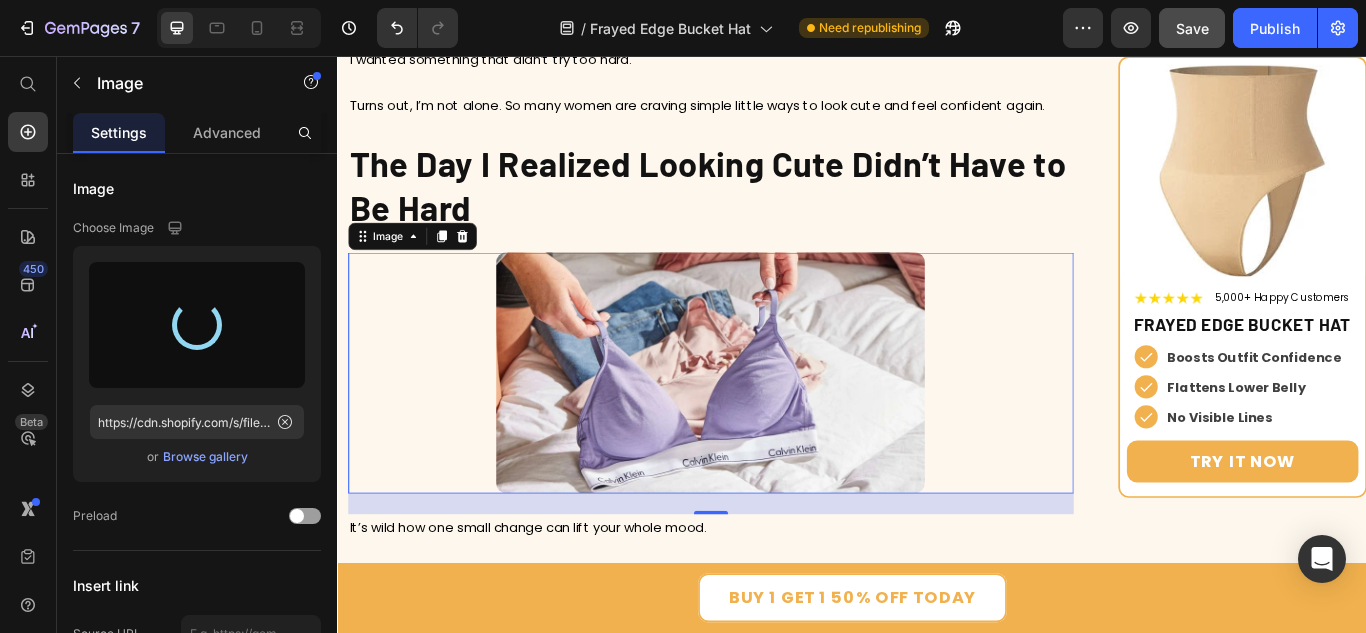 scroll, scrollTop: 2300, scrollLeft: 0, axis: vertical 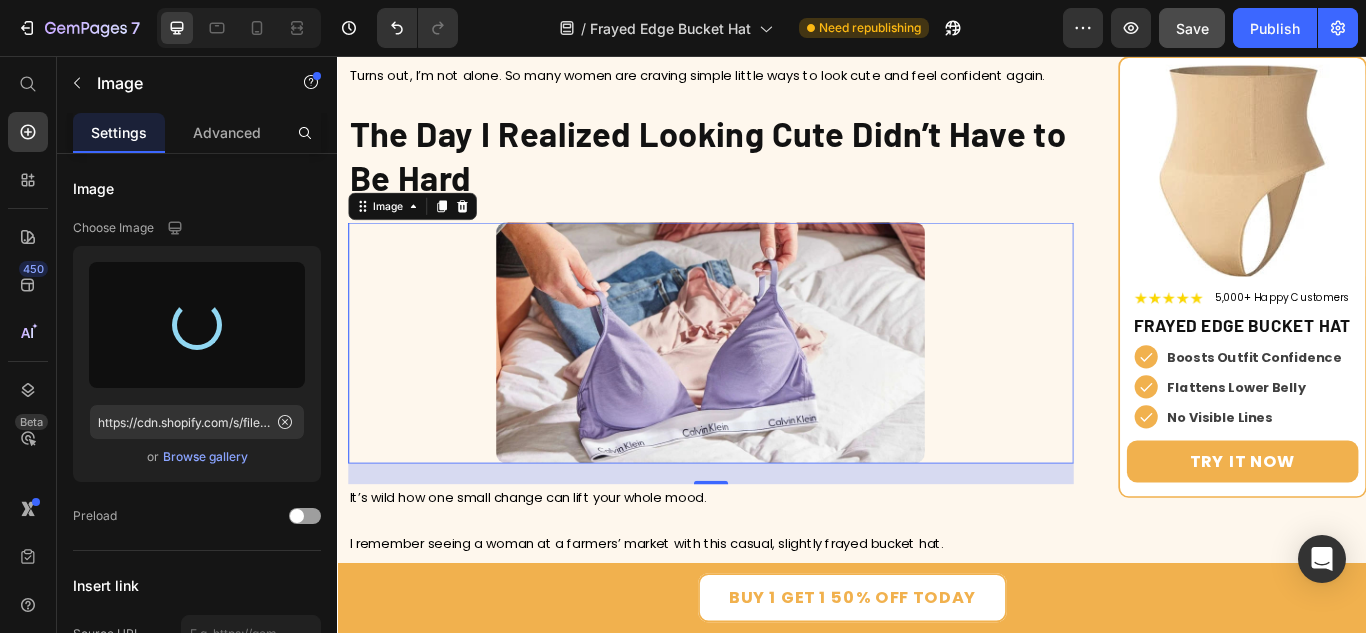 type on "https://cdn.shopify.com/s/files/1/0784/1526/6084/files/gempages_575347567563375135-ff4e328e-ba0d-4ddd-8c62-0aa21b6c914e.webp" 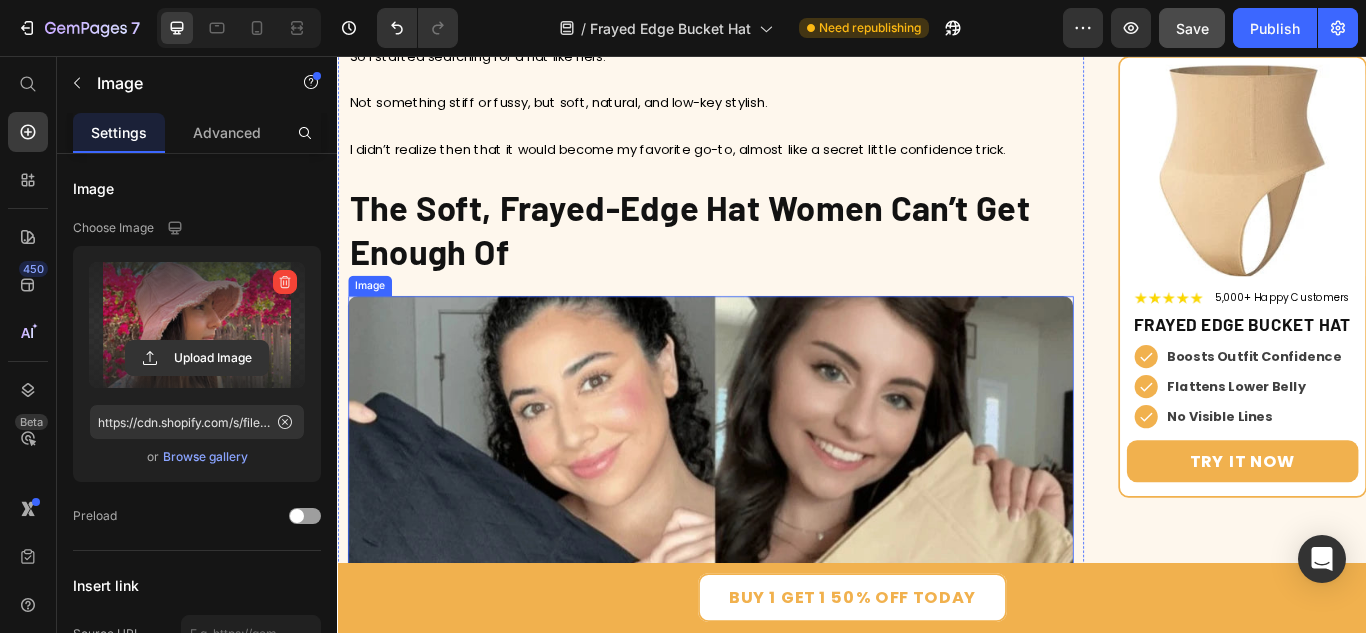 scroll, scrollTop: 3100, scrollLeft: 0, axis: vertical 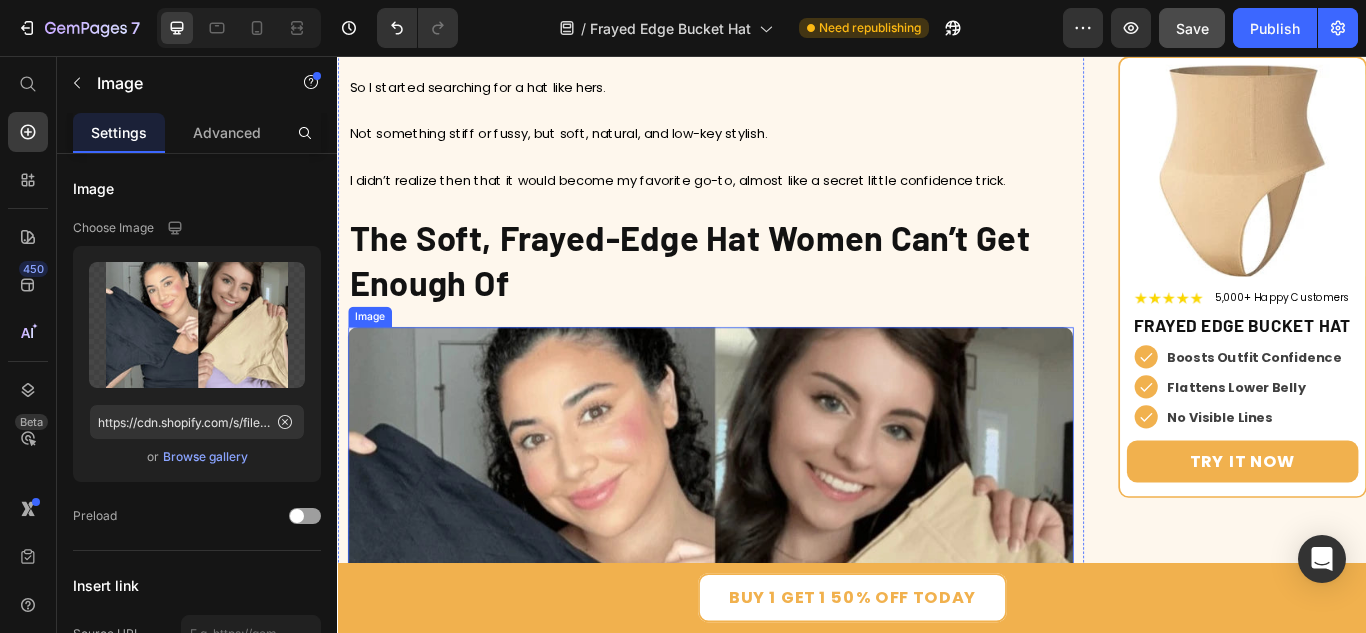 click at bounding box center [772, 663] 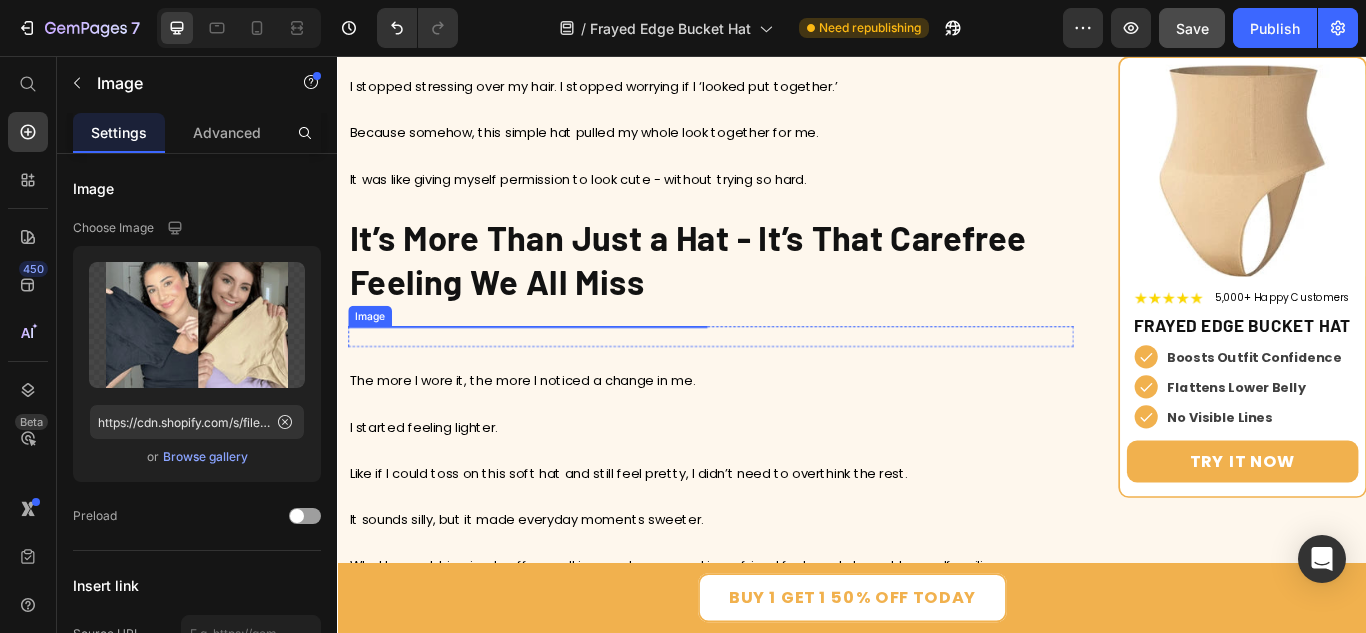 scroll, scrollTop: 4400, scrollLeft: 0, axis: vertical 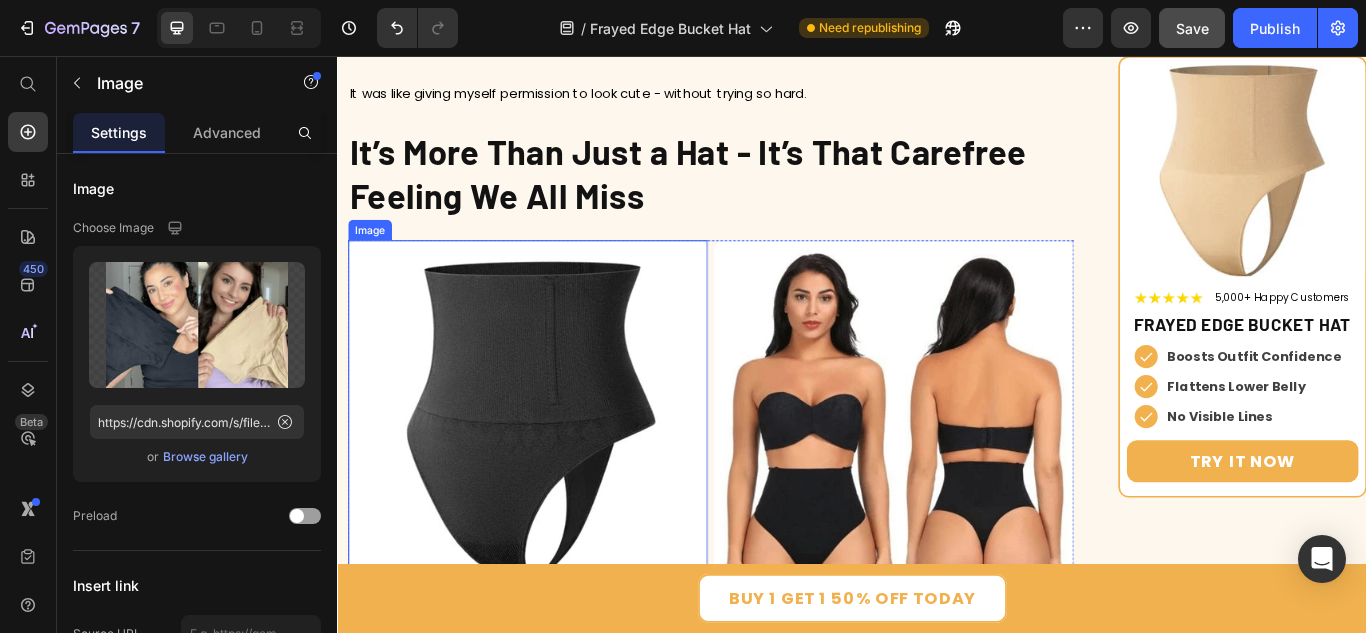 click at bounding box center [558, 480] 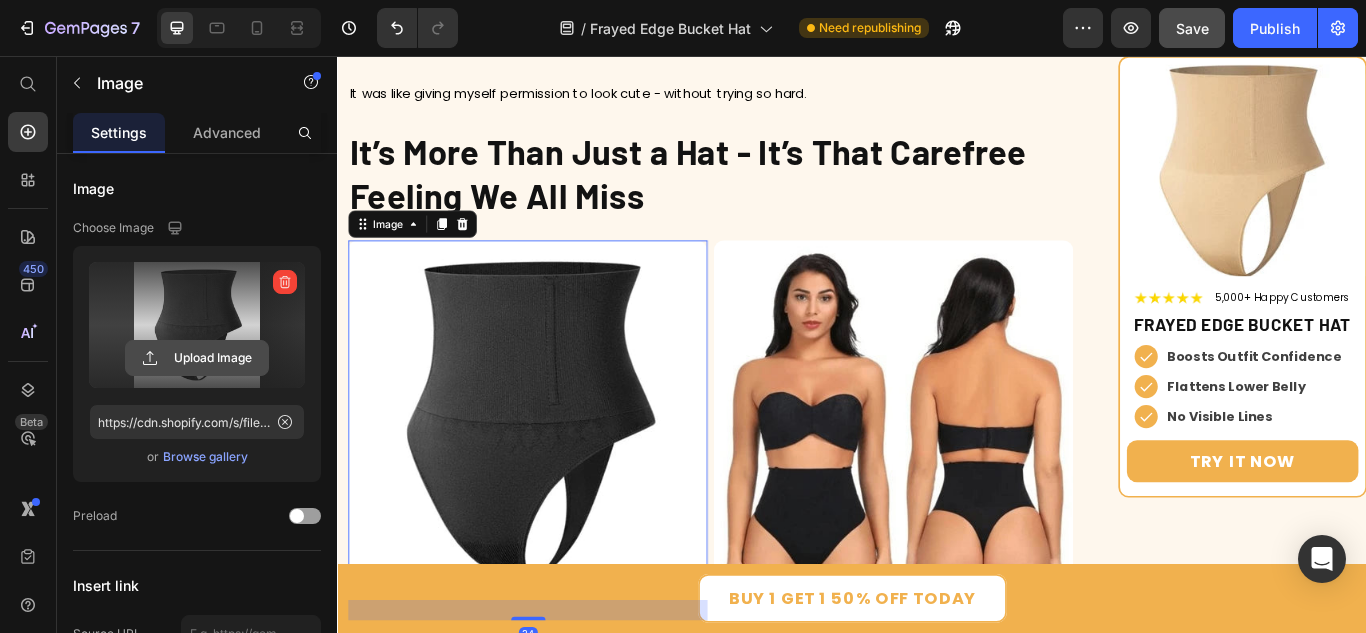 click 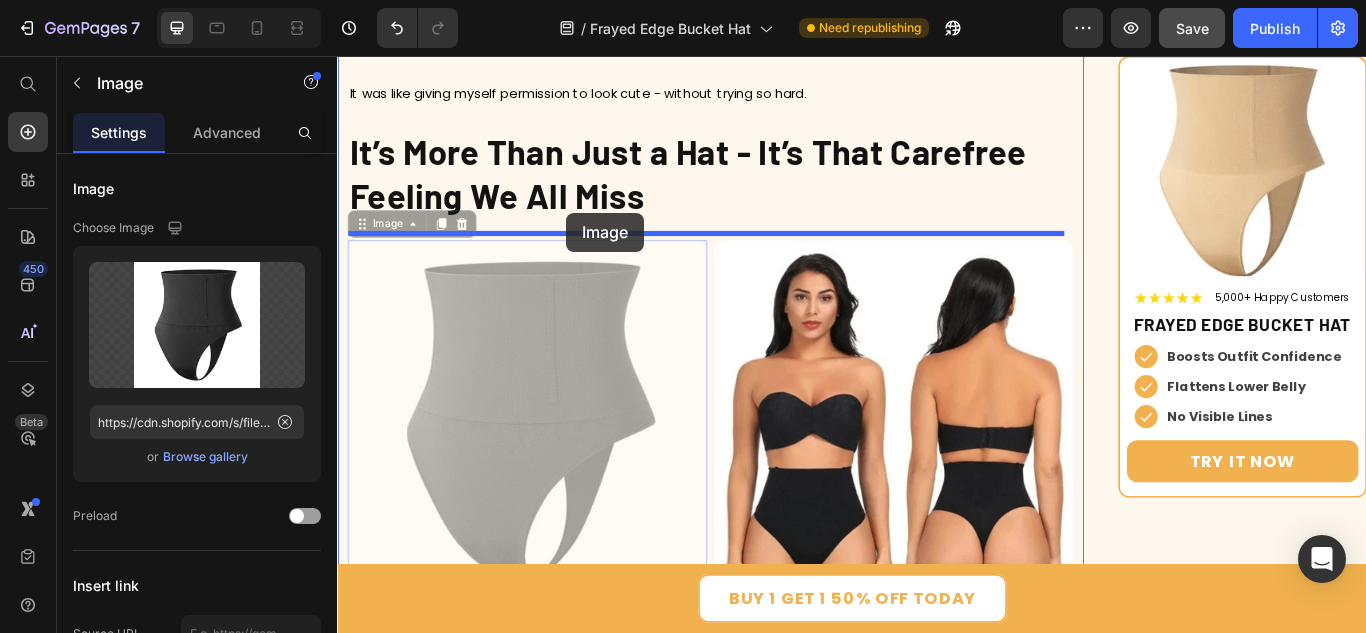 drag, startPoint x: 364, startPoint y: 249, endPoint x: 604, endPoint y: 239, distance: 240.20824 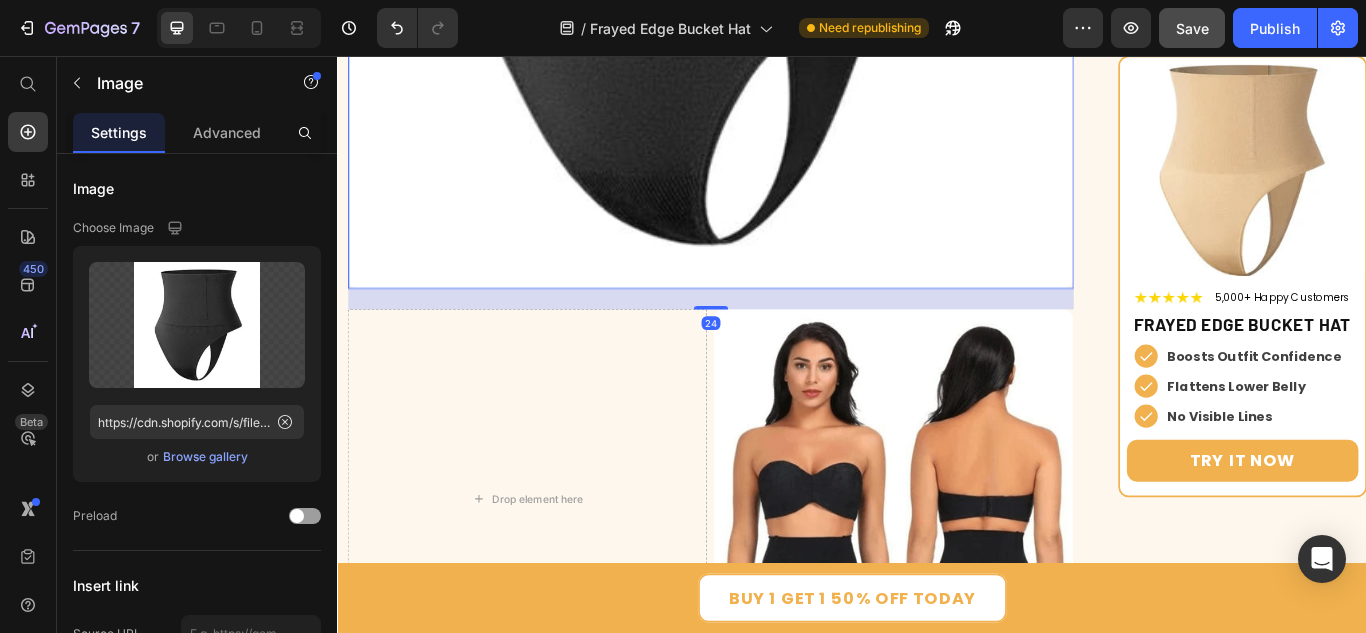 scroll, scrollTop: 5300, scrollLeft: 0, axis: vertical 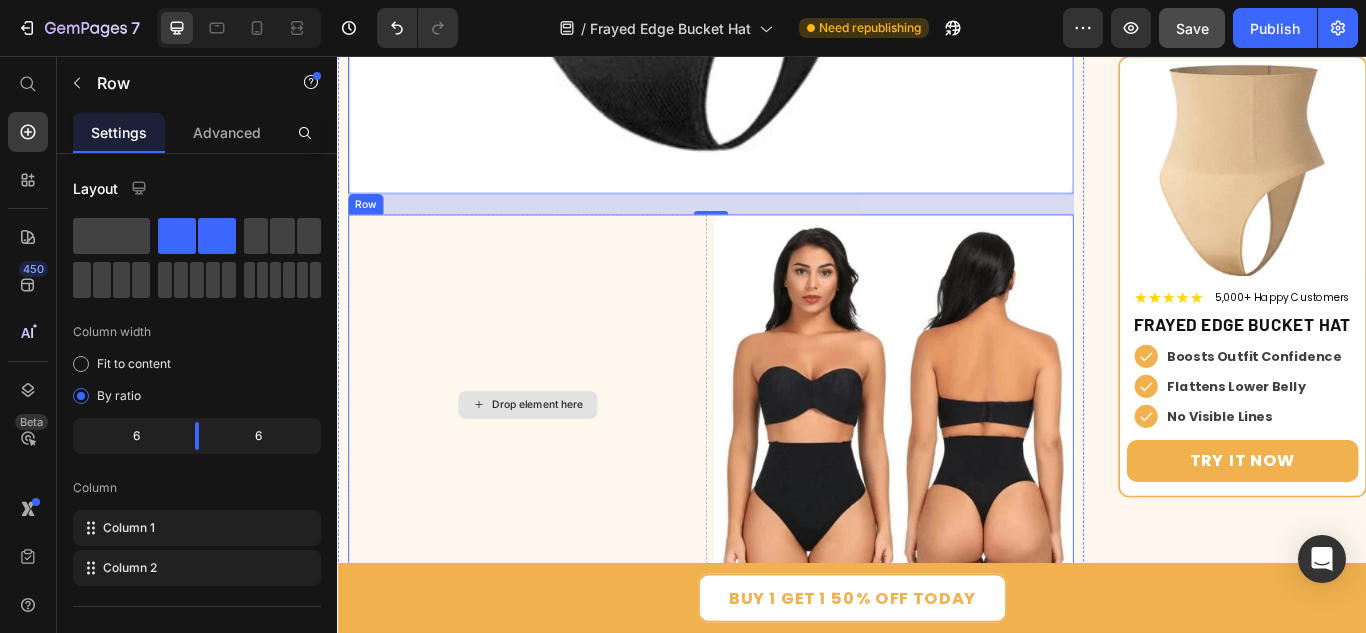 click on "Drop element here" at bounding box center (558, 462) 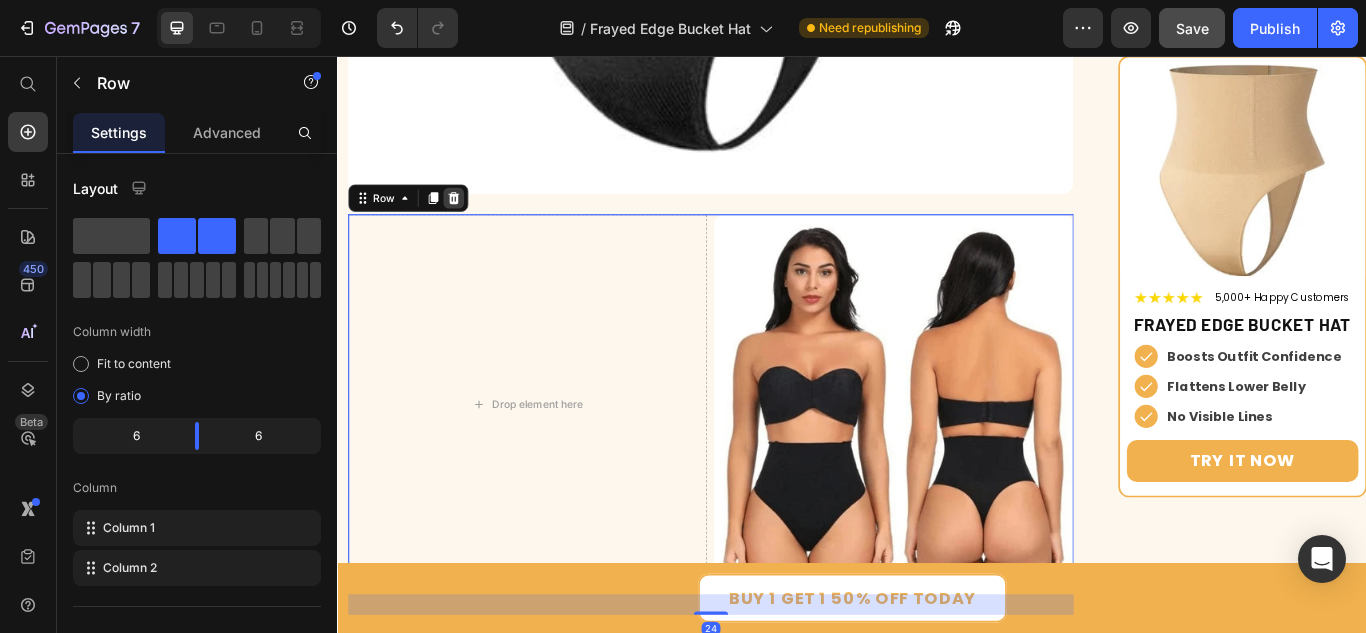 click 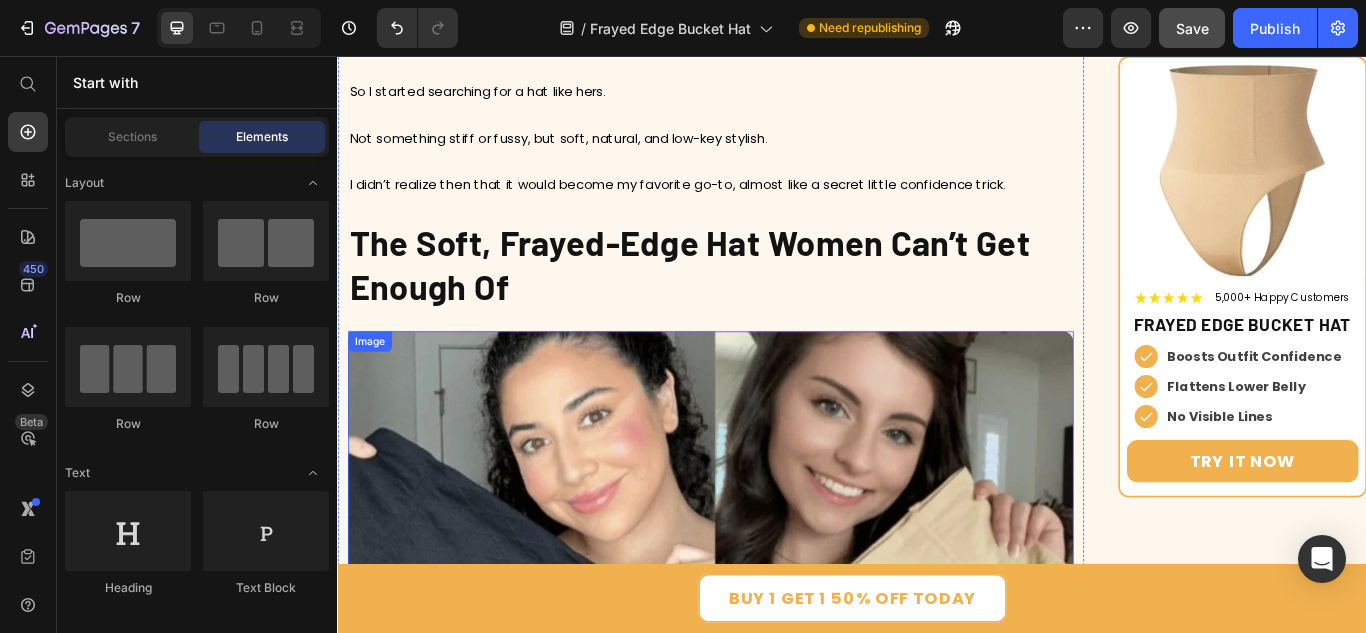 scroll, scrollTop: 3200, scrollLeft: 0, axis: vertical 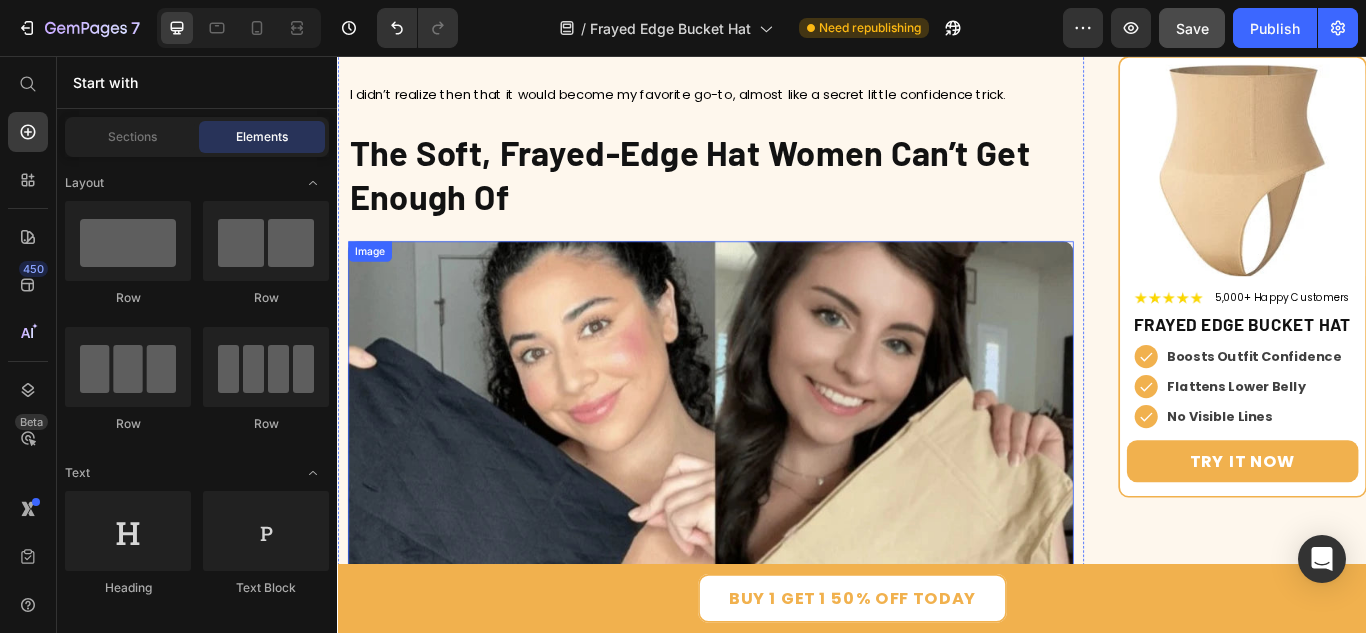 click at bounding box center (772, 563) 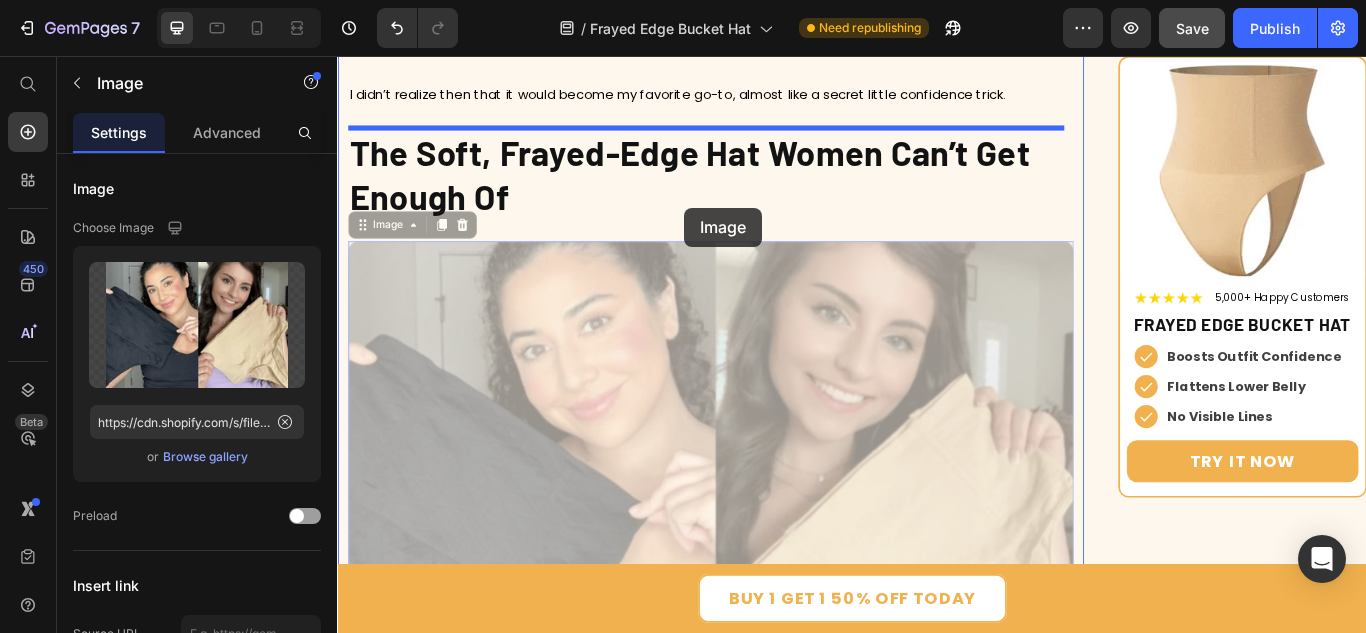 drag, startPoint x: 364, startPoint y: 250, endPoint x: 742, endPoint y: 233, distance: 378.38208 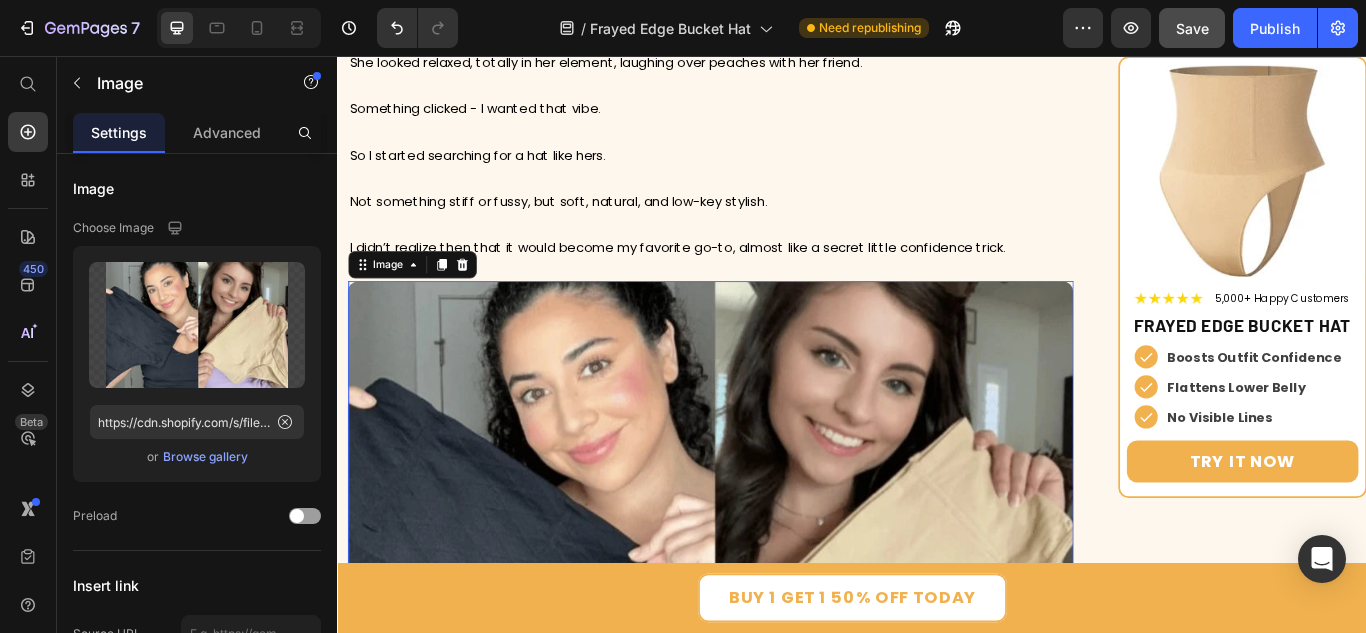 scroll, scrollTop: 3000, scrollLeft: 0, axis: vertical 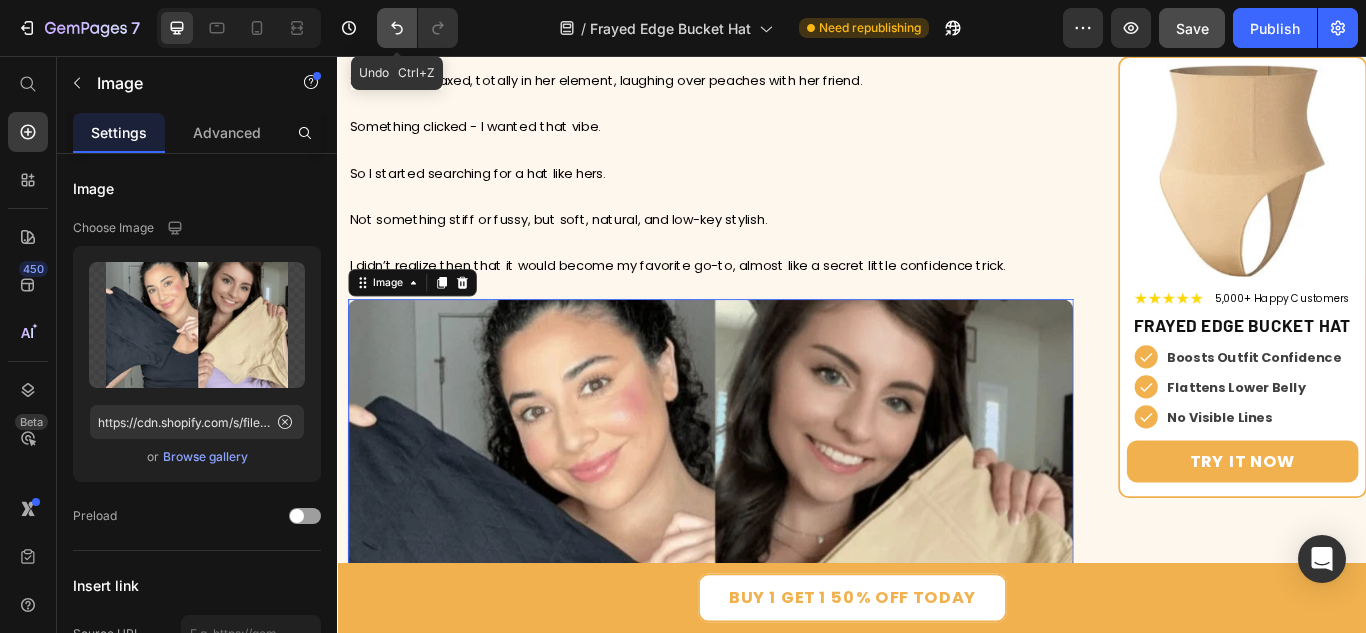 click 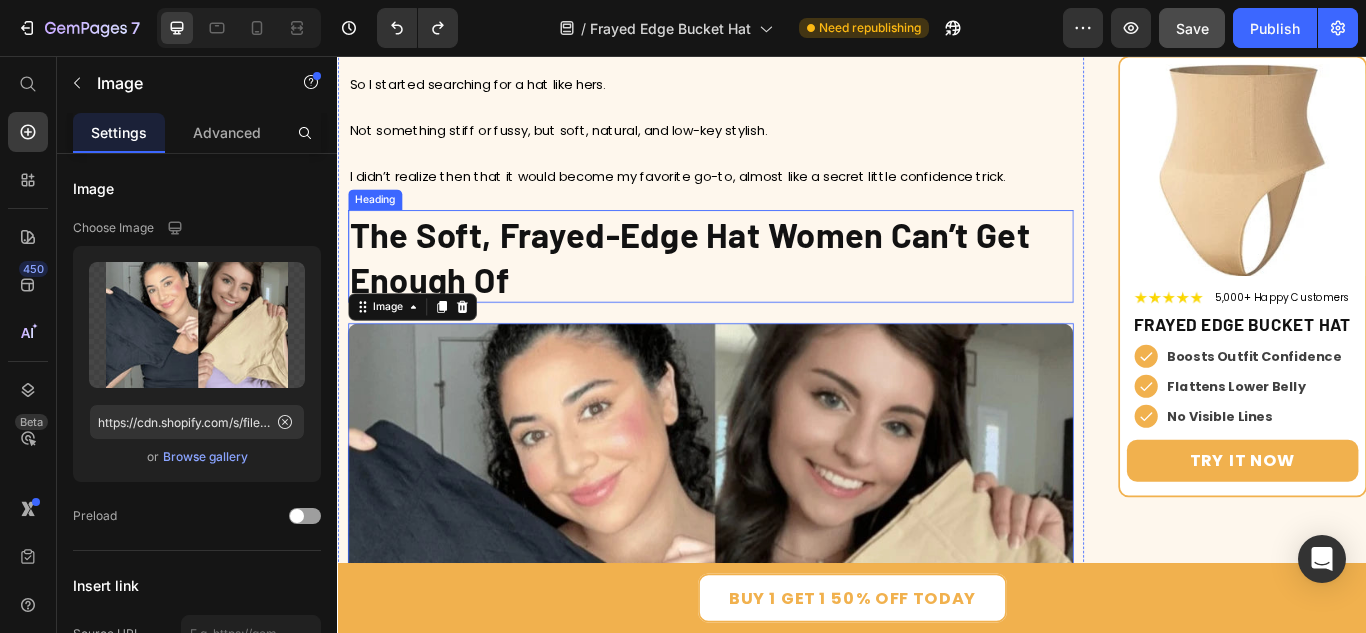 scroll, scrollTop: 3300, scrollLeft: 0, axis: vertical 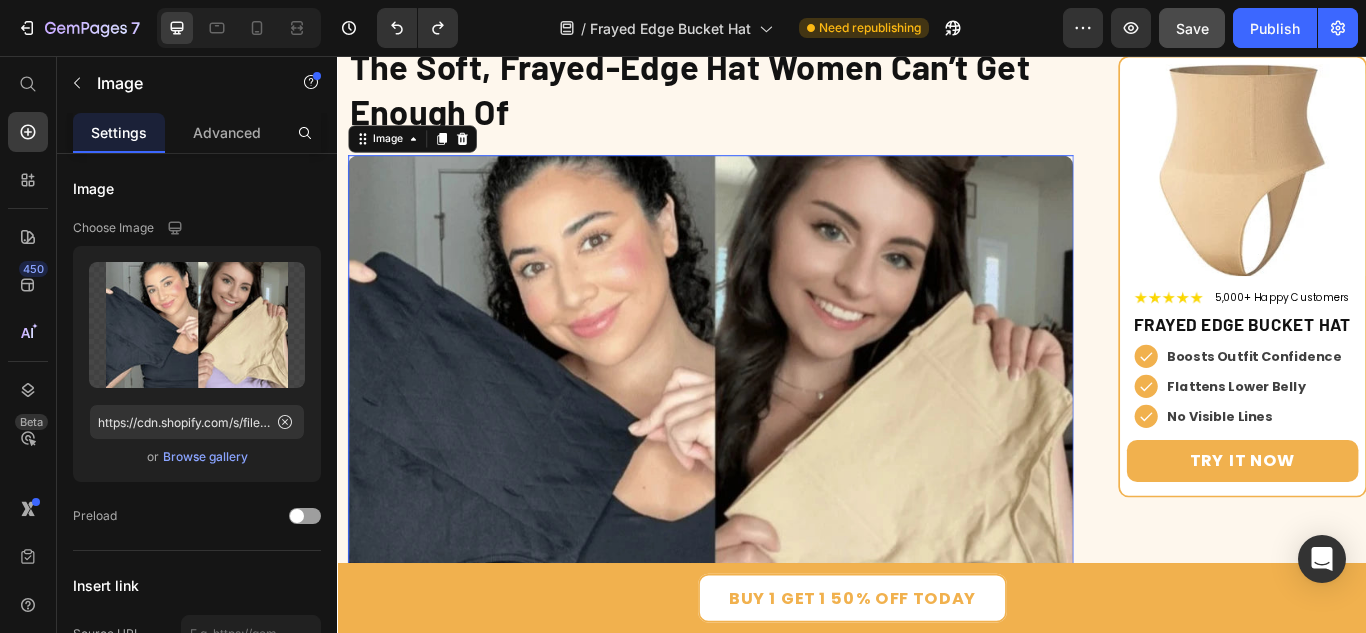 click at bounding box center (772, 463) 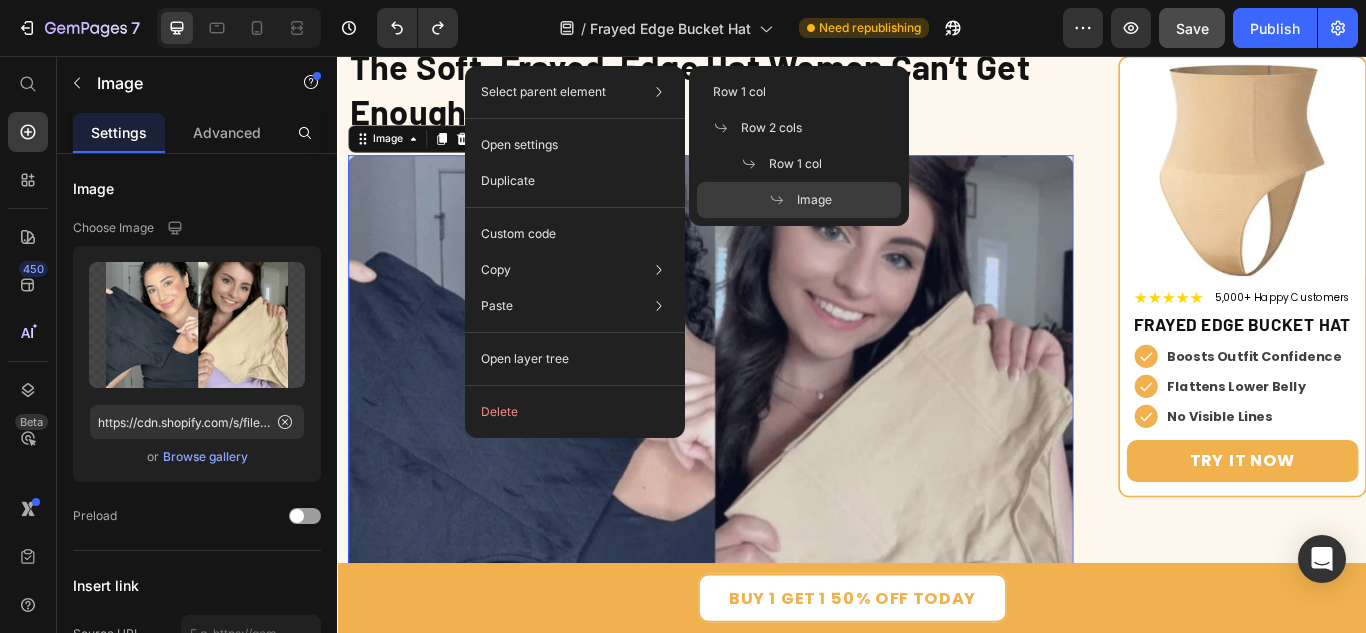 click on "Image" at bounding box center [814, 200] 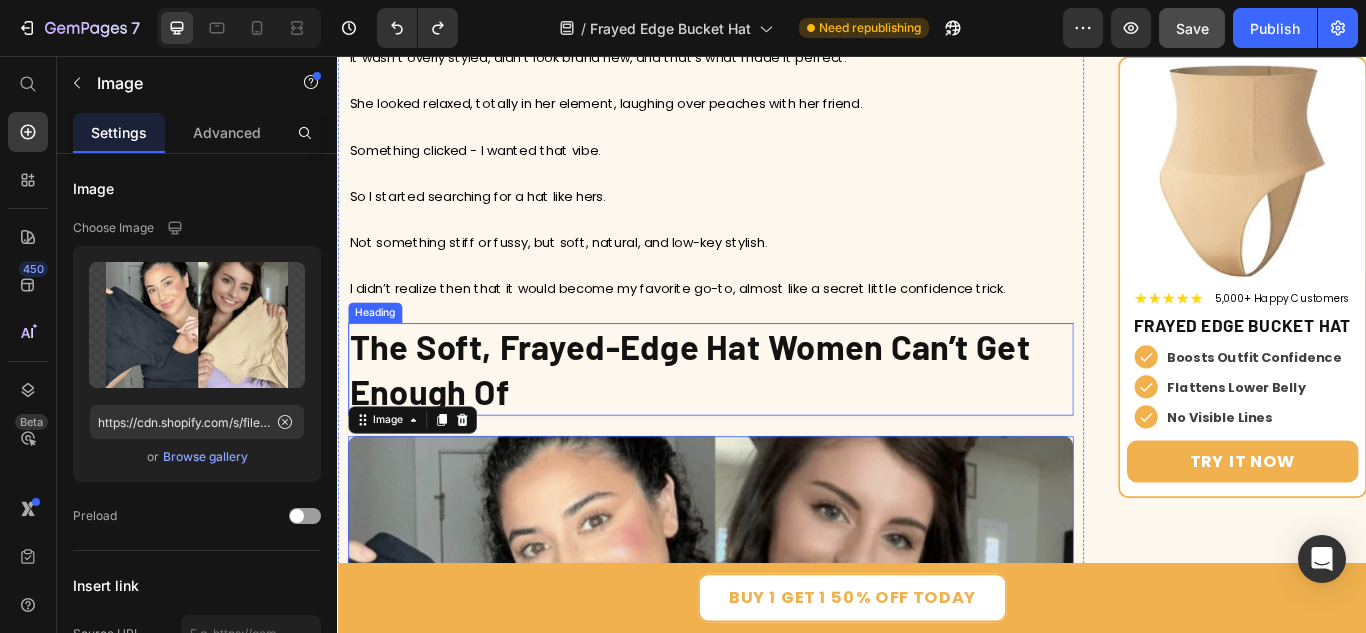 scroll, scrollTop: 3100, scrollLeft: 0, axis: vertical 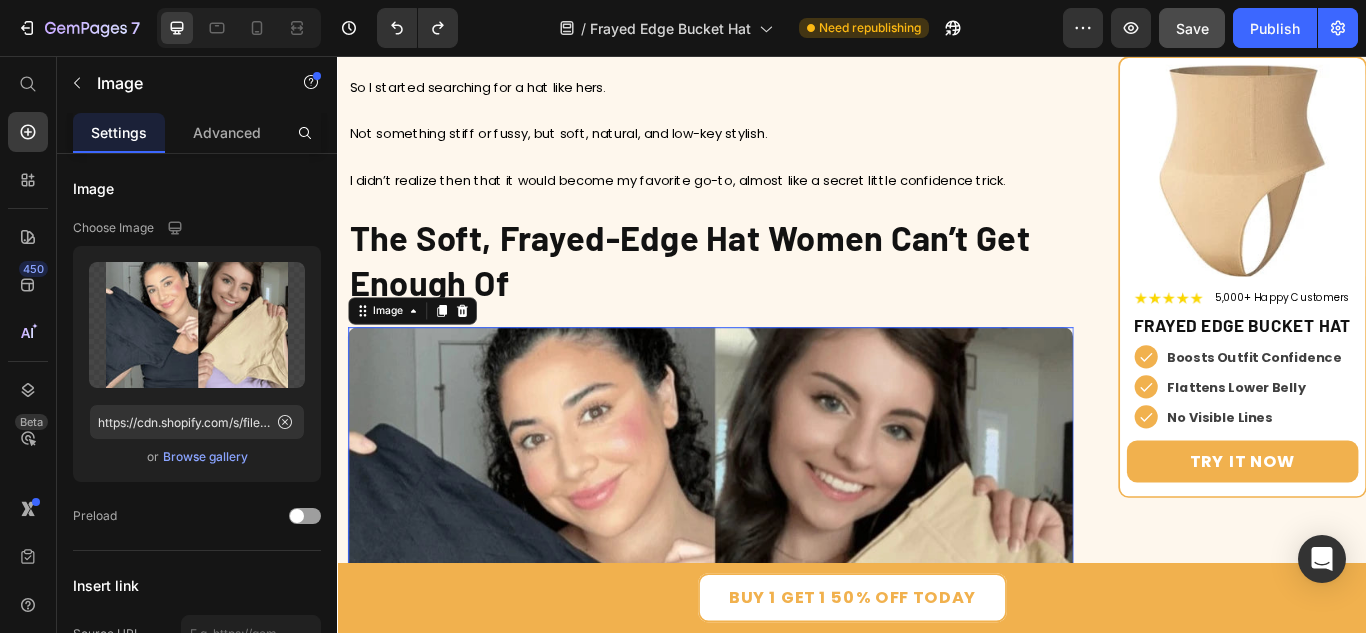 click at bounding box center (772, 663) 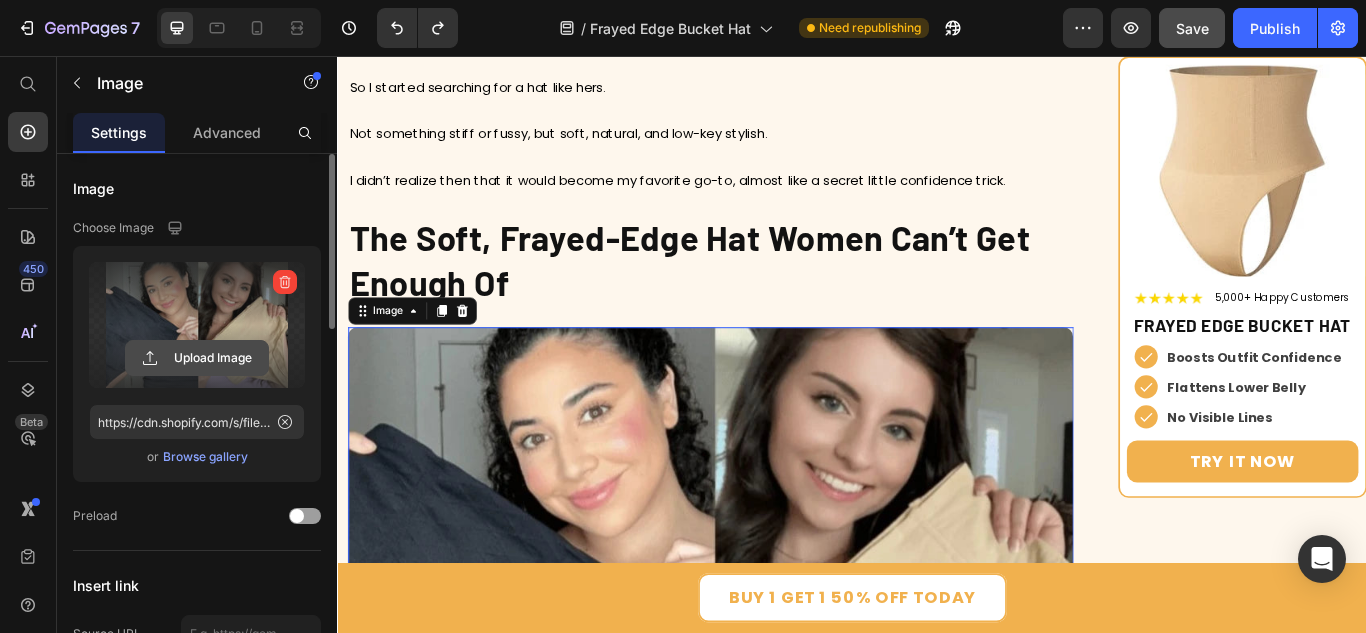 click 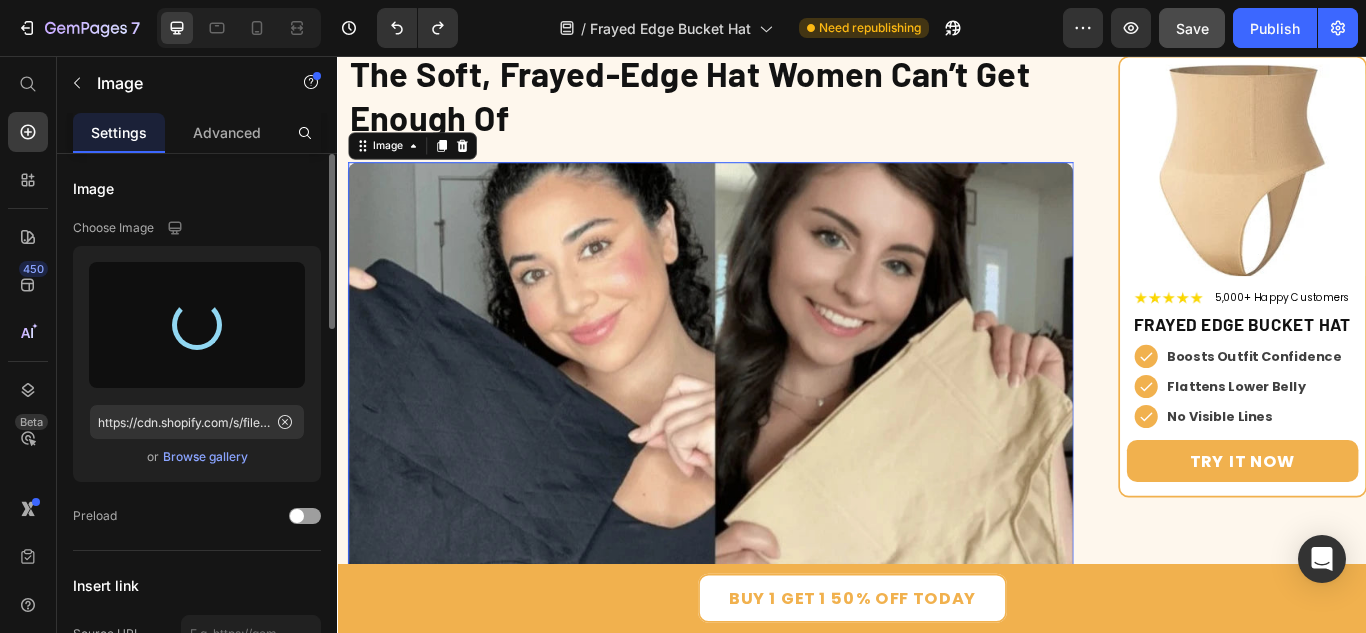 scroll, scrollTop: 3300, scrollLeft: 0, axis: vertical 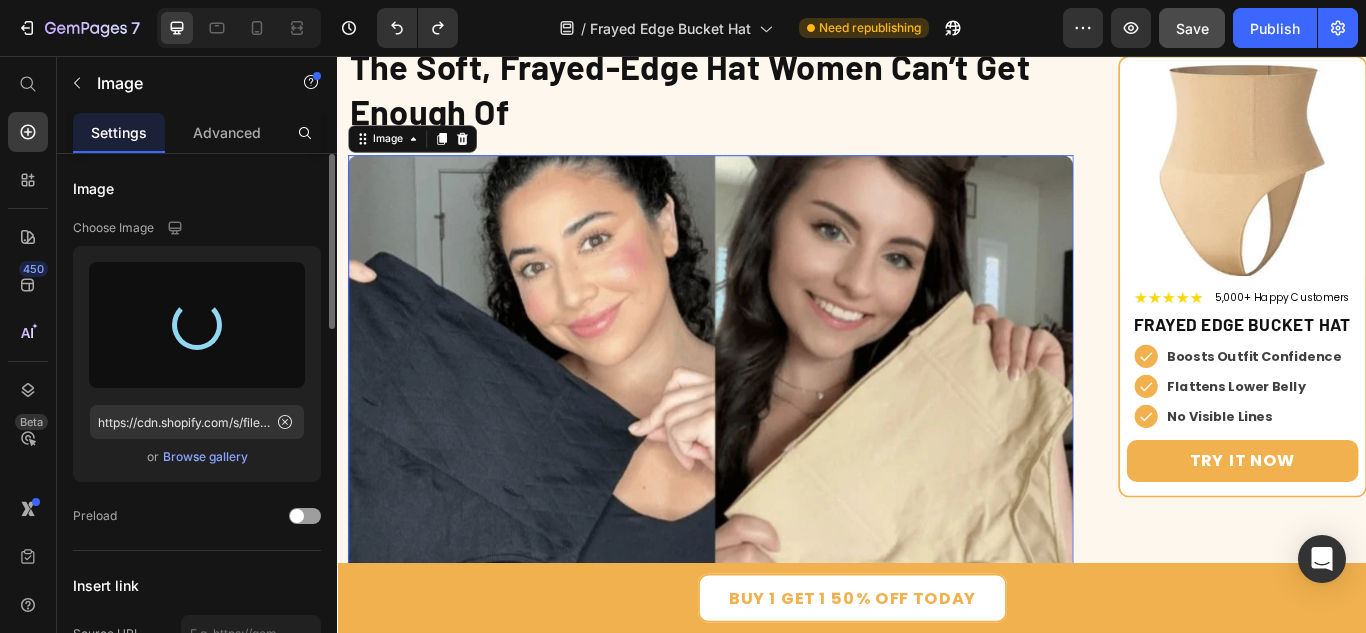 type on "https://cdn.shopify.com/s/files/1/0784/1526/6084/files/gempages_575347567563375135-6efc72b4-57a7-478d-a872-145746f7a949.webp" 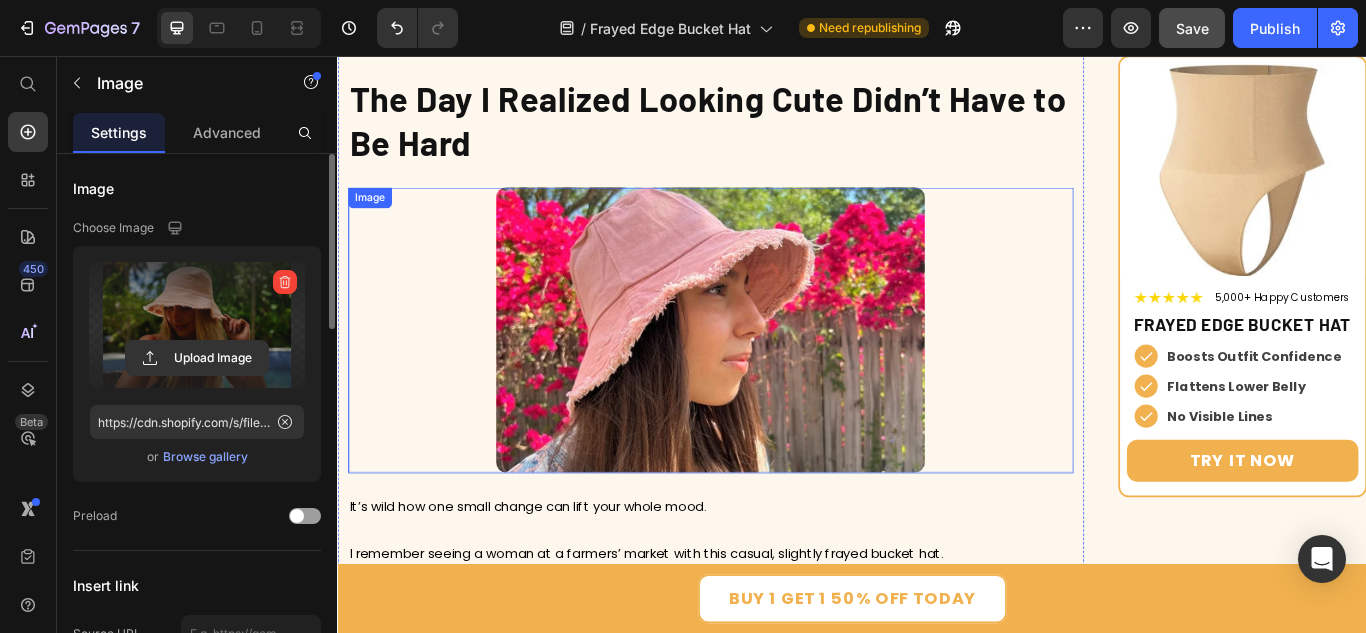 scroll, scrollTop: 2300, scrollLeft: 0, axis: vertical 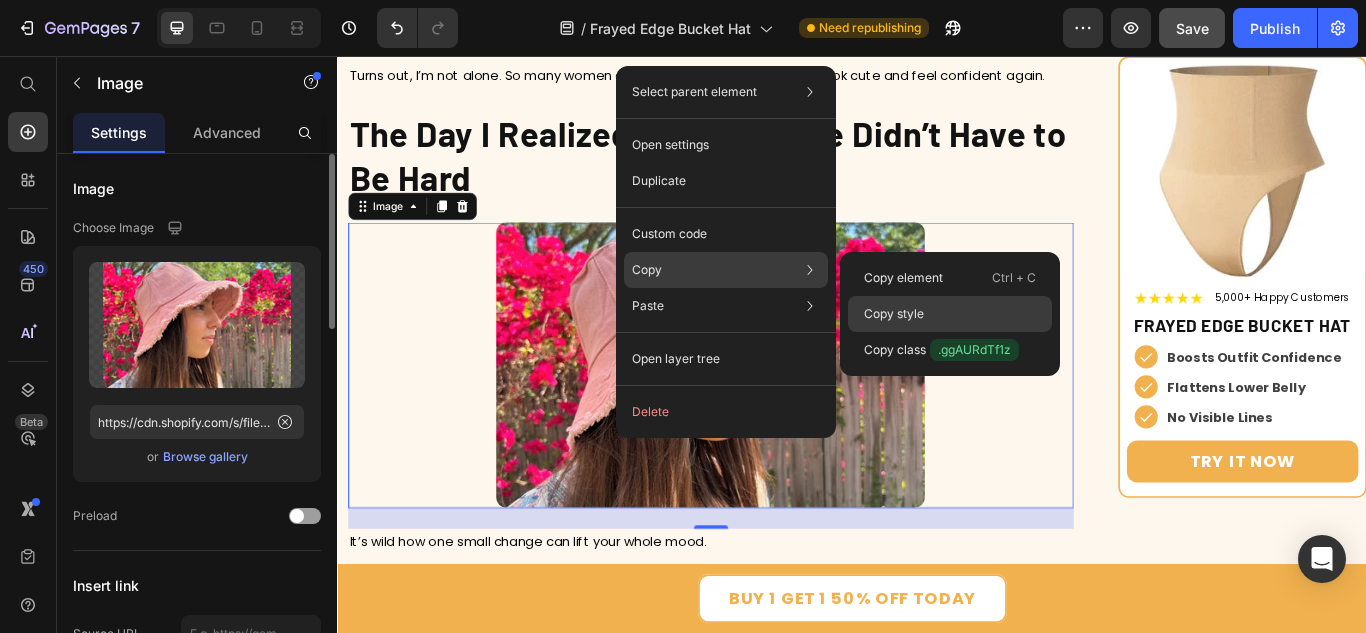 drag, startPoint x: 879, startPoint y: 314, endPoint x: 514, endPoint y: 306, distance: 365.08765 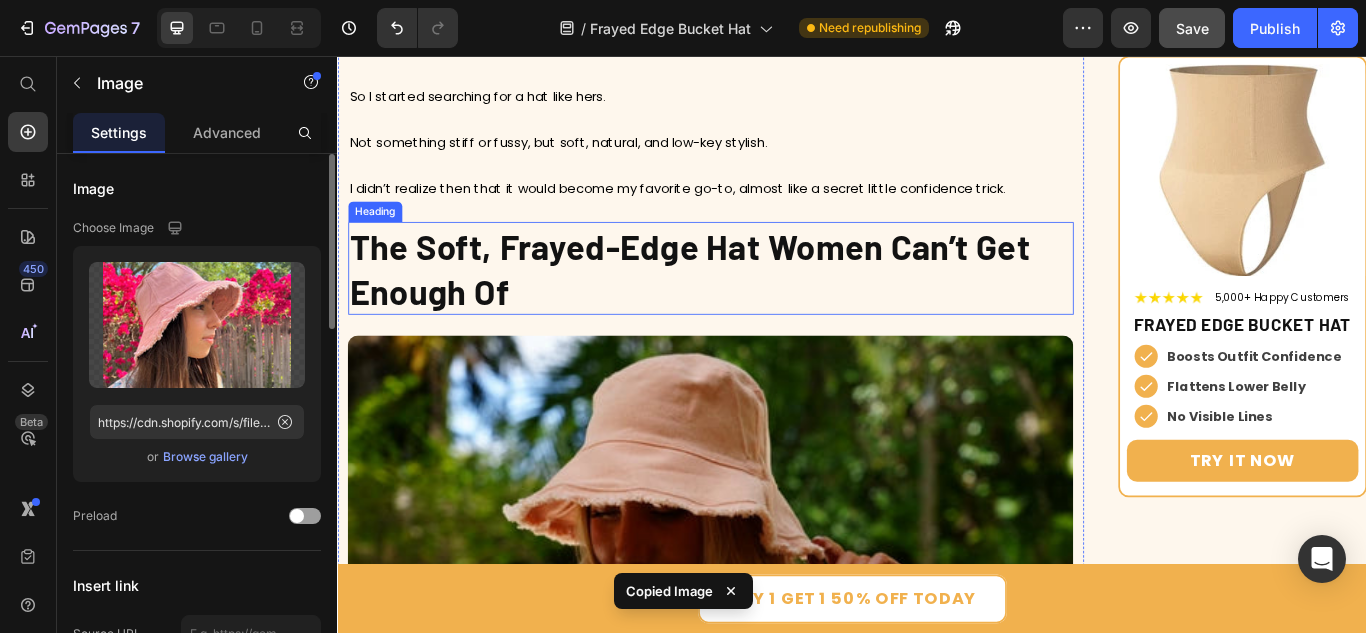 scroll, scrollTop: 3100, scrollLeft: 0, axis: vertical 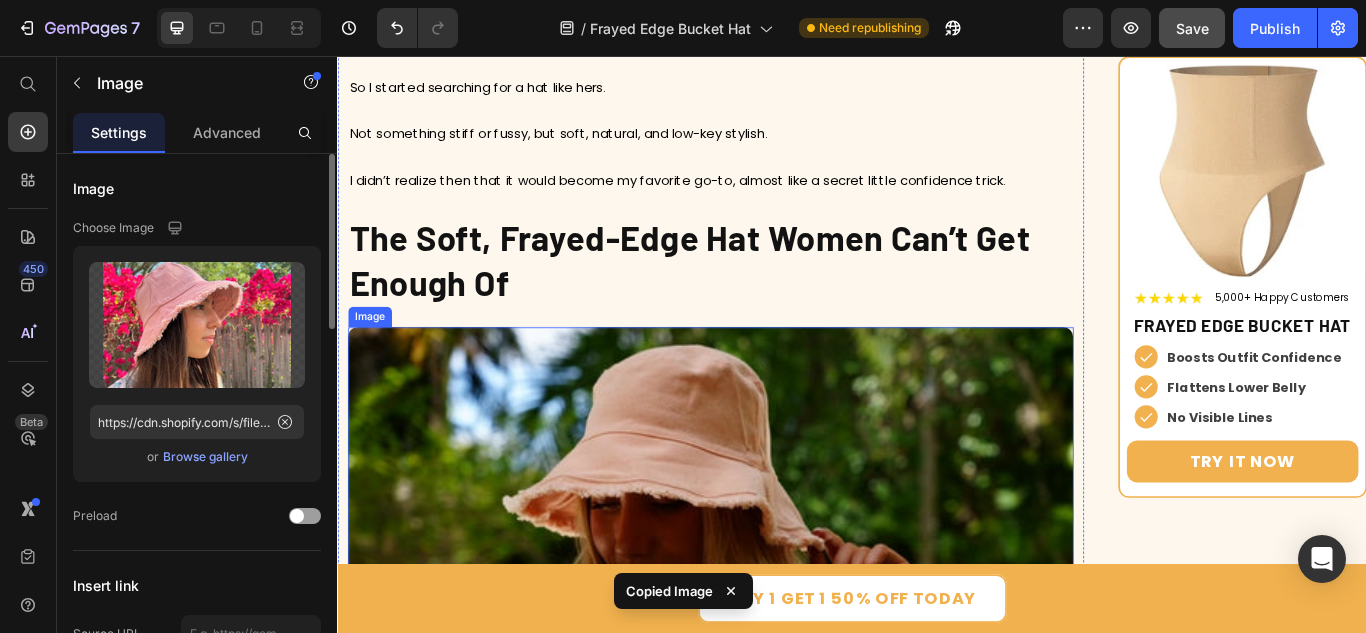 click at bounding box center (772, 654) 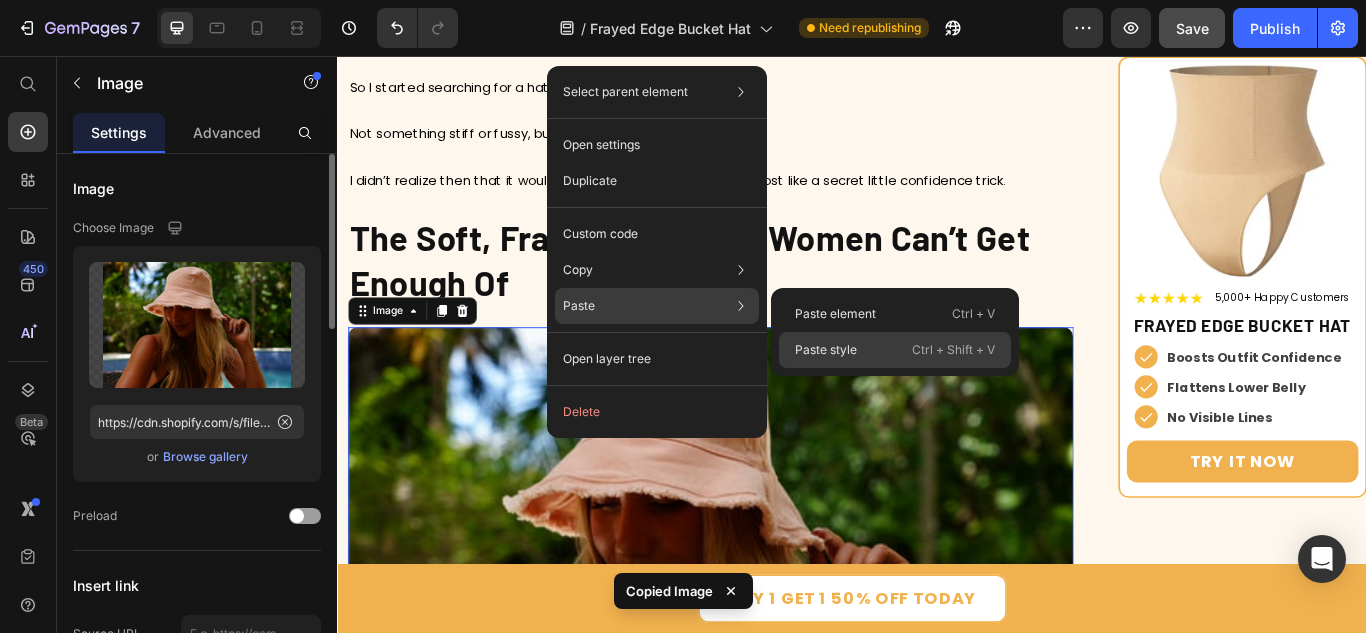 click on "Paste style" at bounding box center [826, 350] 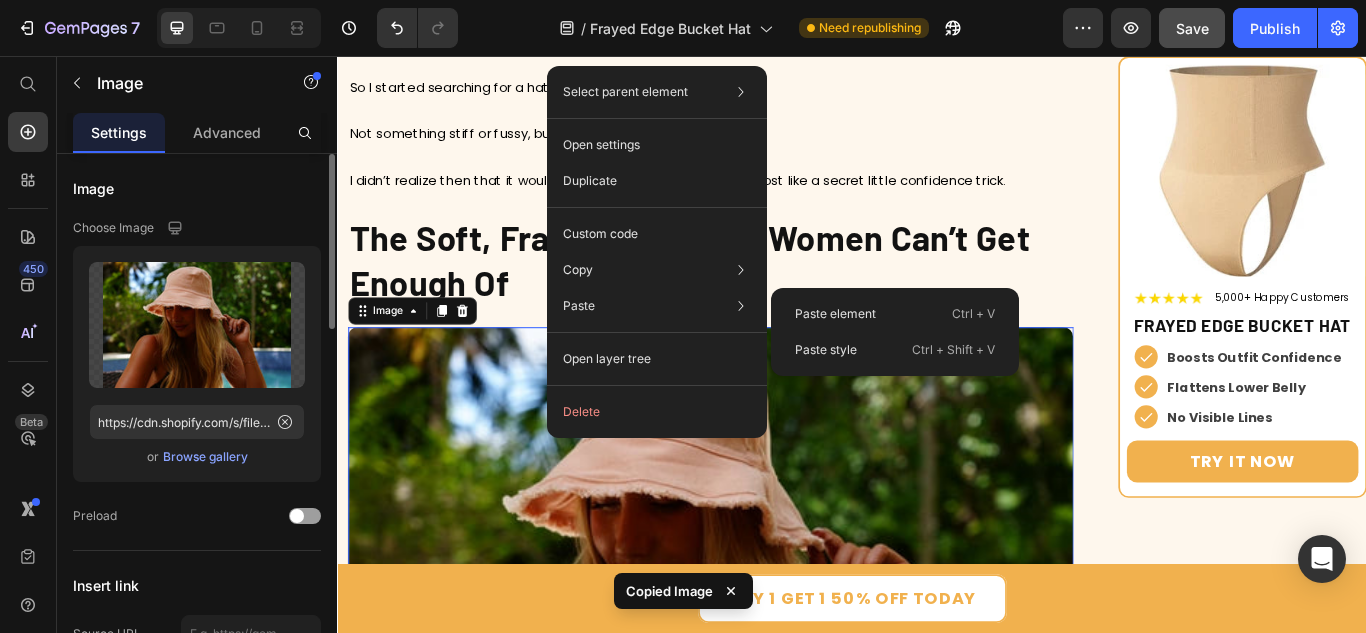 type on "500" 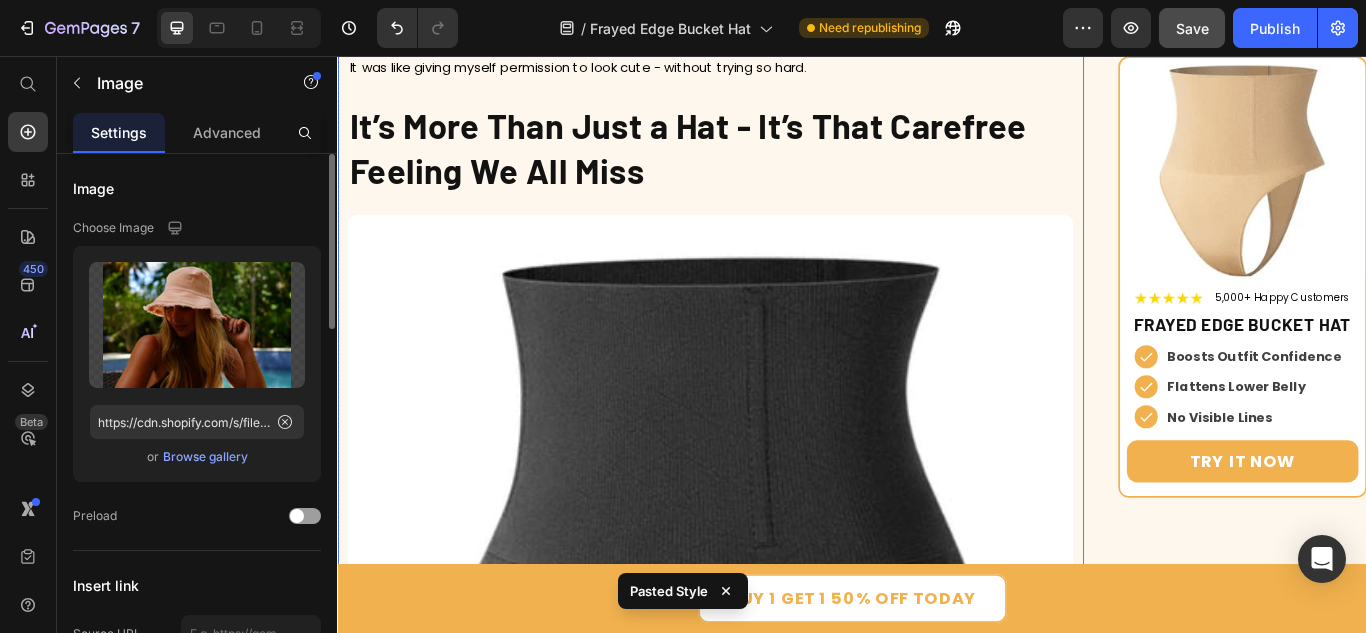 scroll, scrollTop: 4200, scrollLeft: 0, axis: vertical 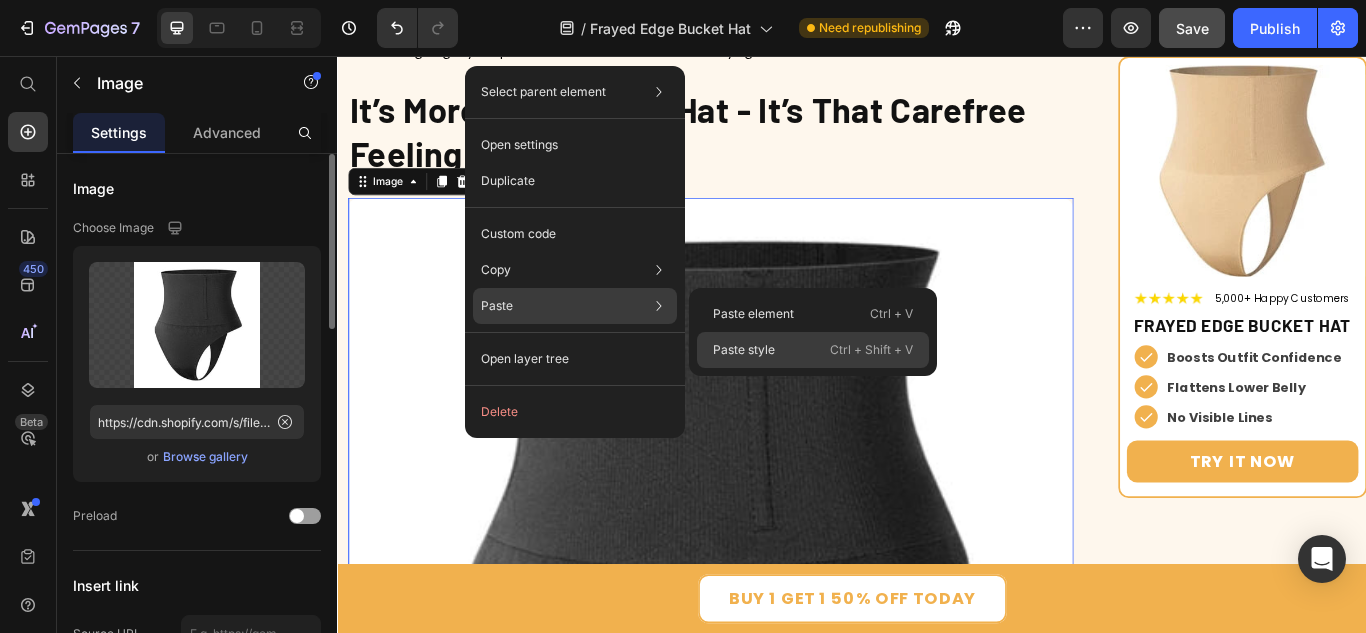 click on "Paste style" at bounding box center (744, 350) 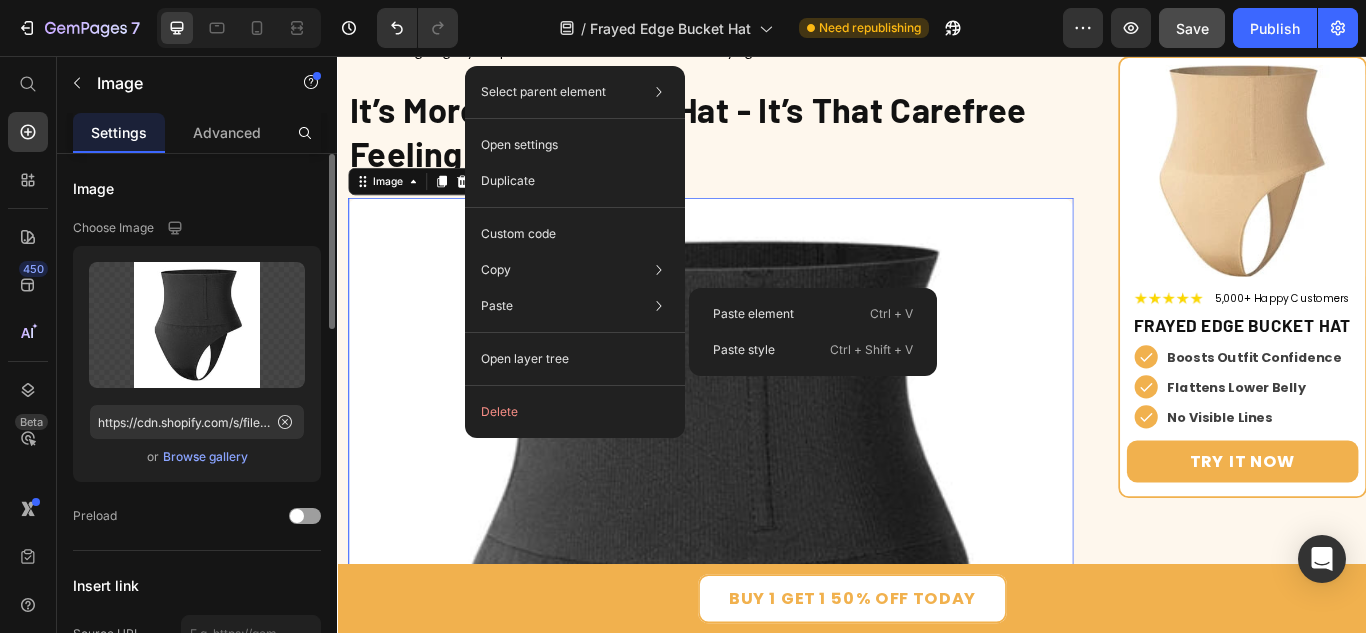 type on "500" 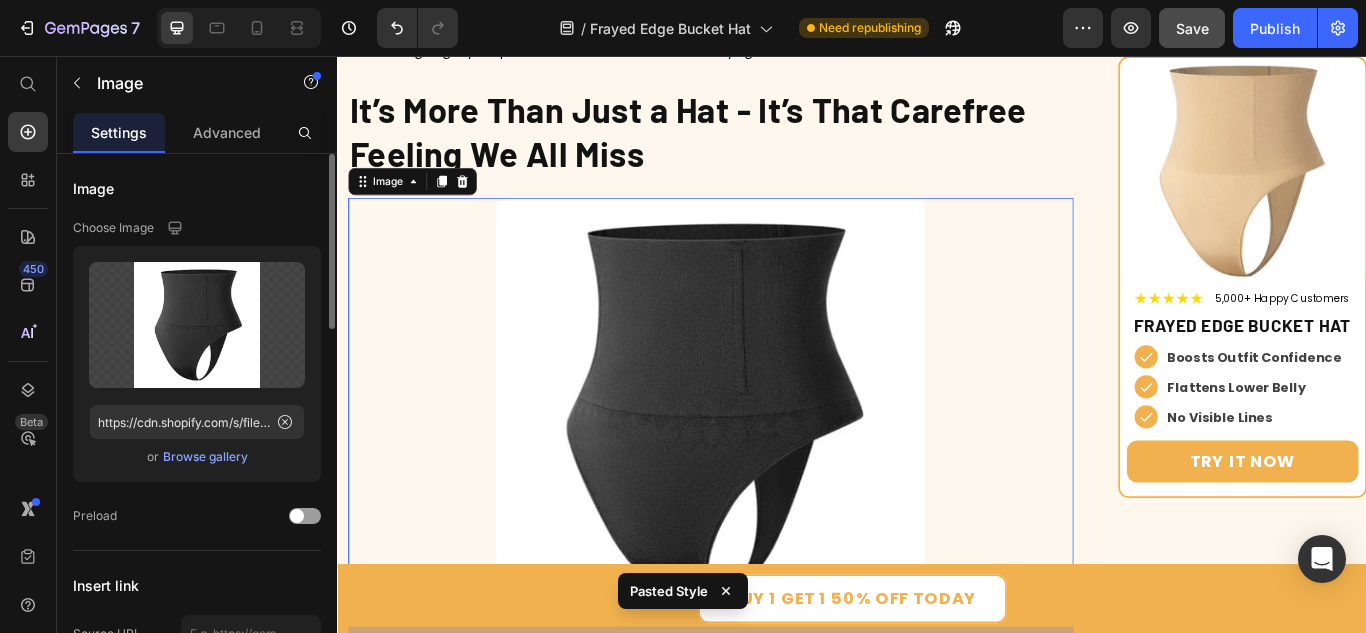 click at bounding box center [772, 472] 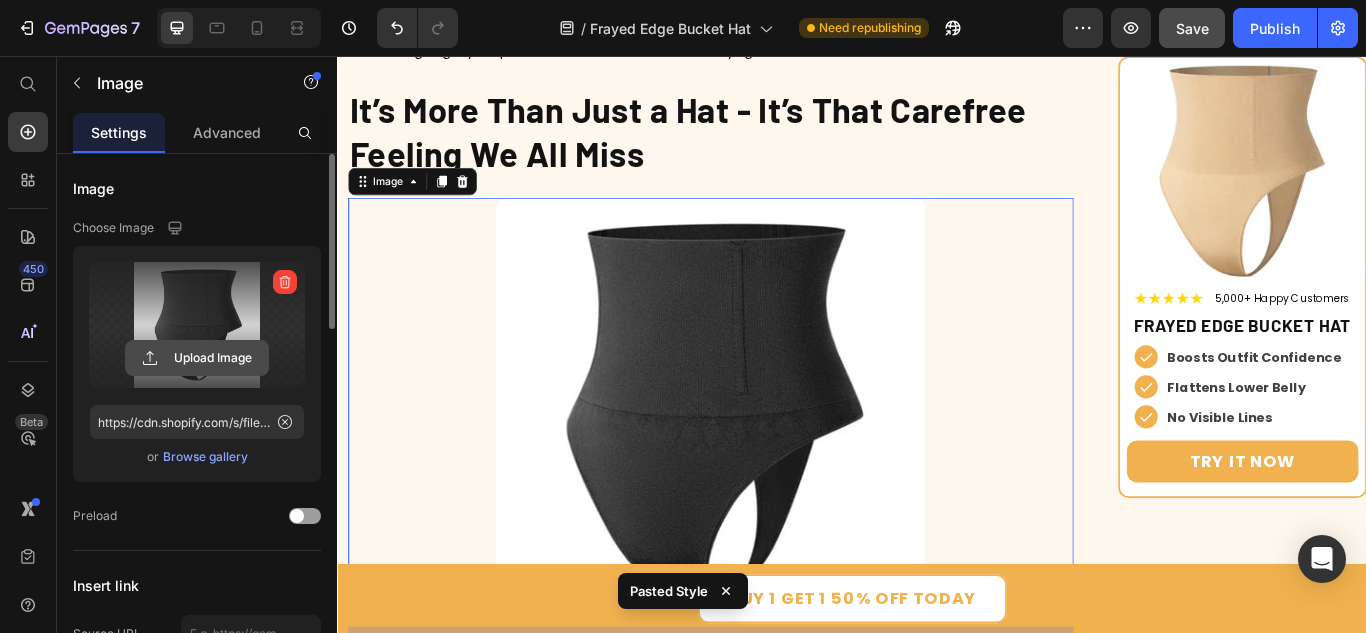 click 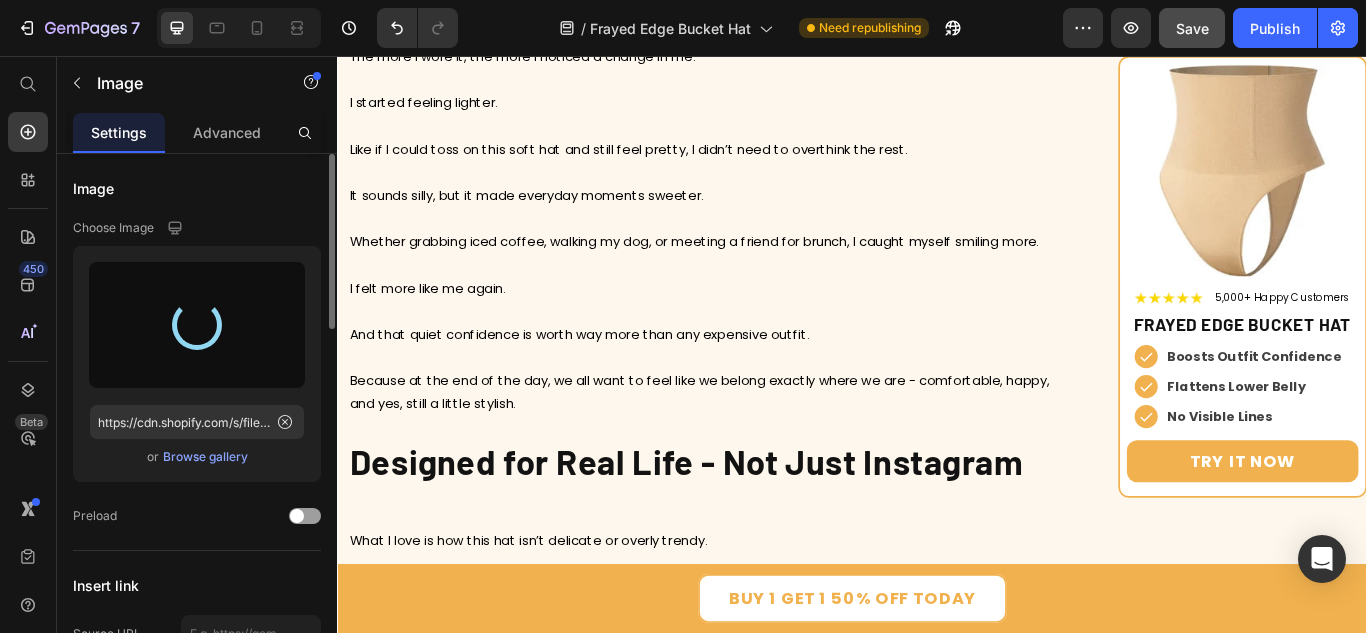 scroll, scrollTop: 5100, scrollLeft: 0, axis: vertical 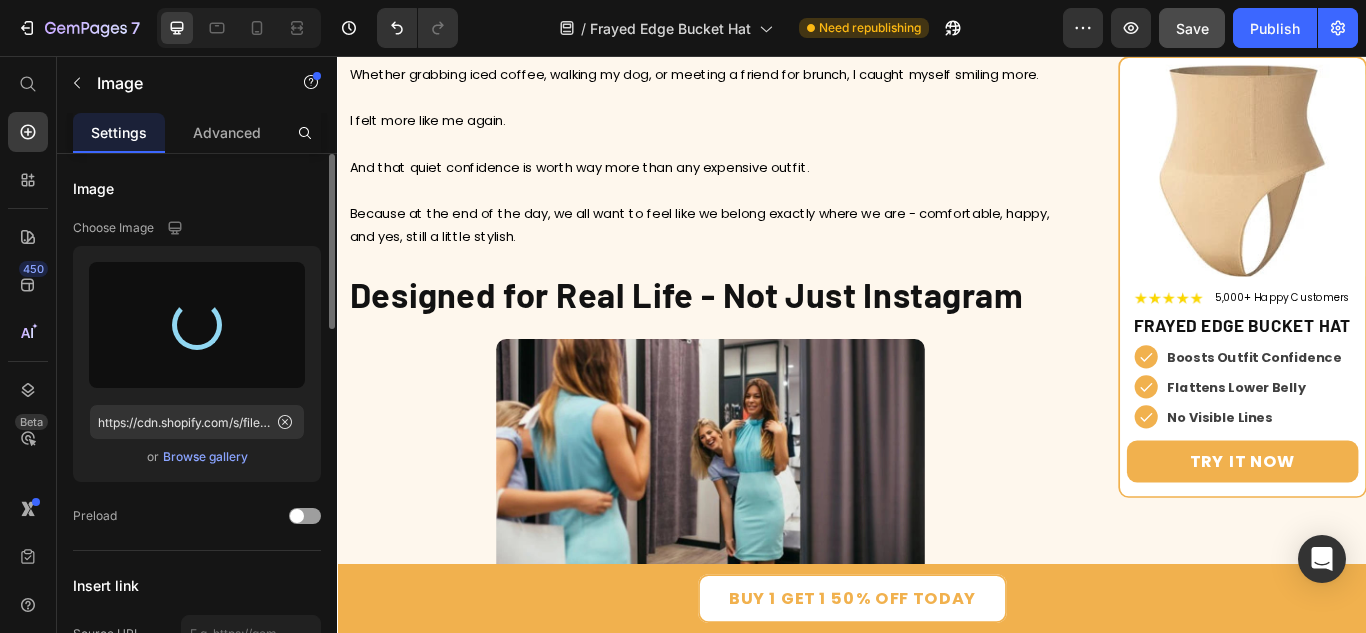 type on "https://cdn.shopify.com/s/files/1/0784/1526/6084/files/gempages_575347567563375135-9cbf6c60-b5ba-490a-bce0-7bdb29b92a46.webp" 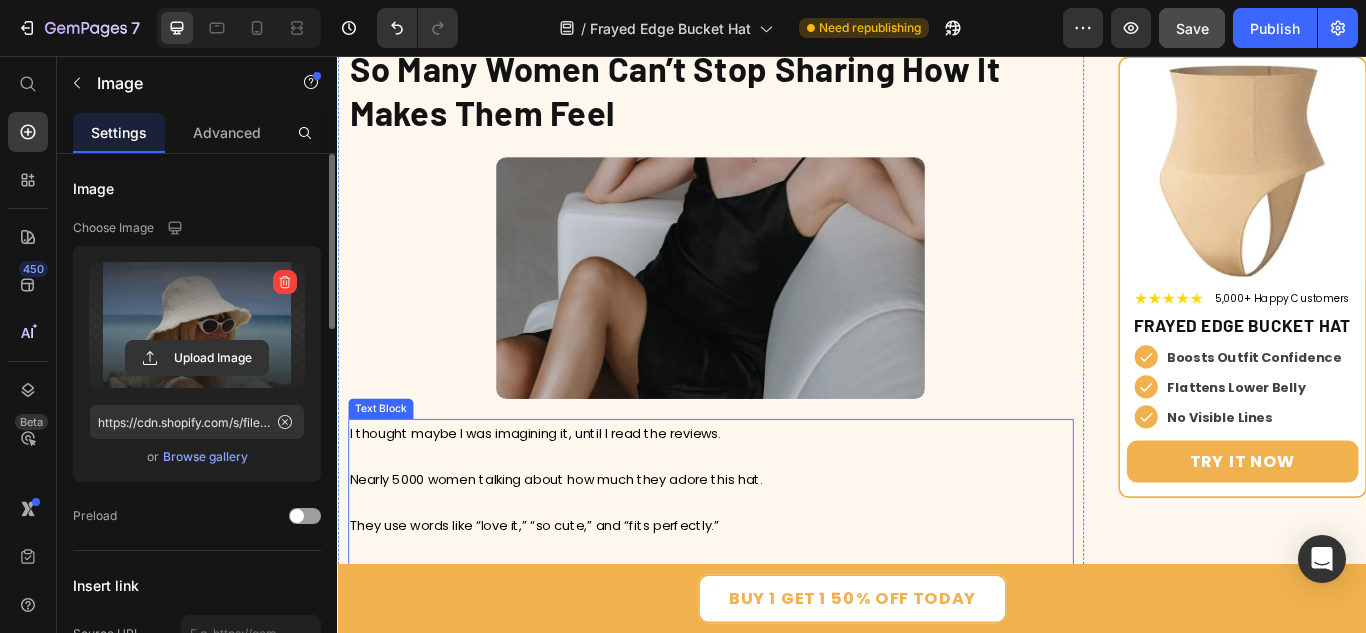 scroll, scrollTop: 6134, scrollLeft: 0, axis: vertical 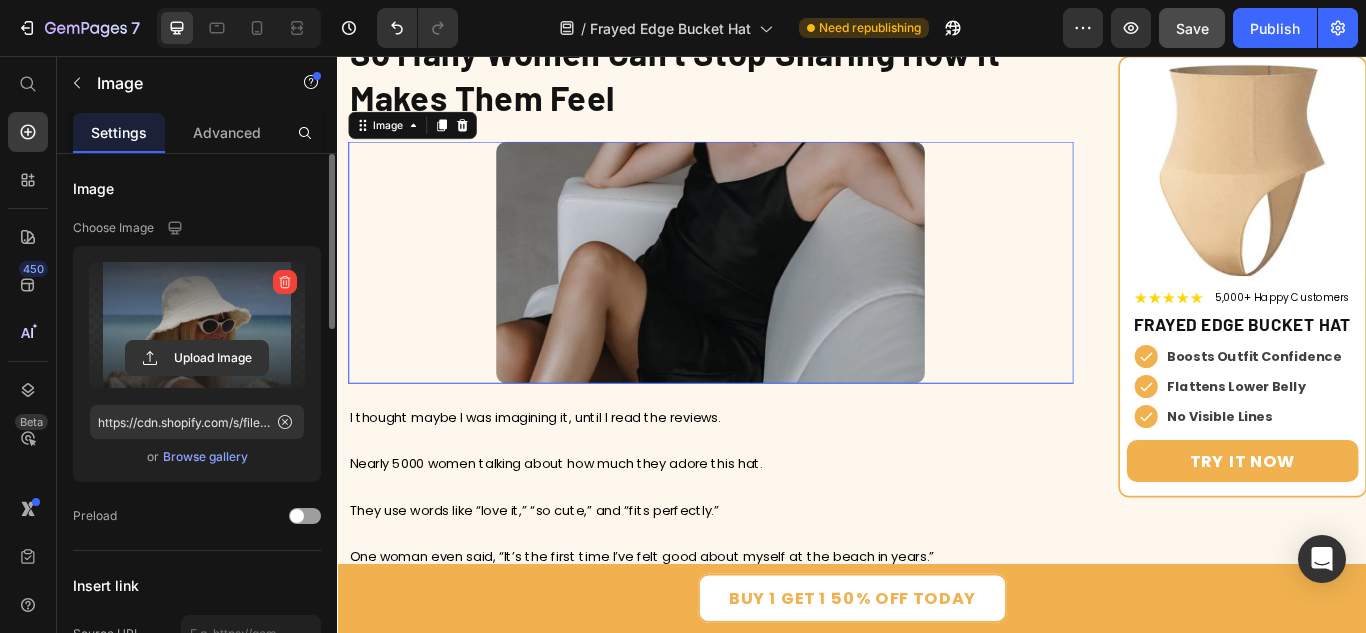 click at bounding box center [772, 296] 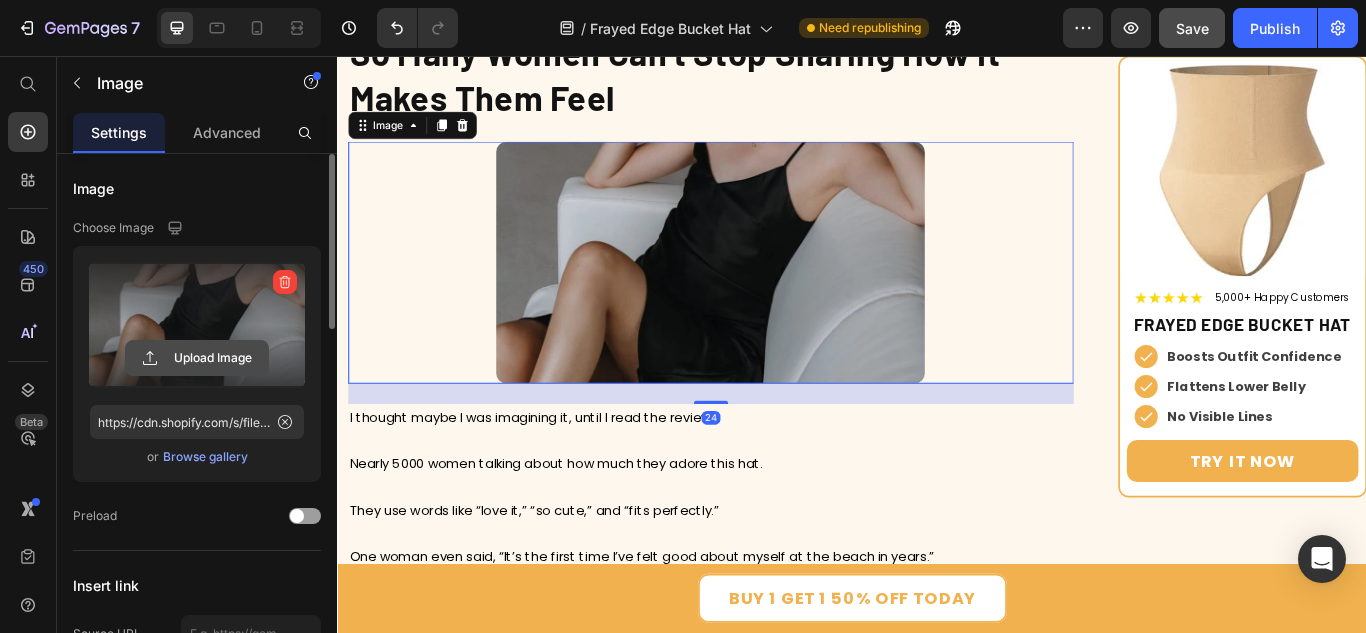 click 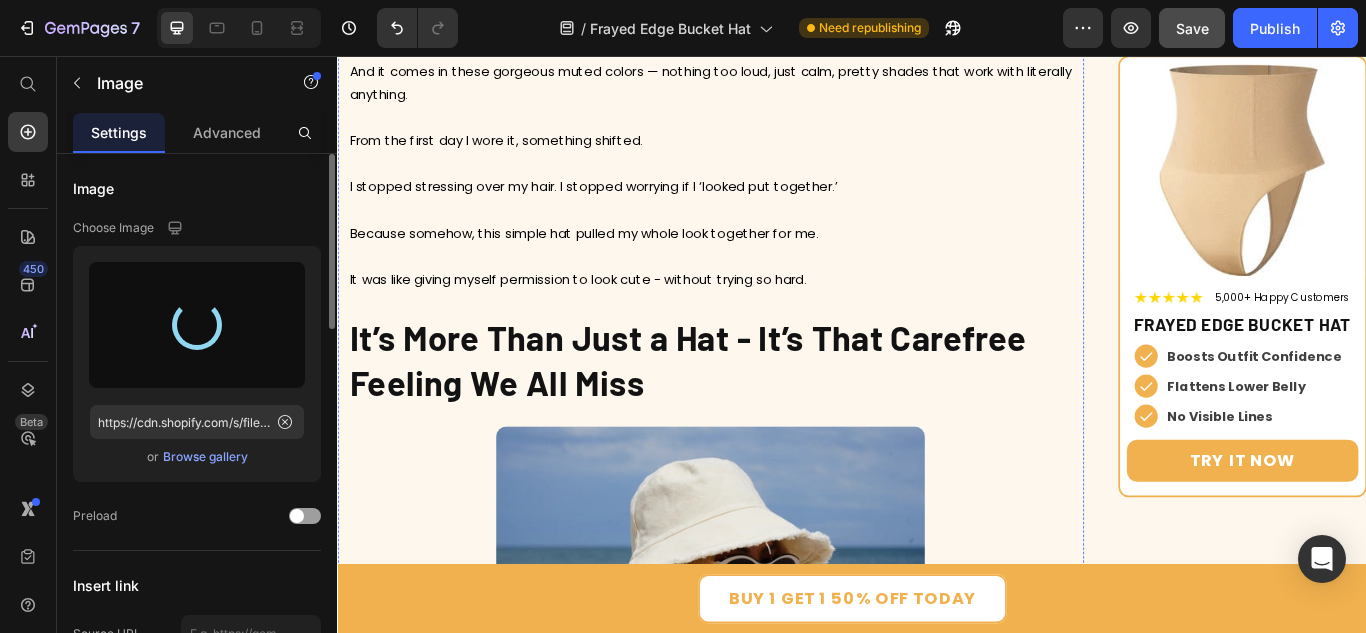 type on "https://cdn.shopify.com/s/files/1/0784/1526/6084/files/gempages_575347567563375135-2f8e6d4d-836c-41dd-a4cc-f58bddbd03da.webp" 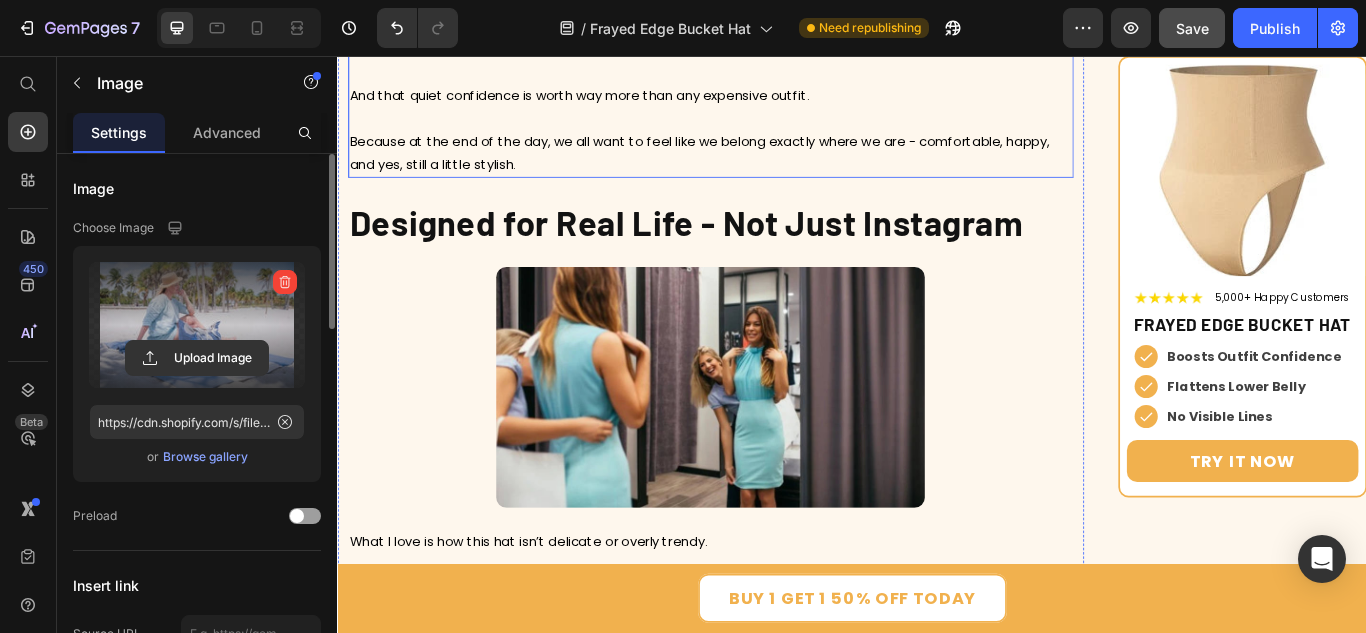 scroll, scrollTop: 5034, scrollLeft: 0, axis: vertical 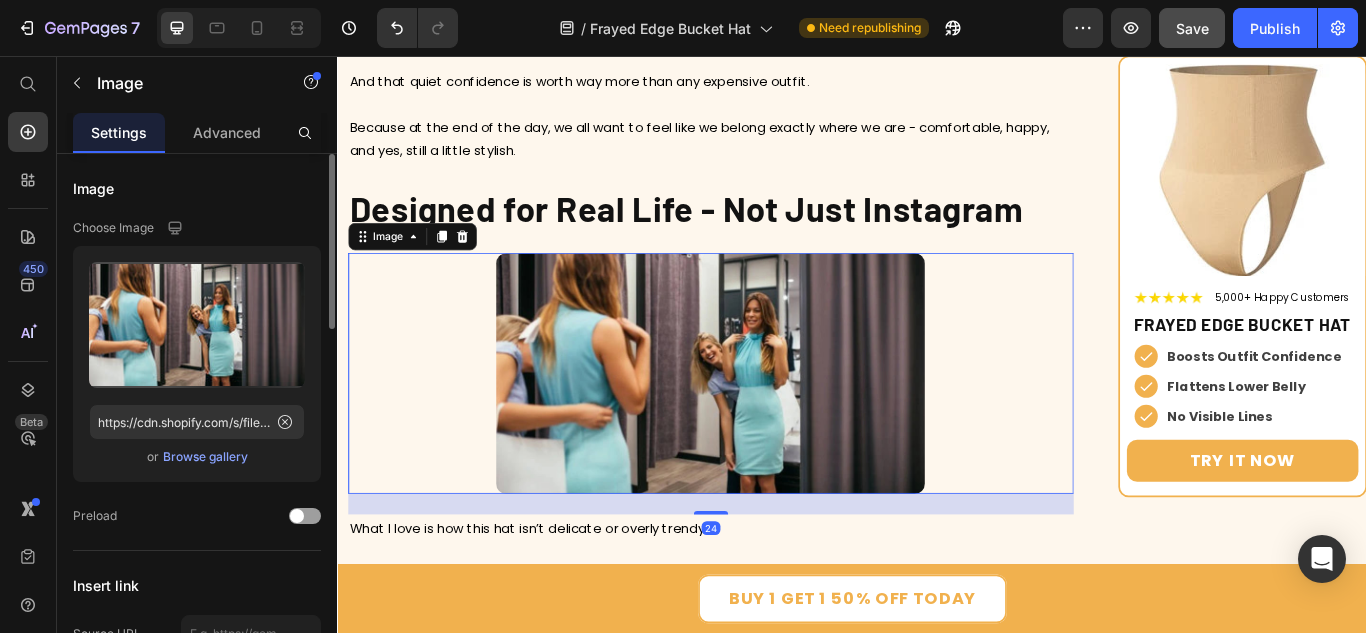 click at bounding box center (772, 426) 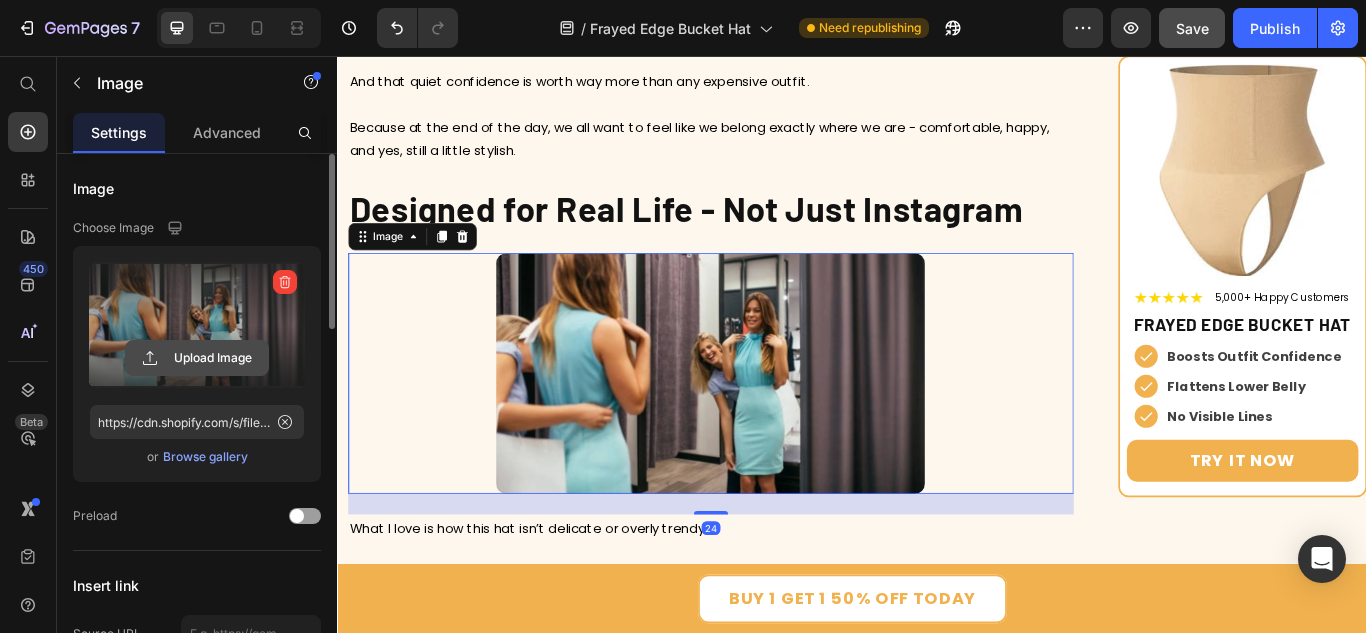 click 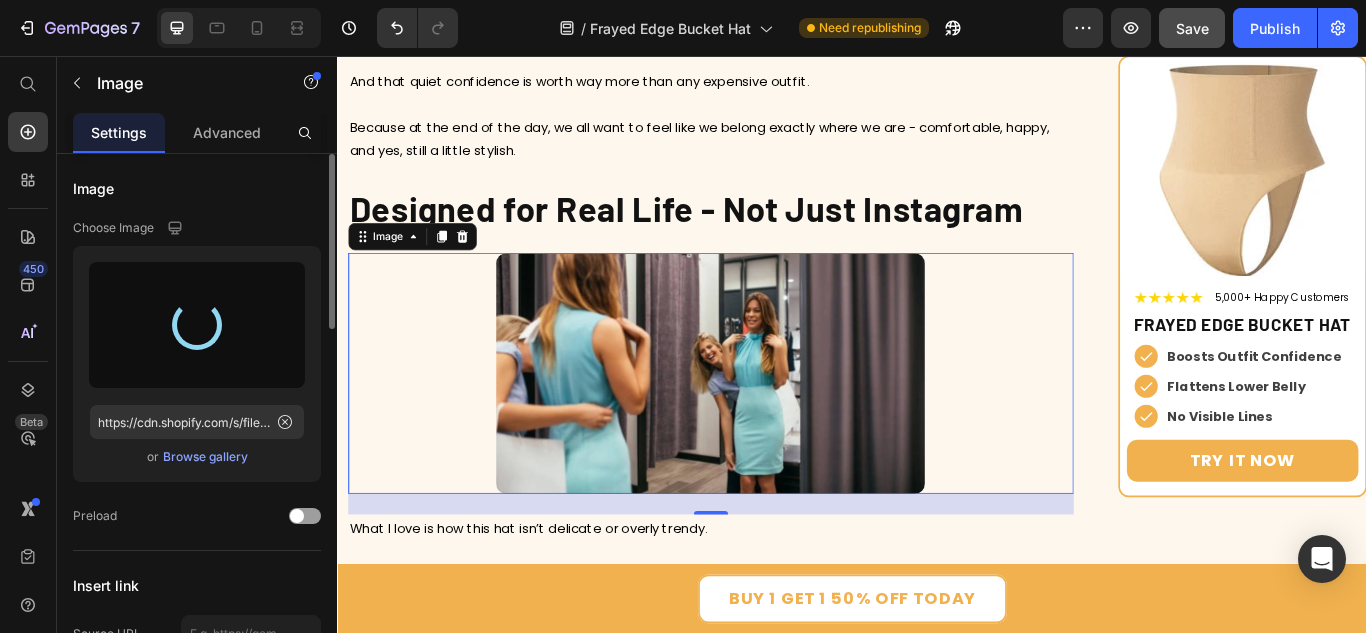 type on "https://cdn.shopify.com/s/files/1/0784/1526/6084/files/gempages_575347567563375135-2f8e6d4d-836c-41dd-a4cc-f58bddbd03da.webp" 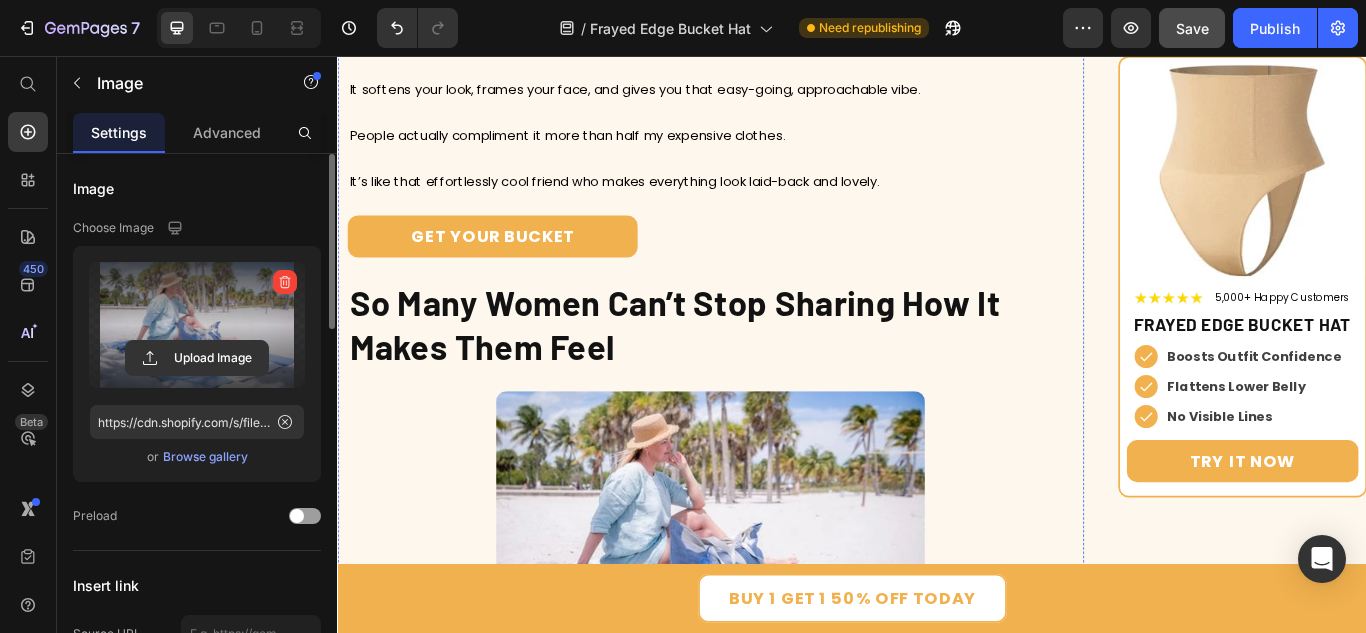 scroll, scrollTop: 6034, scrollLeft: 0, axis: vertical 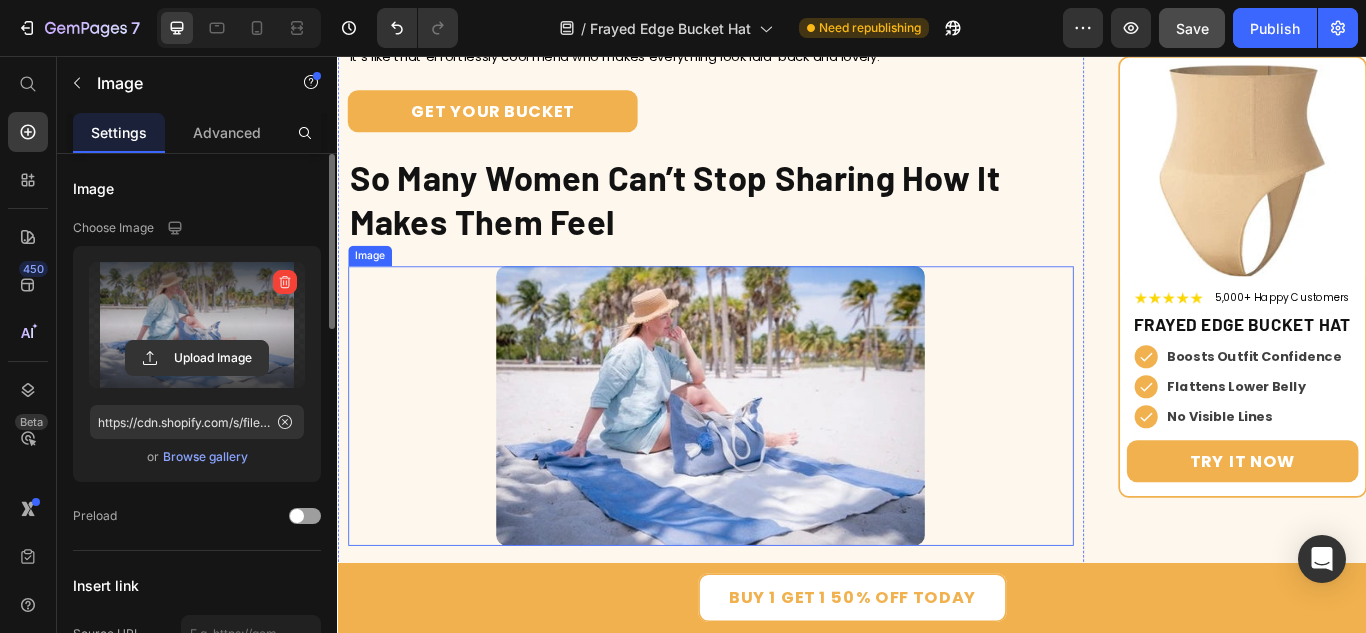 click at bounding box center (772, 464) 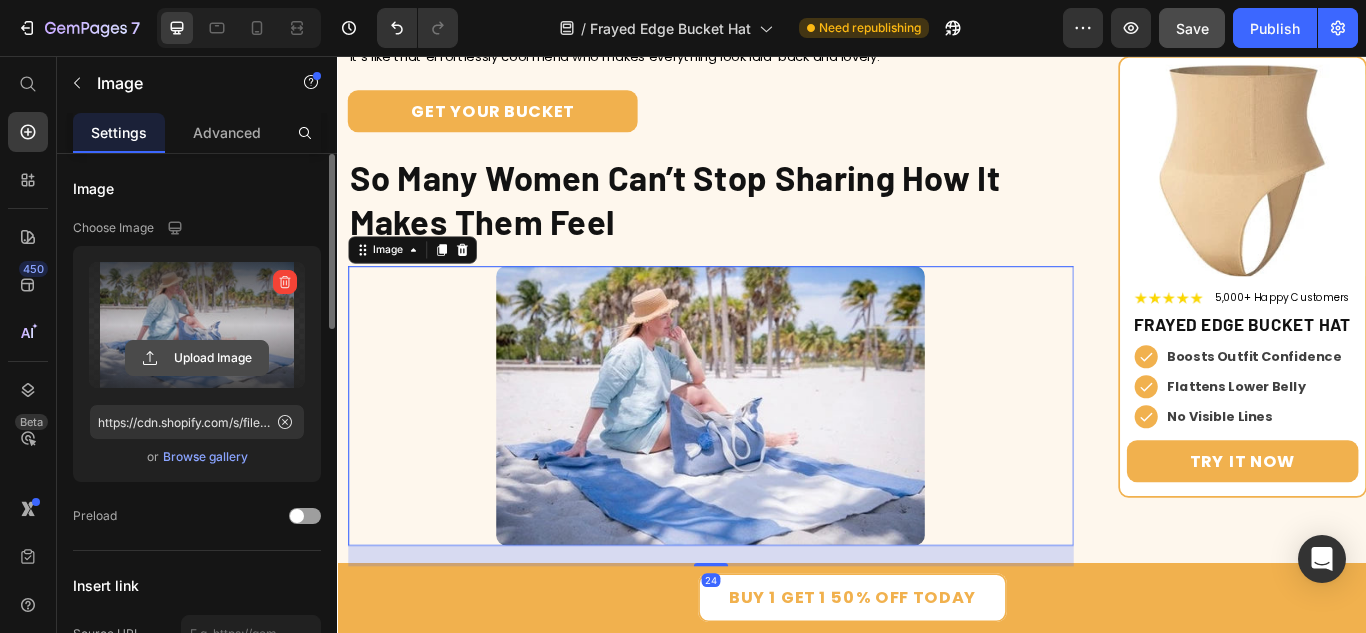 click 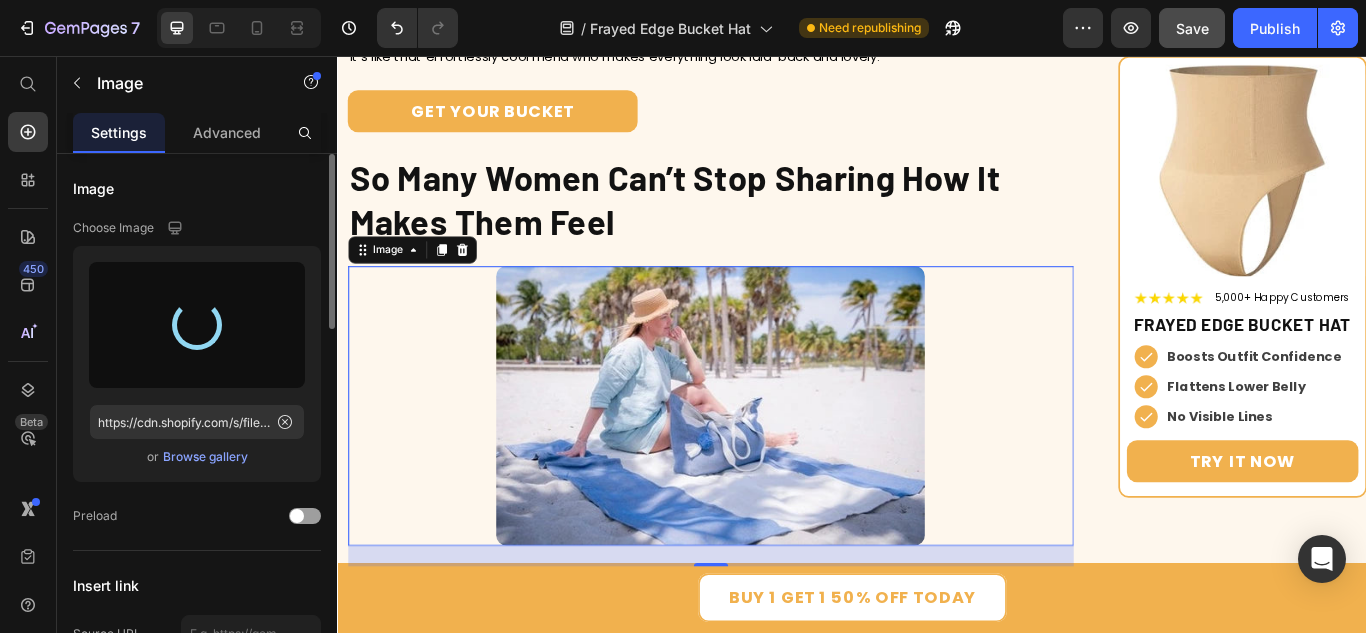 type on "https://cdn.shopify.com/s/files/1/0784/1526/6084/files/gempages_575347567563375135-2ea800f7-822a-418d-a04d-3e26db2eb32e.webp" 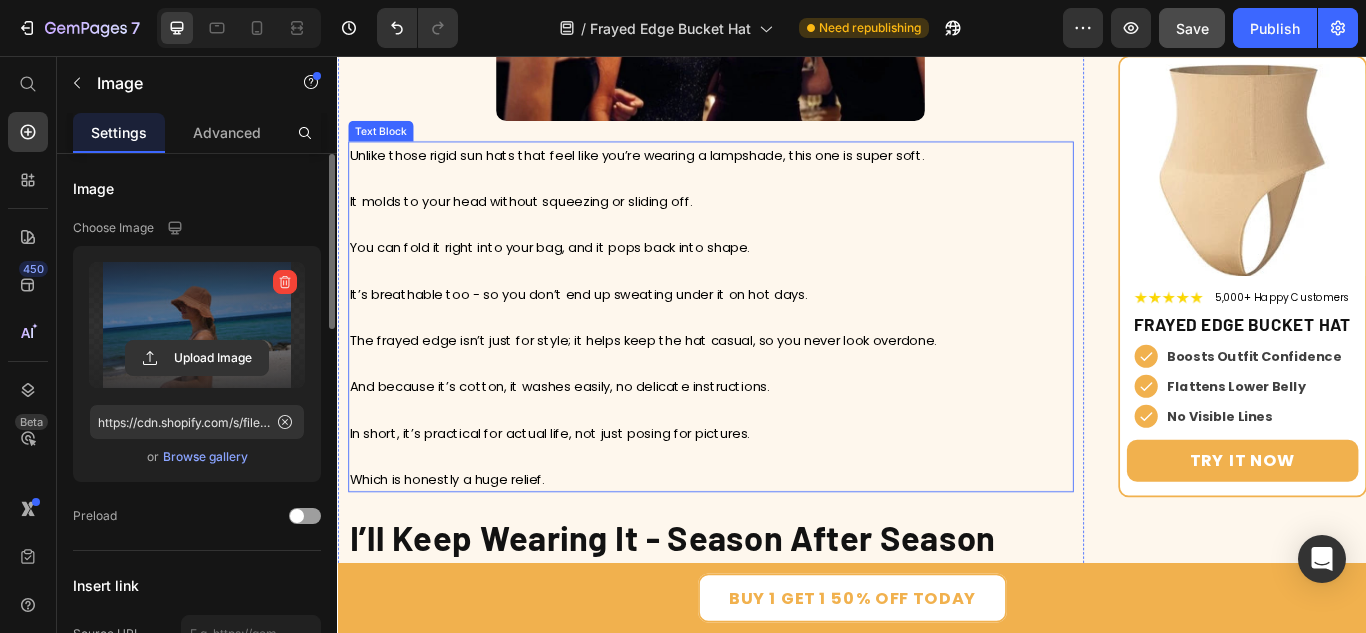 scroll, scrollTop: 7034, scrollLeft: 0, axis: vertical 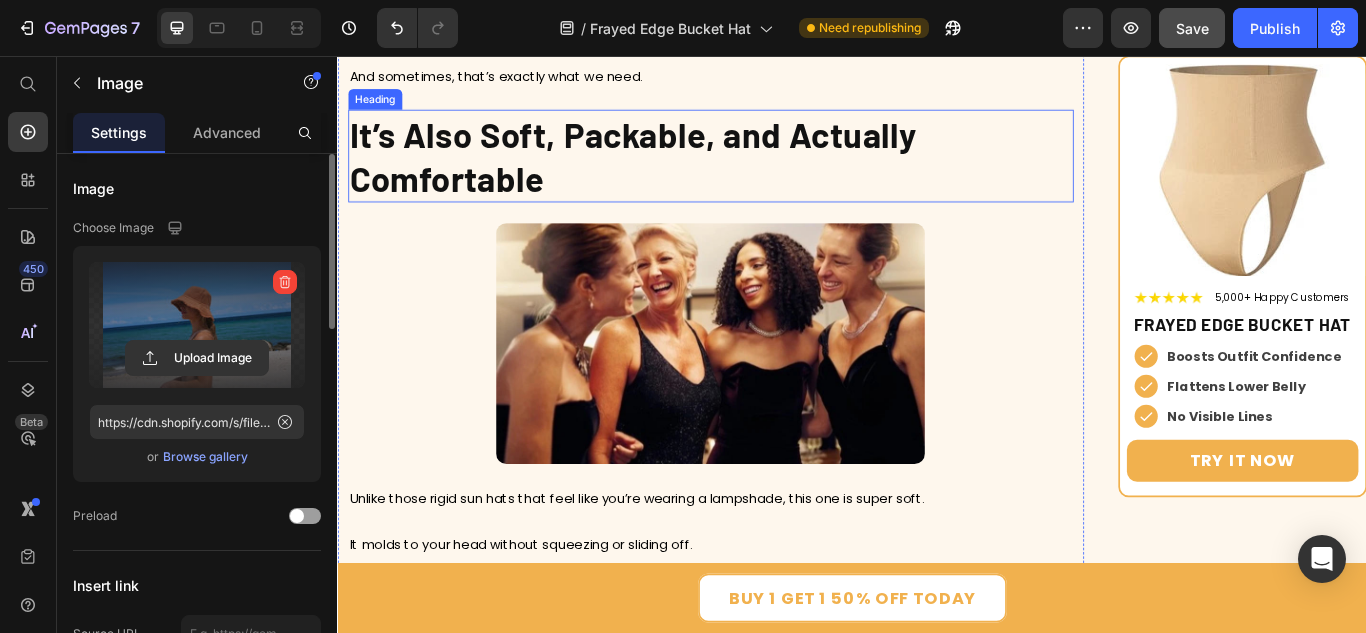 click on "It’s Also Soft, Packable, and Actually Comfortable" at bounding box center (682, 173) 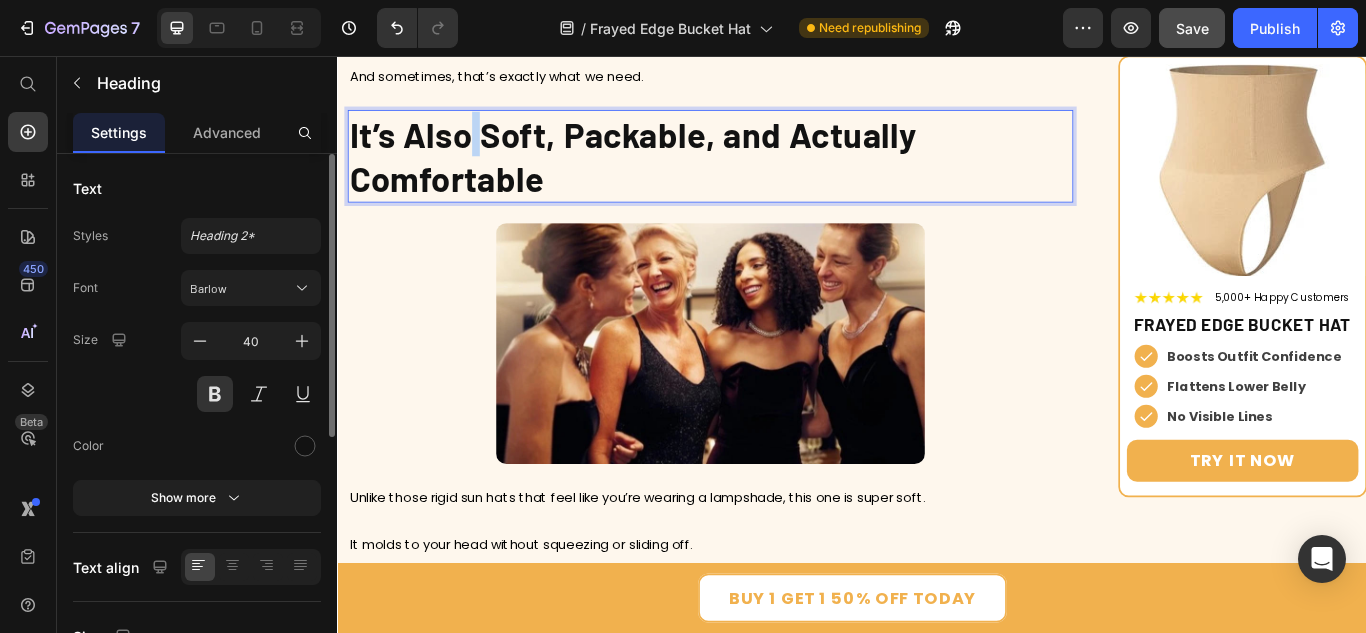 click on "It’s Also Soft, Packable, and Actually Comfortable" at bounding box center (772, 173) 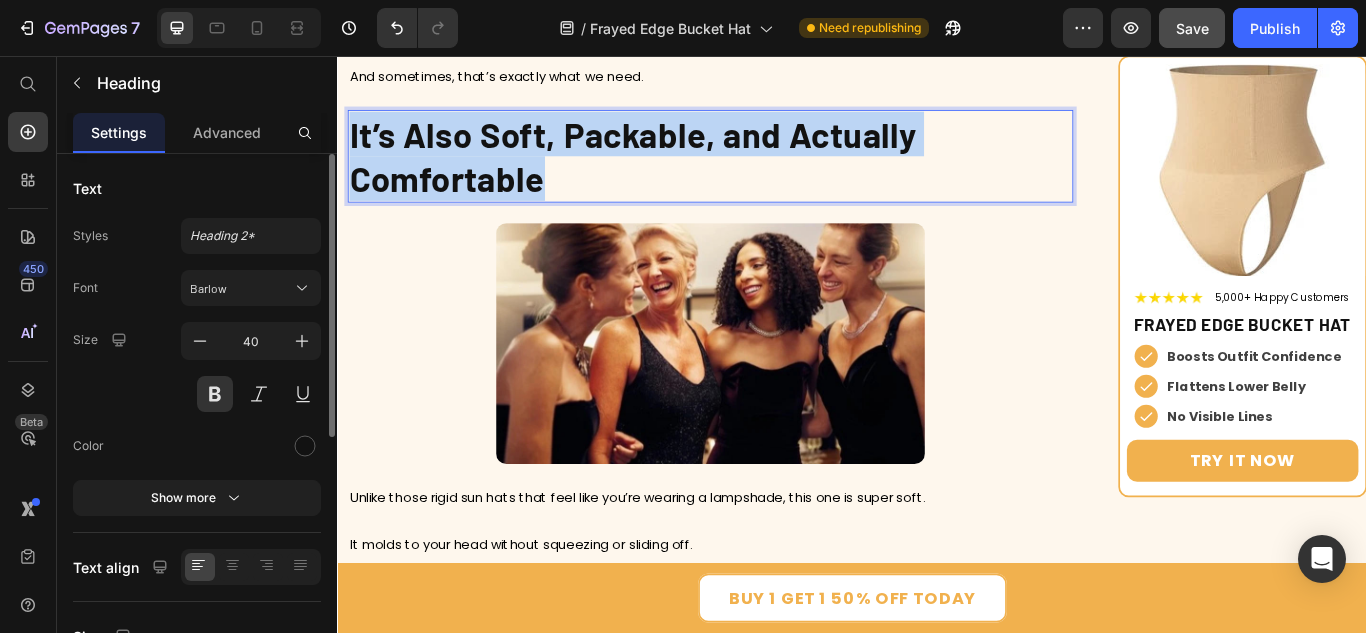 click on "It’s Also Soft, Packable, and Actually Comfortable" at bounding box center [772, 173] 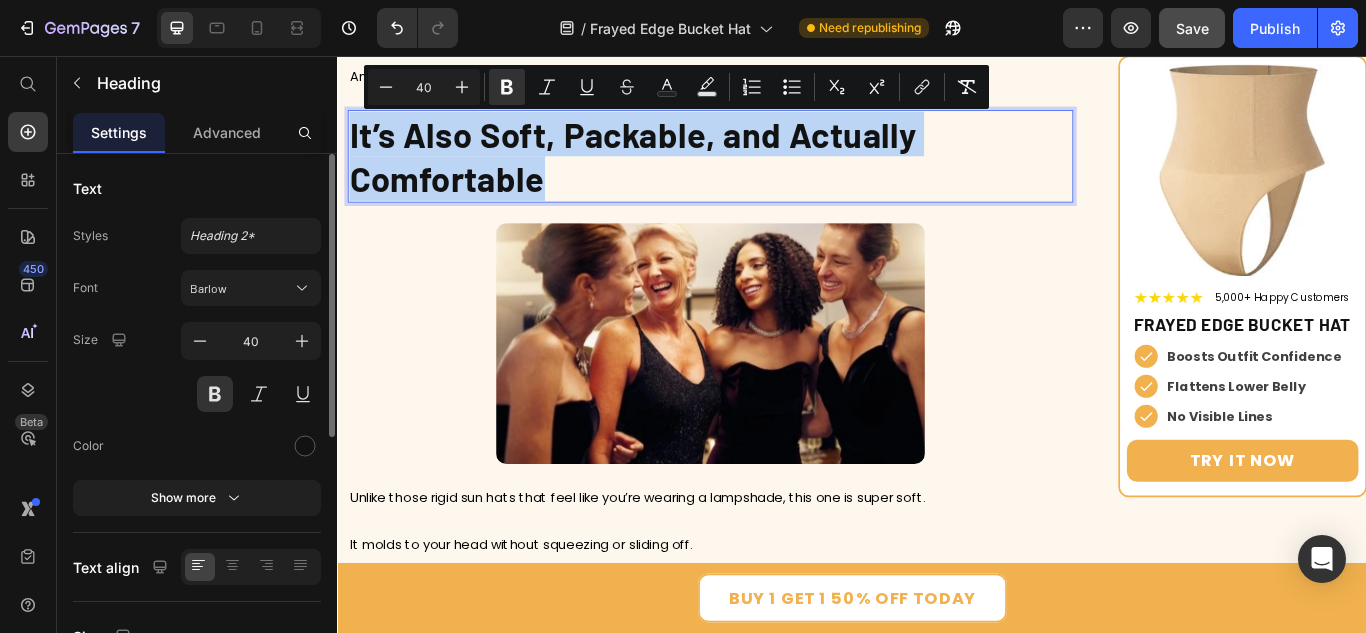 copy on "It’s Also Soft, Packable, and Actually Comfortable" 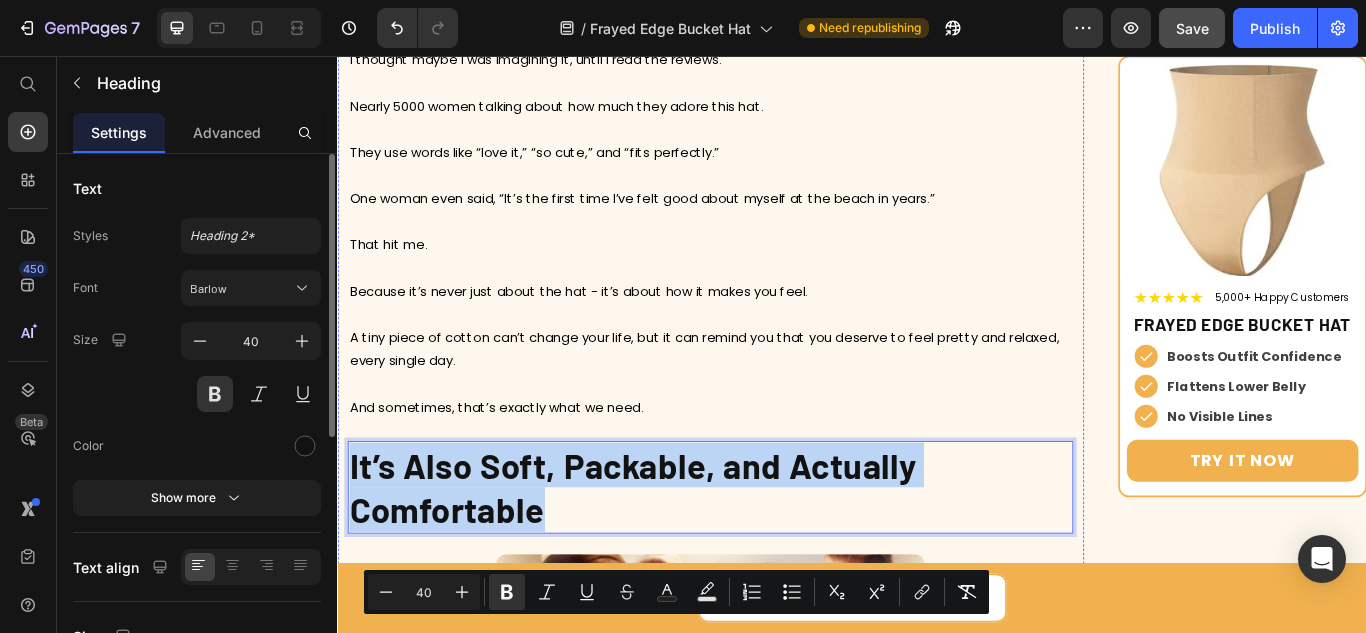 scroll, scrollTop: 6700, scrollLeft: 0, axis: vertical 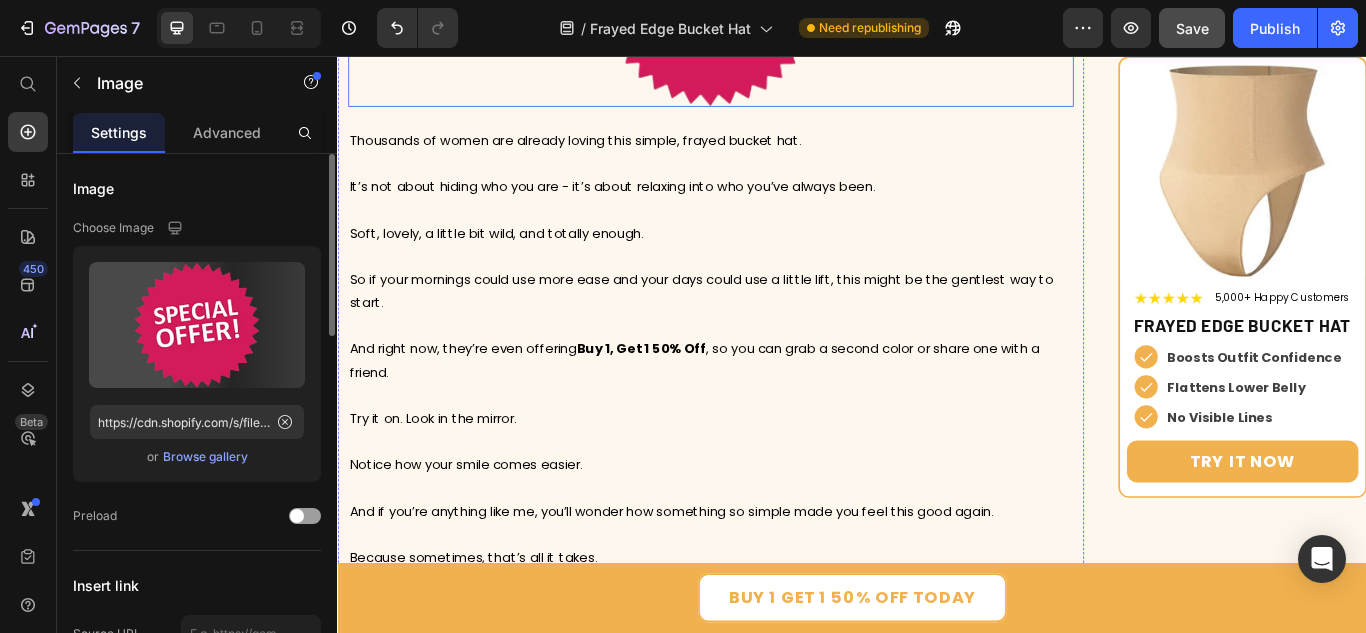 click at bounding box center [772, -10] 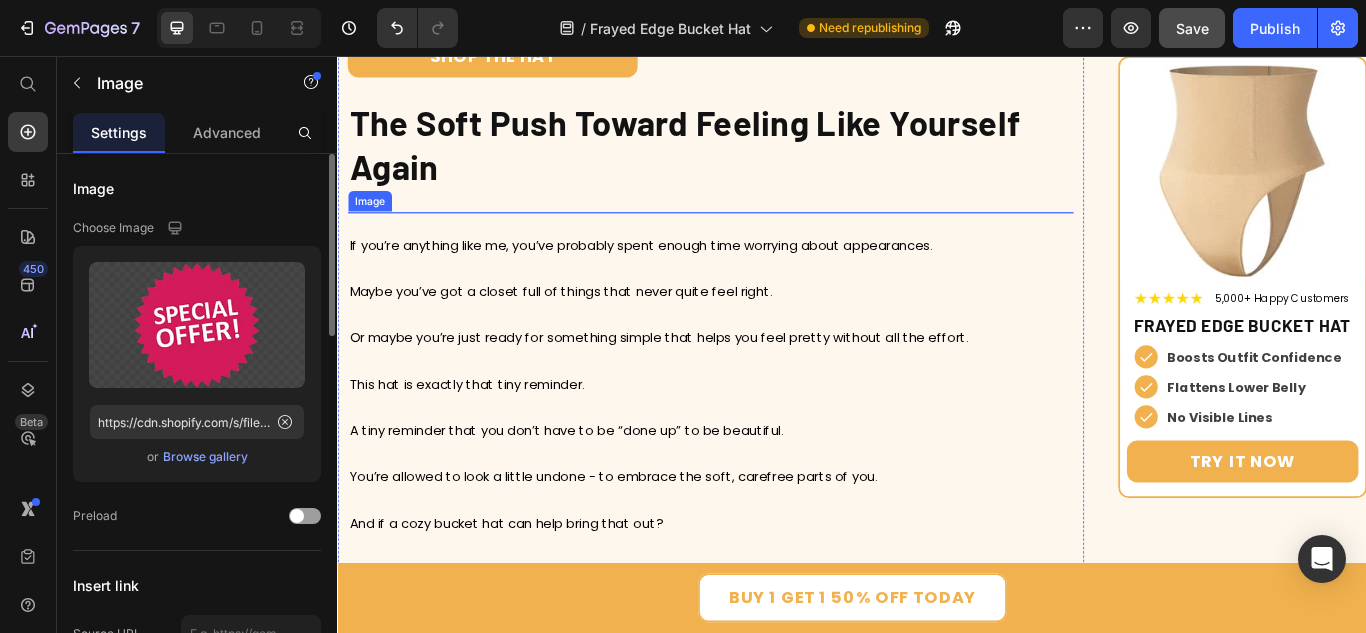 scroll, scrollTop: 8500, scrollLeft: 0, axis: vertical 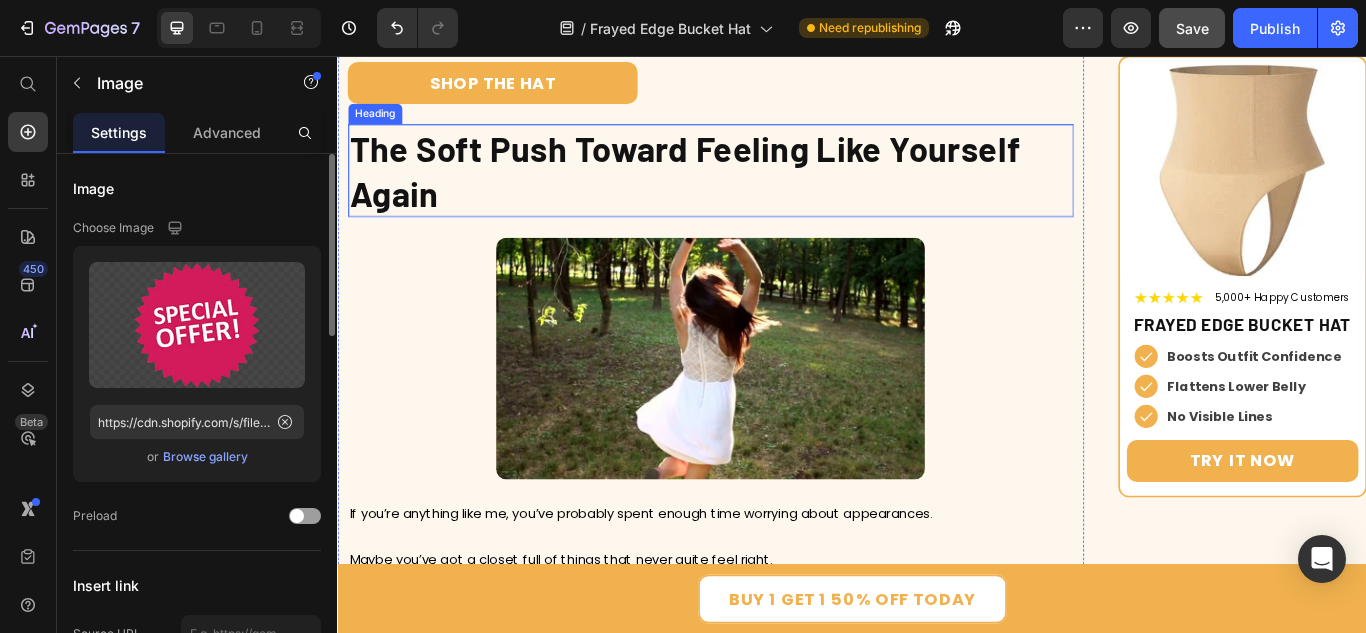 click on "The Soft Push Toward Feeling Like Yourself Again" at bounding box center (772, 190) 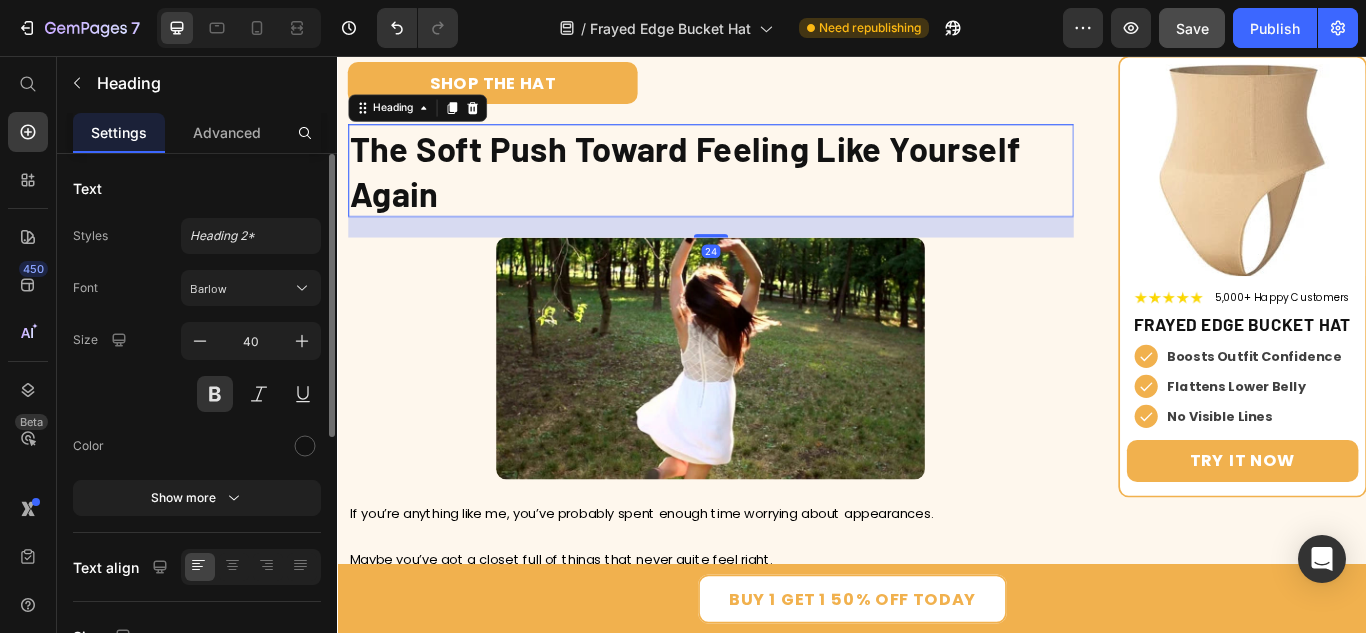 click on "The Soft Push Toward Feeling Like Yourself Again" at bounding box center [772, 190] 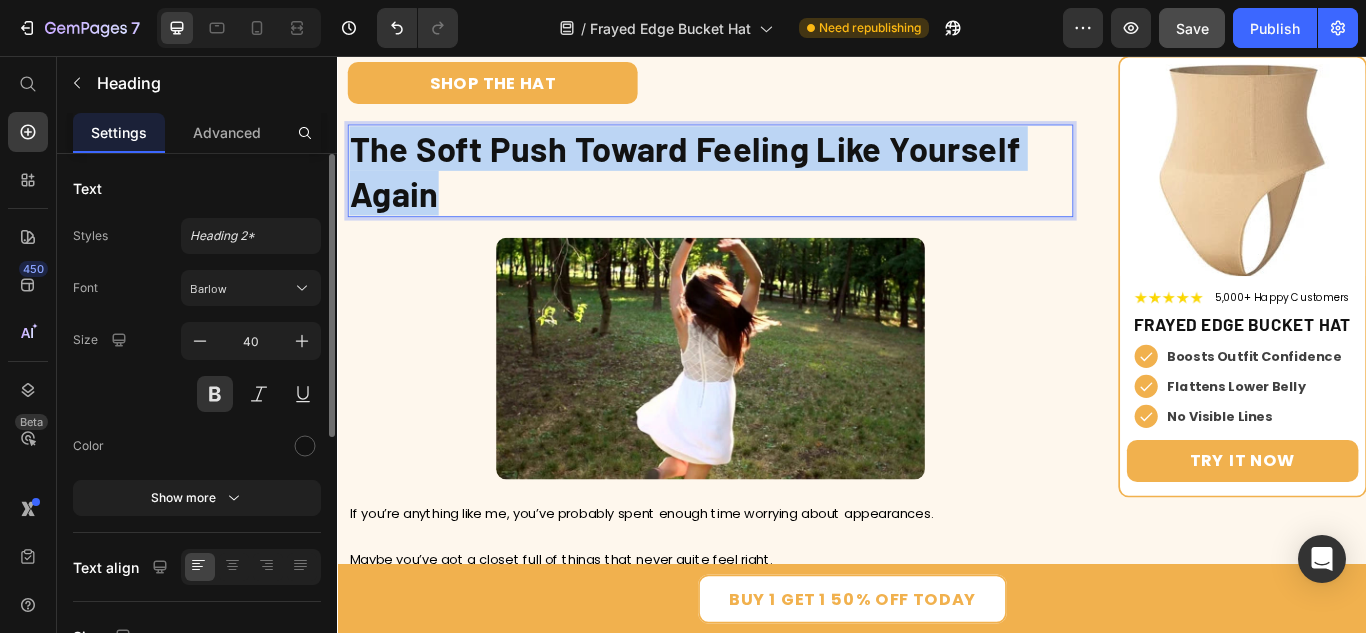 click on "The Soft Push Toward Feeling Like Yourself Again" at bounding box center [772, 190] 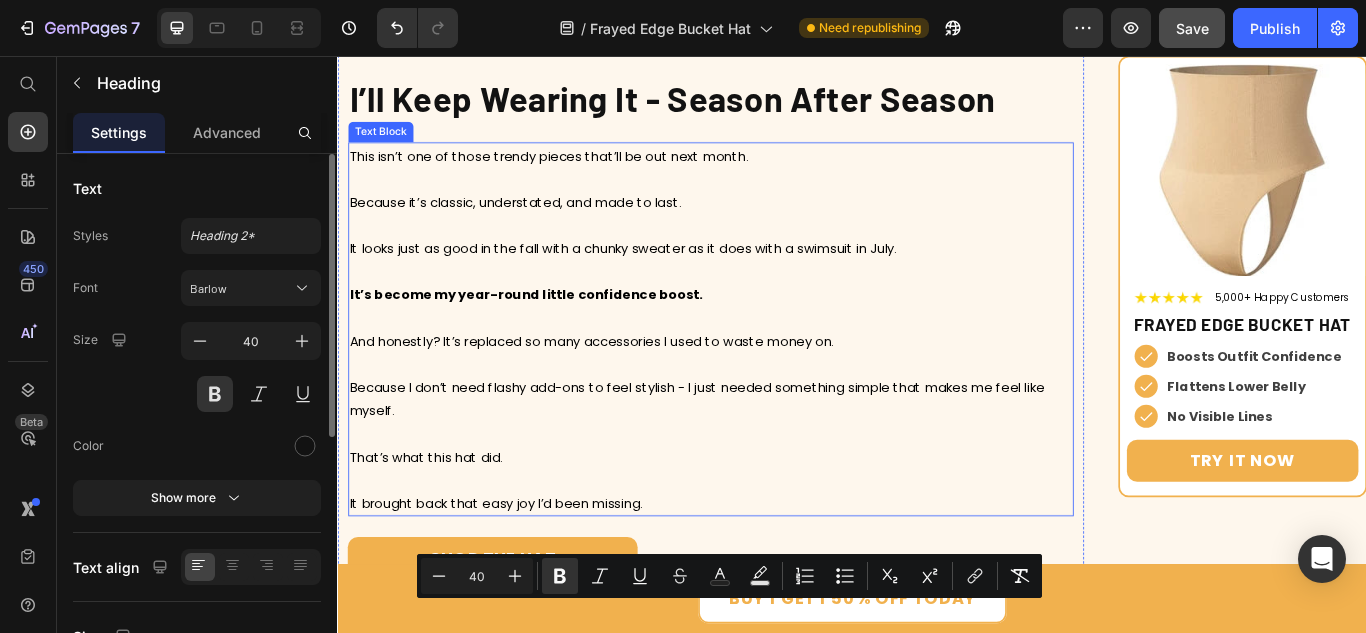 scroll, scrollTop: 7746, scrollLeft: 0, axis: vertical 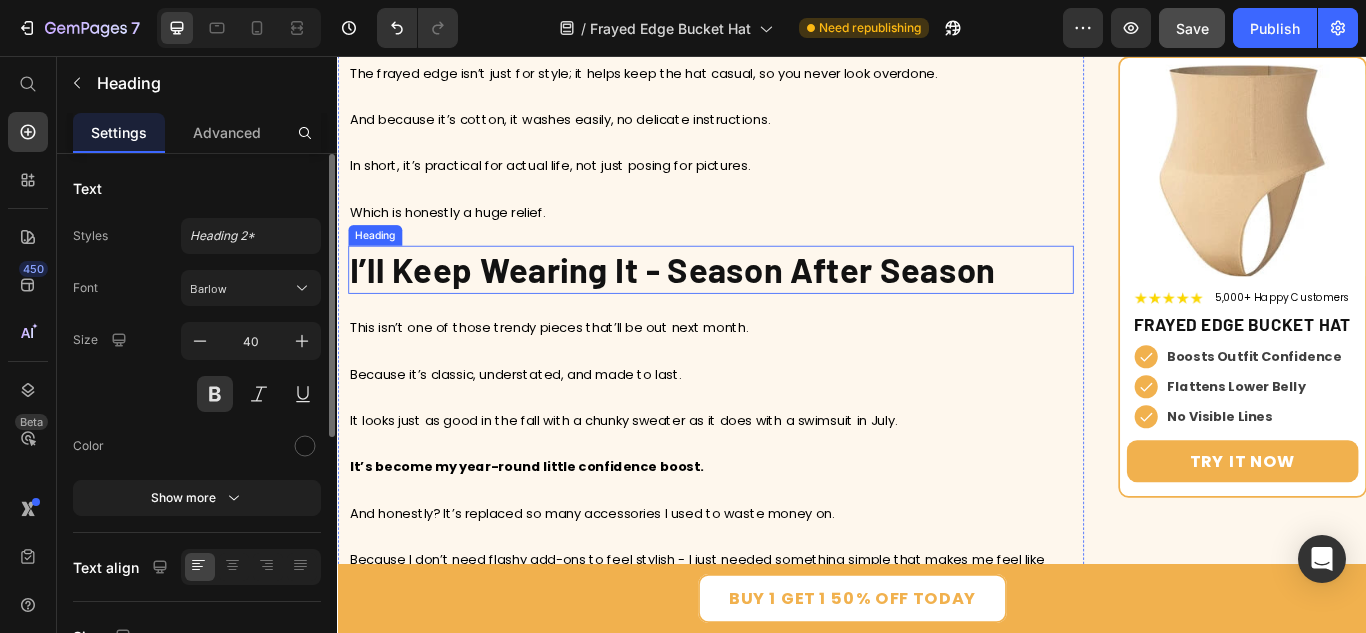 click on "I’ll Keep Wearing It - Season After Season" at bounding box center (727, 305) 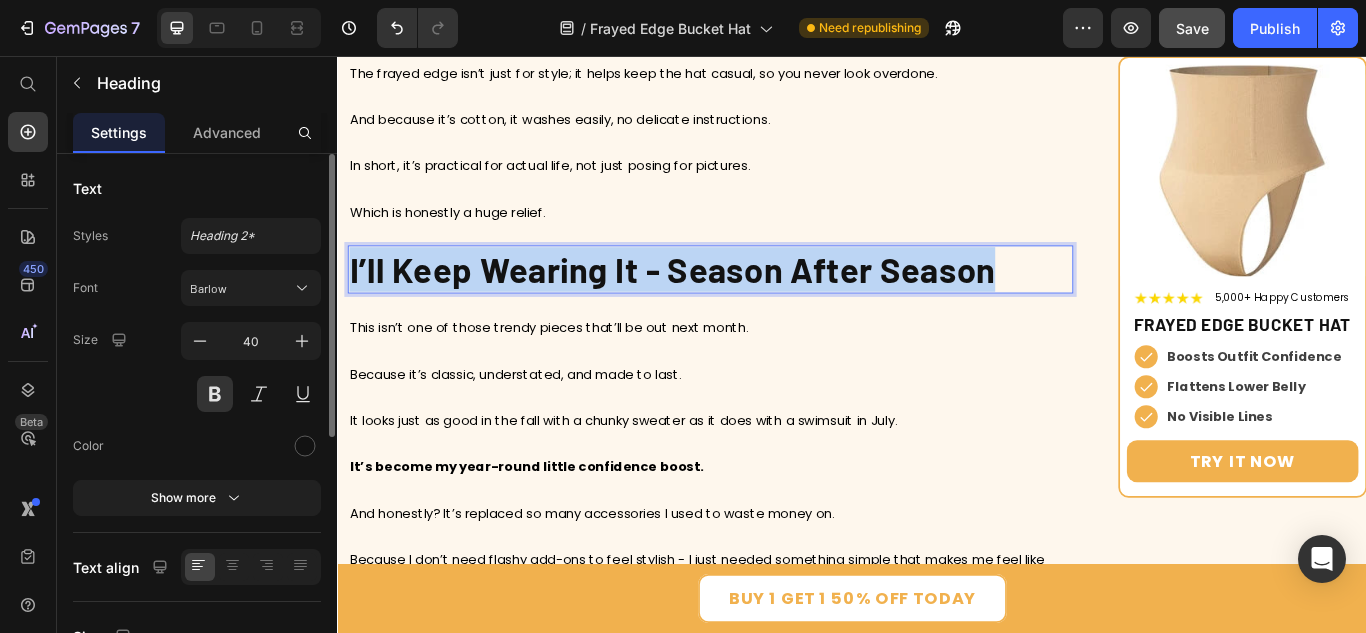 click on "I’ll Keep Wearing It - Season After Season" at bounding box center (727, 305) 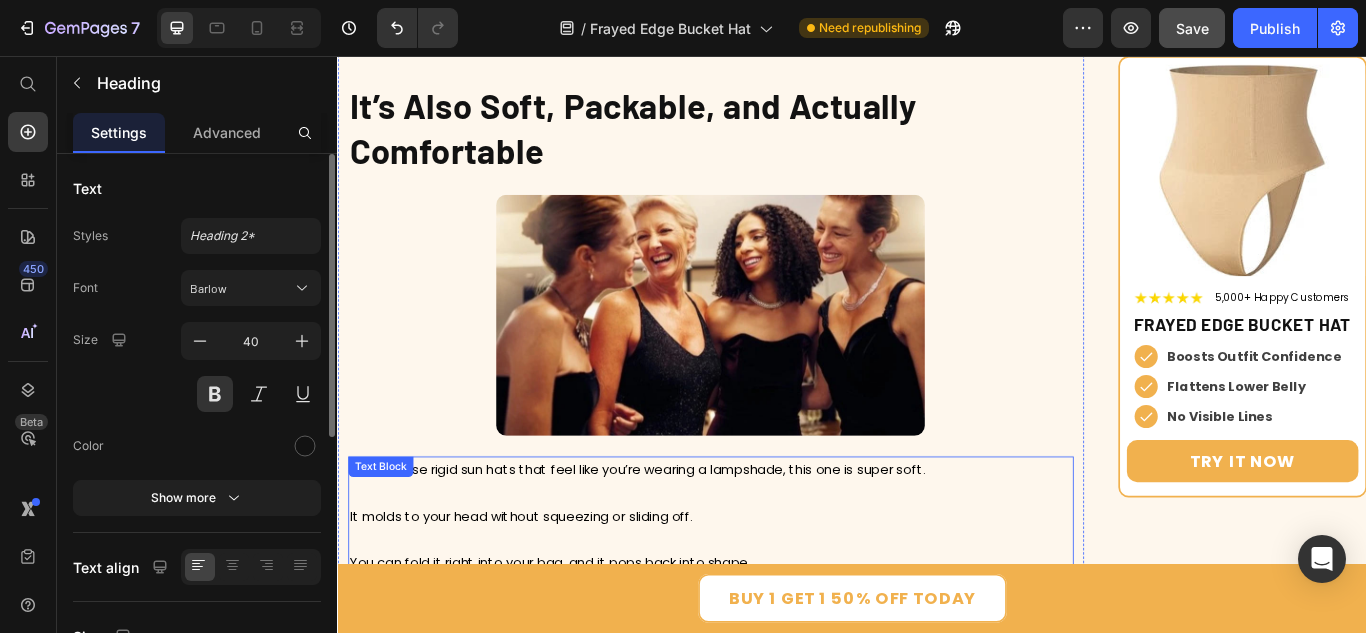 scroll, scrollTop: 7046, scrollLeft: 0, axis: vertical 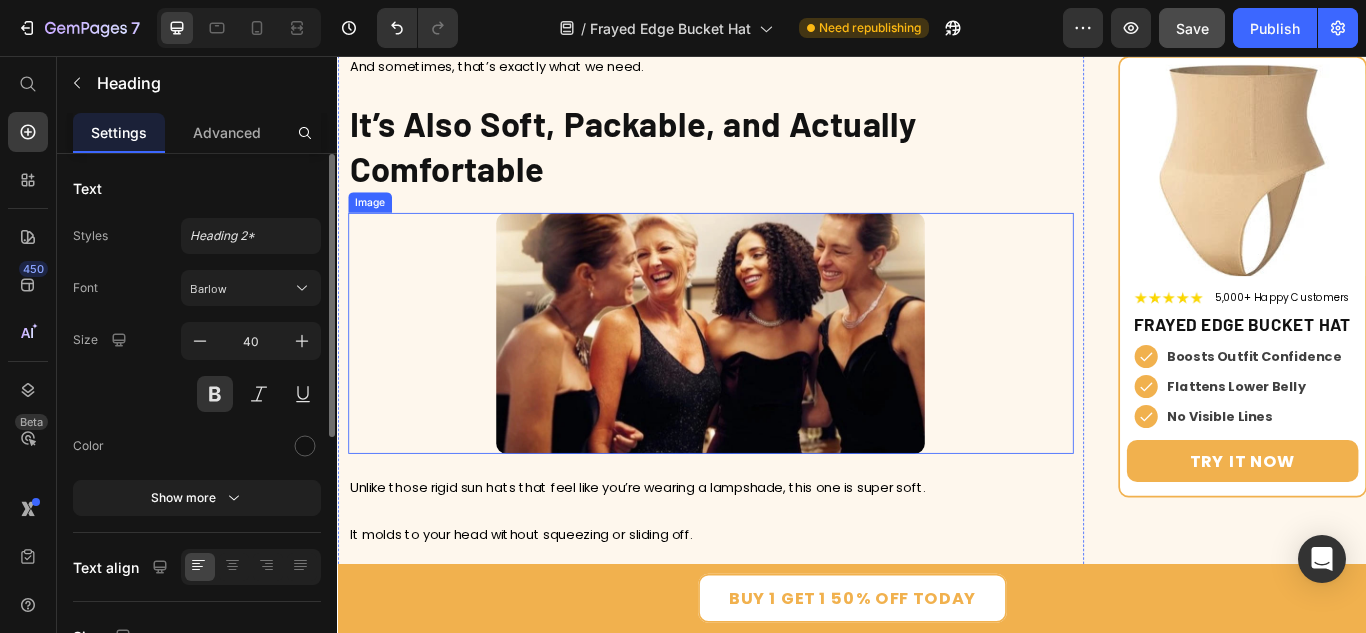 click at bounding box center [772, 379] 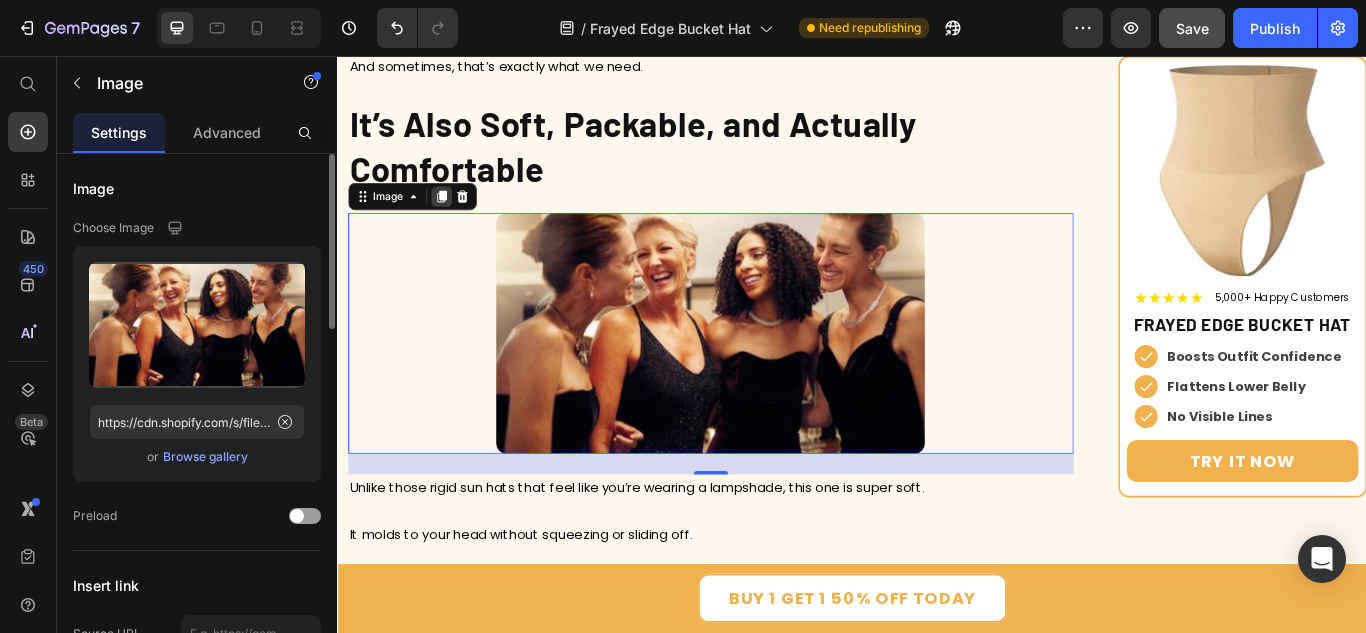 click 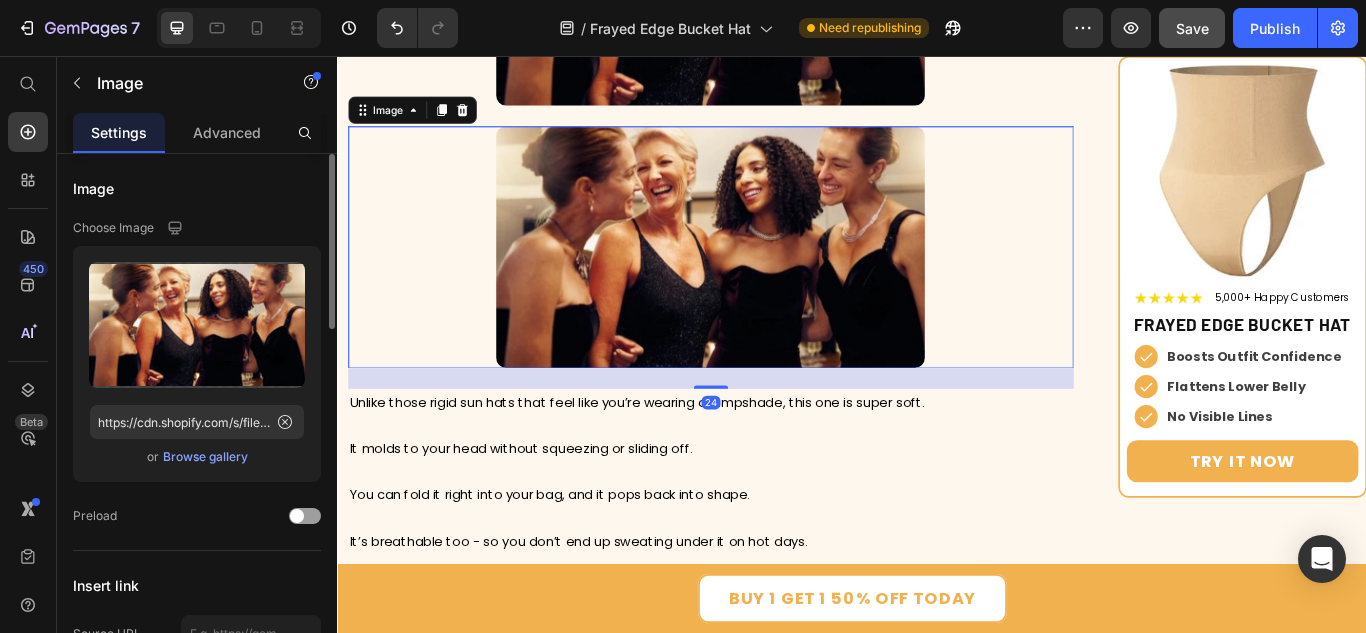 scroll, scrollTop: 7464, scrollLeft: 0, axis: vertical 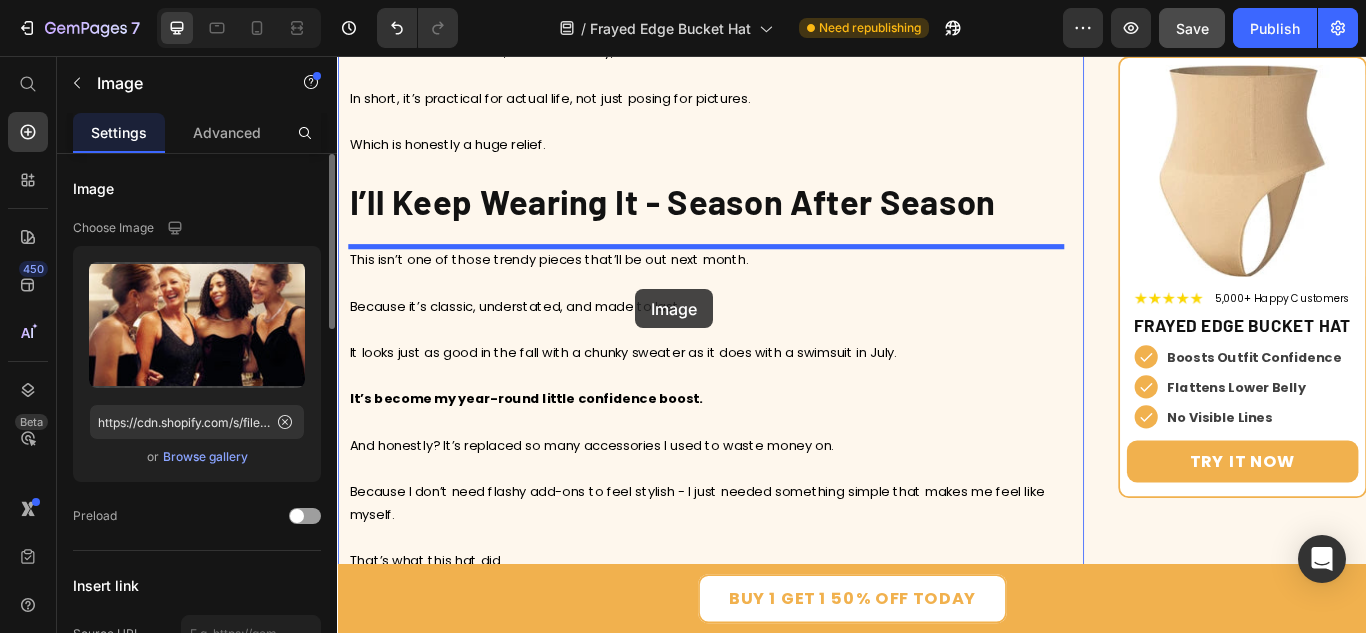 drag, startPoint x: 363, startPoint y: 109, endPoint x: 685, endPoint y: 328, distance: 389.41623 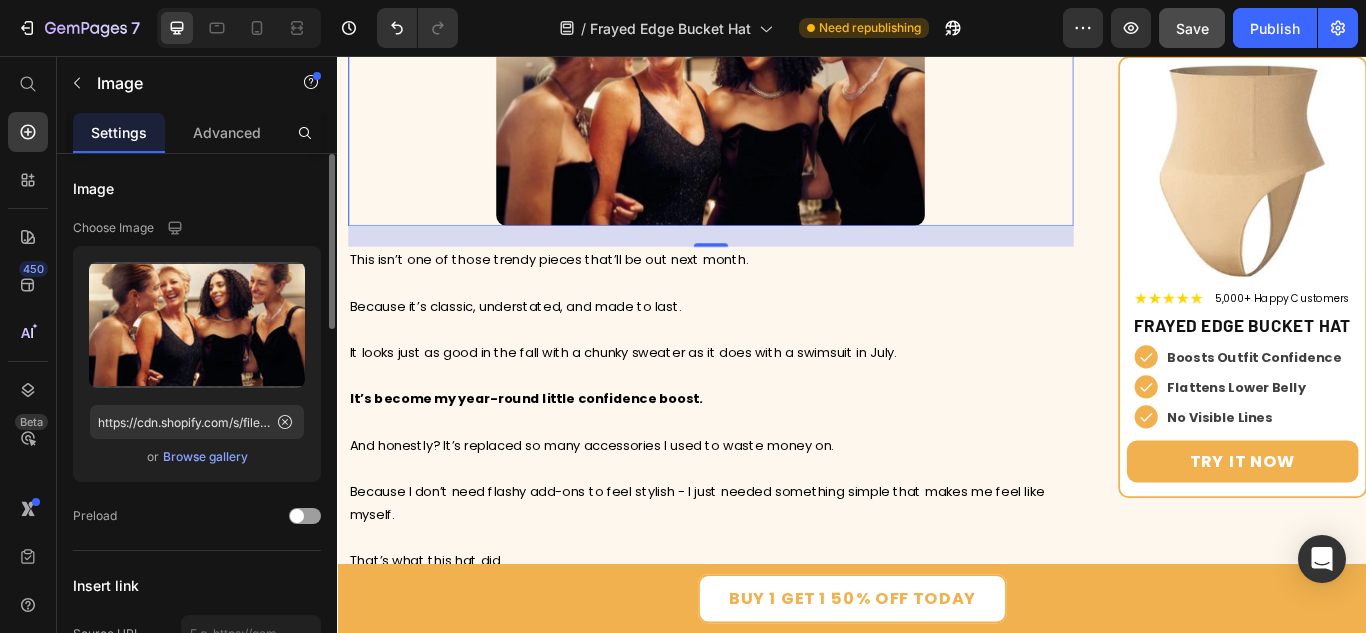 scroll, scrollTop: 7825, scrollLeft: 0, axis: vertical 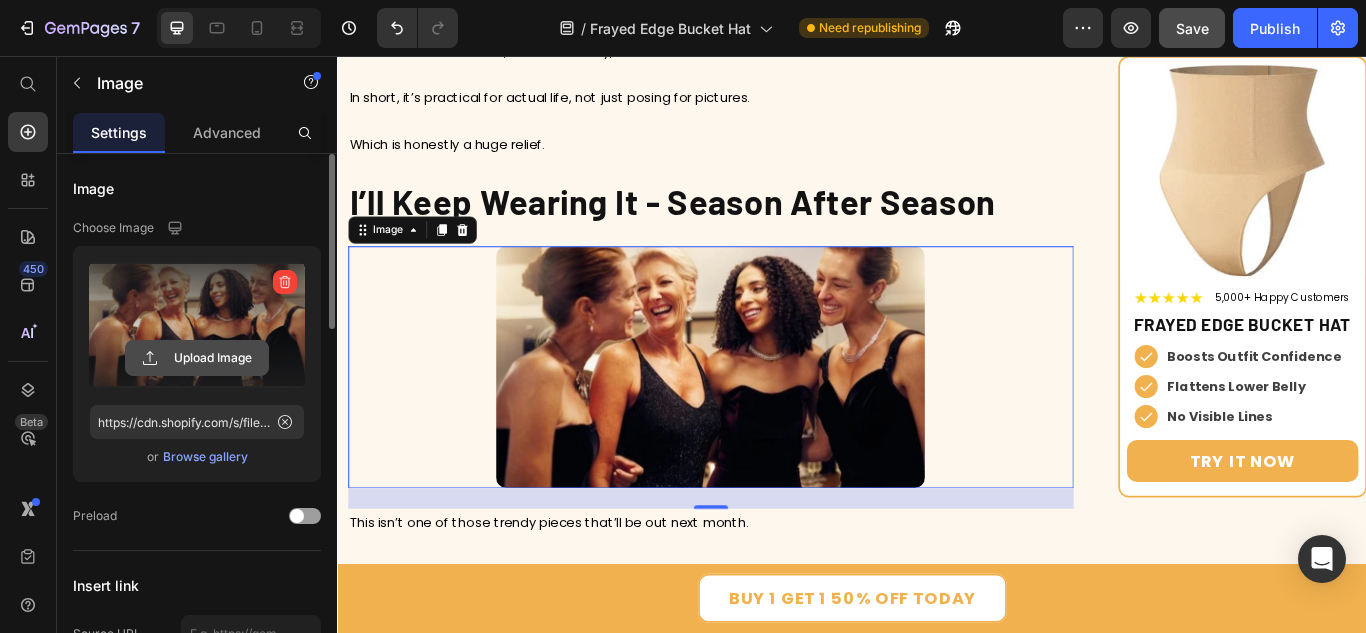 click 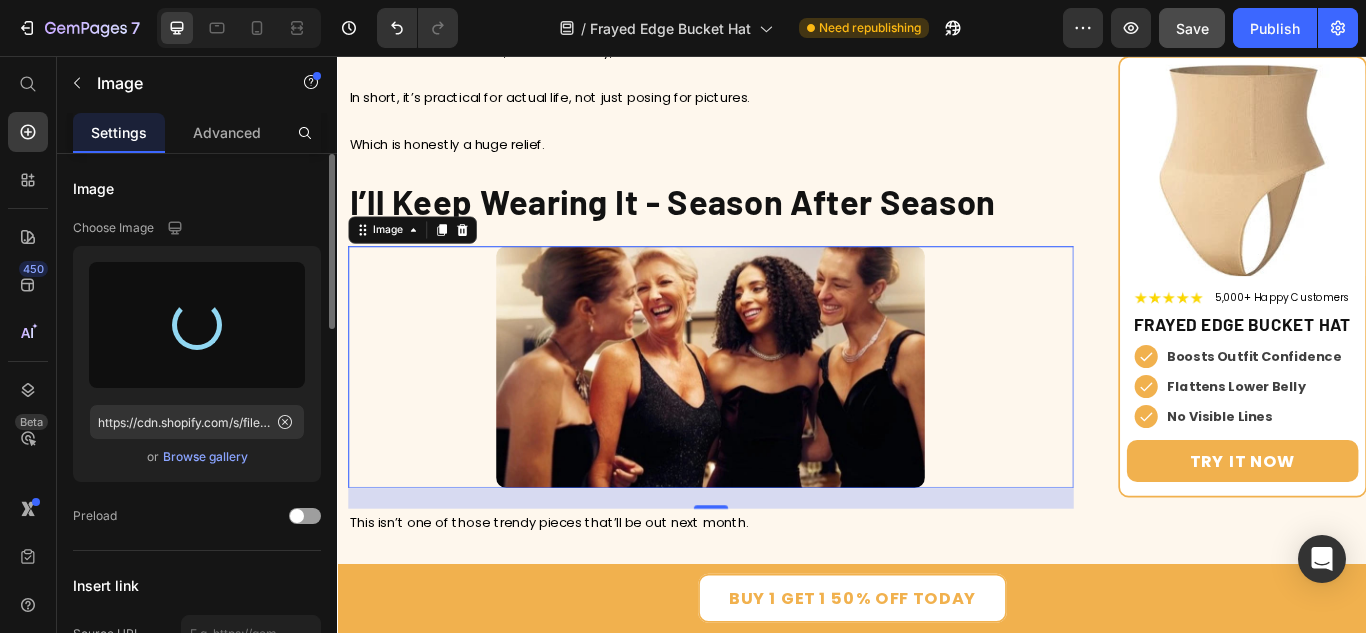 type on "https://cdn.shopify.com/s/files/1/0784/1526/6084/files/gempages_575347567563375135-a921acfe-2832-4713-a457-ef4c02f5c582.webp" 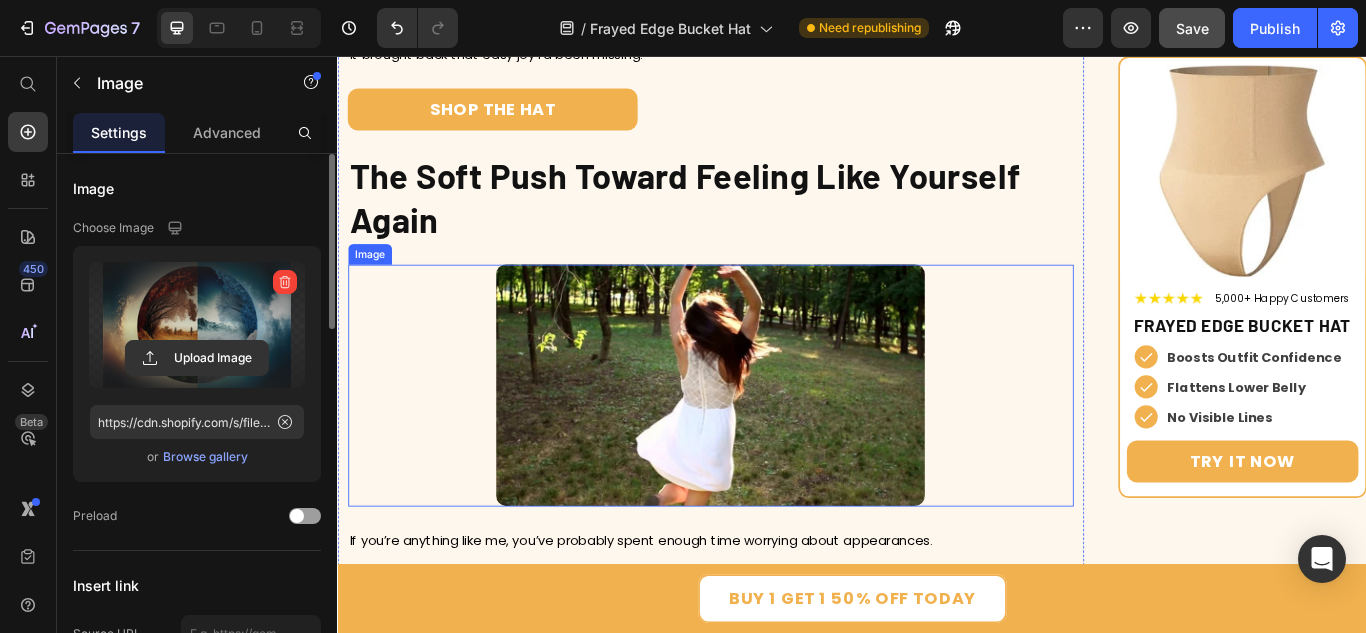 scroll, scrollTop: 8803, scrollLeft: 0, axis: vertical 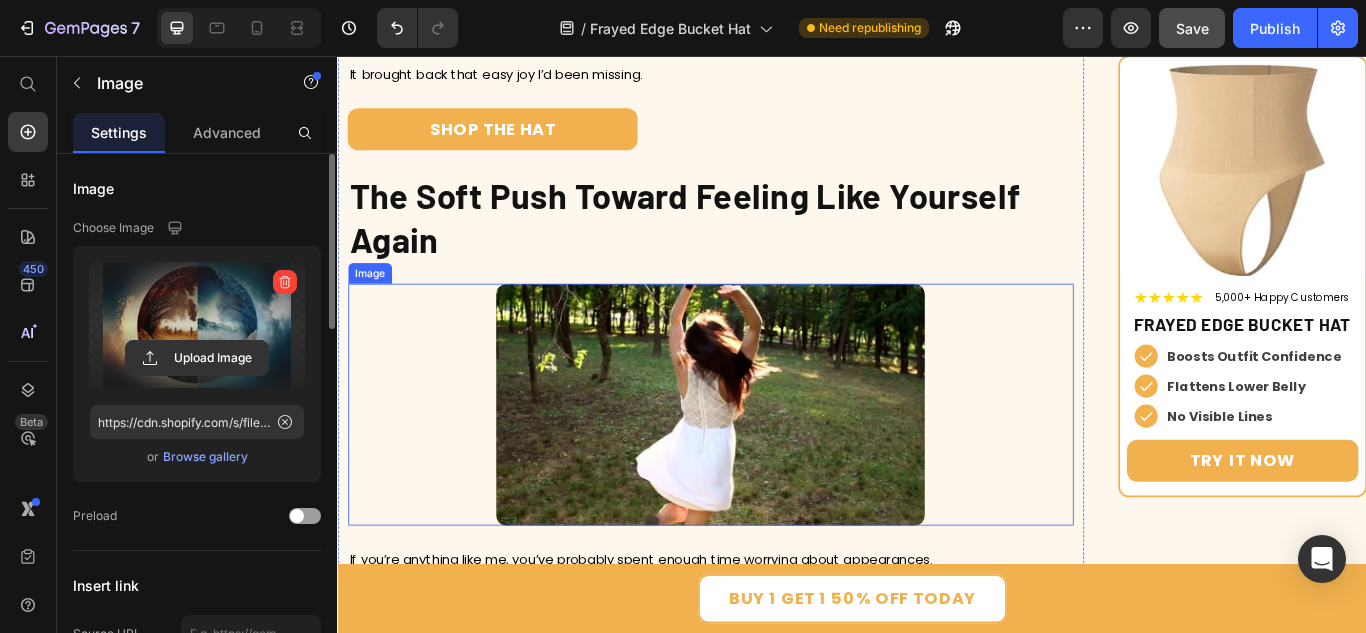drag, startPoint x: 654, startPoint y: 461, endPoint x: 618, endPoint y: 465, distance: 36.221542 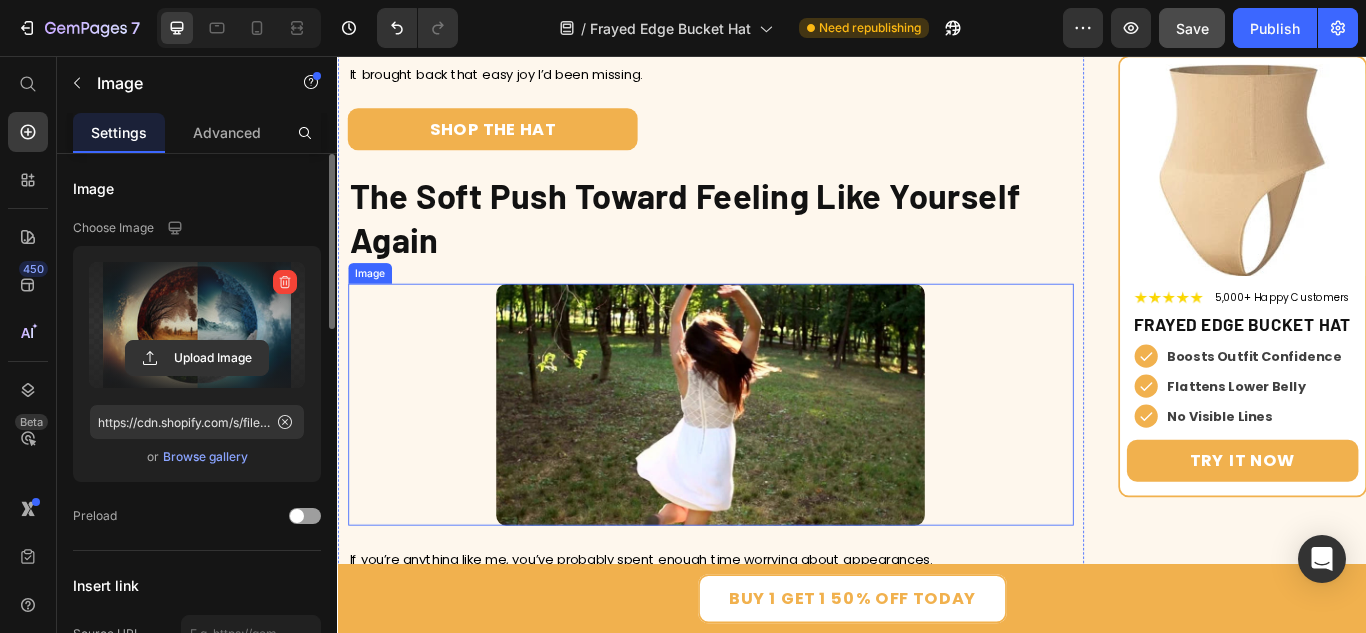 click at bounding box center [772, 462] 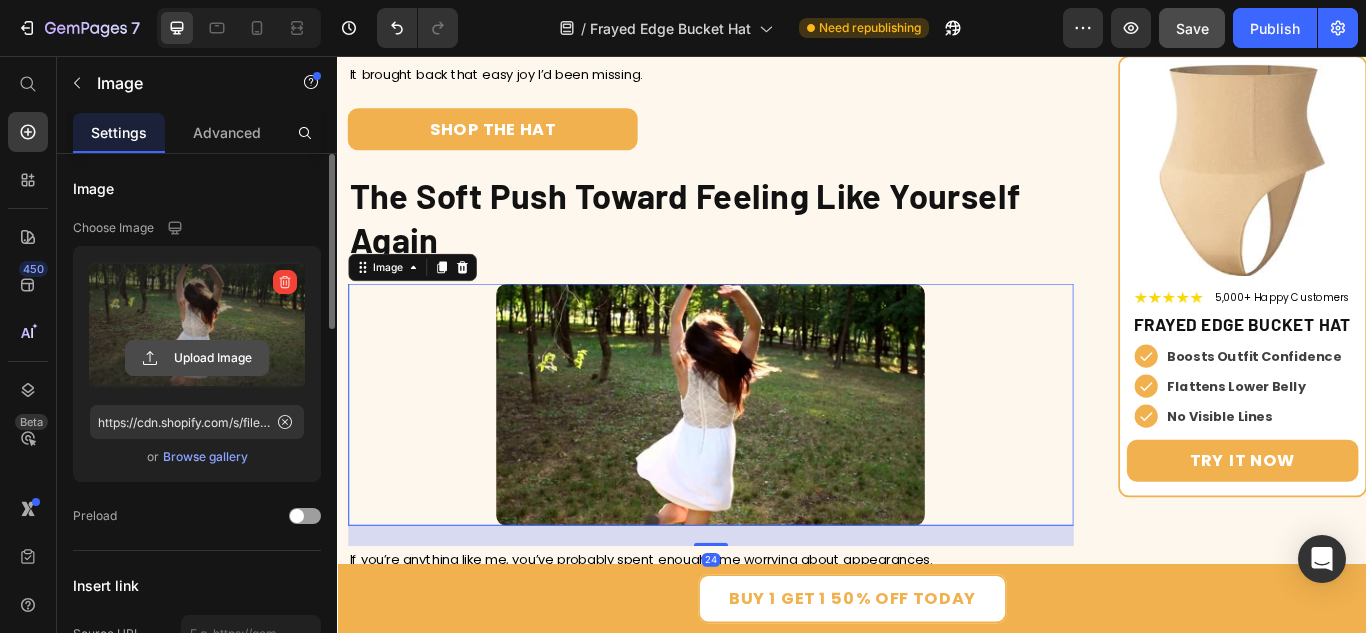 click 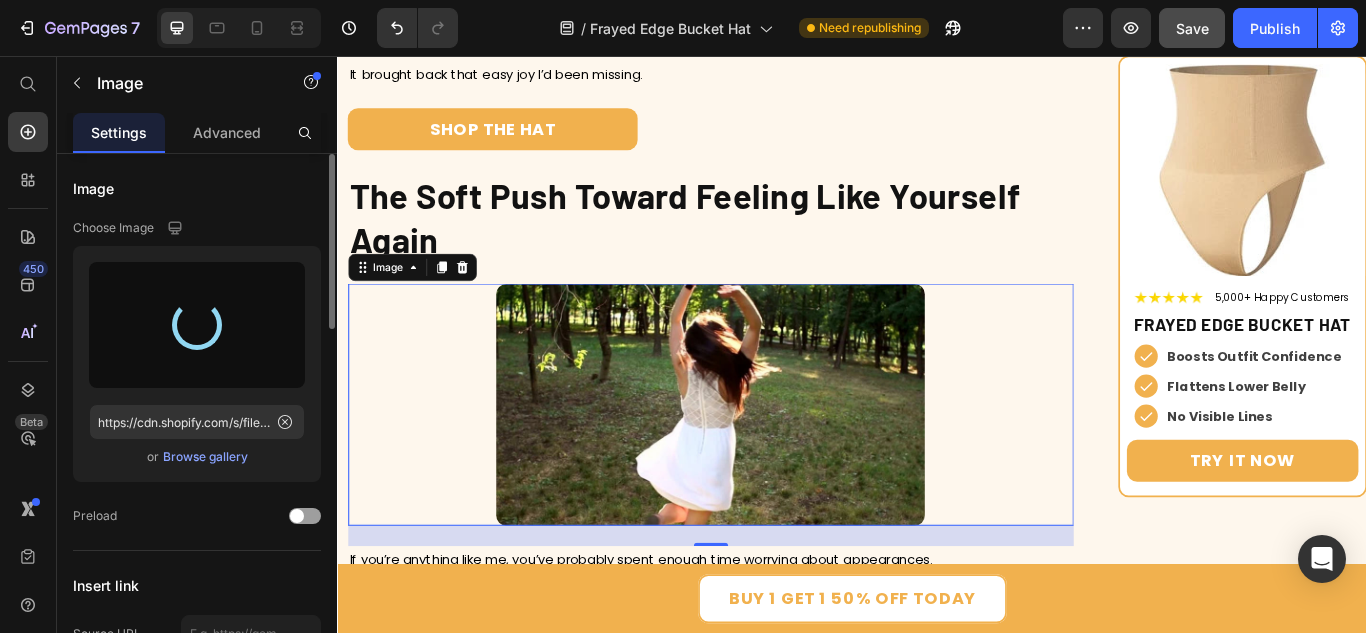 type on "https://cdn.shopify.com/s/files/1/0784/1526/6084/files/gempages_575347567563375135-8d06e5b4-b695-43e2-a3d1-d5add2236339.webp" 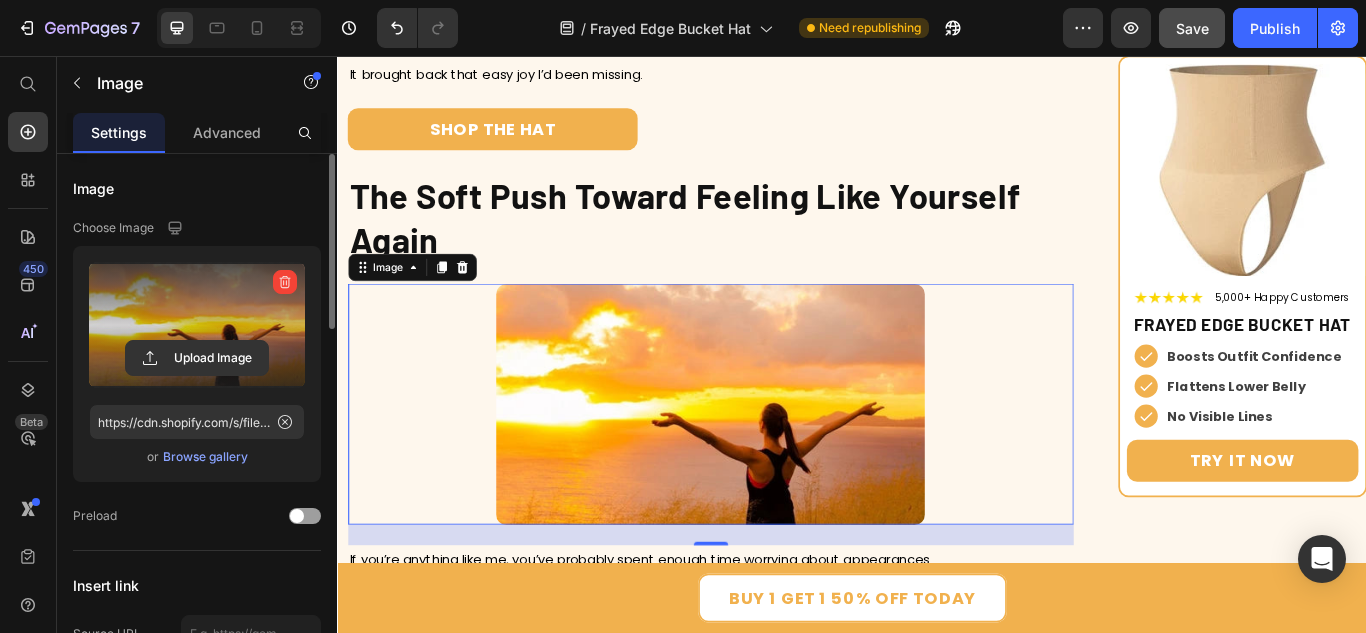 click at bounding box center (772, 462) 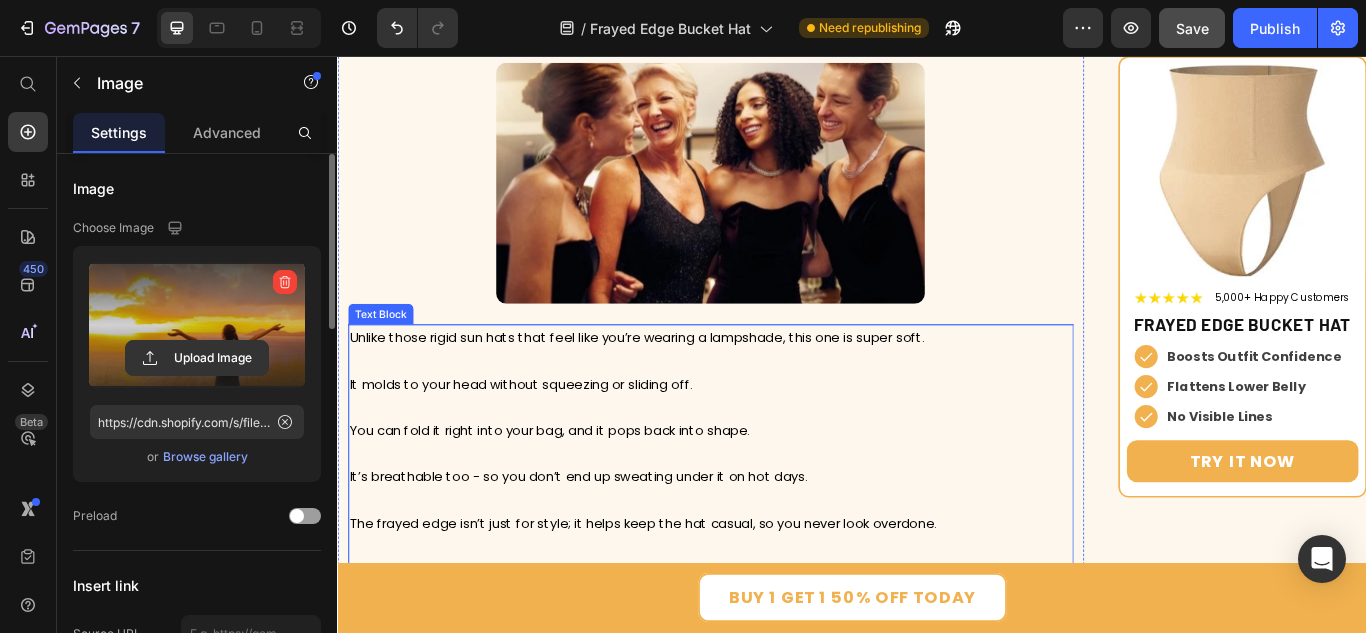 scroll, scrollTop: 7203, scrollLeft: 0, axis: vertical 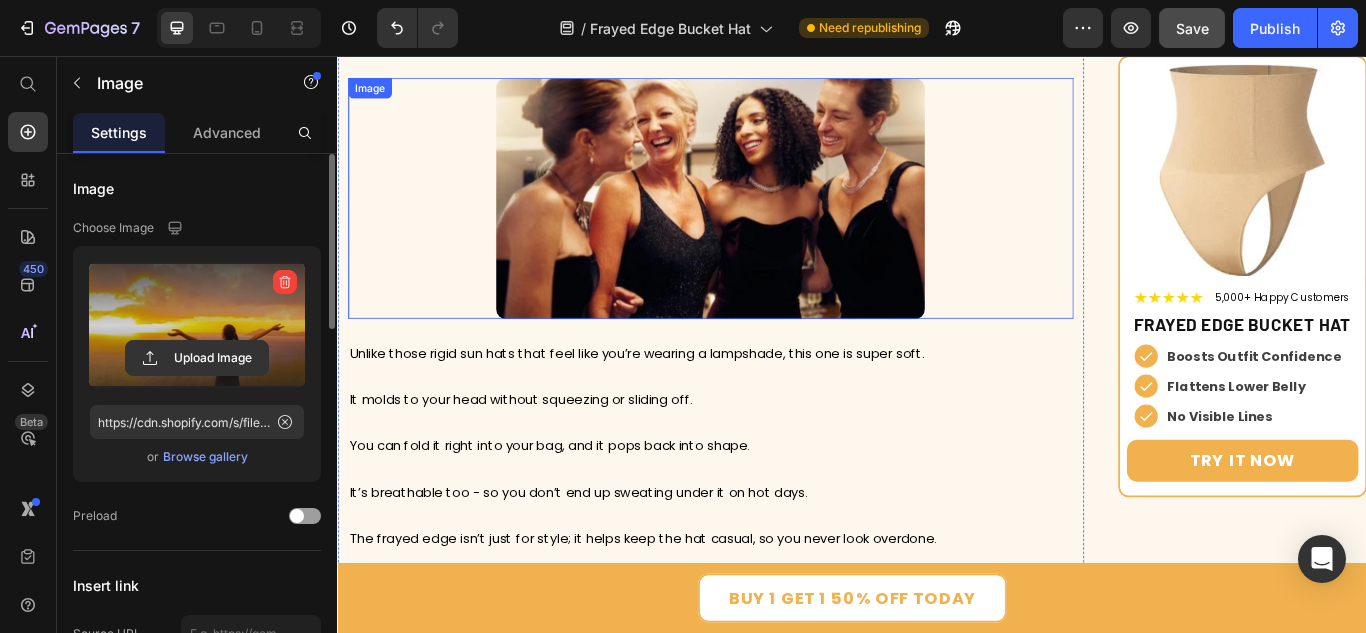 click at bounding box center [772, 222] 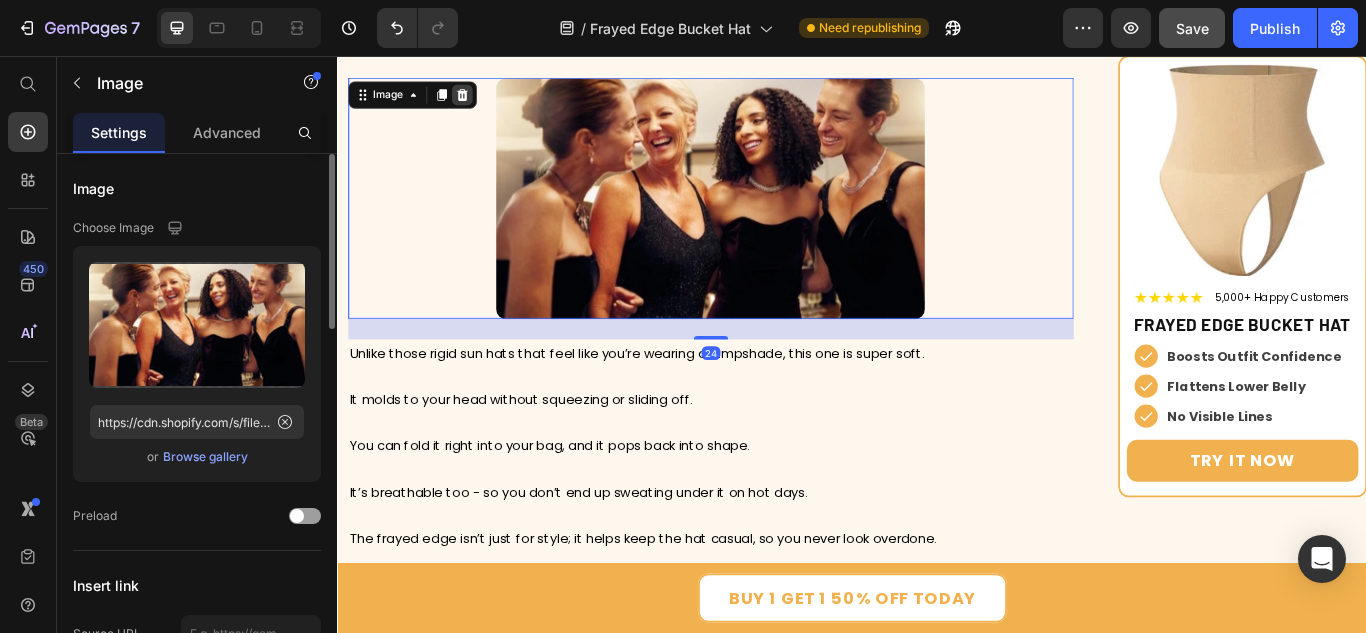 click 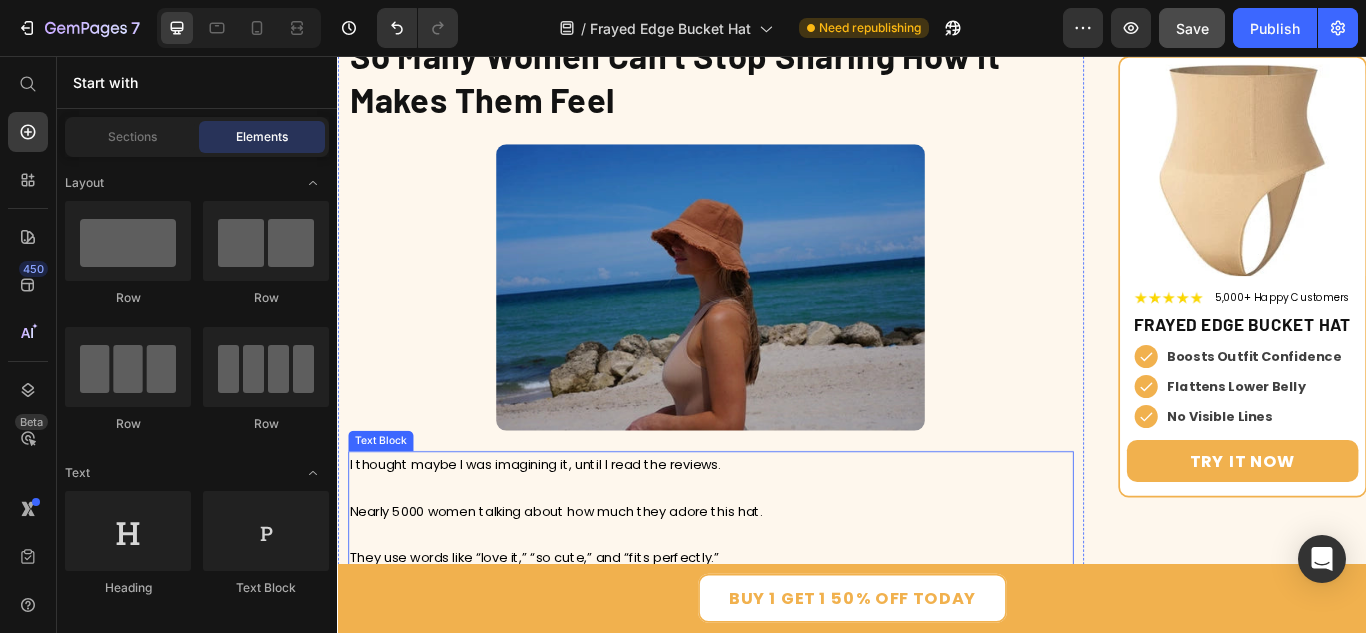 scroll, scrollTop: 6303, scrollLeft: 0, axis: vertical 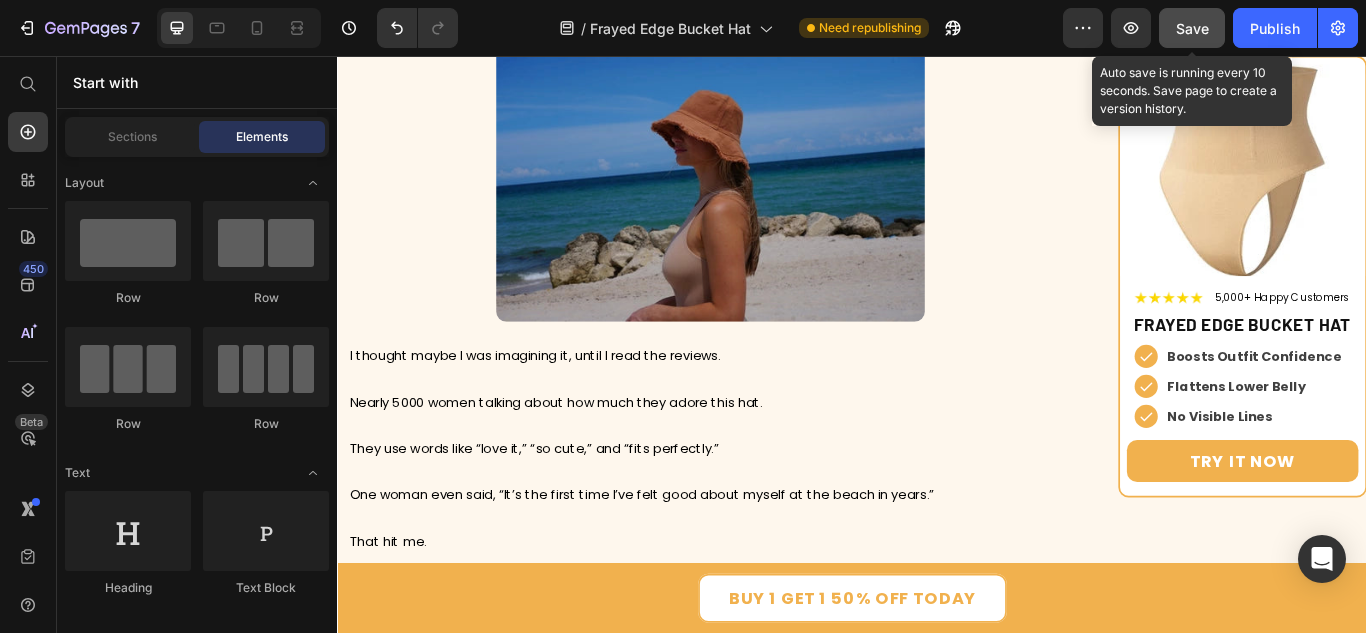 click on "Save" at bounding box center (1192, 28) 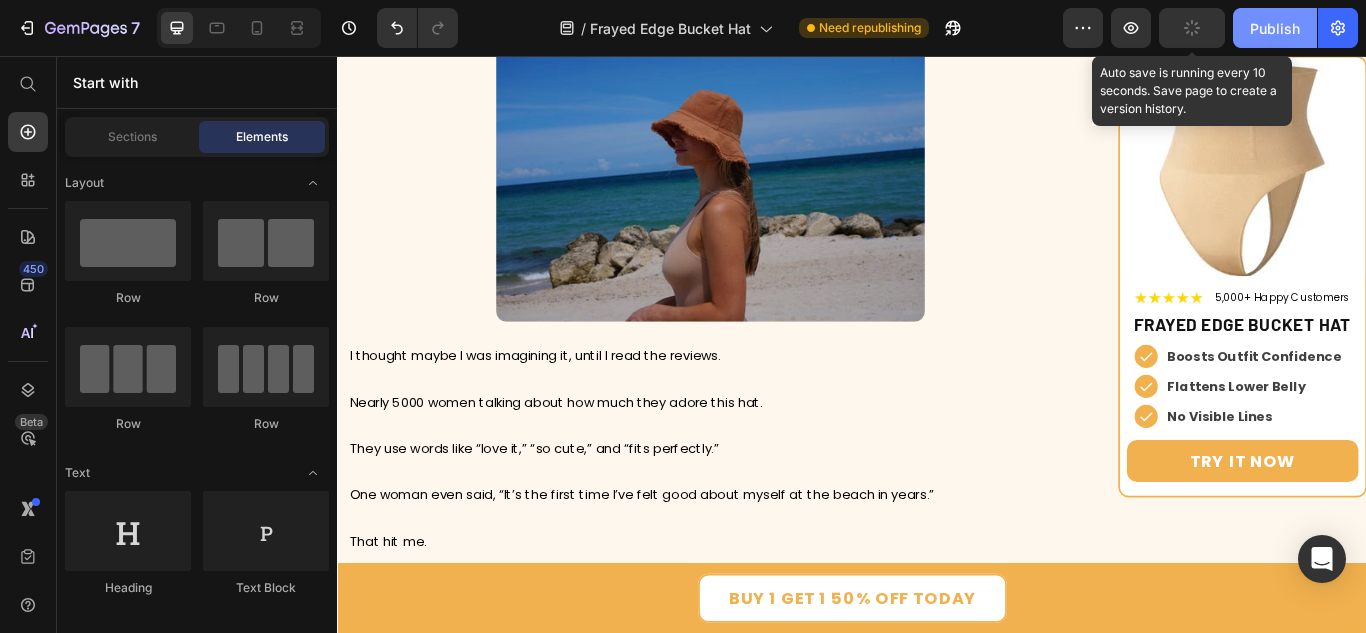 click on "Publish" at bounding box center (1275, 28) 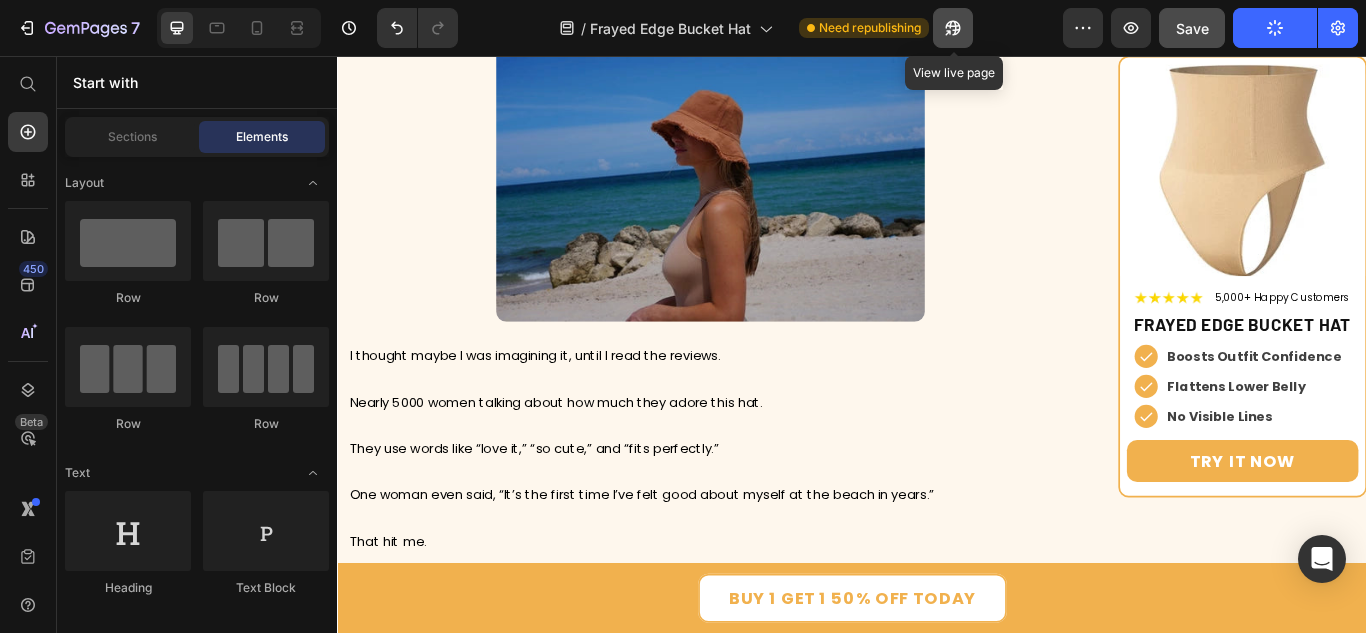 click 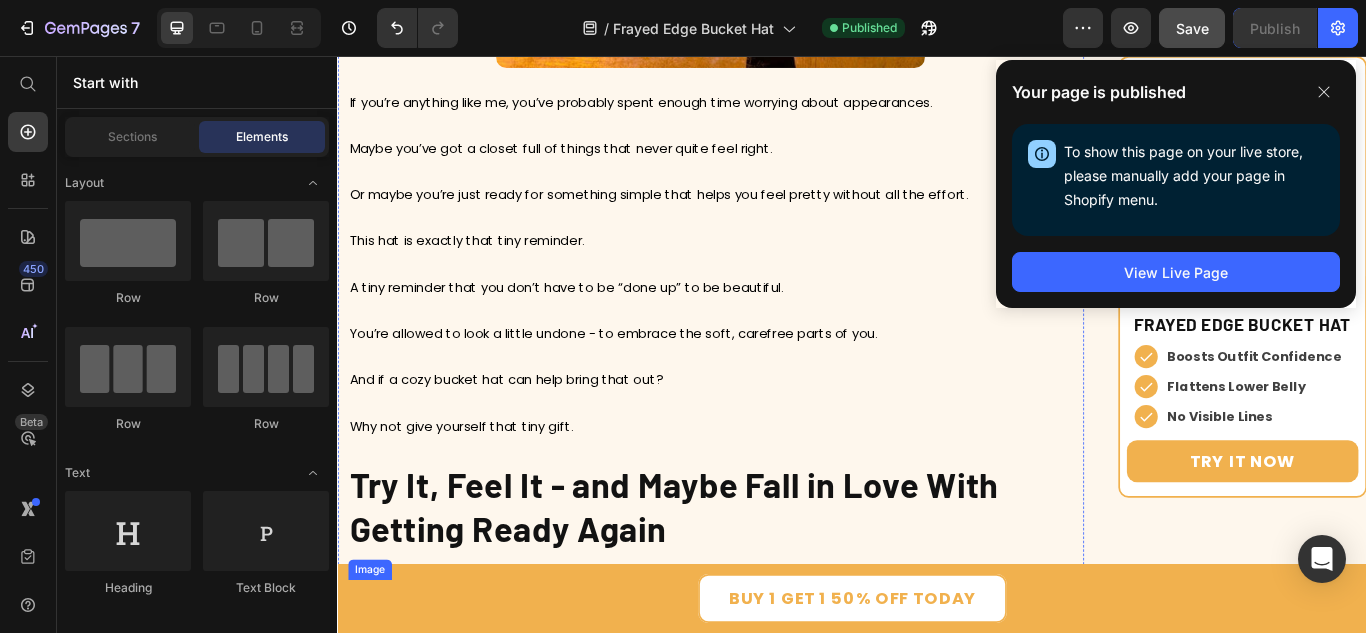 scroll, scrollTop: 9203, scrollLeft: 0, axis: vertical 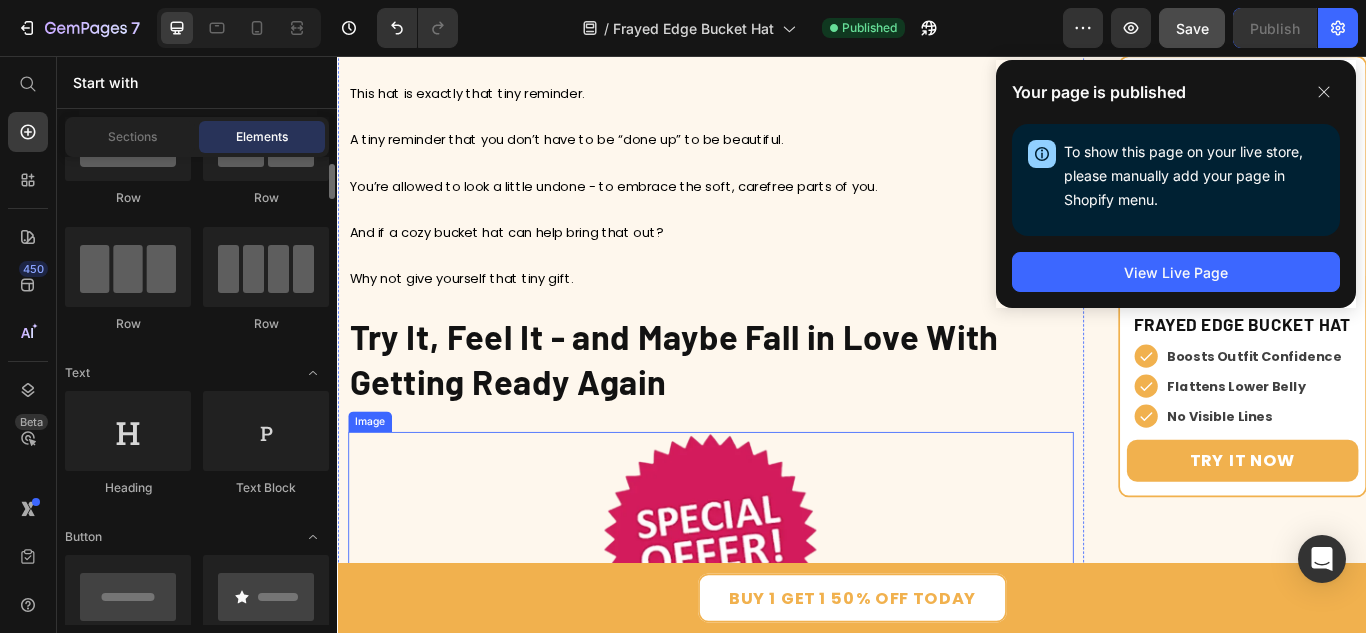 click at bounding box center [772, 620] 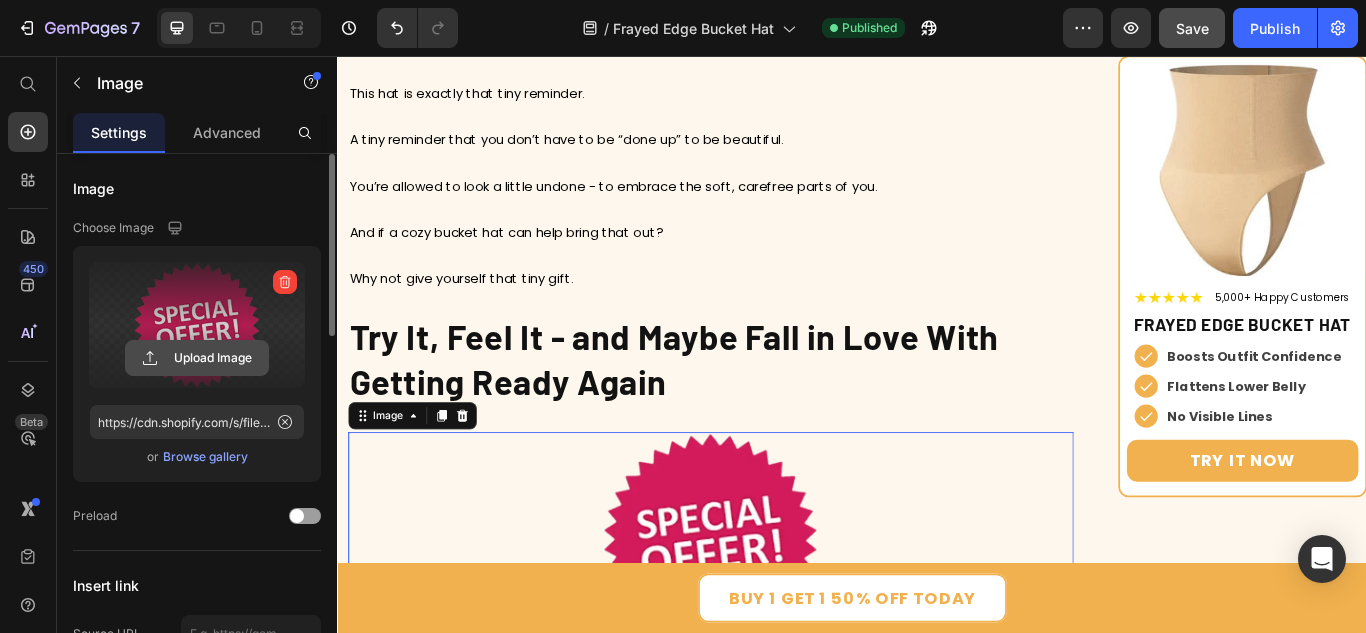 click 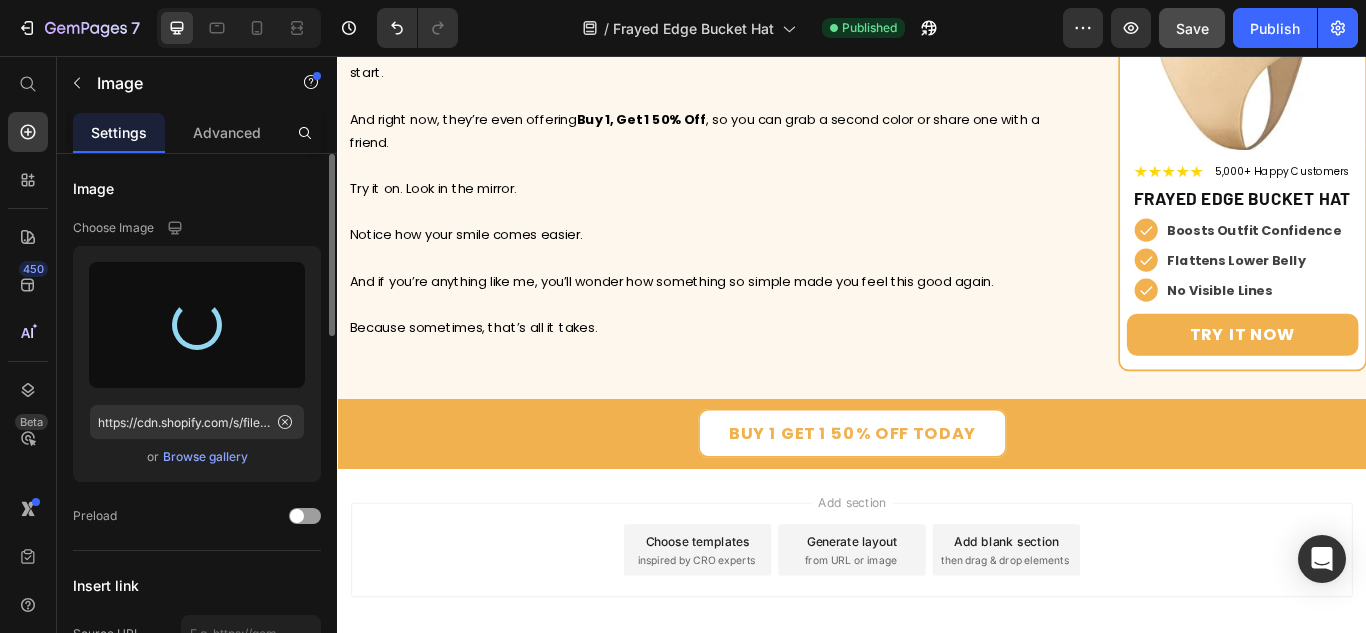 scroll, scrollTop: 10103, scrollLeft: 0, axis: vertical 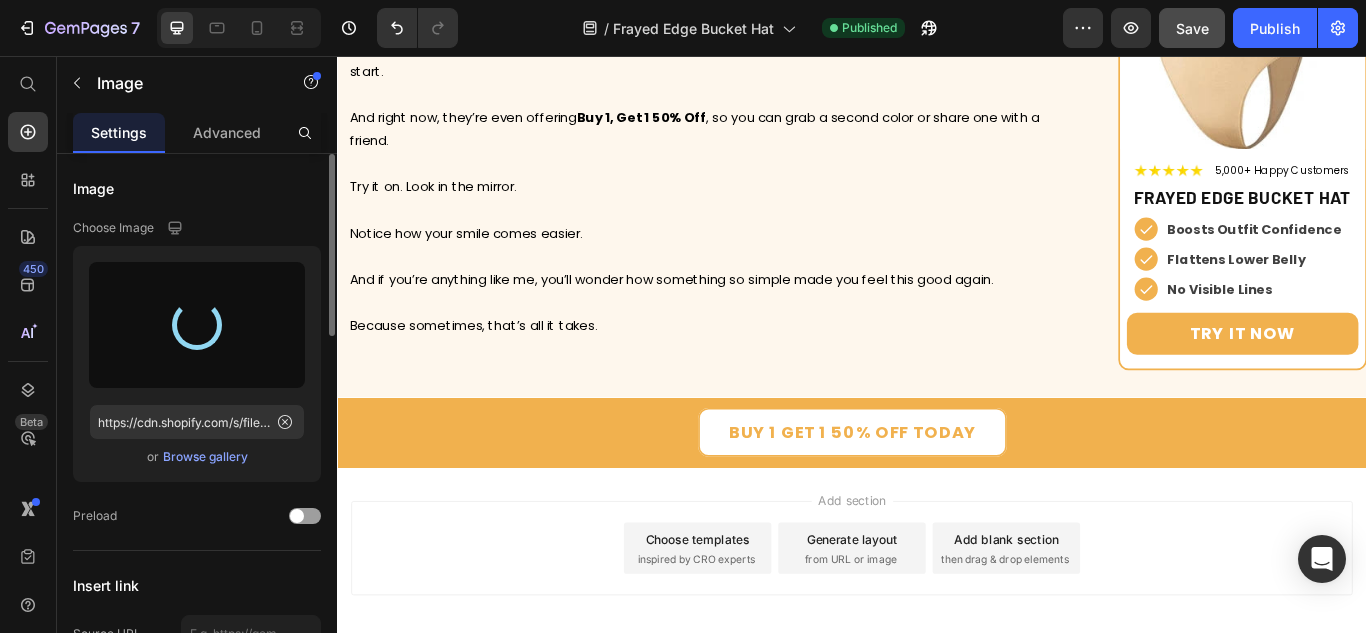 type on "https://cdn.shopify.com/s/files/1/0784/1526/6084/files/gempages_575347567563375135-65122bed-88d8-4259-816a-ed5313686656.webp" 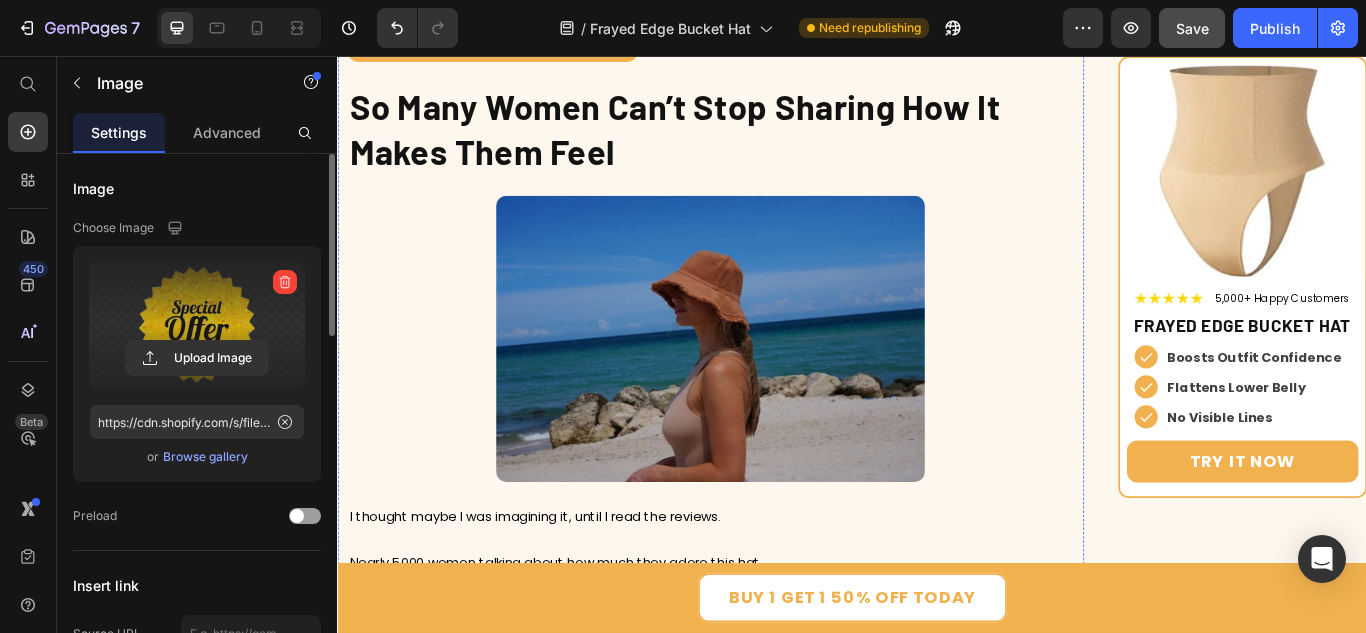 scroll, scrollTop: 6003, scrollLeft: 0, axis: vertical 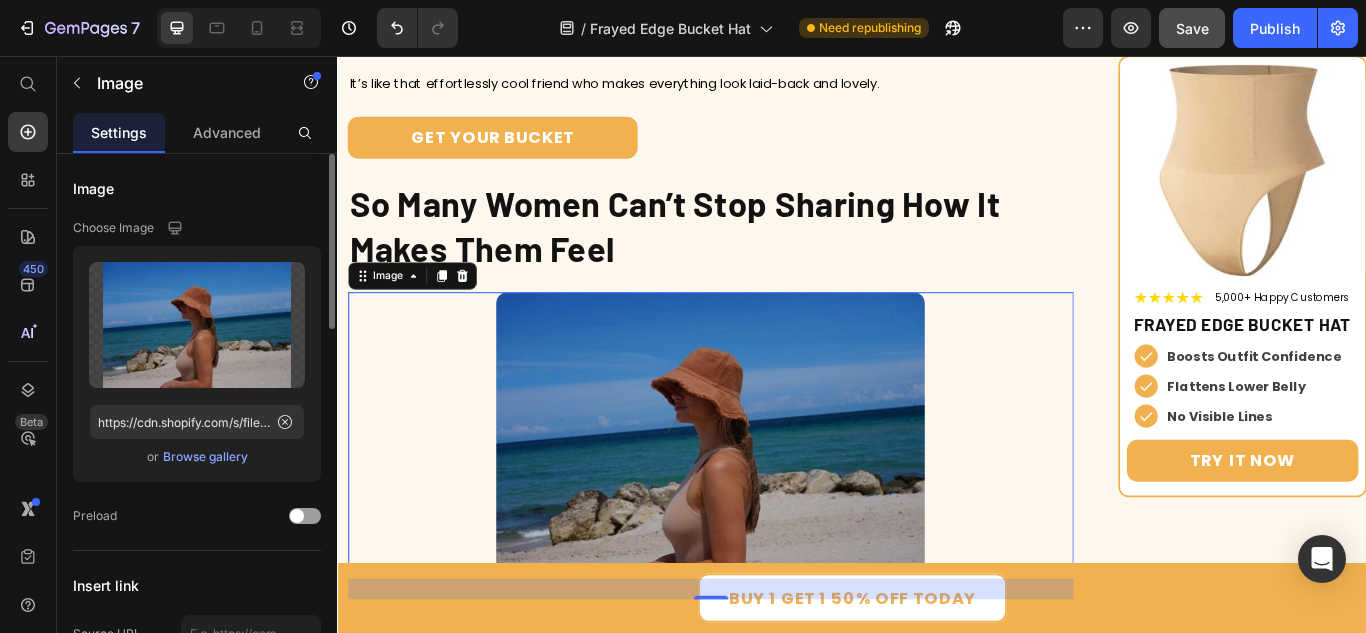 click at bounding box center (772, 499) 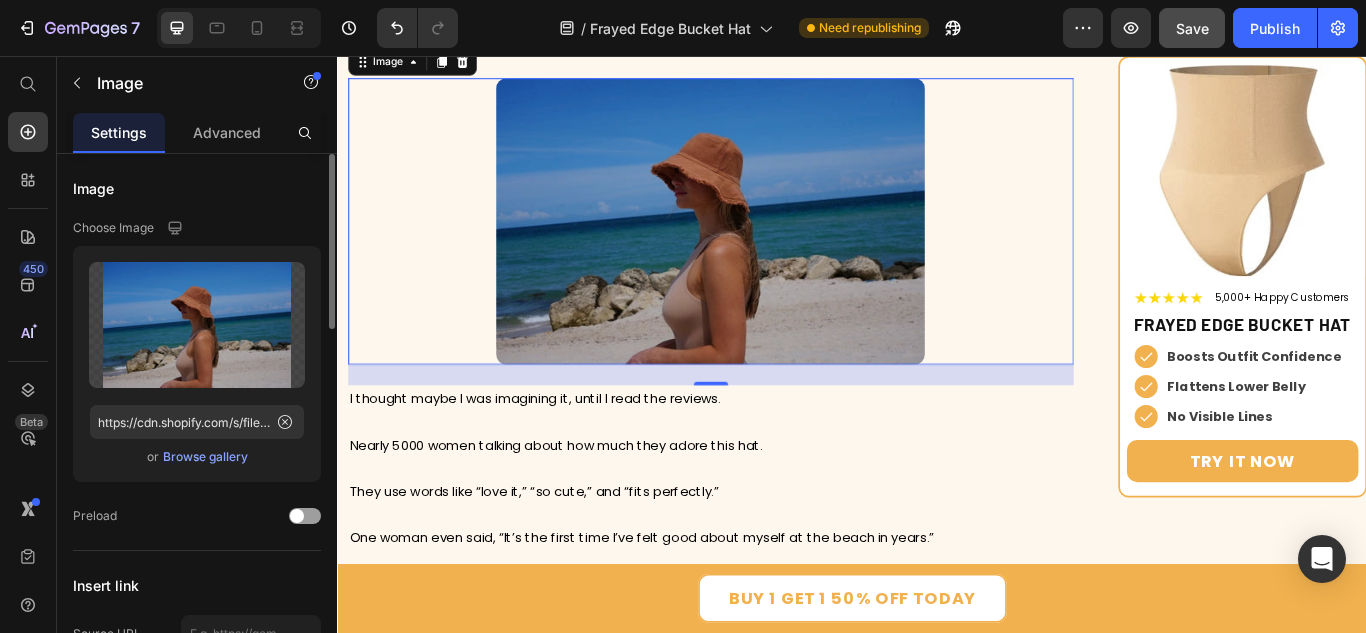 scroll, scrollTop: 6203, scrollLeft: 0, axis: vertical 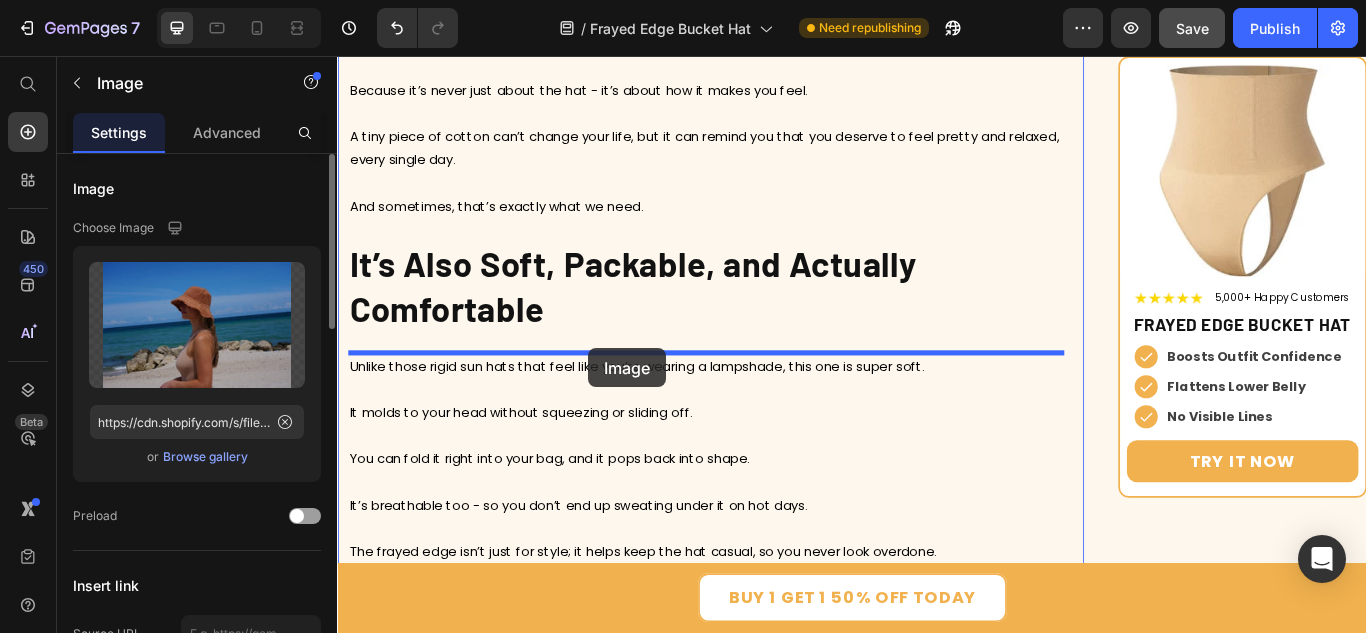 drag, startPoint x: 364, startPoint y: 108, endPoint x: 630, endPoint y: 397, distance: 392.7811 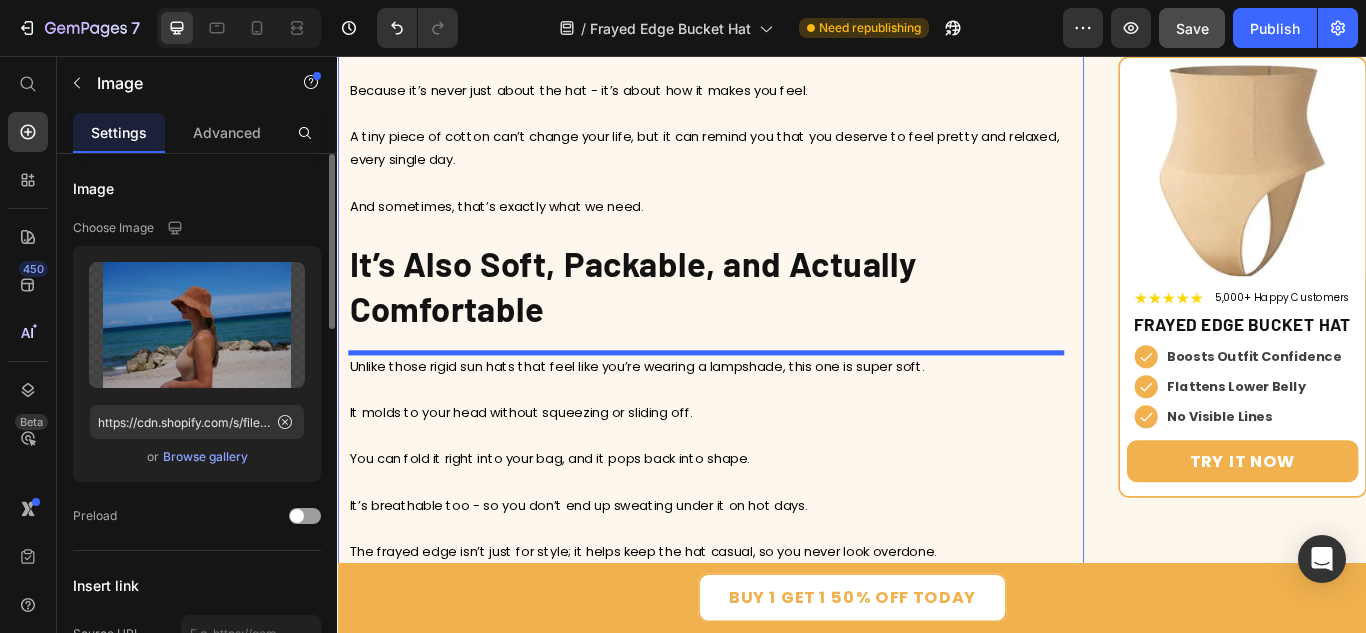 scroll, scrollTop: 6525, scrollLeft: 0, axis: vertical 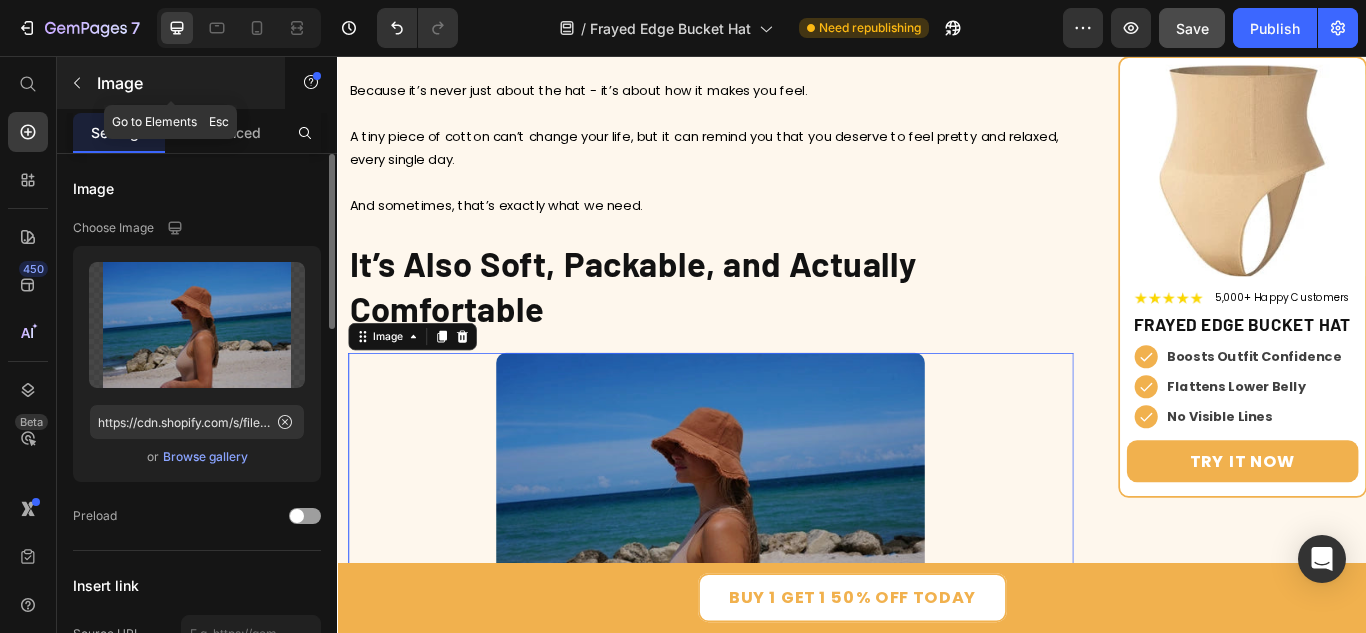 click 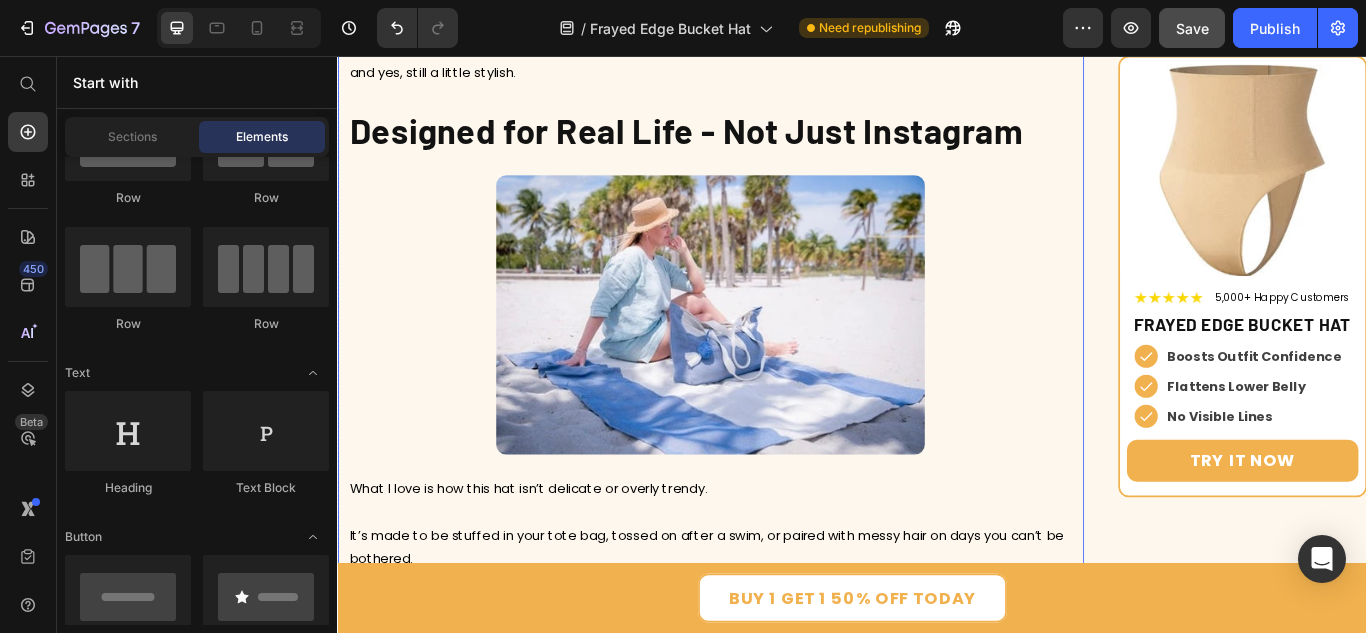 scroll, scrollTop: 5525, scrollLeft: 0, axis: vertical 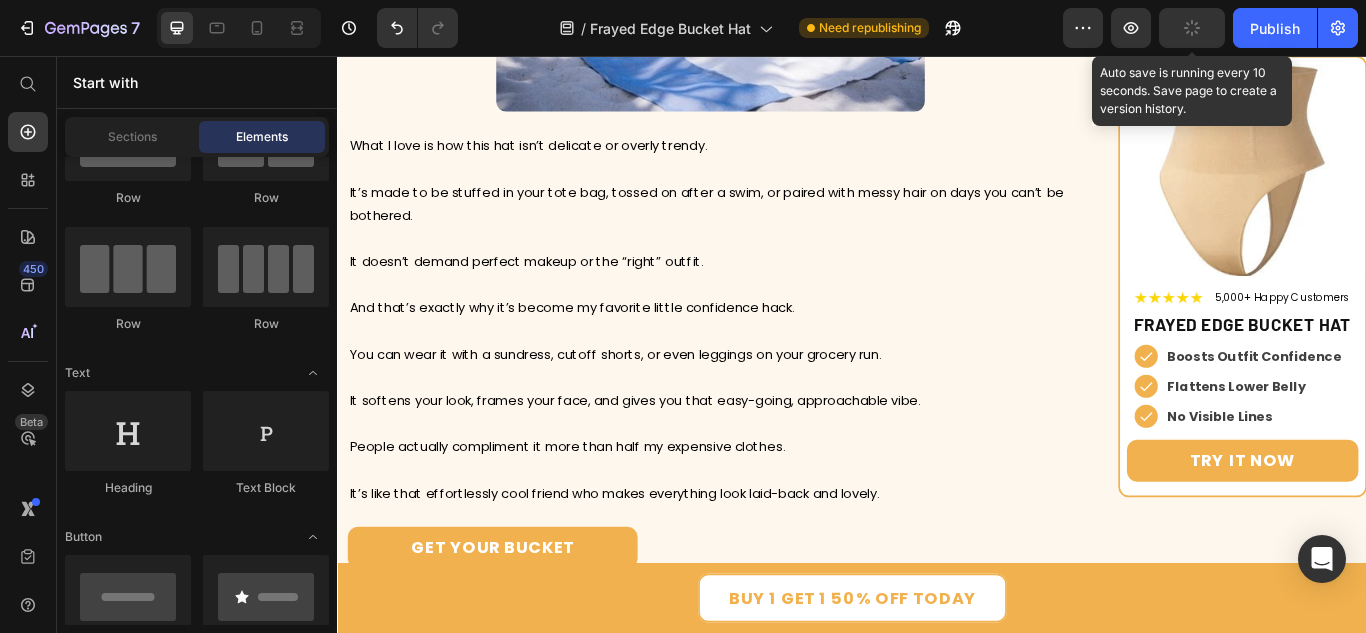 click at bounding box center [1192, 28] 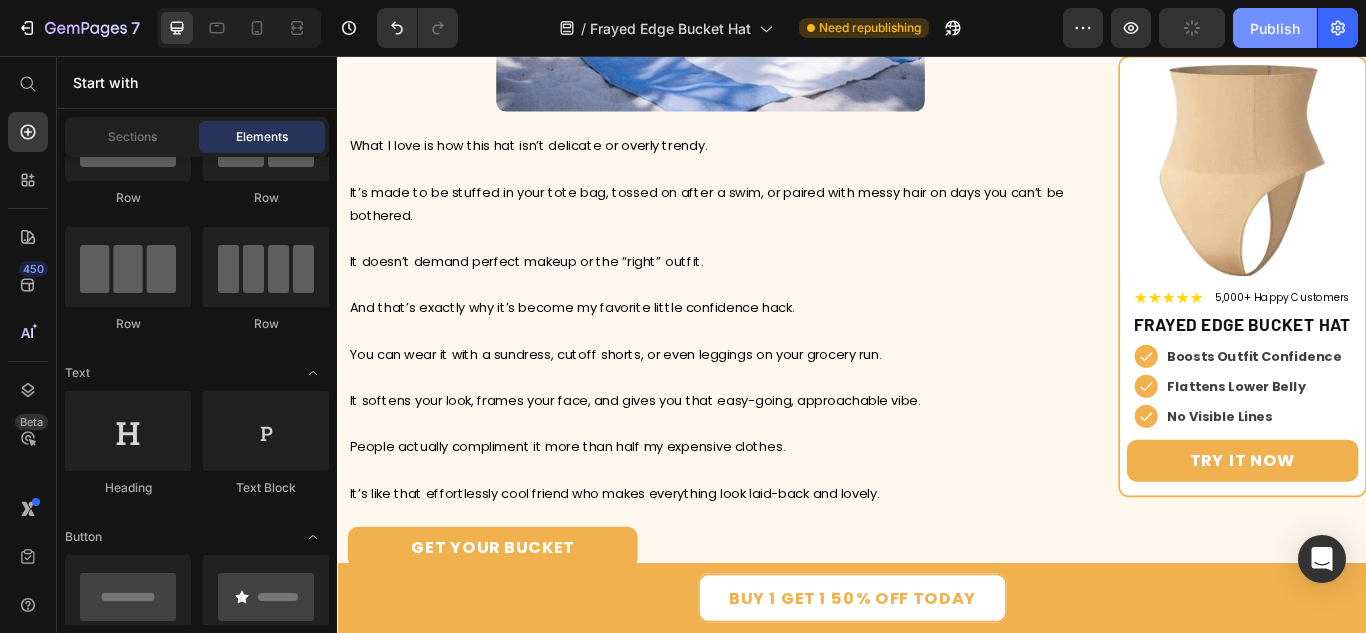 click on "Publish" 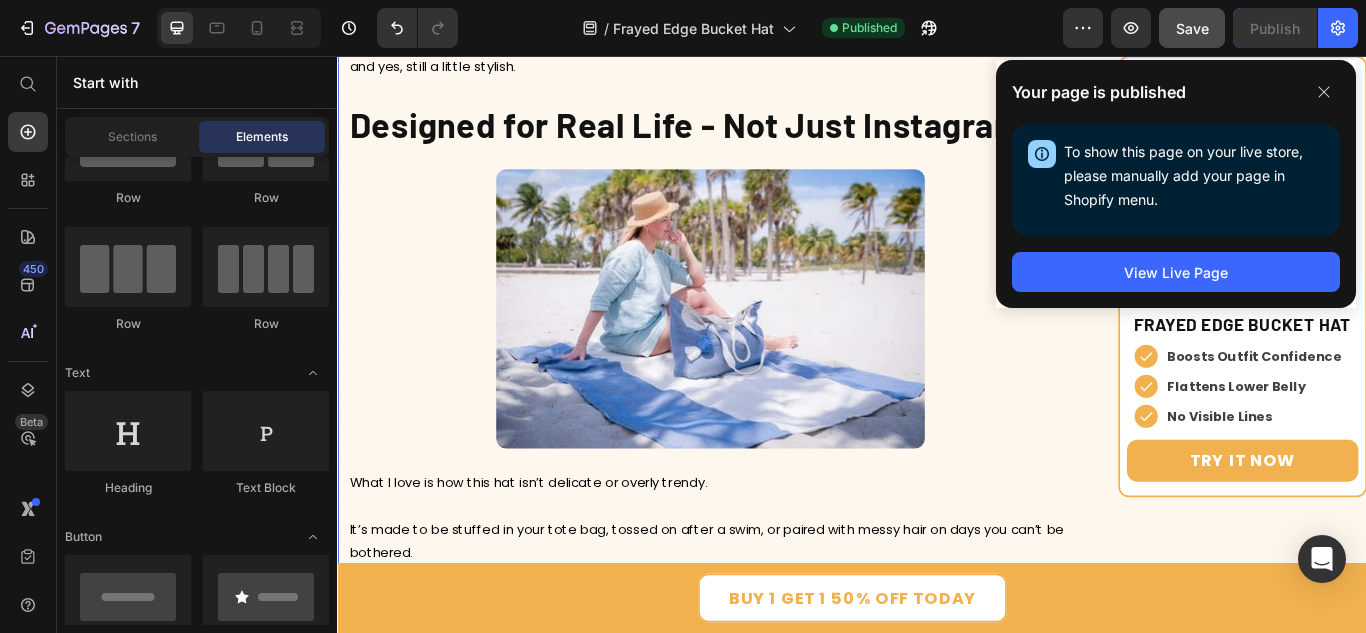 scroll, scrollTop: 5125, scrollLeft: 0, axis: vertical 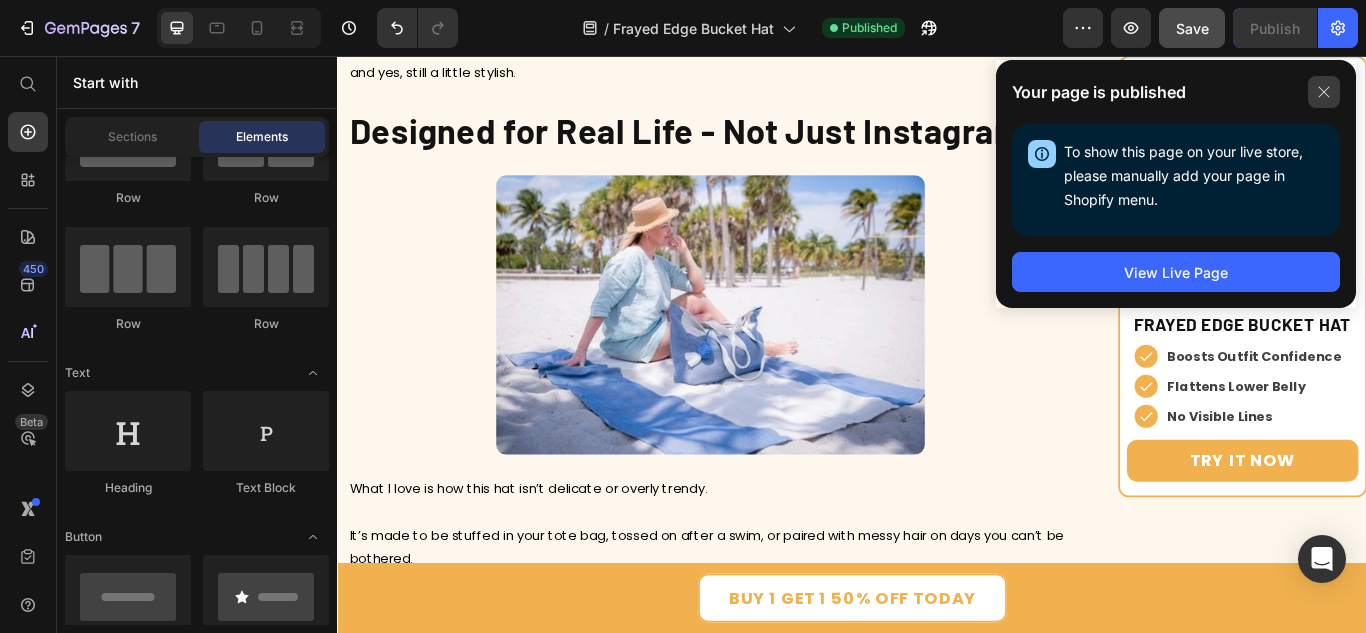 click 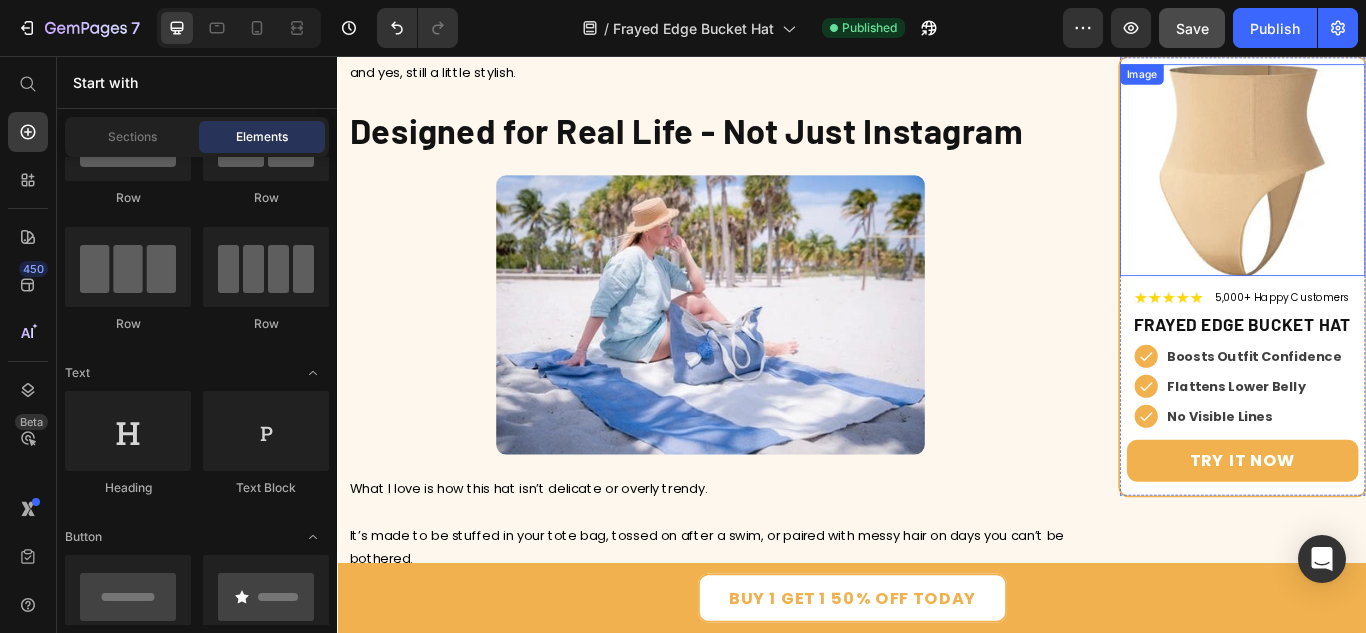 click at bounding box center (1392, 189) 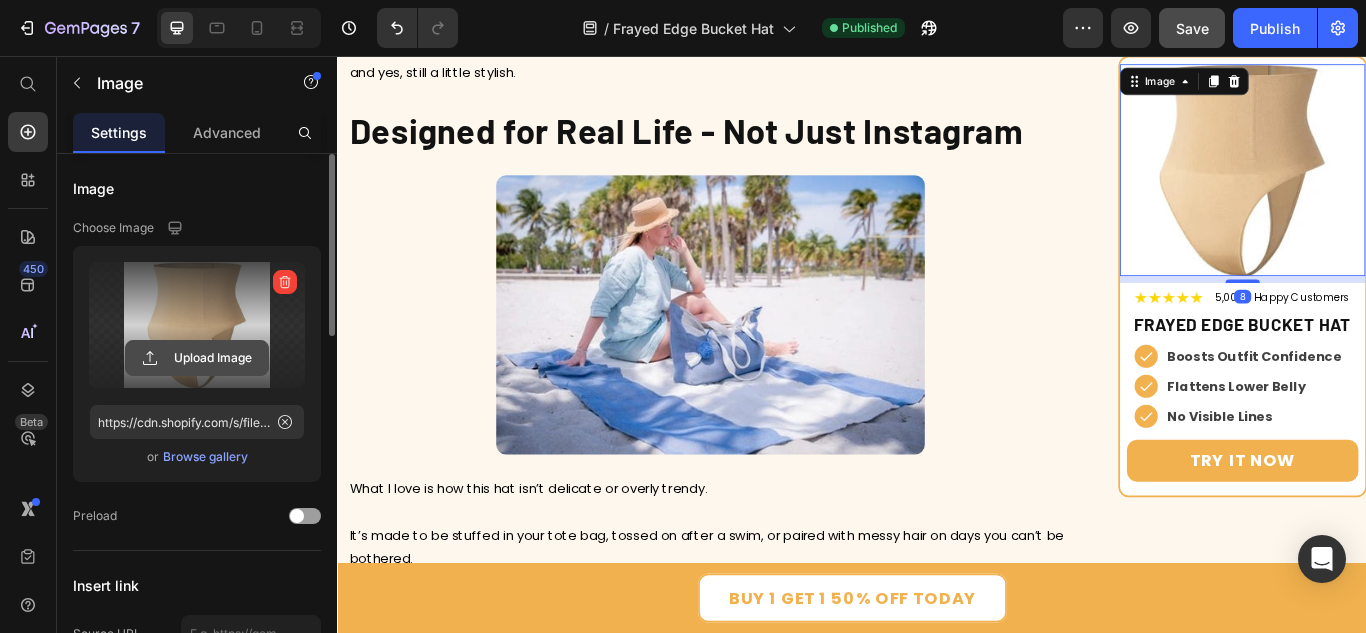 click 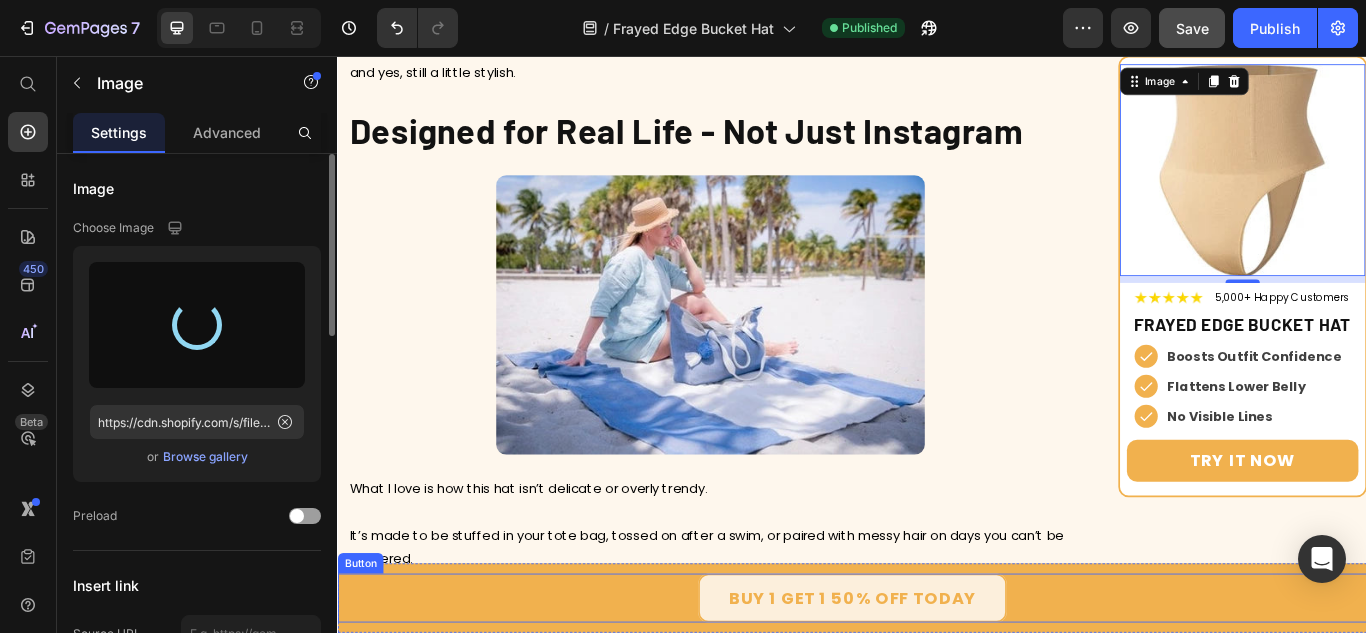 type on "https://cdn.shopify.com/s/files/1/0784/1526/6084/files/gempages_575347567563375135-cfbb61ac-c5f7-44d3-a4d0-6563c6307f75.webp" 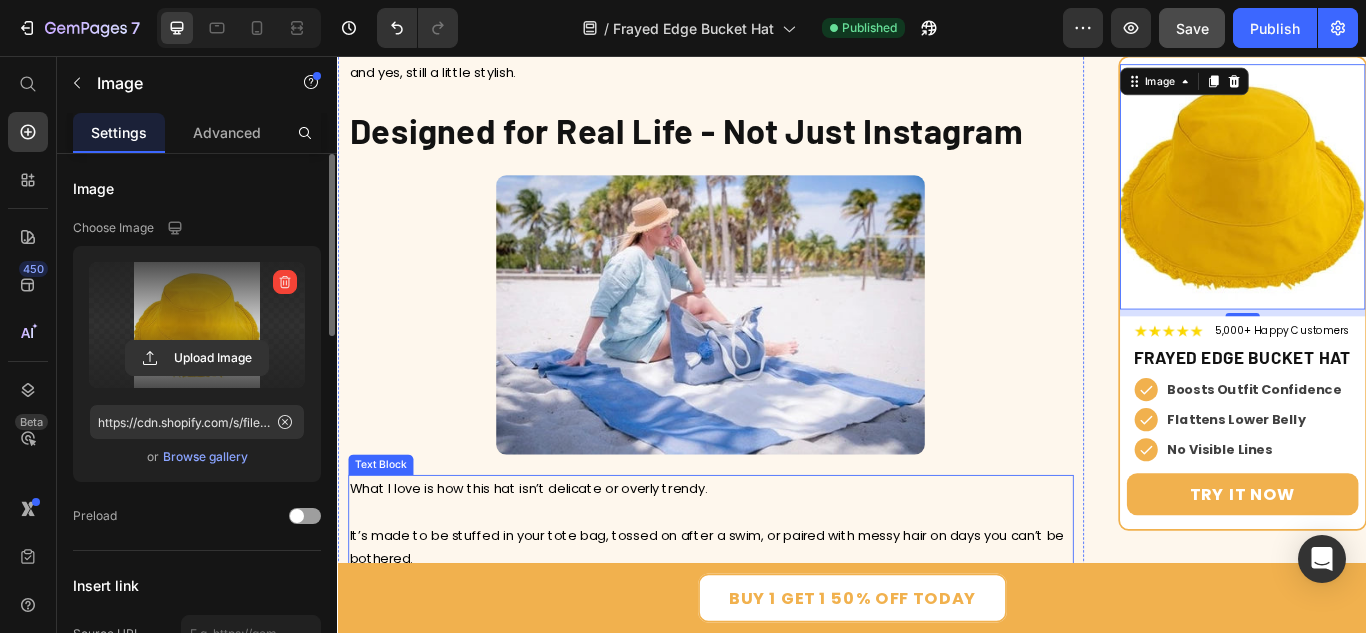 click at bounding box center [772, 358] 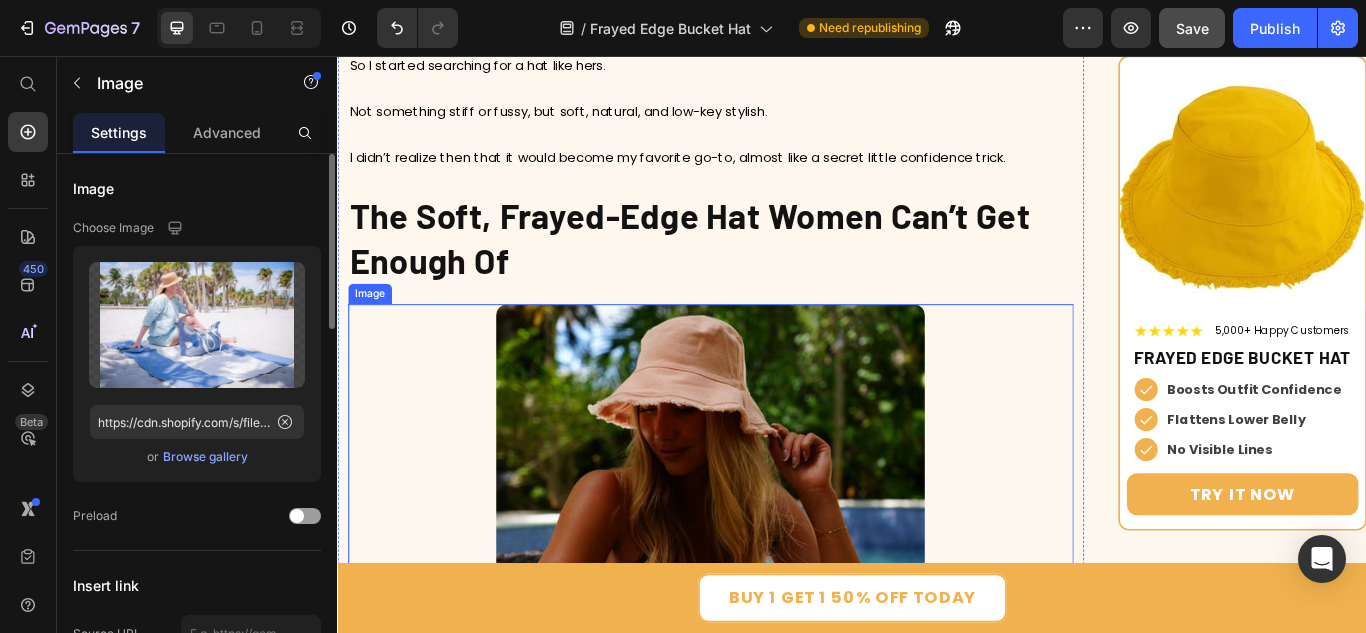scroll, scrollTop: 3125, scrollLeft: 0, axis: vertical 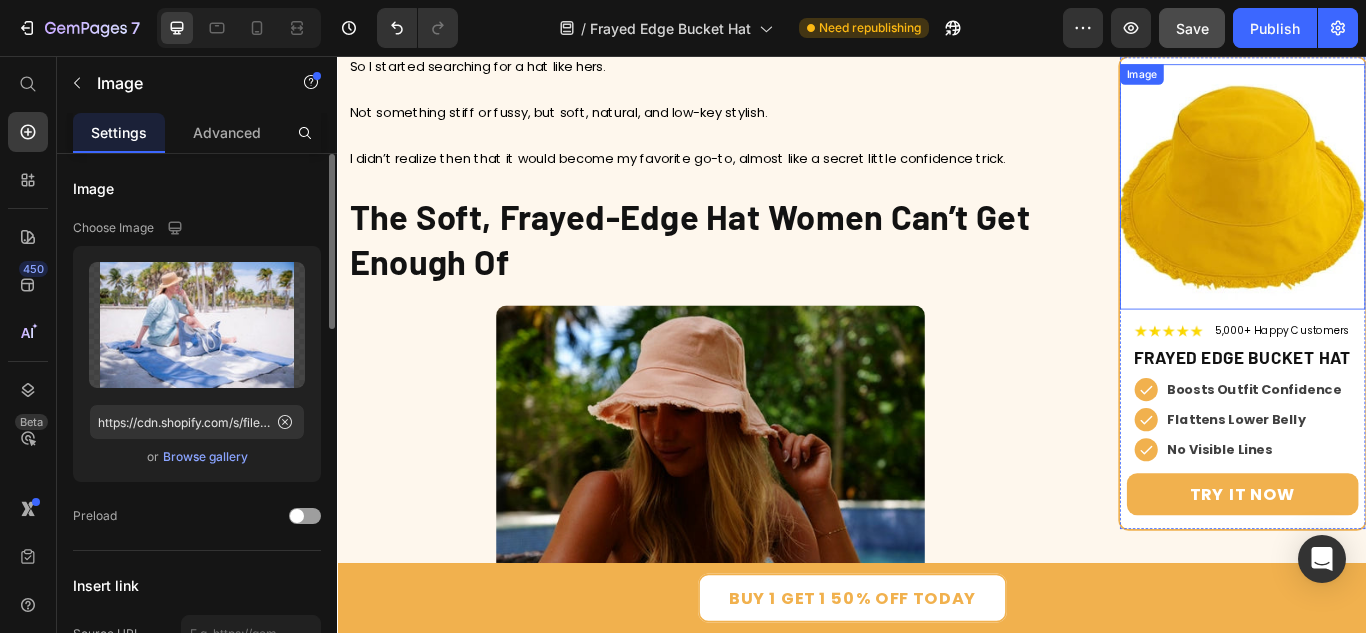 click at bounding box center [1392, 209] 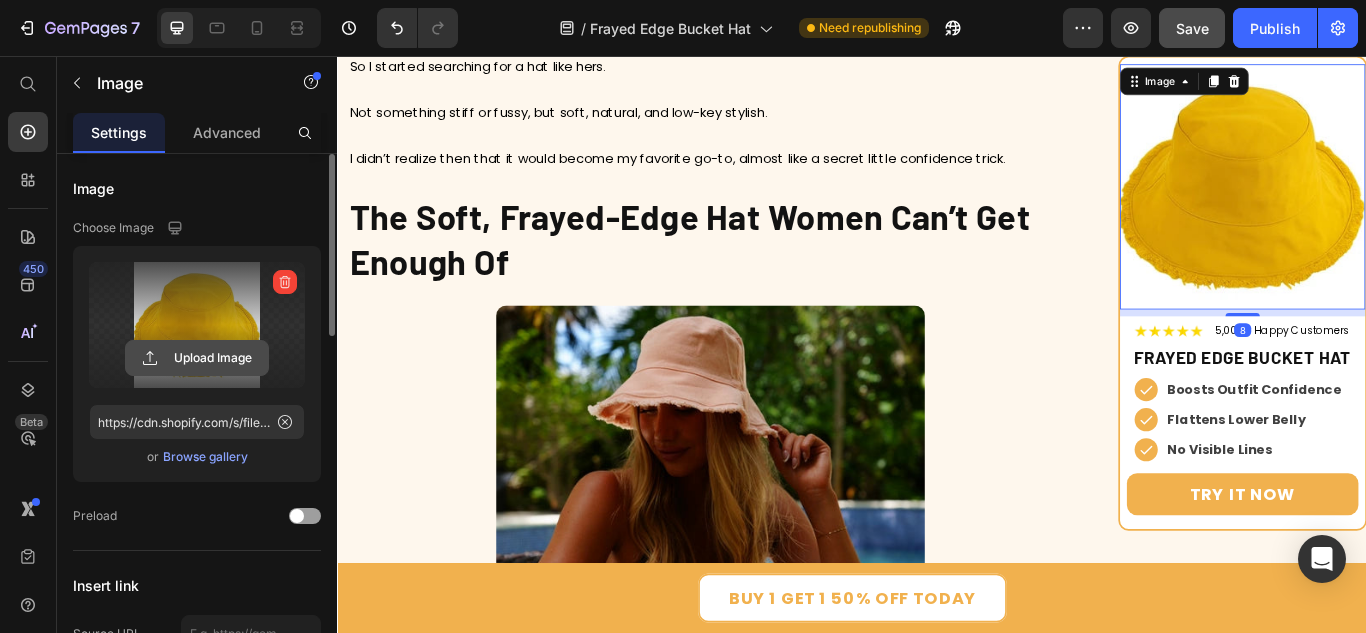 click 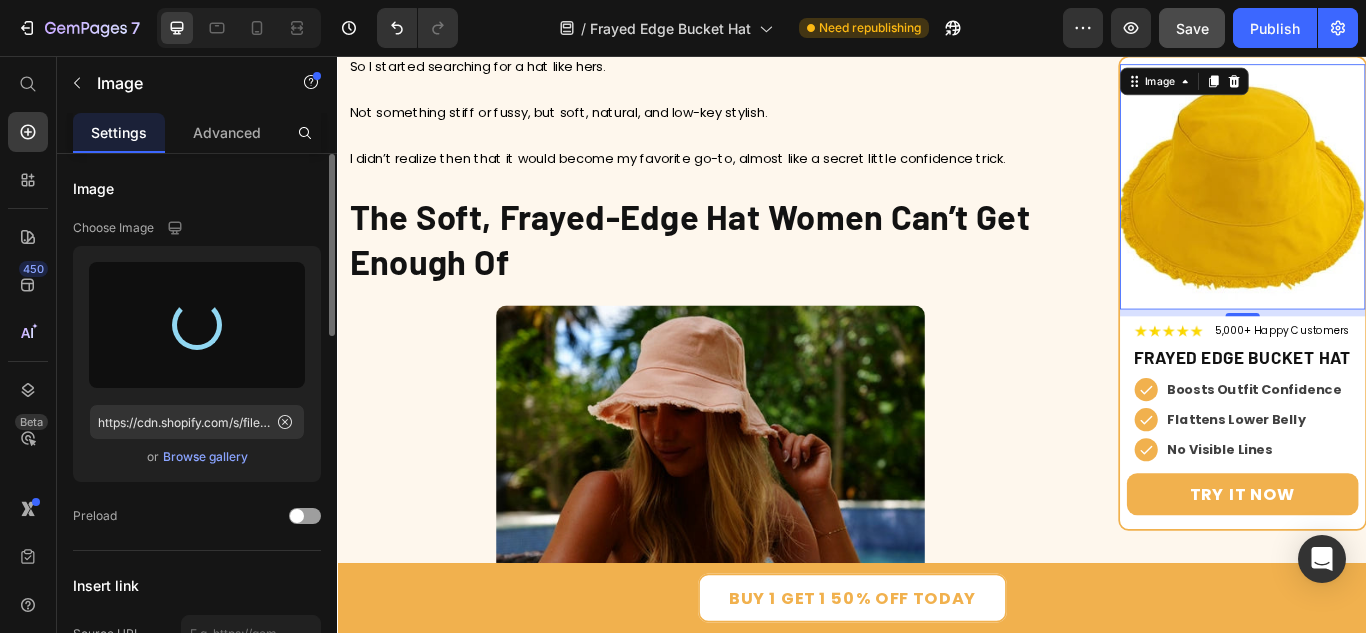 type on "https://cdn.shopify.com/s/files/1/0784/1526/6084/files/gempages_575347567563375135-51a1e870-eb32-4a0e-bd38-173c88d08b7d.webp" 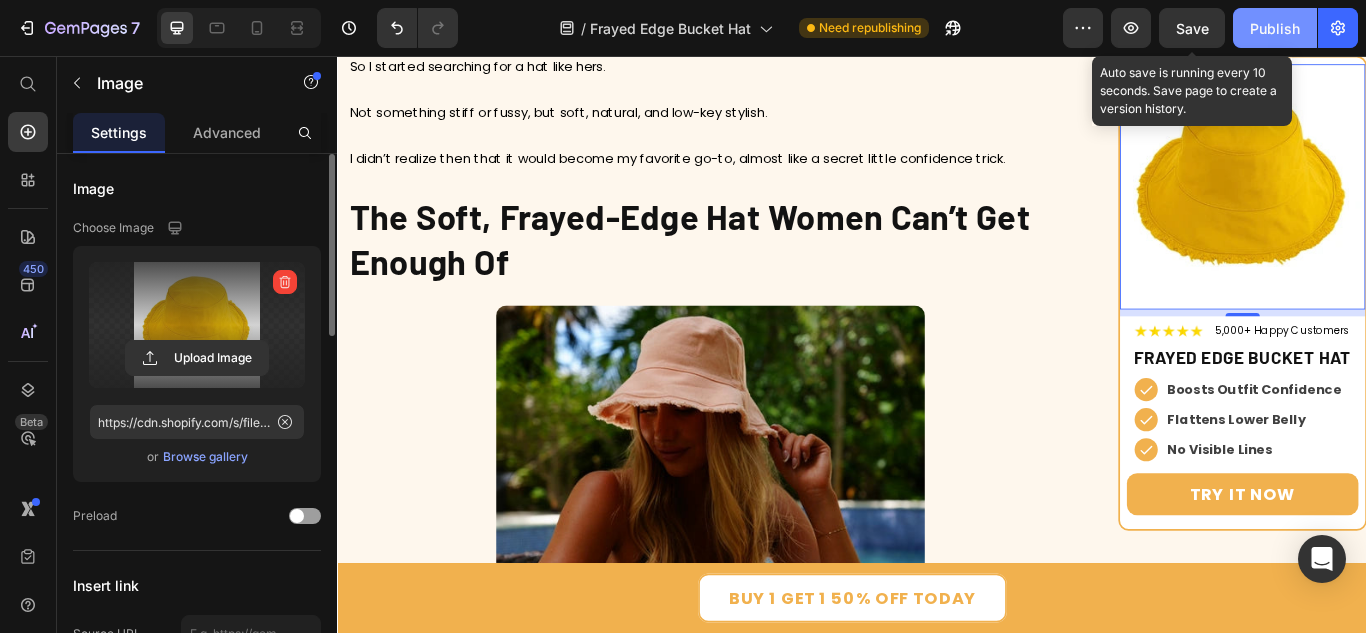 drag, startPoint x: 1196, startPoint y: 26, endPoint x: 1253, endPoint y: 30, distance: 57.14018 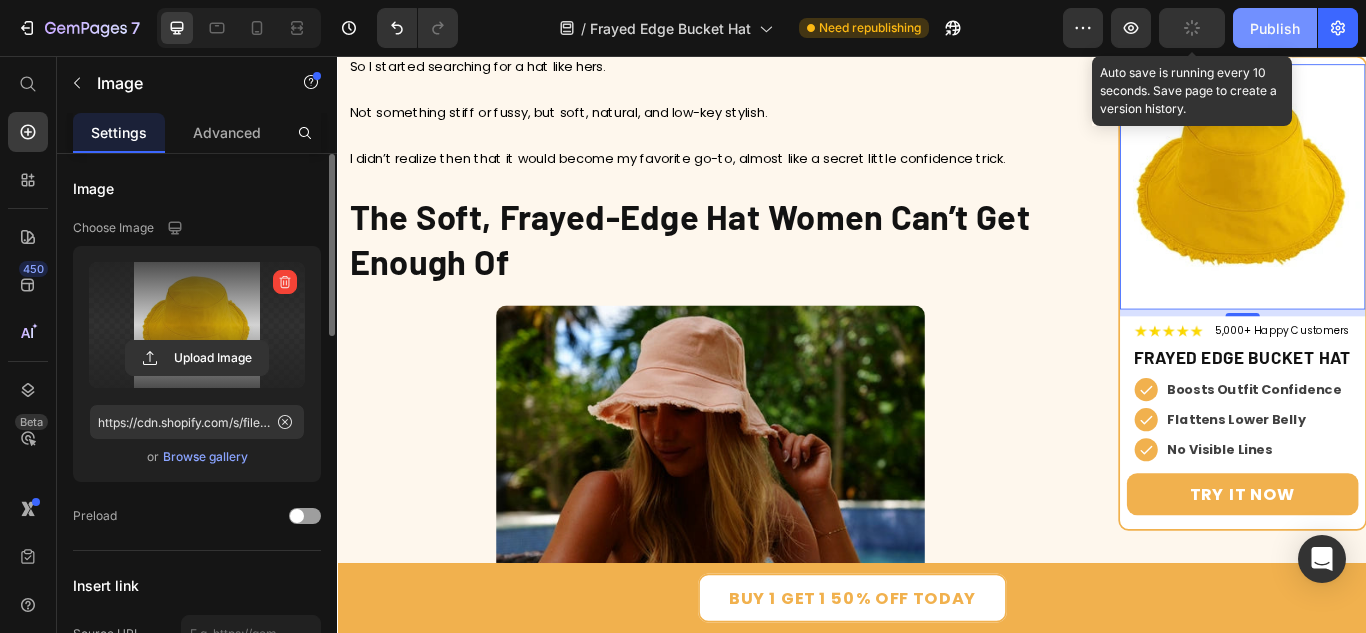 click on "Publish" at bounding box center [1275, 28] 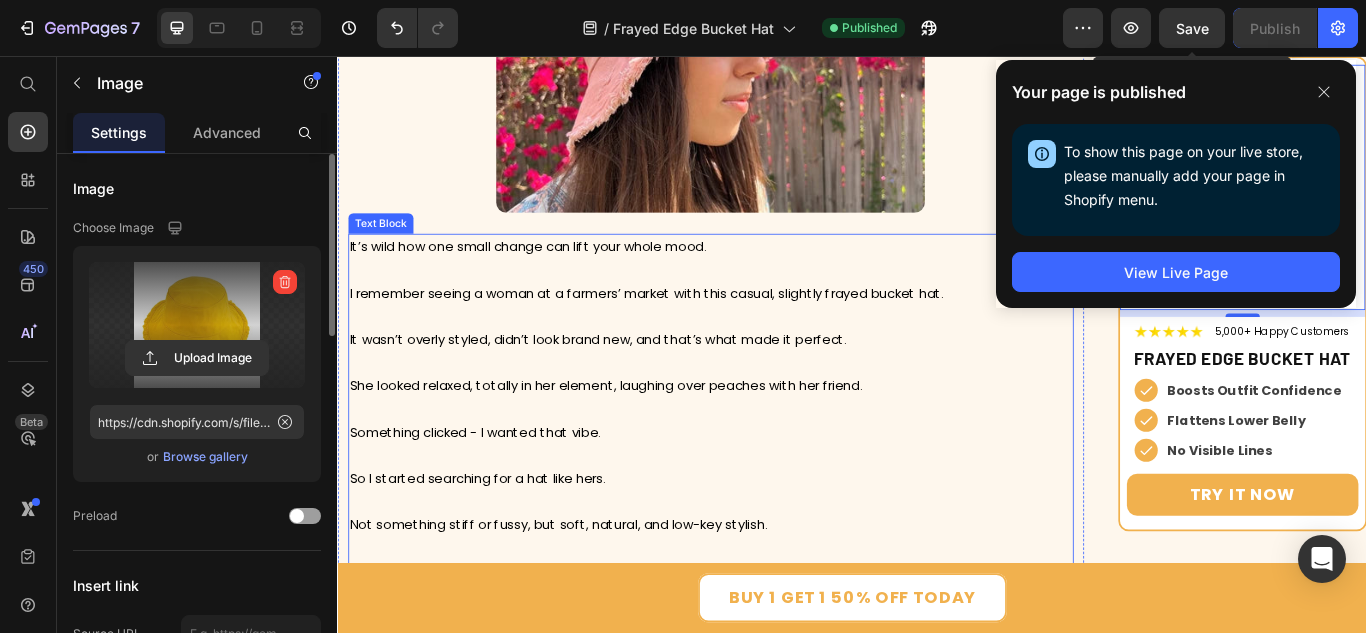 scroll, scrollTop: 2825, scrollLeft: 0, axis: vertical 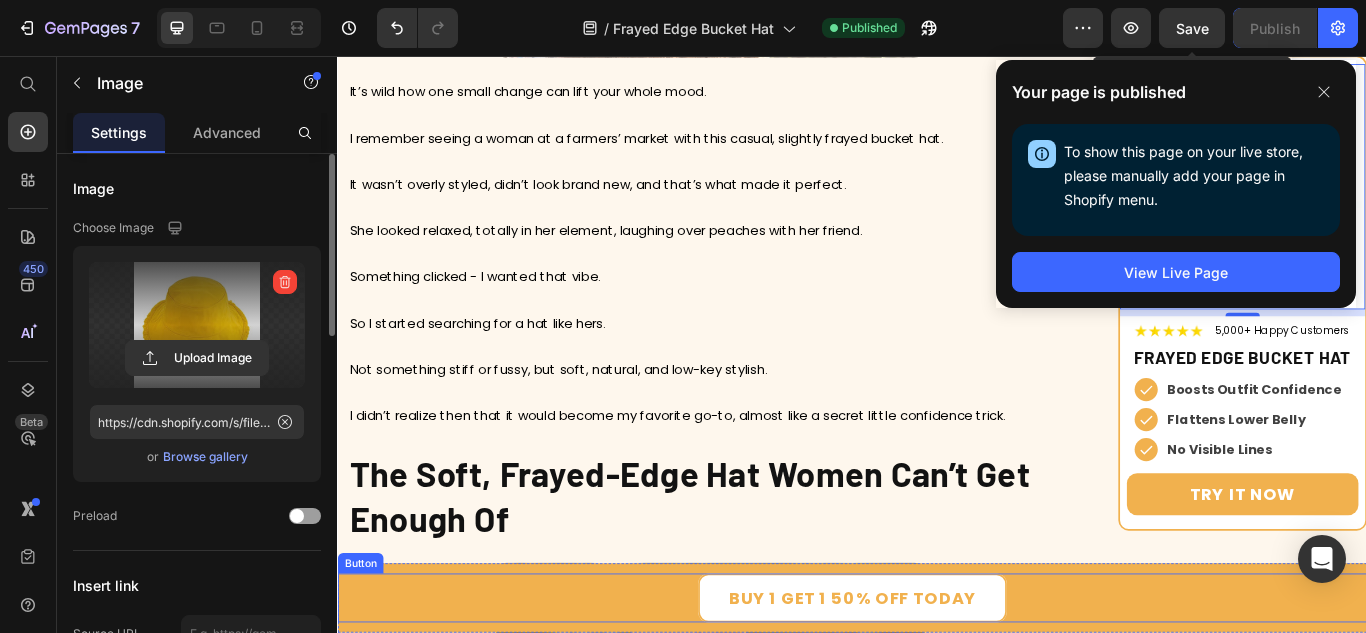 click on "Buy 1 Get 1 50% Off today Button" at bounding box center [937, 688] 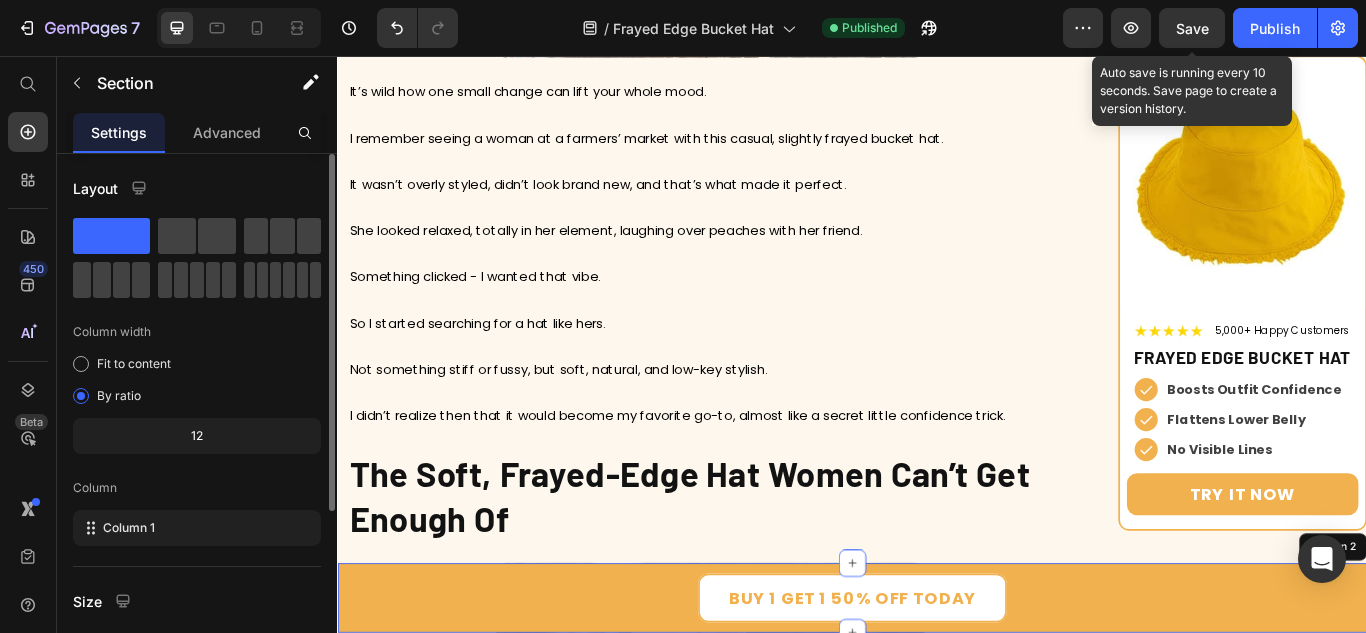 click on "Buy 1 Get 1 50% Off today Button   0 Section 2" at bounding box center (937, 688) 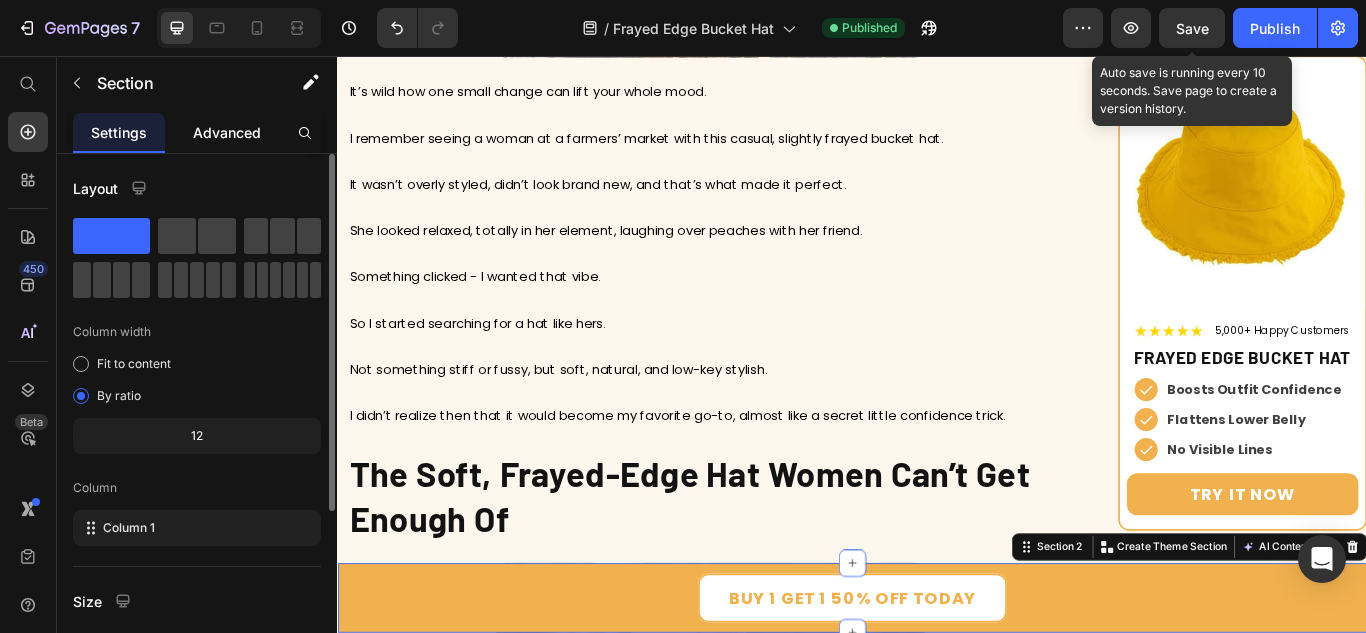 click on "Advanced" 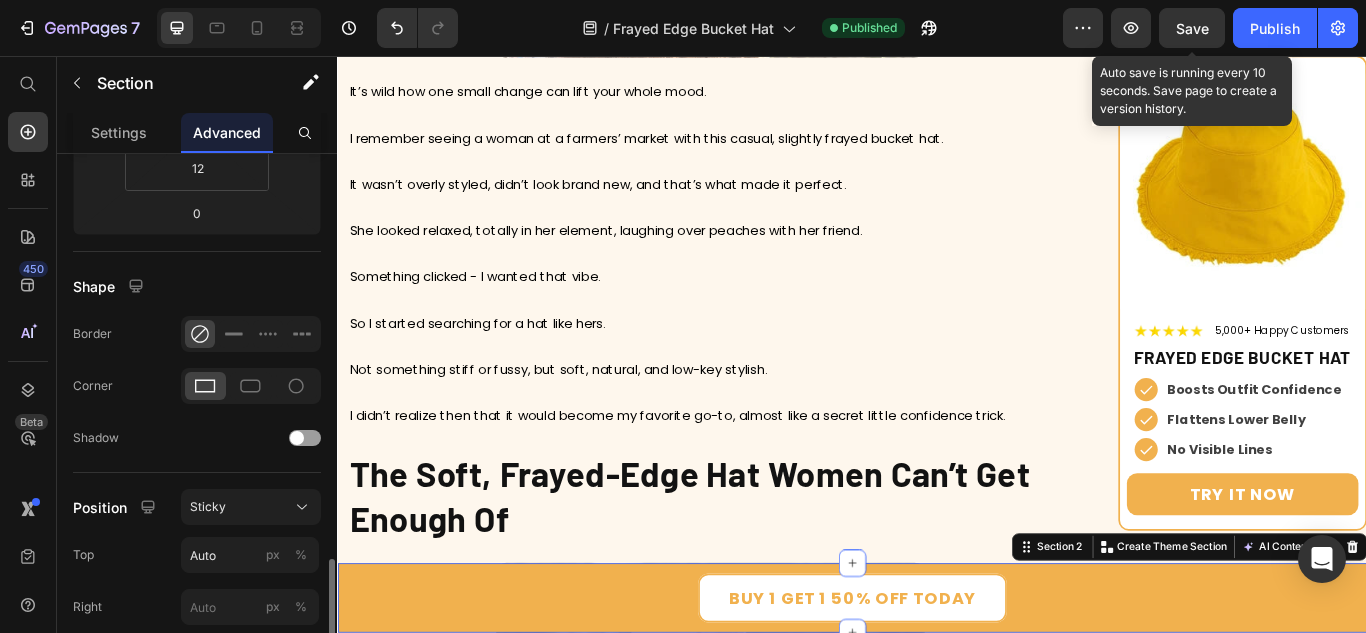 scroll, scrollTop: 600, scrollLeft: 0, axis: vertical 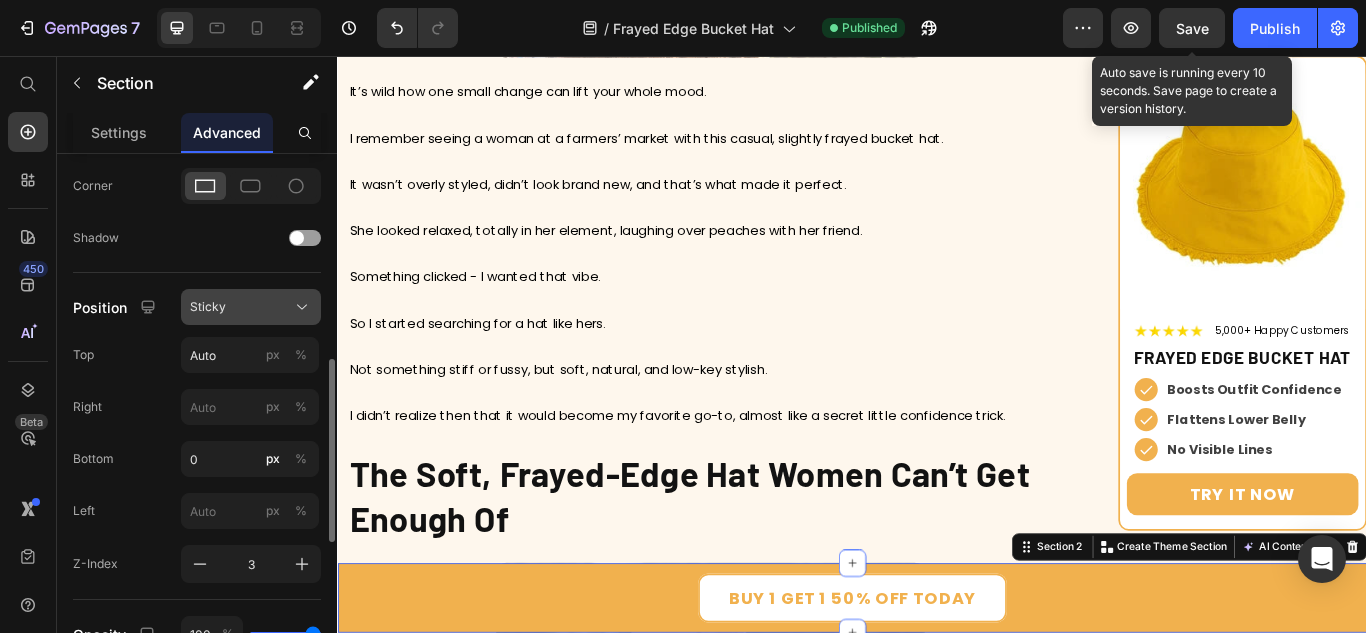 click on "Sticky" 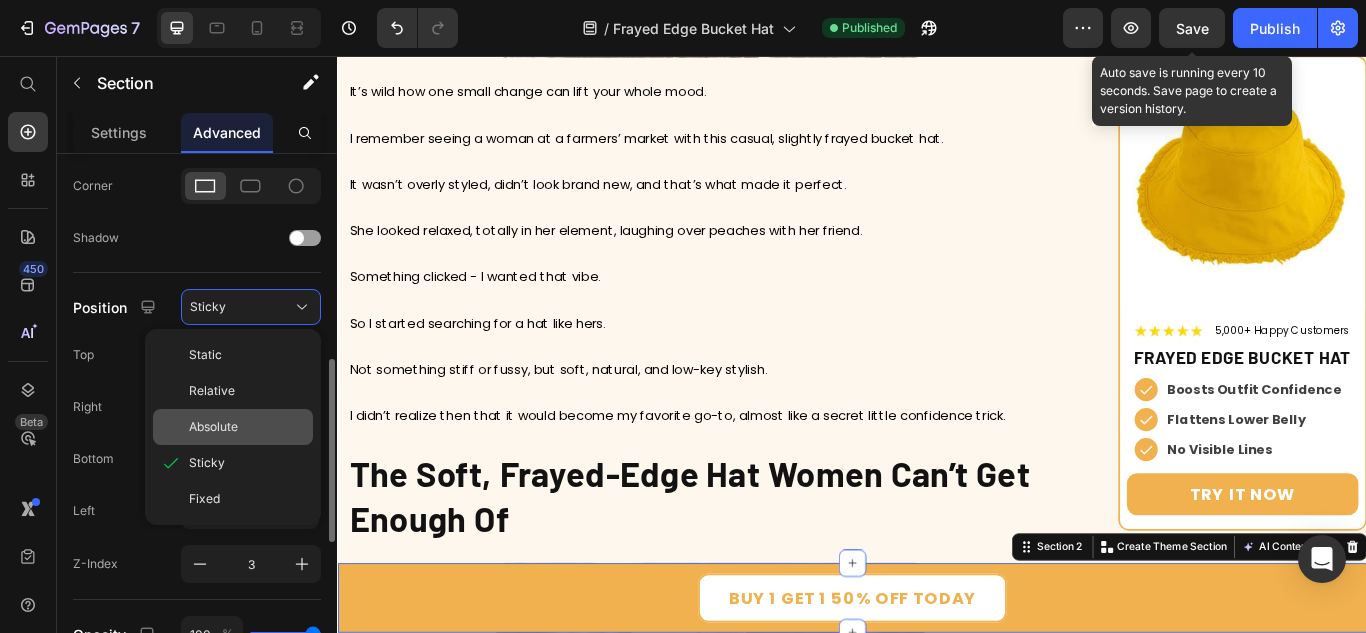 click on "Absolute" at bounding box center (213, 427) 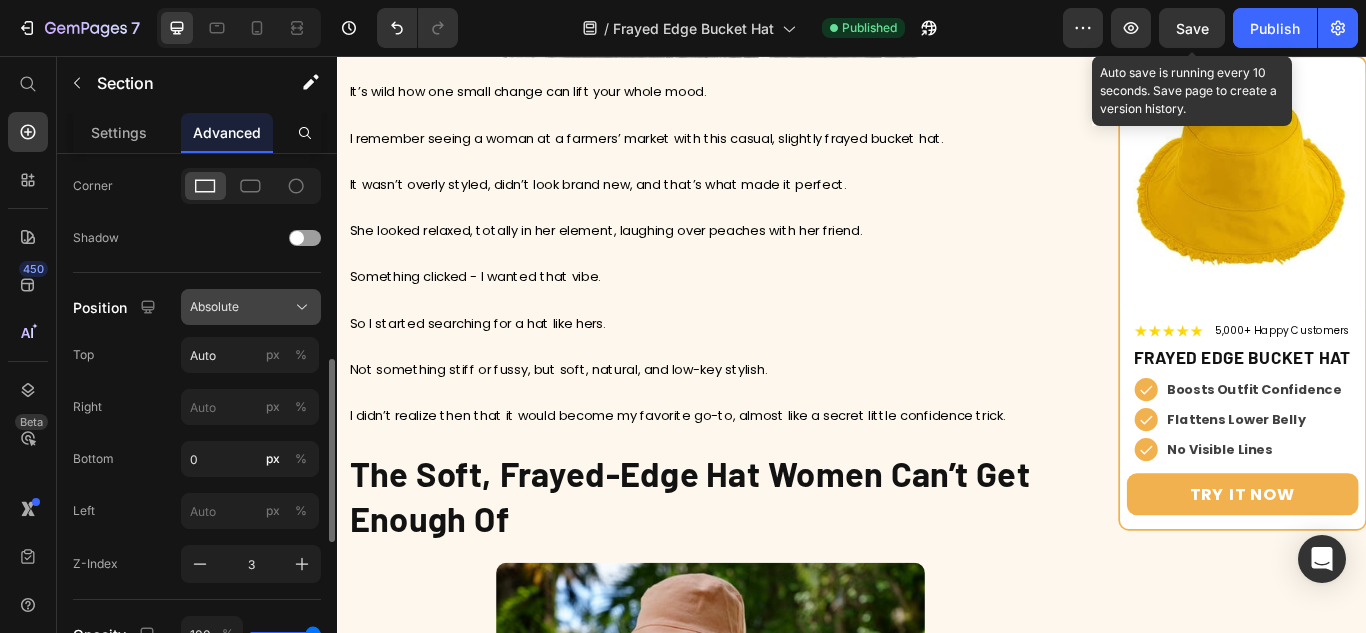 click on "Absolute" at bounding box center (214, 307) 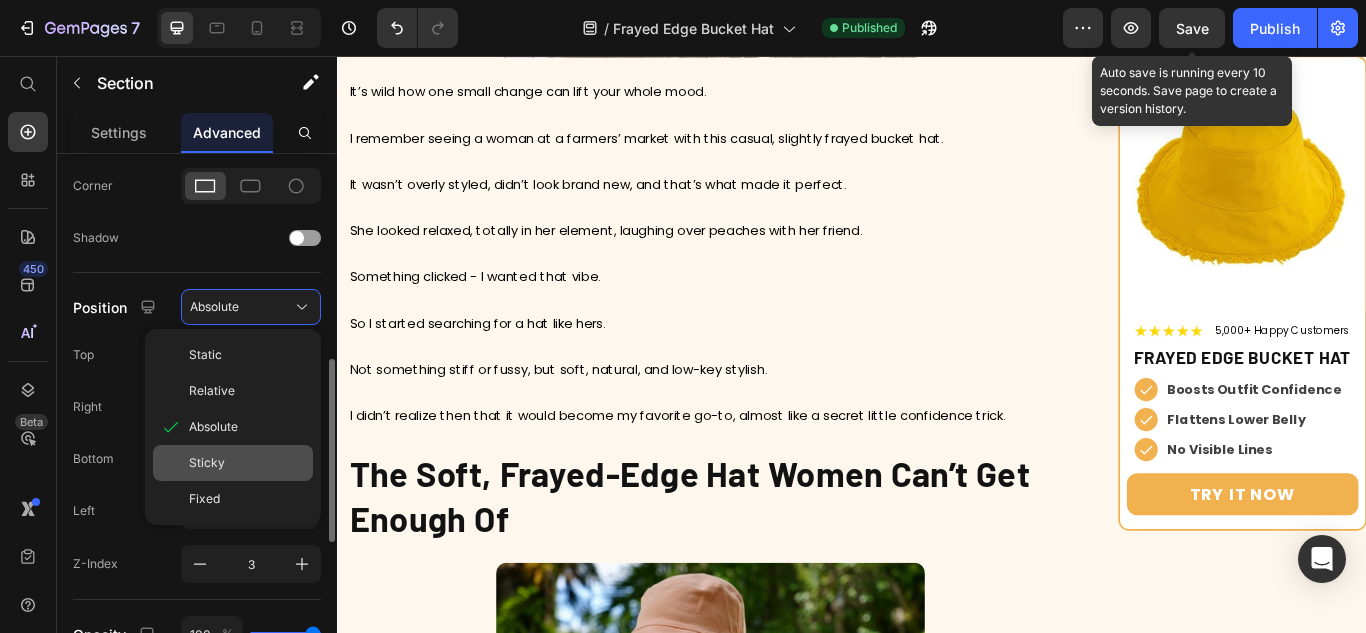 click on "Sticky" at bounding box center (207, 463) 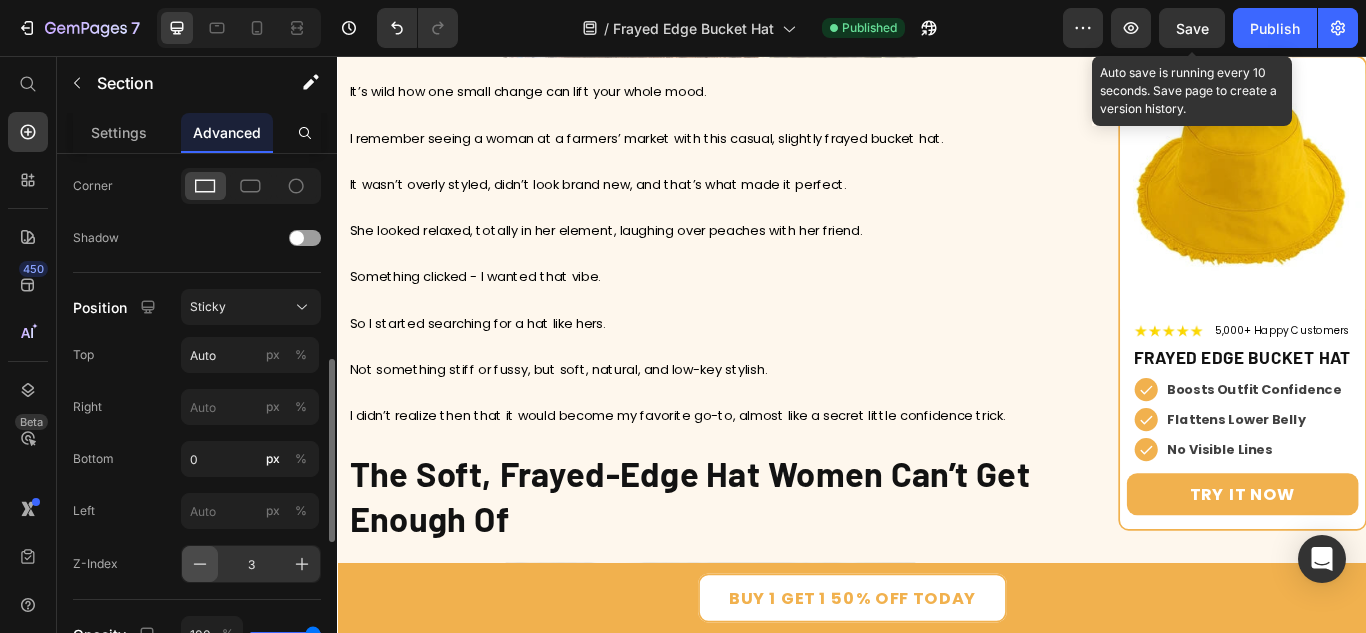 click 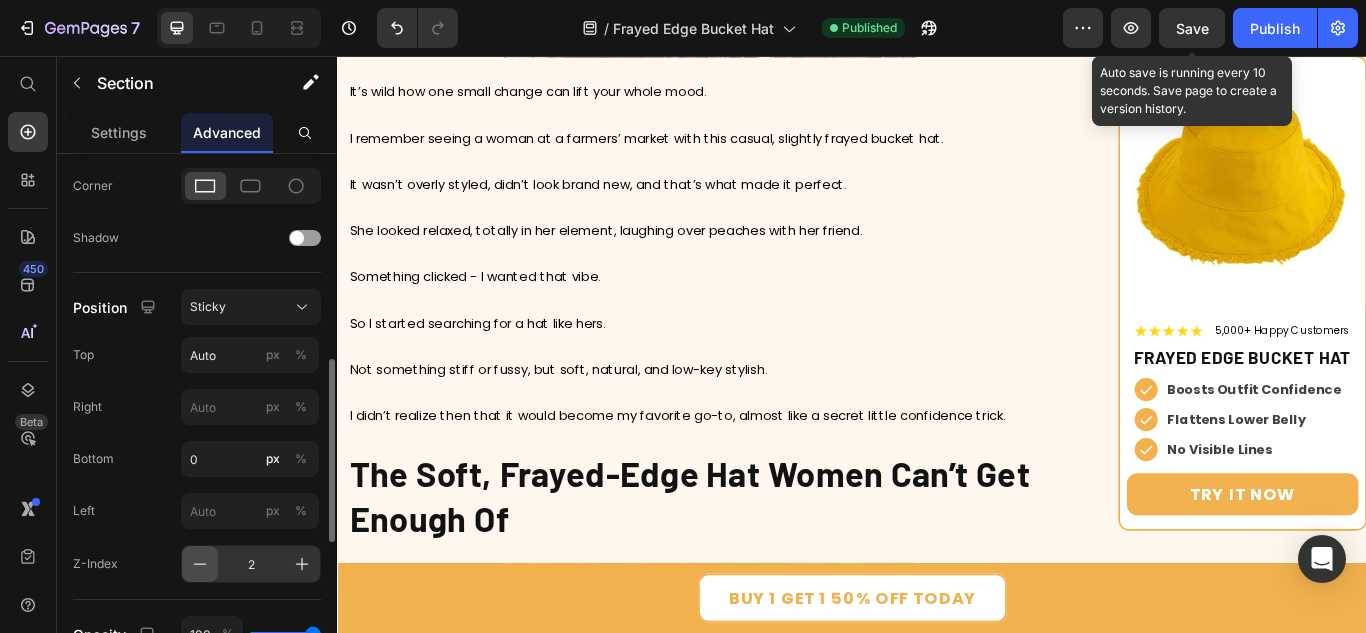 click 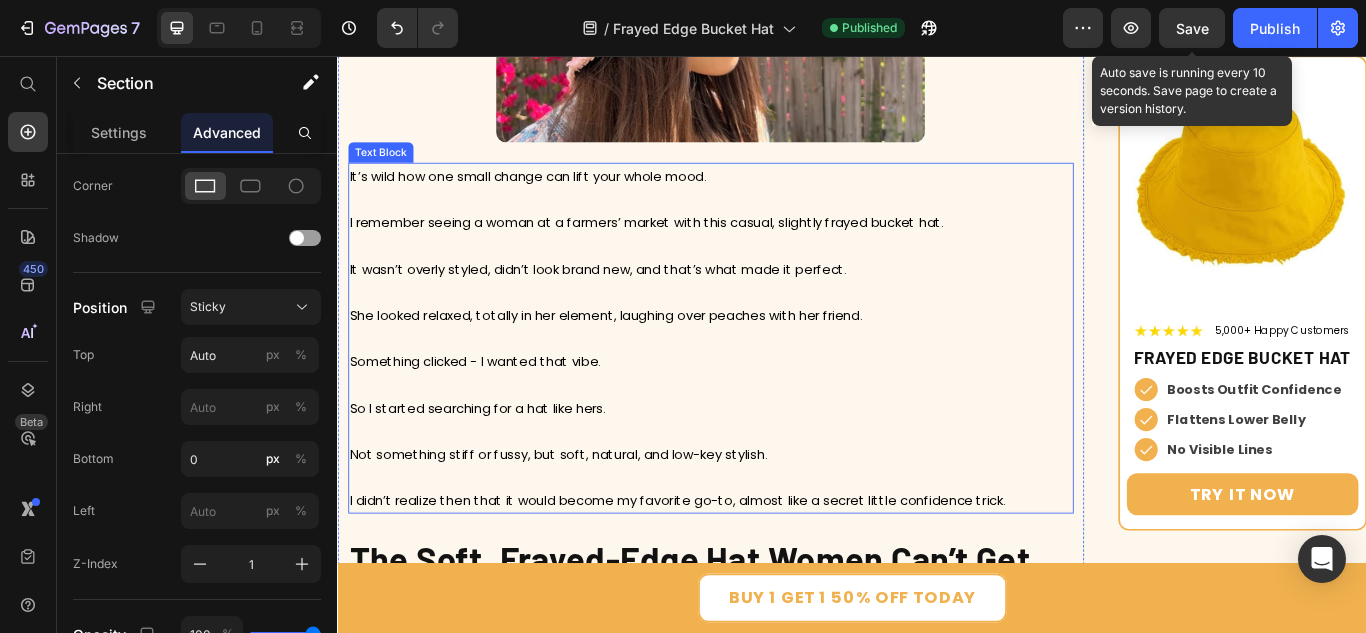 scroll, scrollTop: 2525, scrollLeft: 0, axis: vertical 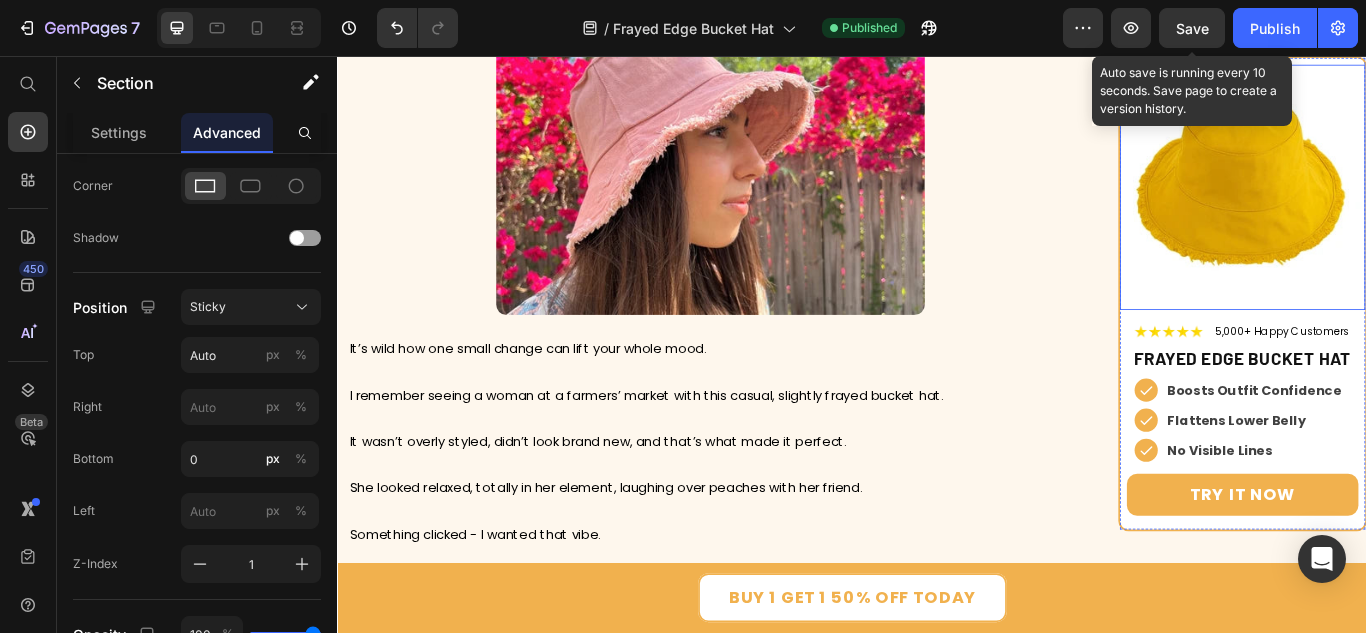 click at bounding box center (1392, 209) 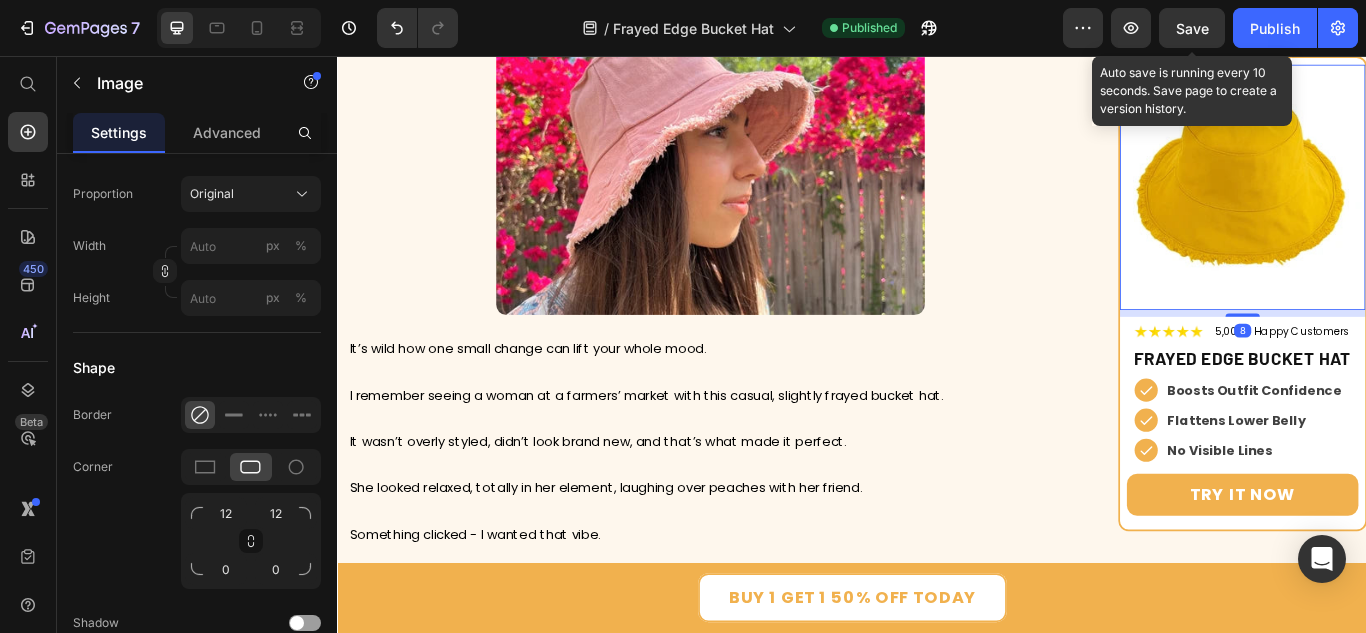 scroll, scrollTop: 0, scrollLeft: 0, axis: both 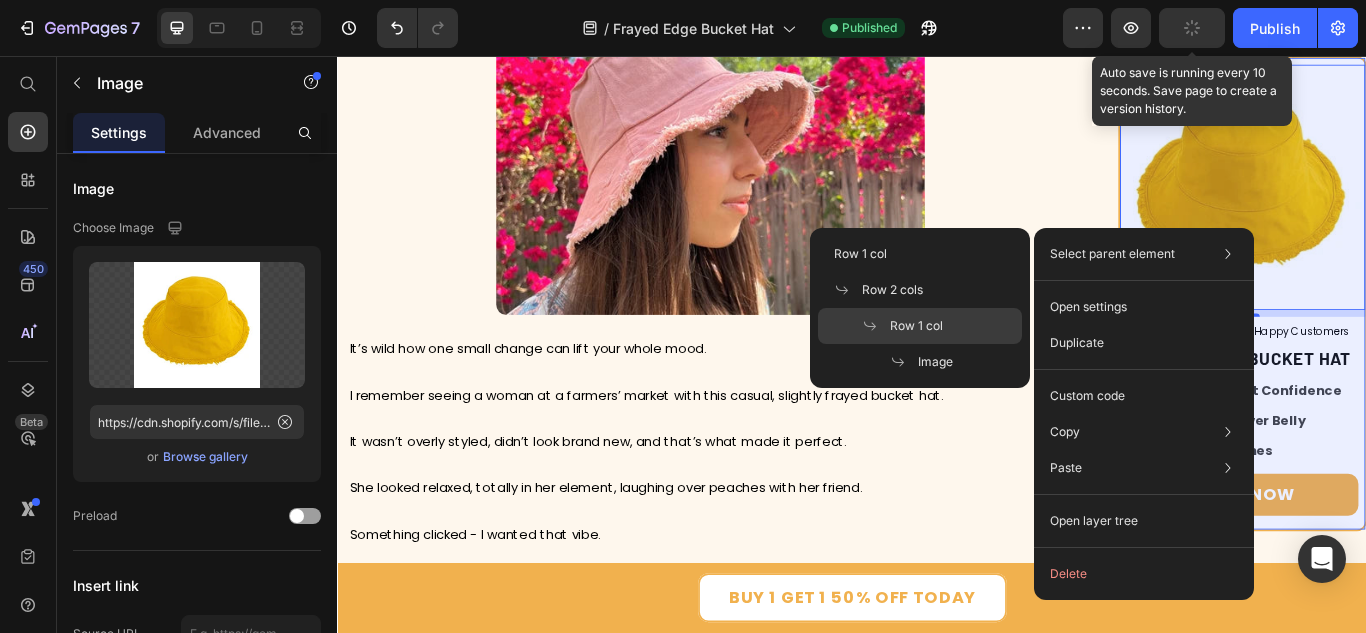 click on "Row 1 col" at bounding box center [916, 326] 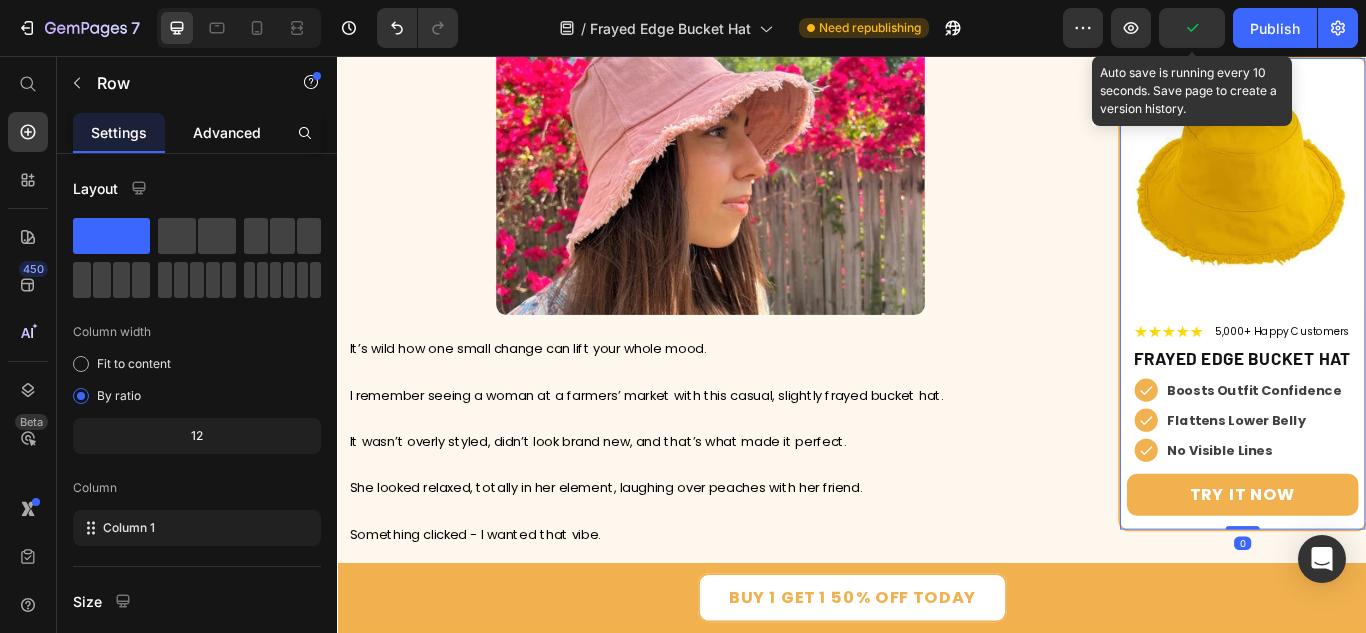 click on "Advanced" at bounding box center [227, 132] 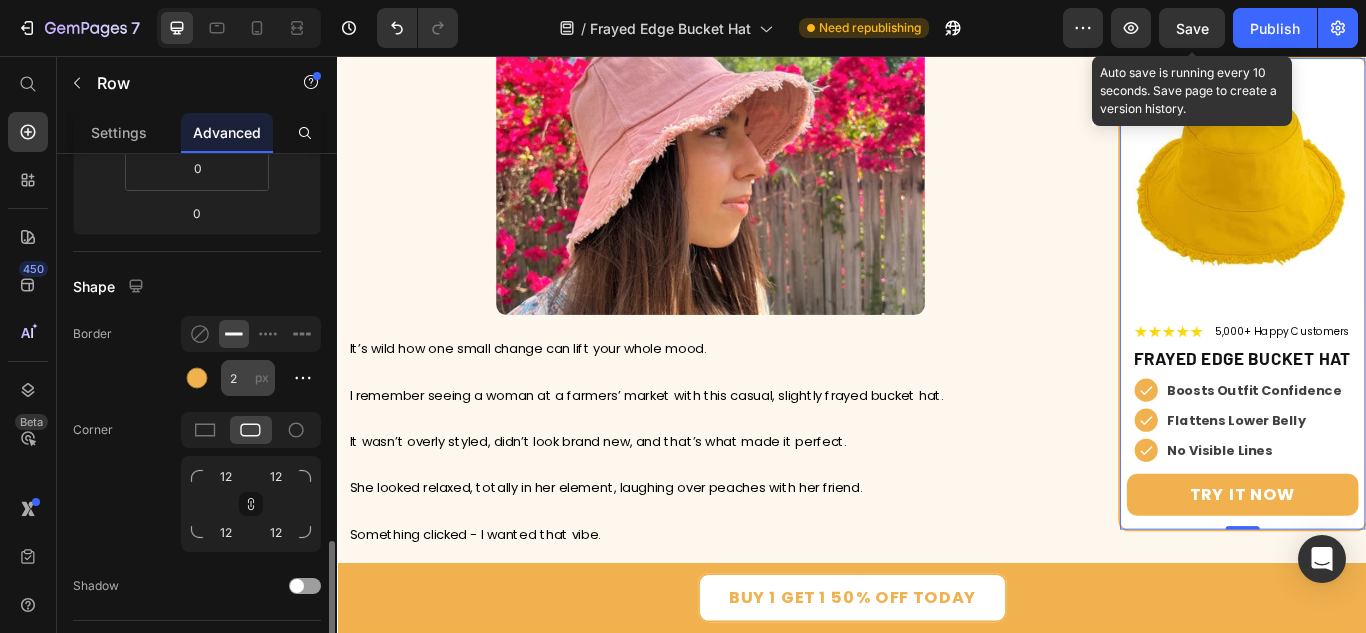 scroll, scrollTop: 700, scrollLeft: 0, axis: vertical 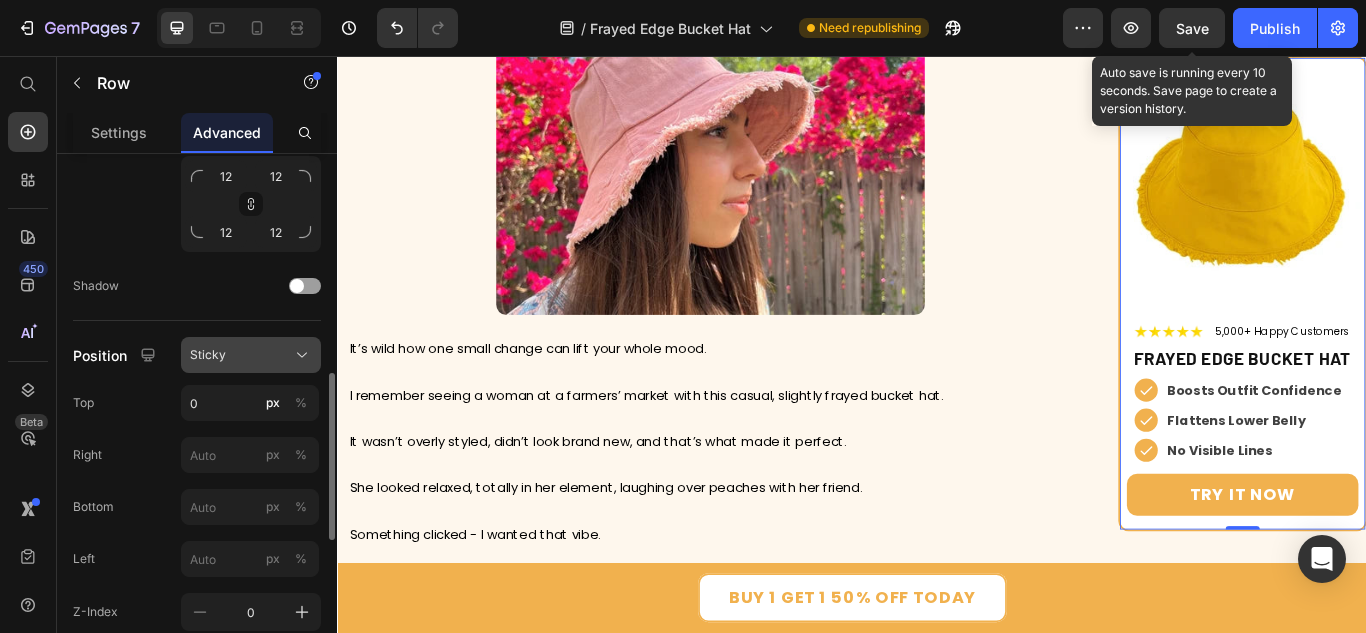 click on "Sticky" 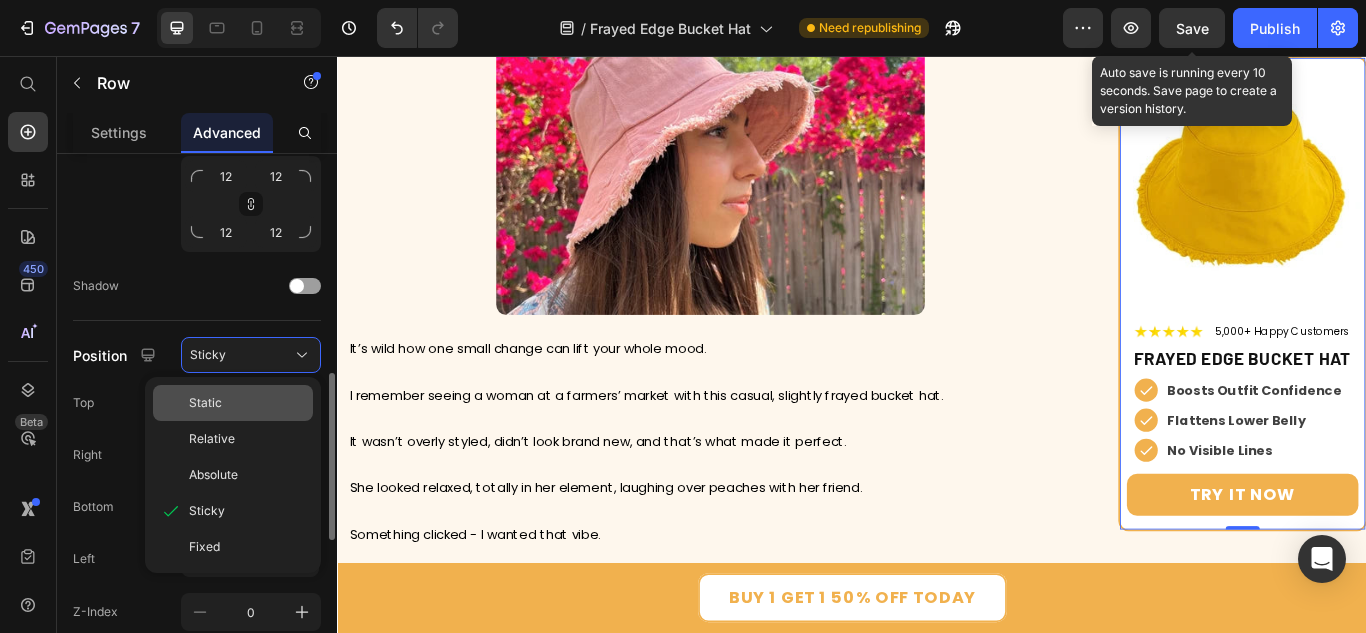 click on "Static" at bounding box center (205, 403) 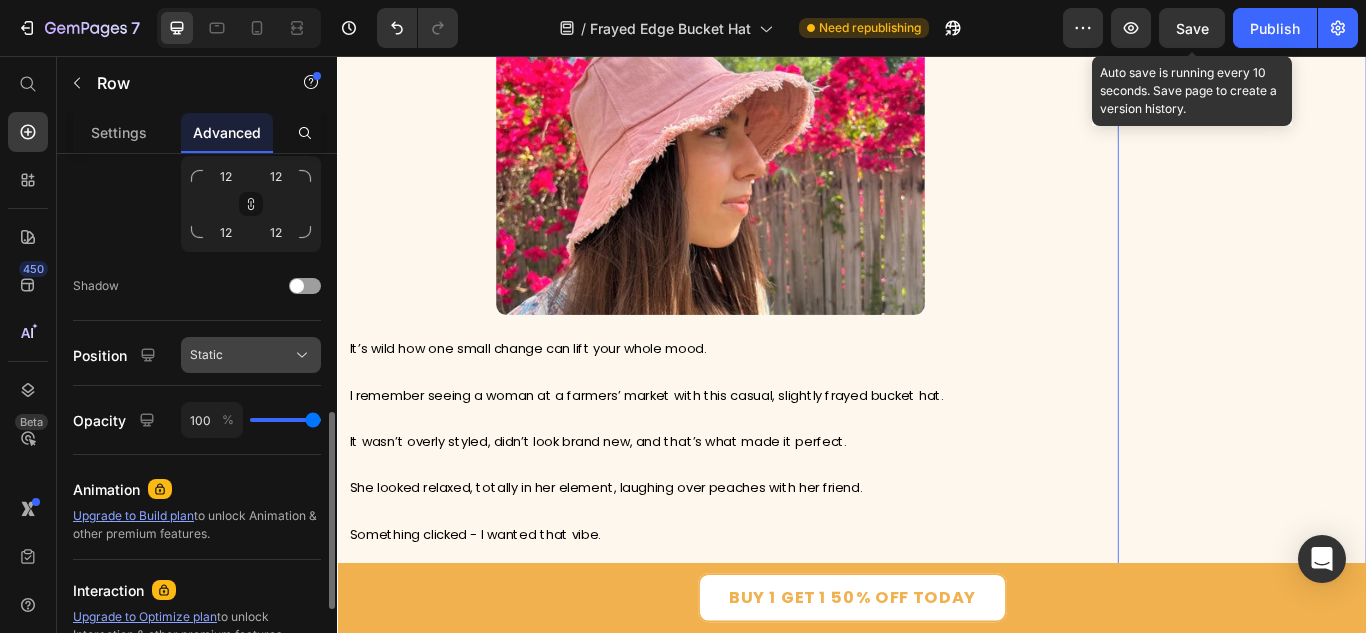 click on "Static" 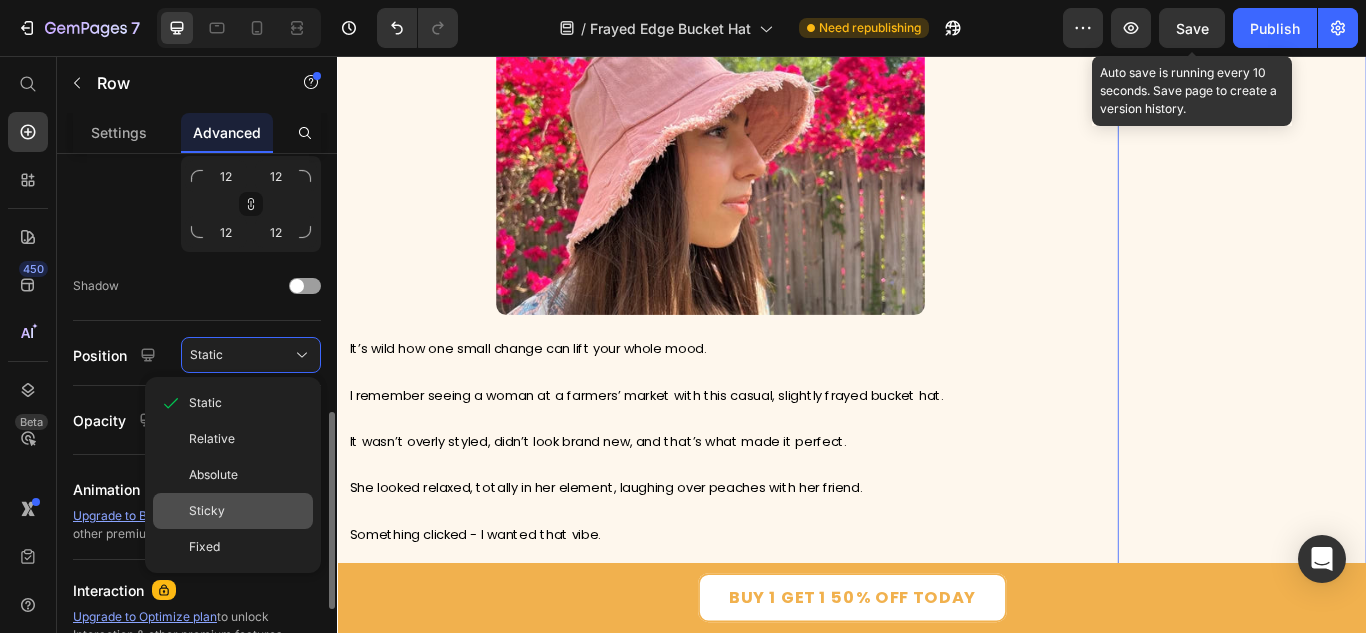 click on "Sticky" 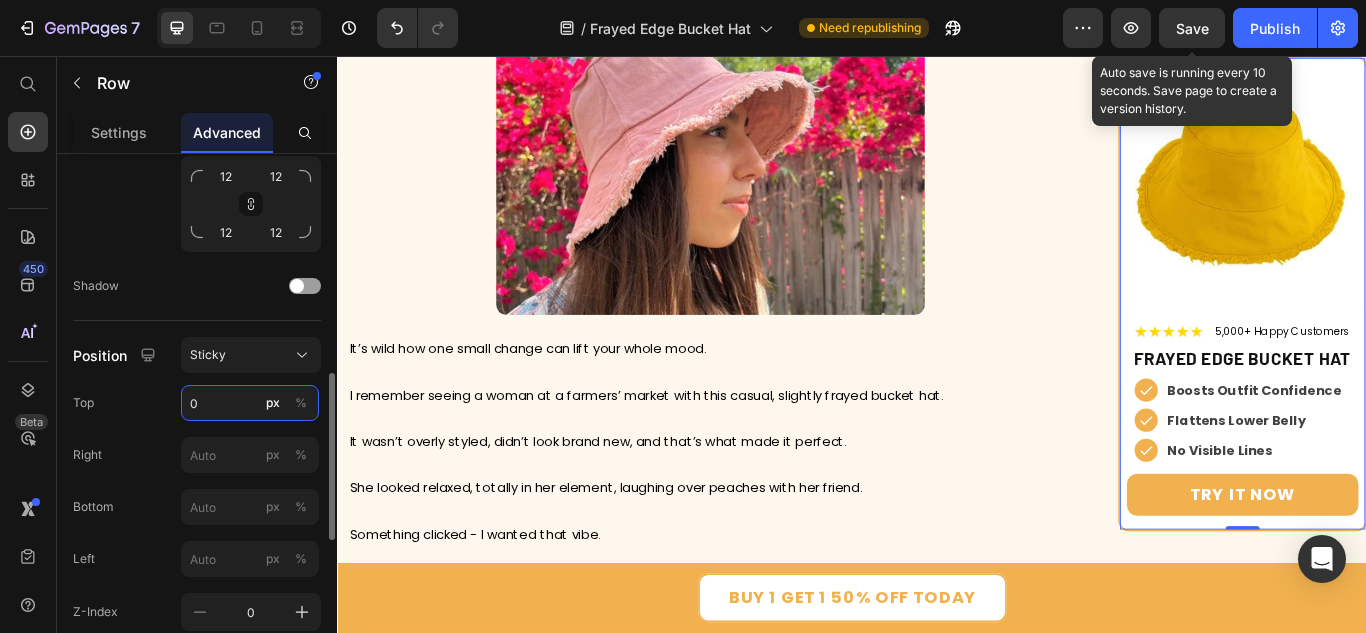 click on "0" at bounding box center [250, 403] 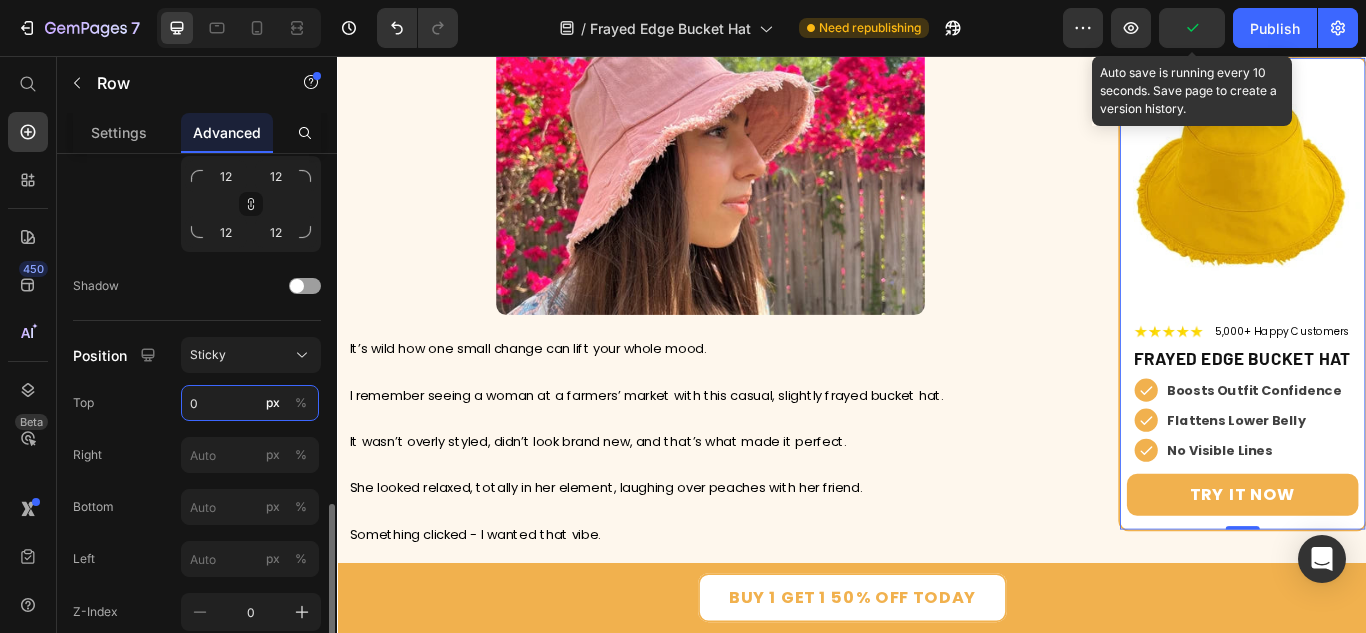 scroll, scrollTop: 800, scrollLeft: 0, axis: vertical 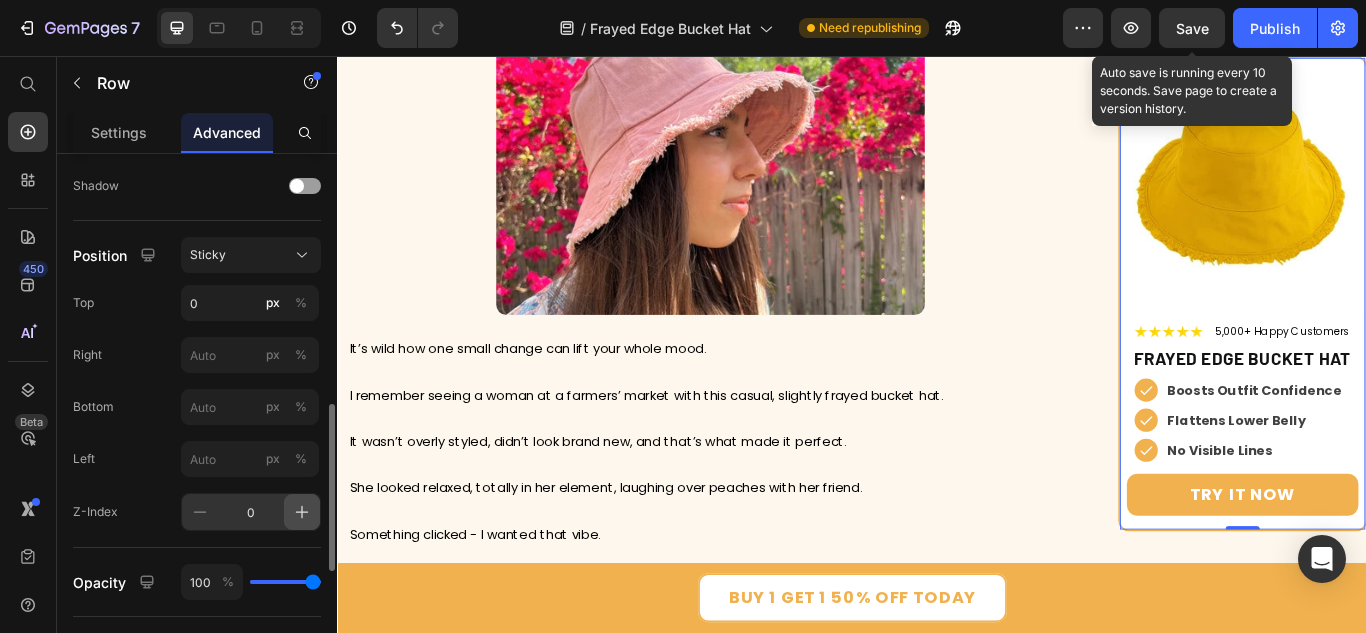 click 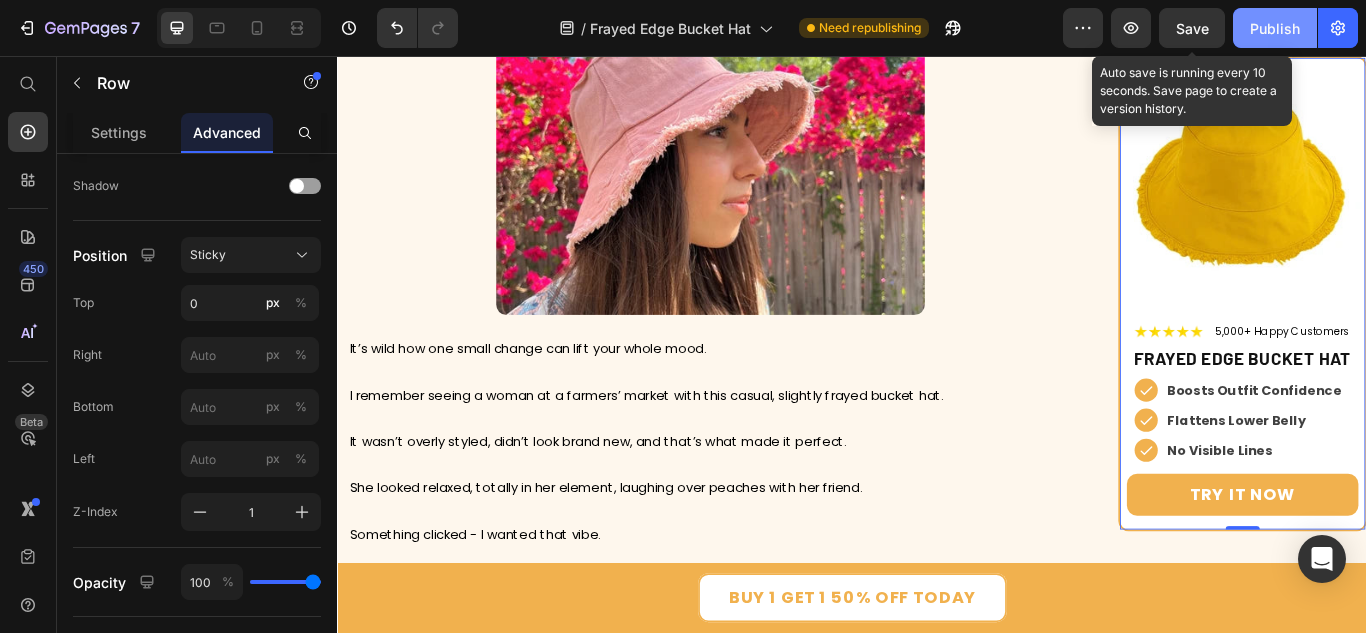 drag, startPoint x: 1179, startPoint y: 27, endPoint x: 1255, endPoint y: 33, distance: 76.23647 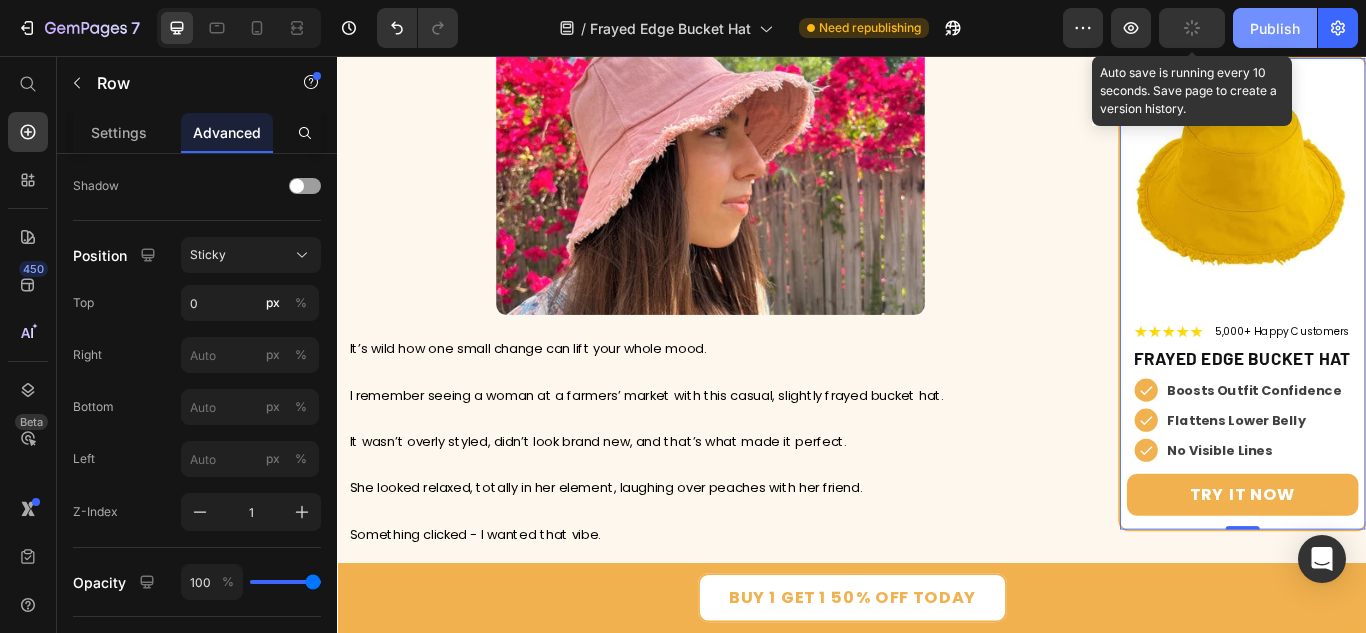 click on "Publish" at bounding box center (1275, 28) 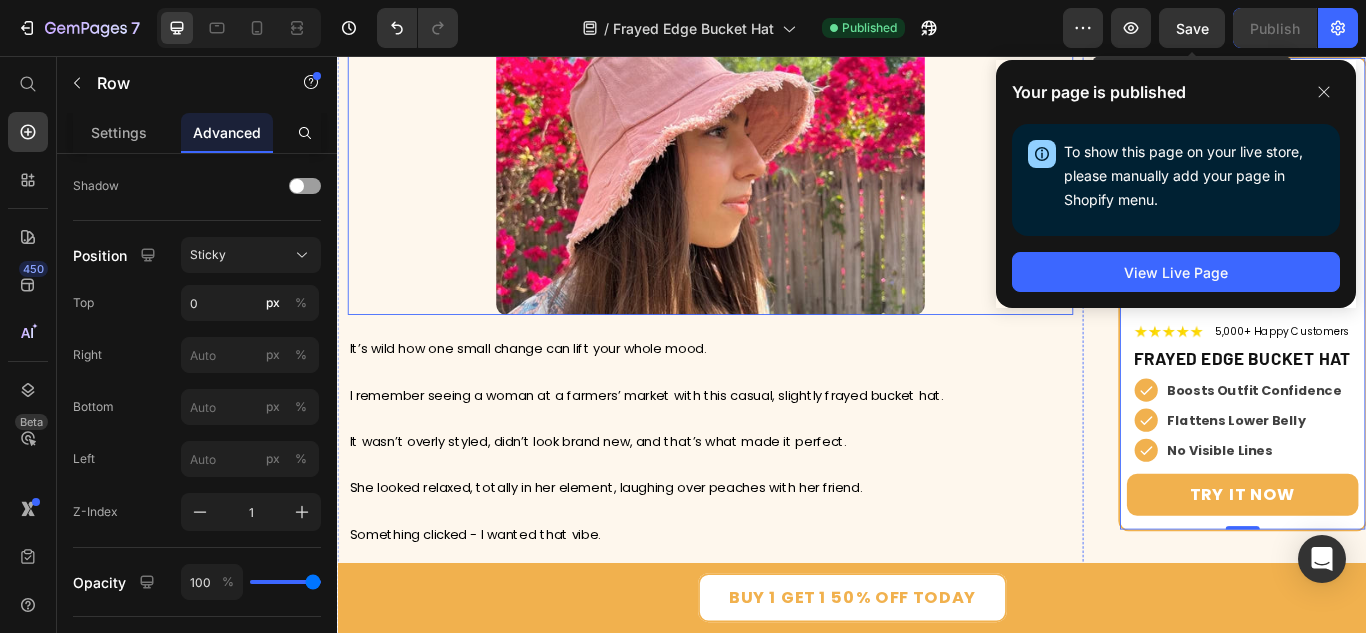 click at bounding box center (772, 191) 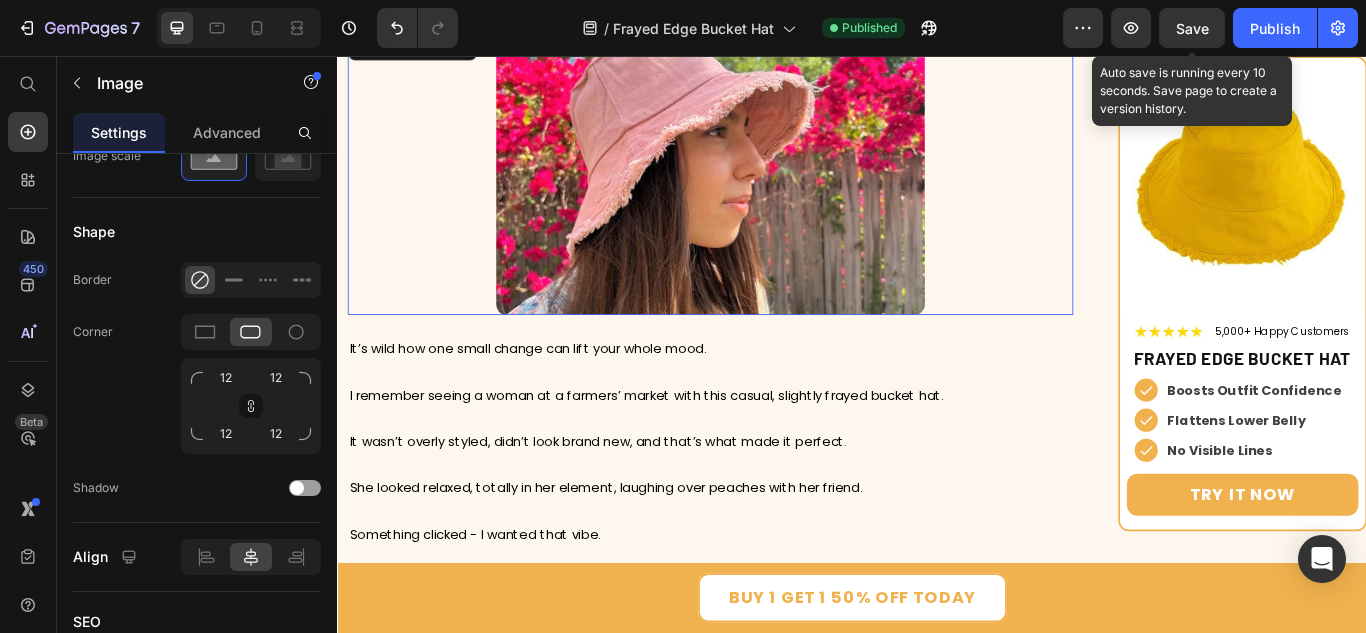 scroll, scrollTop: 0, scrollLeft: 0, axis: both 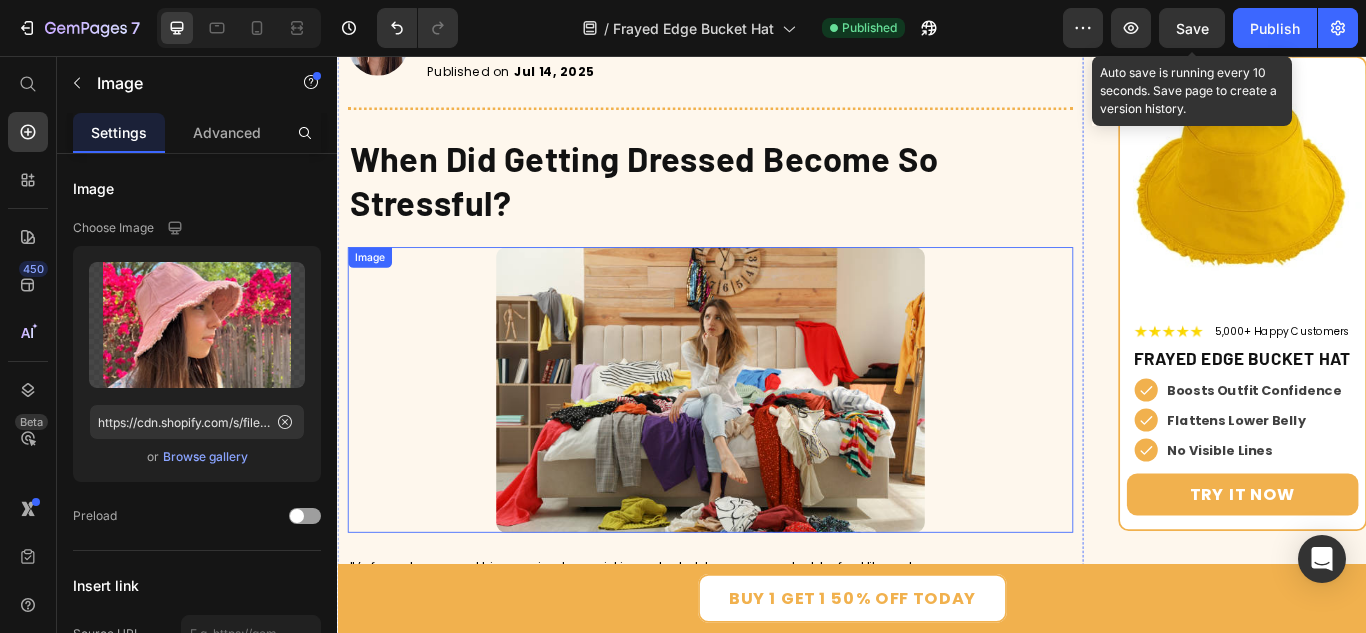 click at bounding box center (772, 445) 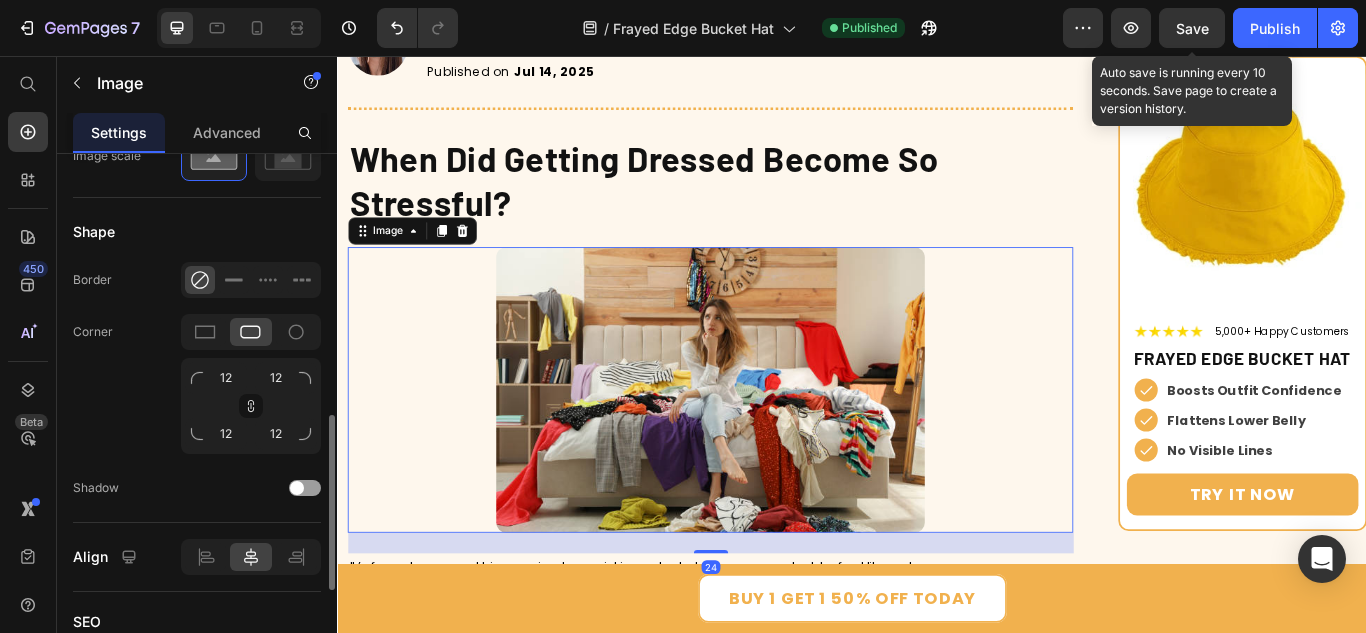 scroll, scrollTop: 1000, scrollLeft: 0, axis: vertical 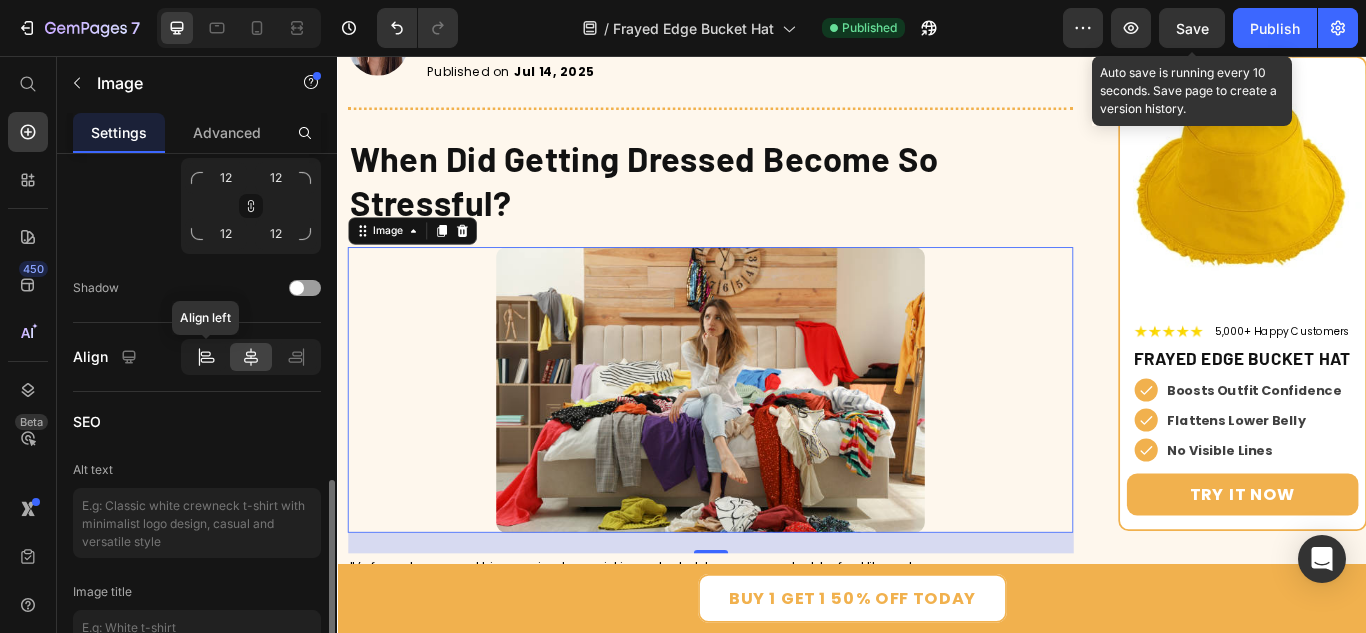 click 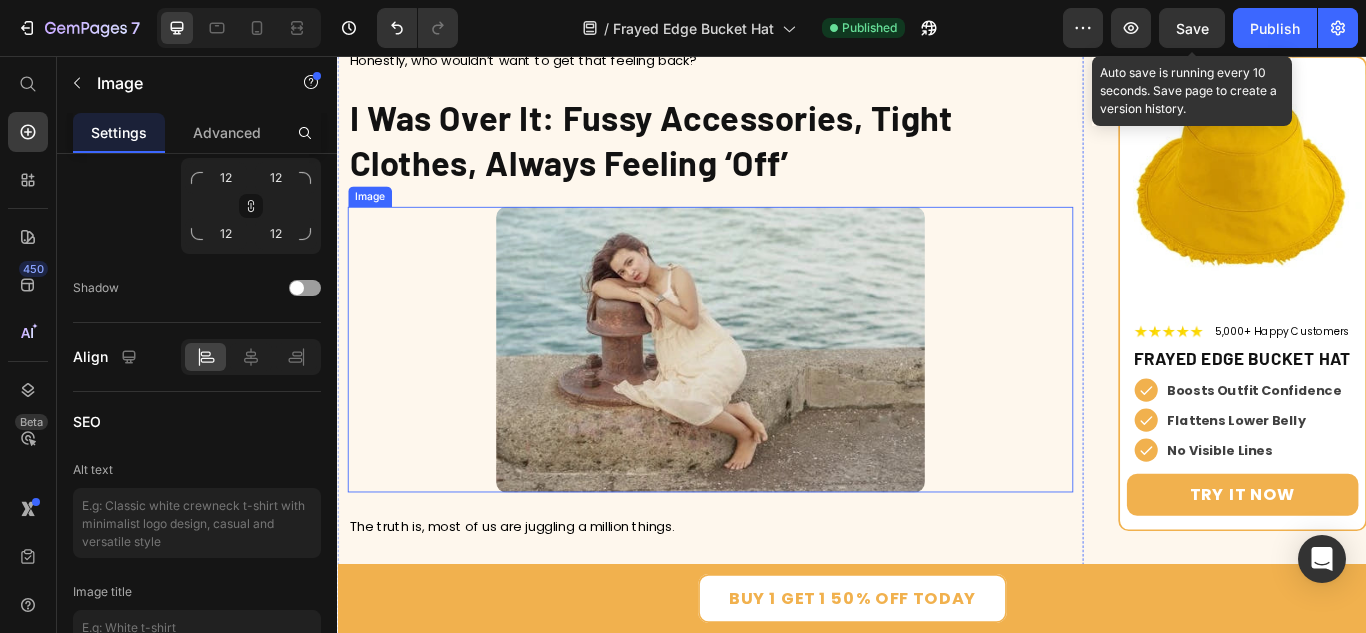 scroll, scrollTop: 1400, scrollLeft: 0, axis: vertical 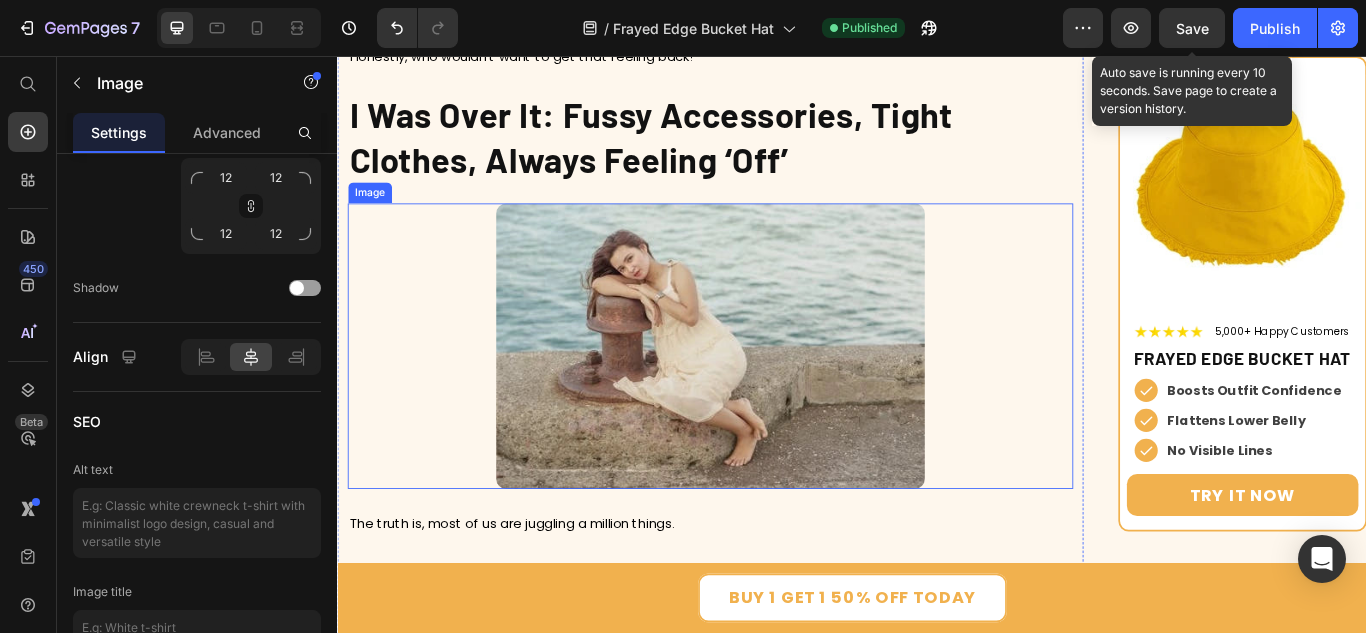 click at bounding box center (772, 394) 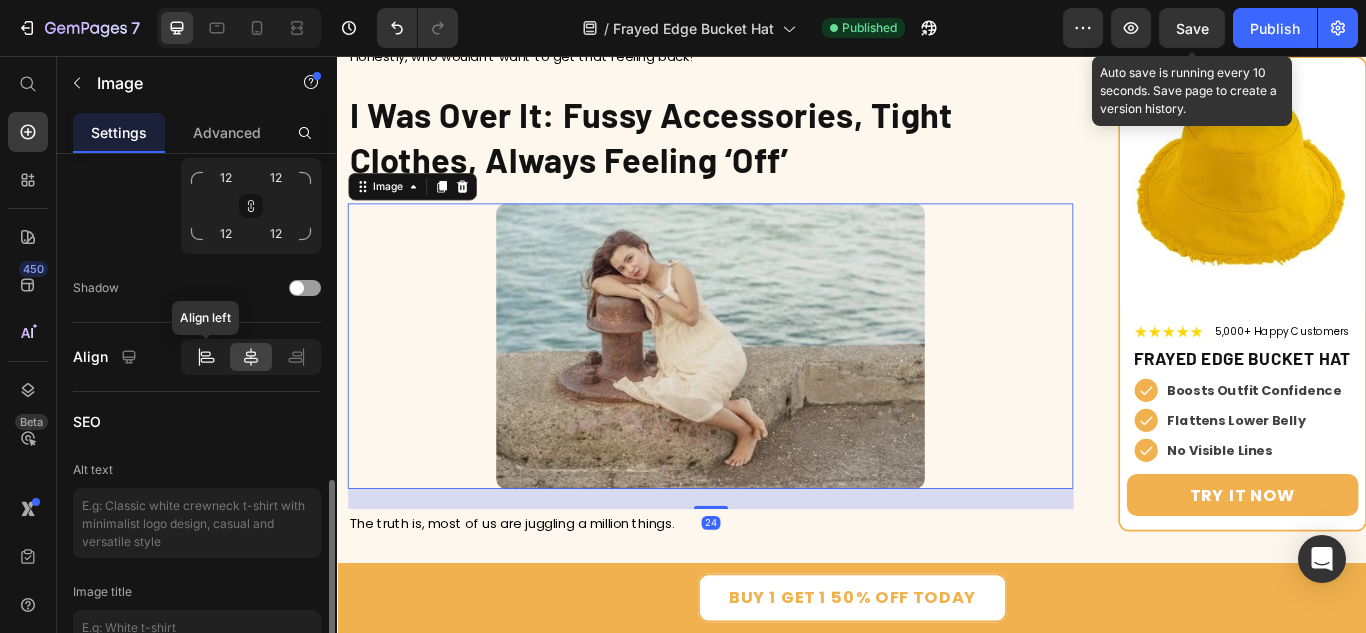click 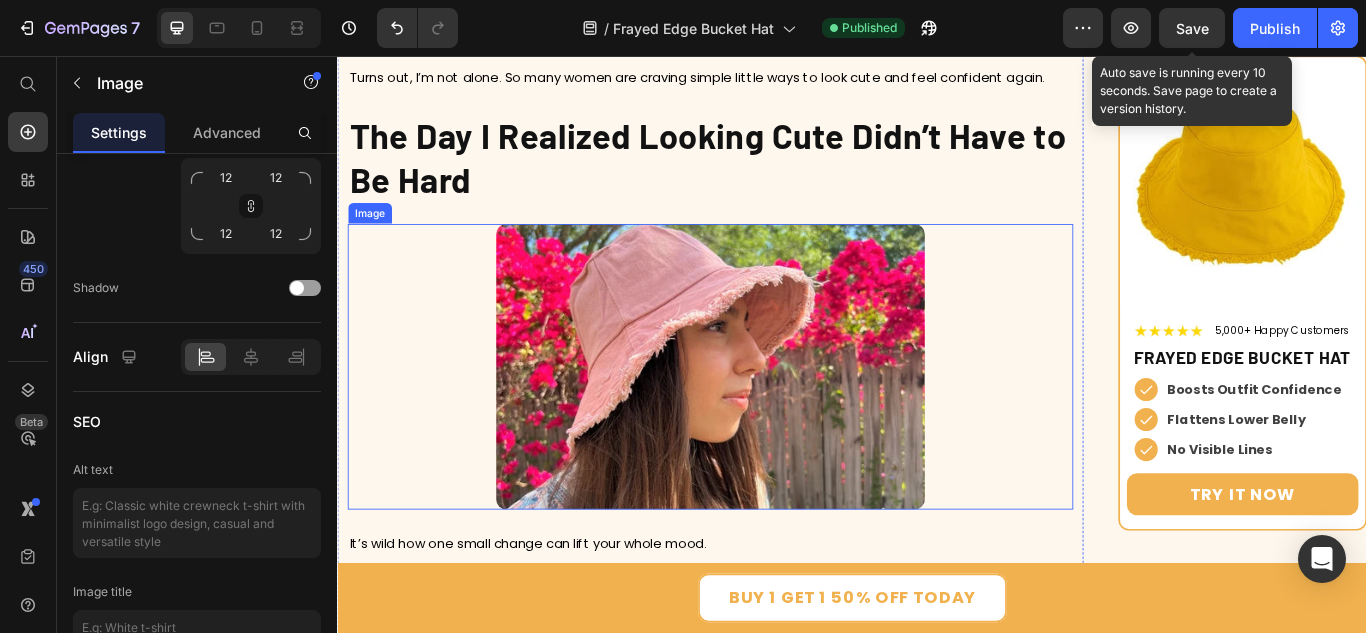 scroll, scrollTop: 2300, scrollLeft: 0, axis: vertical 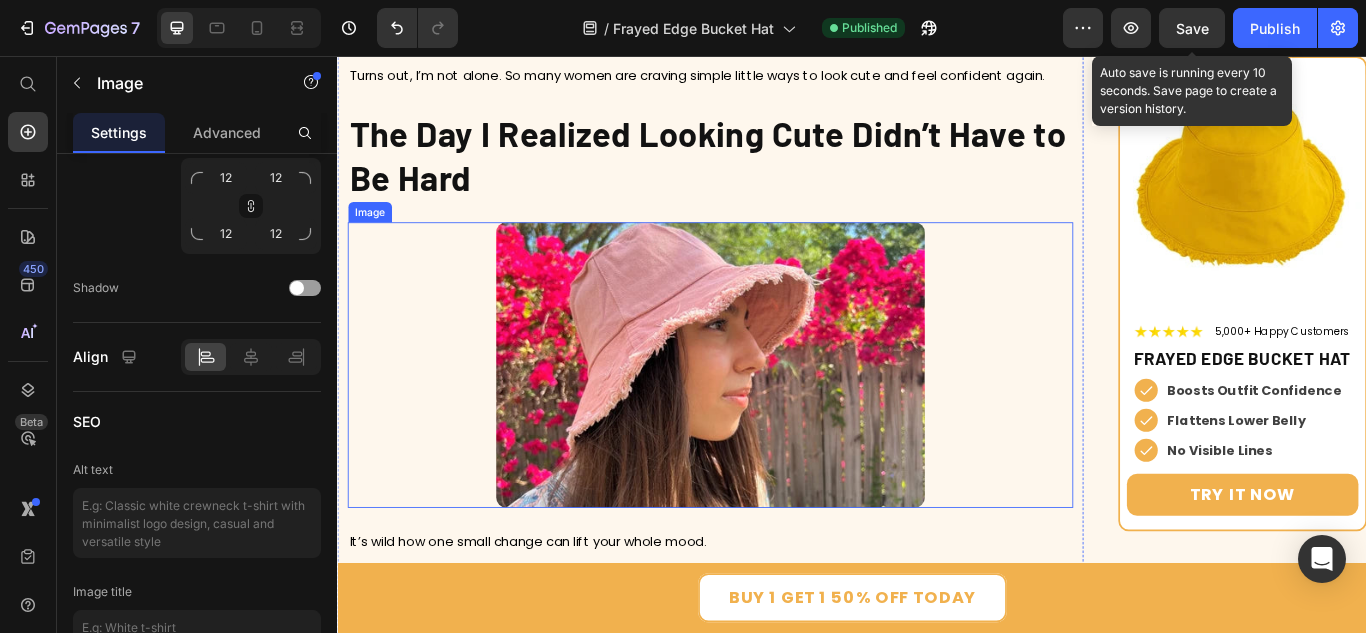 click at bounding box center (772, 416) 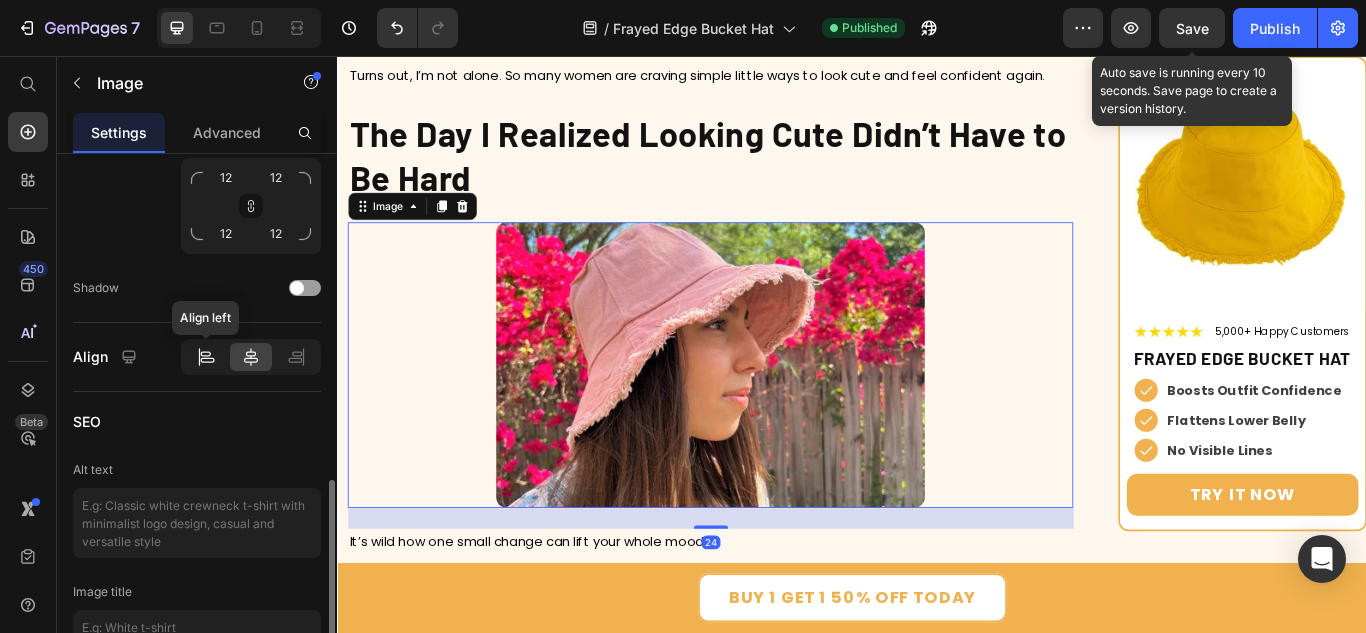 click 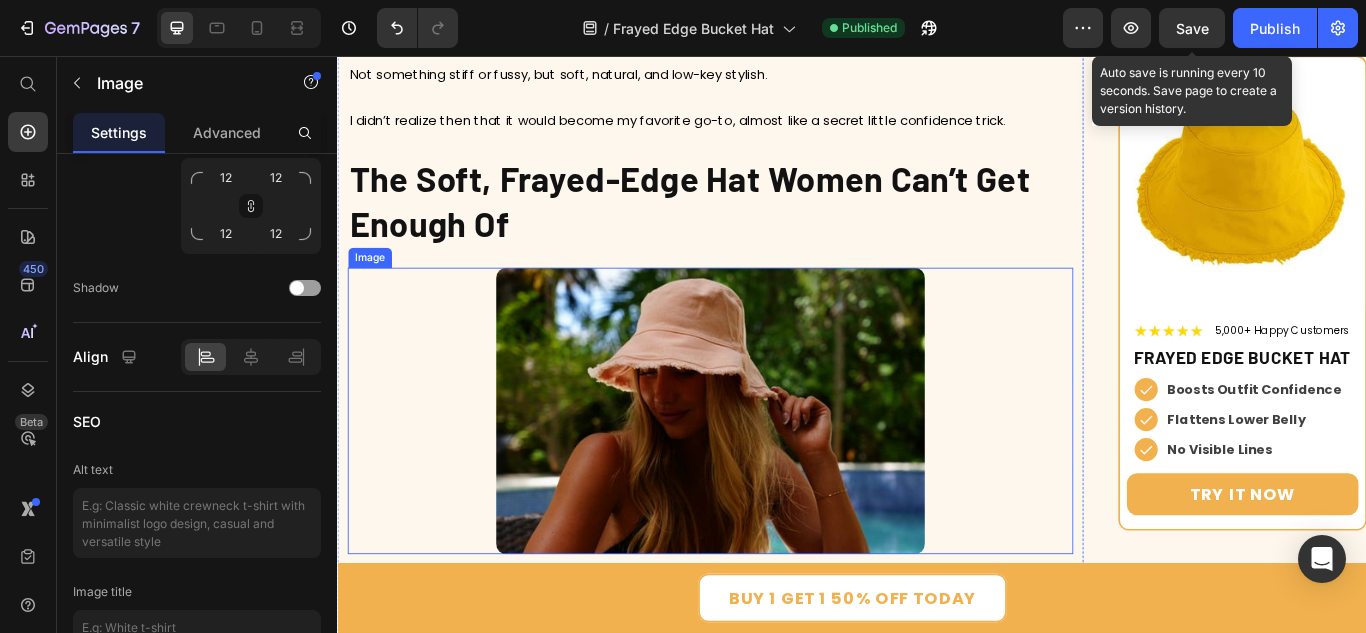 scroll, scrollTop: 3300, scrollLeft: 0, axis: vertical 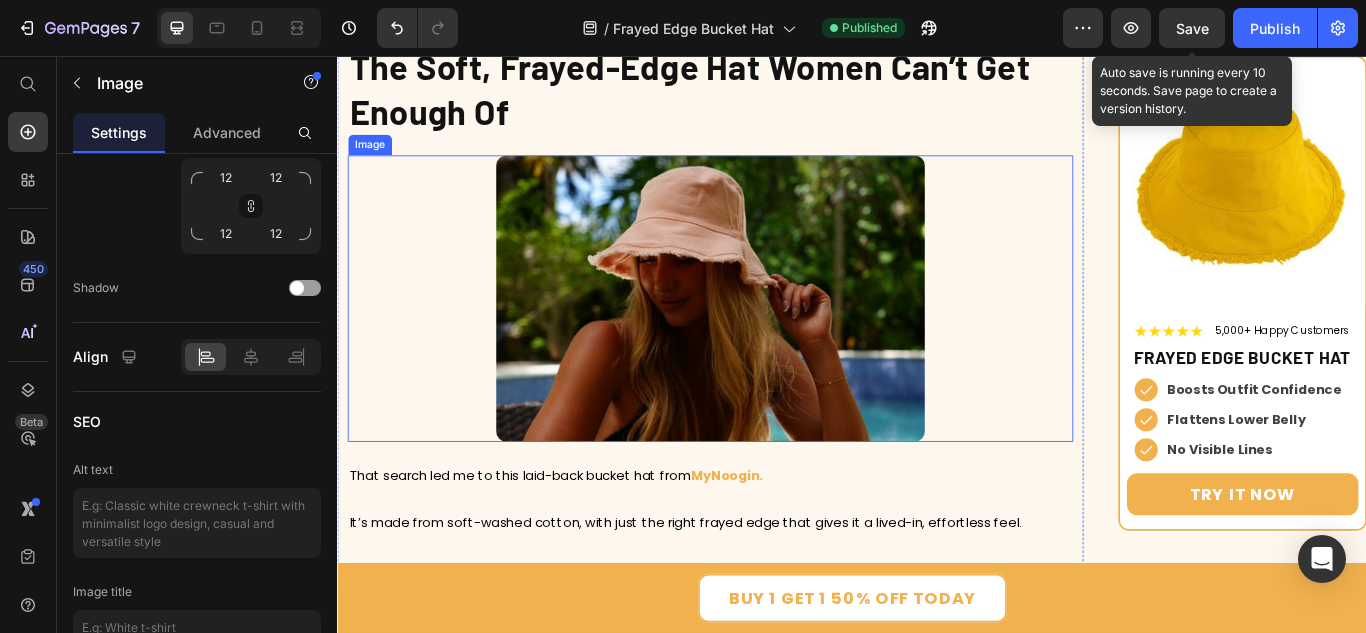 click at bounding box center (772, 339) 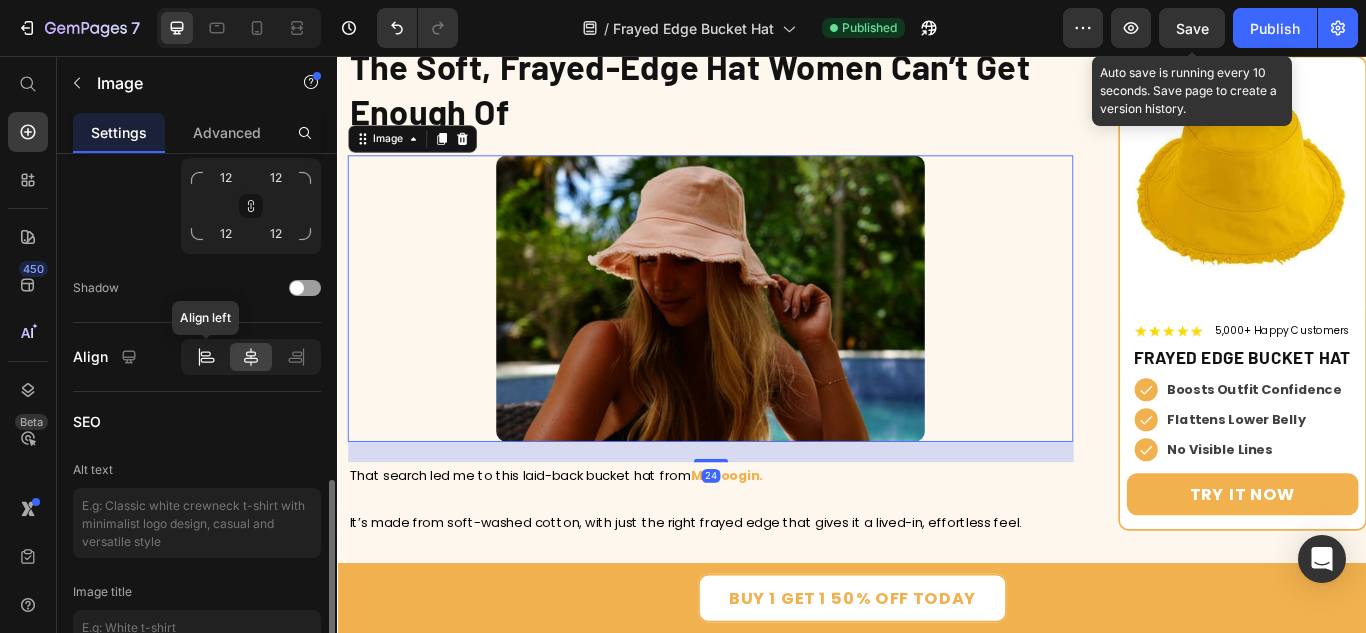 click 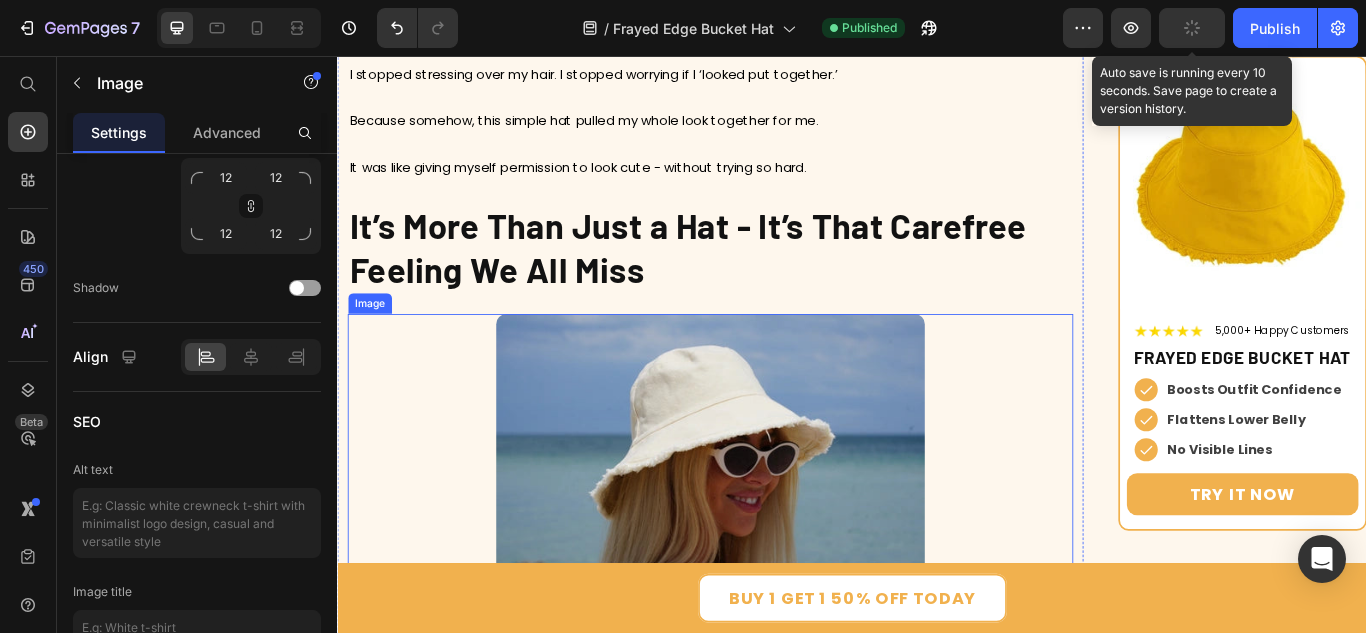 scroll, scrollTop: 4100, scrollLeft: 0, axis: vertical 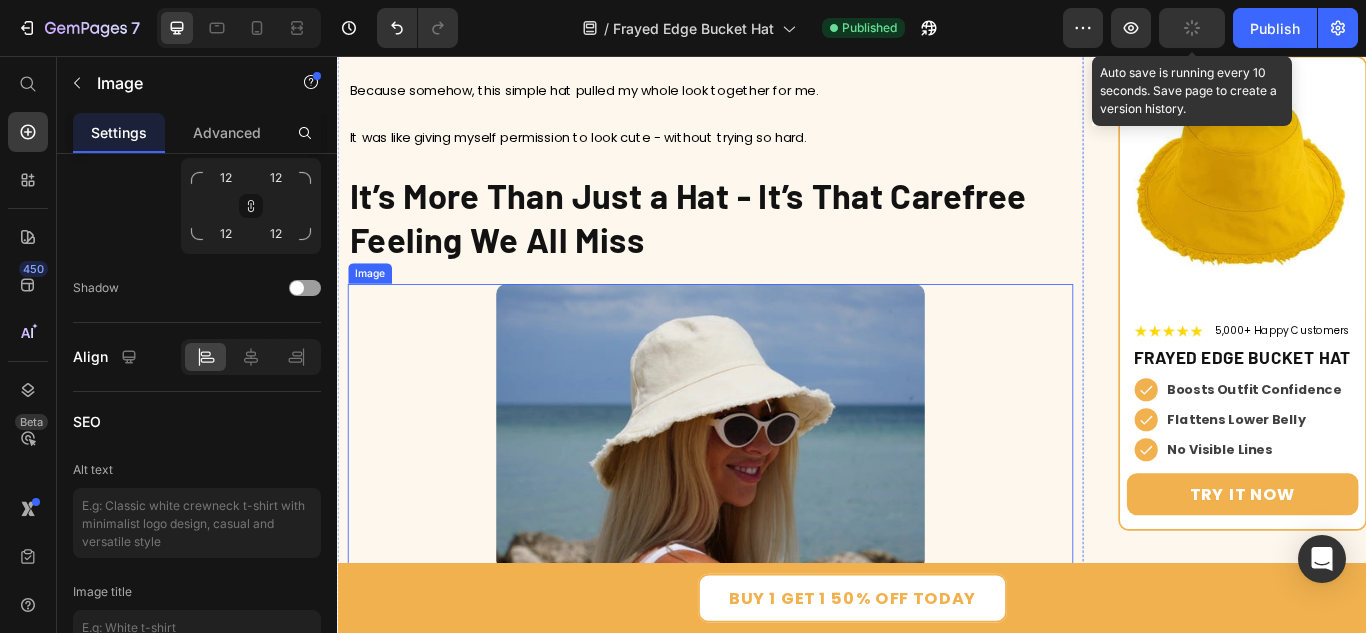 click at bounding box center (772, 489) 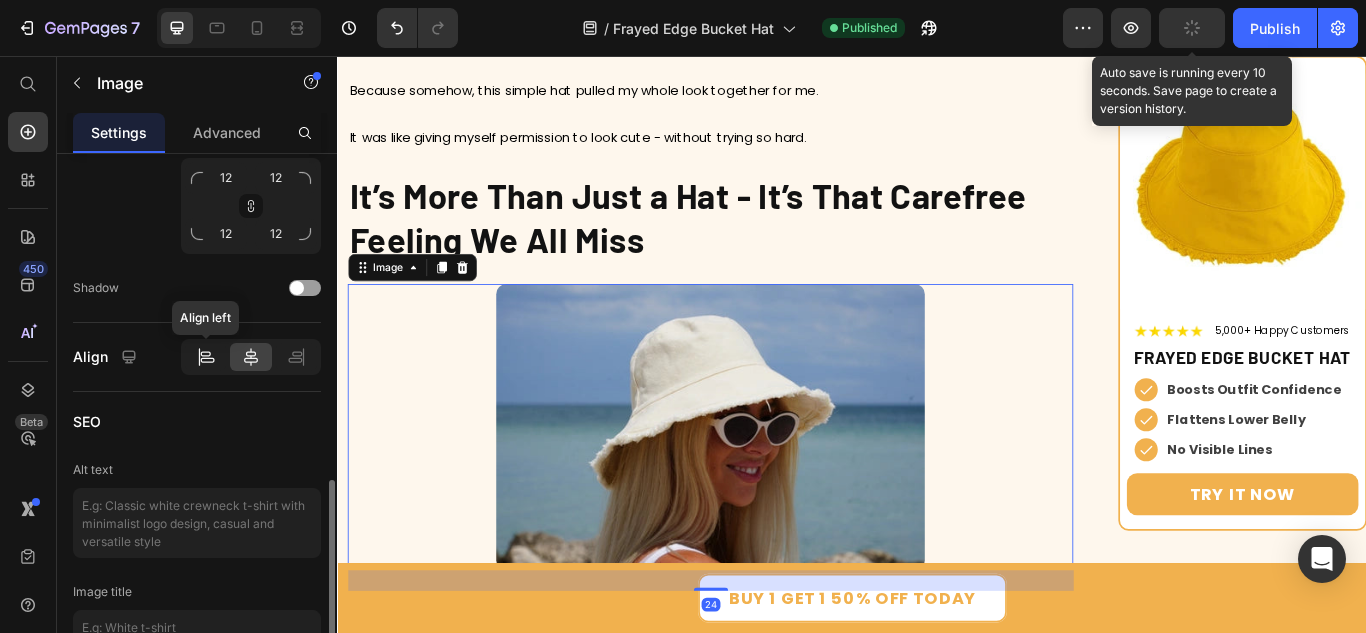 click 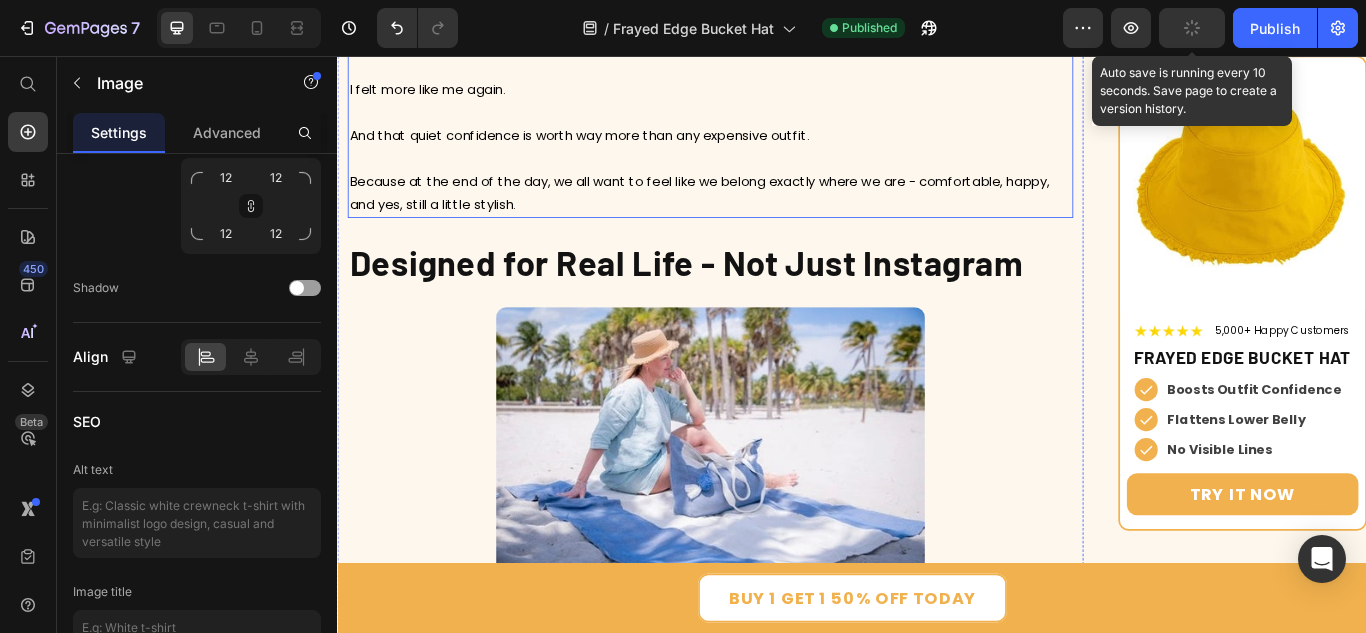 scroll, scrollTop: 5100, scrollLeft: 0, axis: vertical 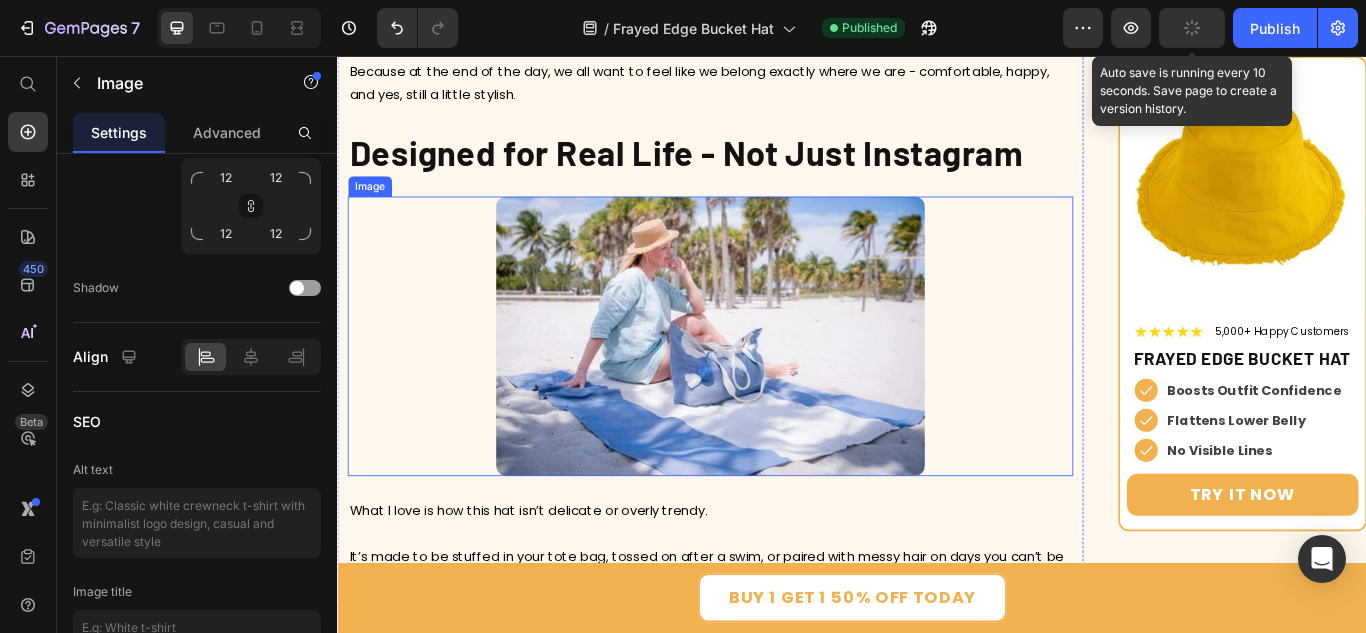 click at bounding box center [772, 383] 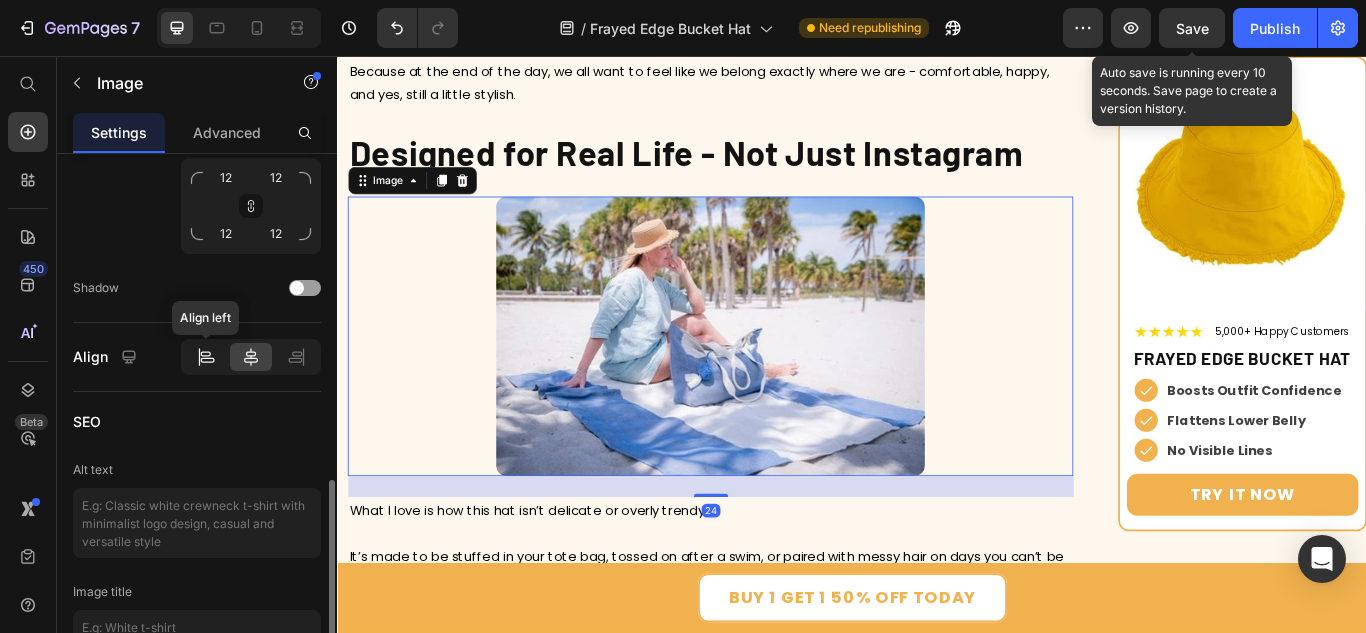 click 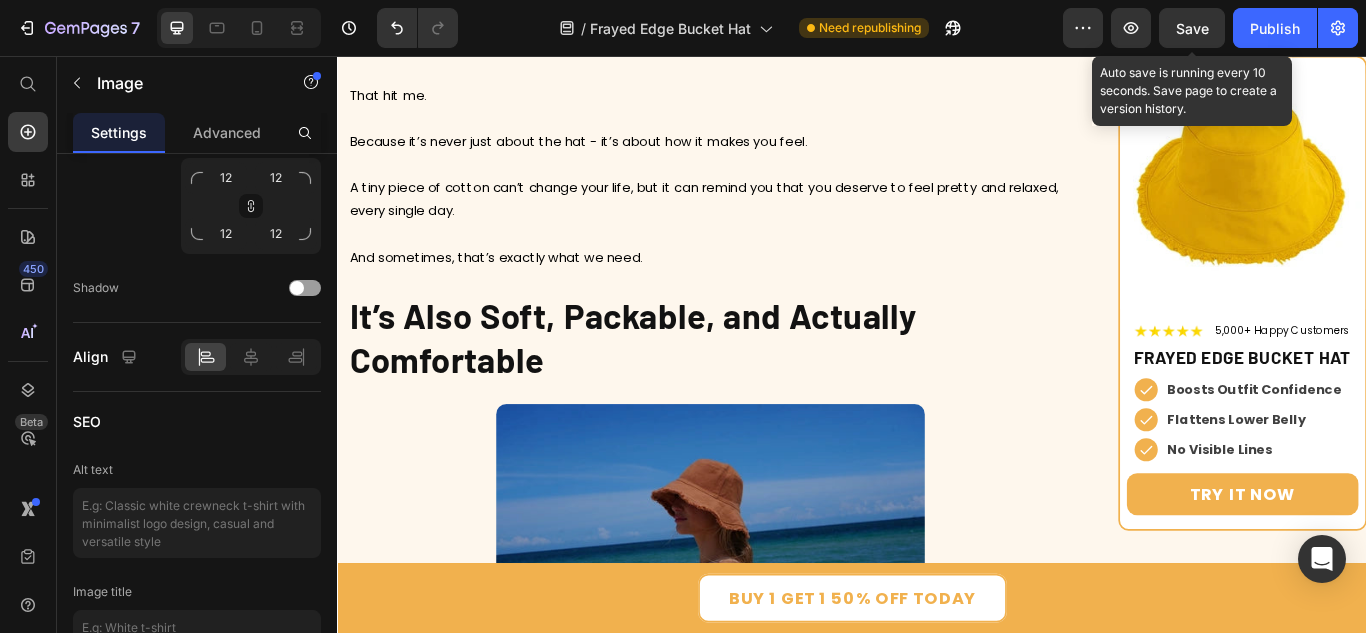 scroll, scrollTop: 6600, scrollLeft: 0, axis: vertical 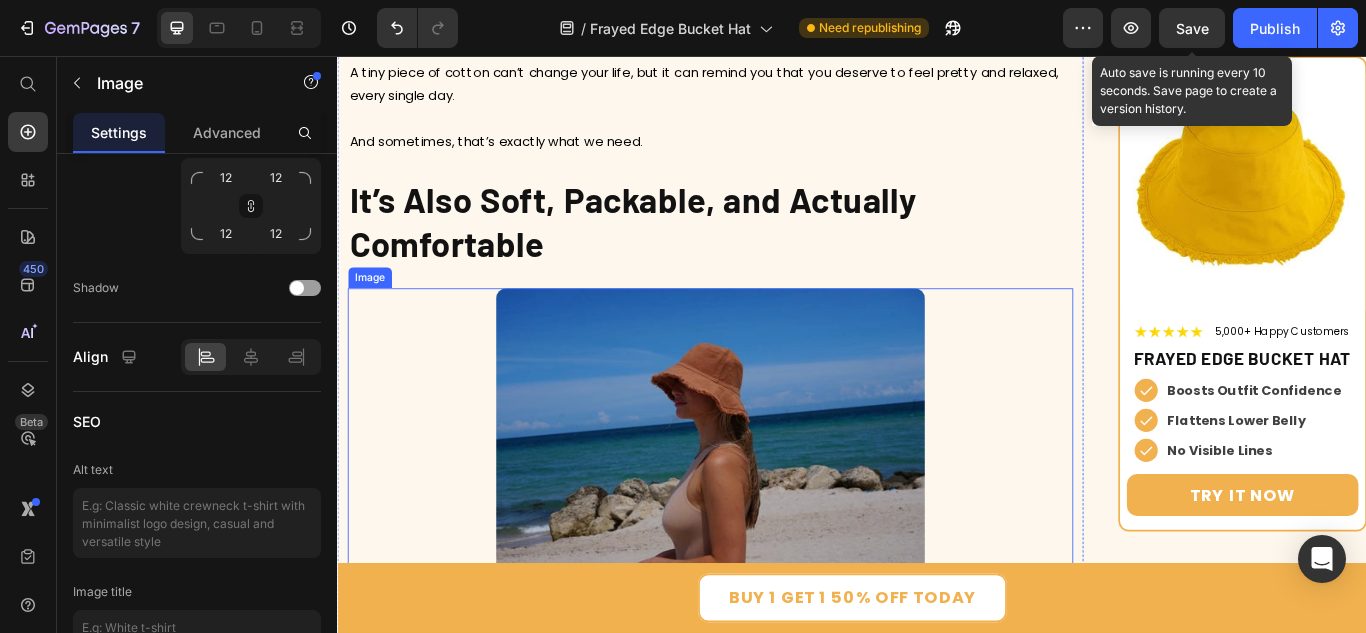 click at bounding box center (772, 494) 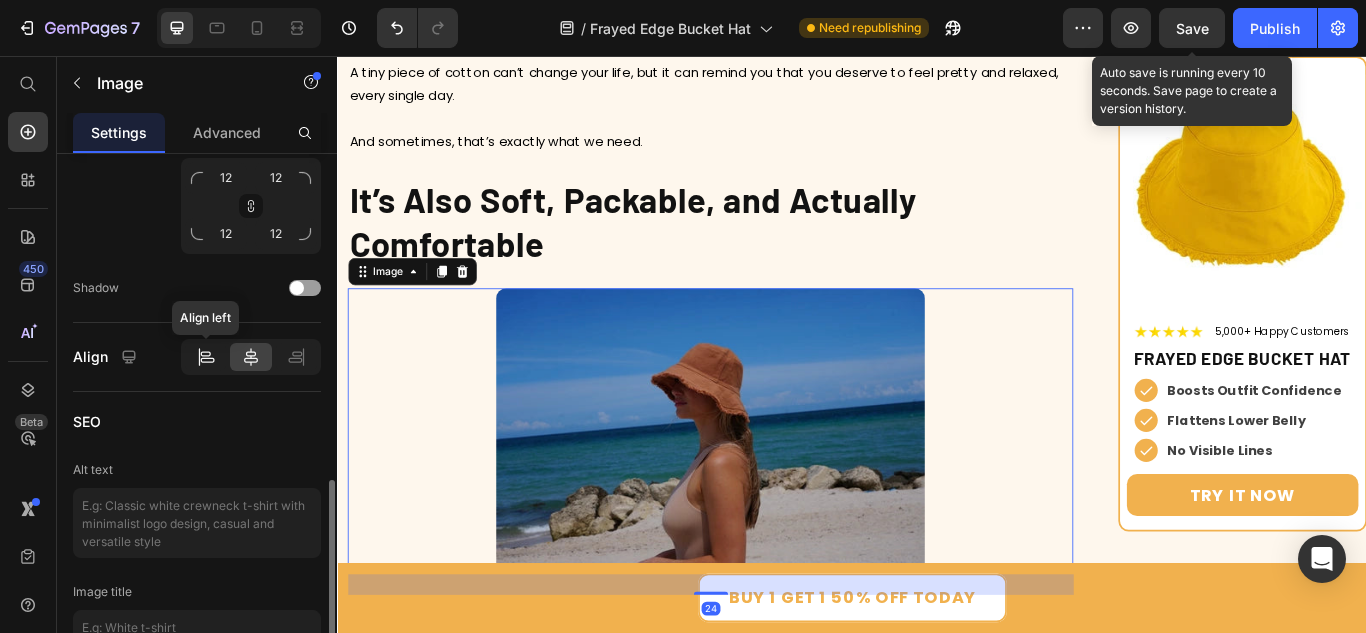 click 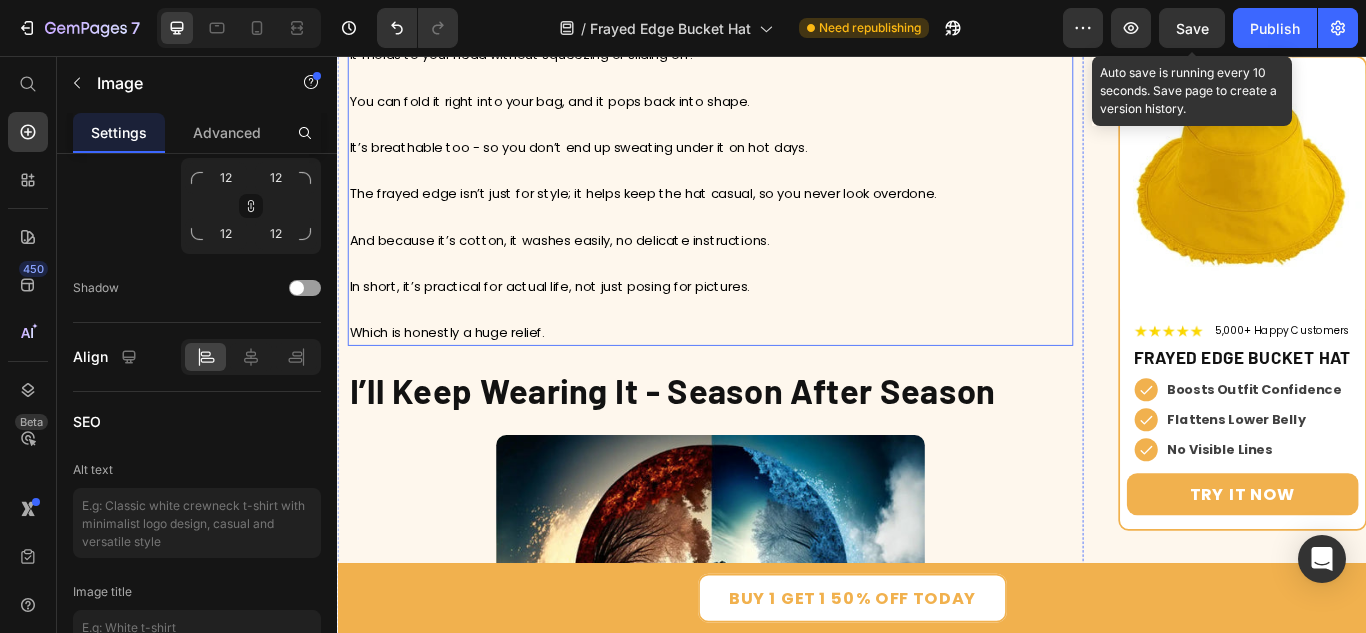 scroll, scrollTop: 7400, scrollLeft: 0, axis: vertical 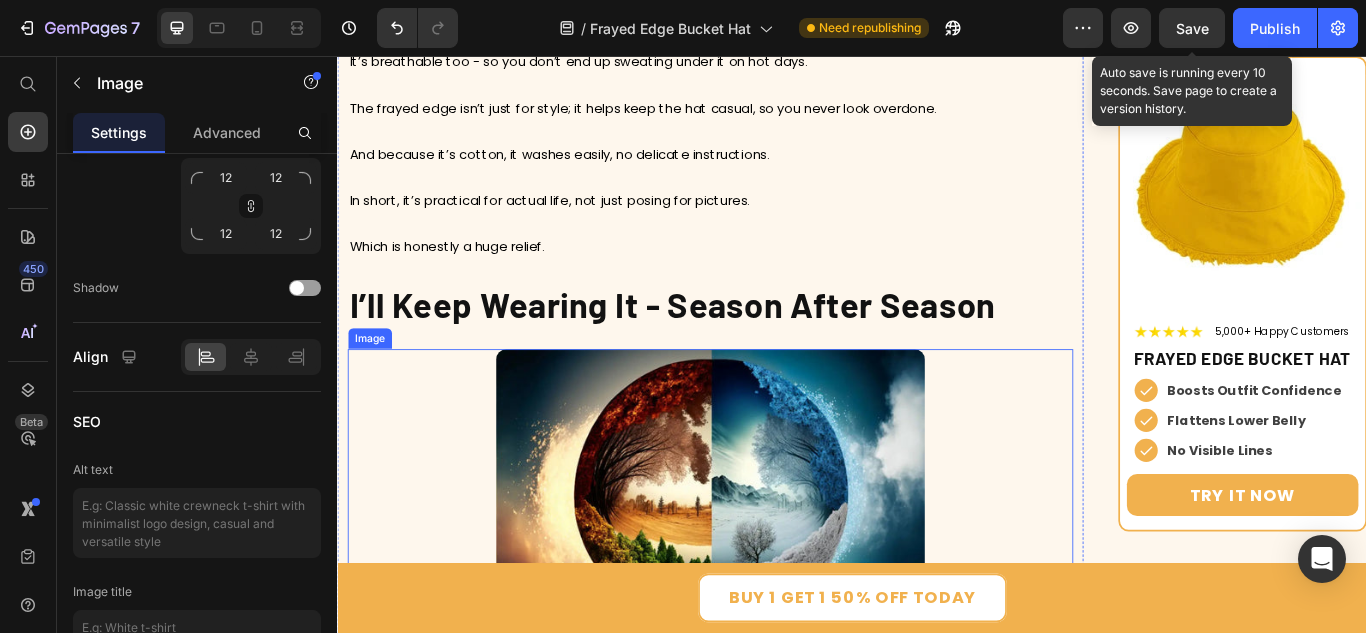 click at bounding box center [772, 564] 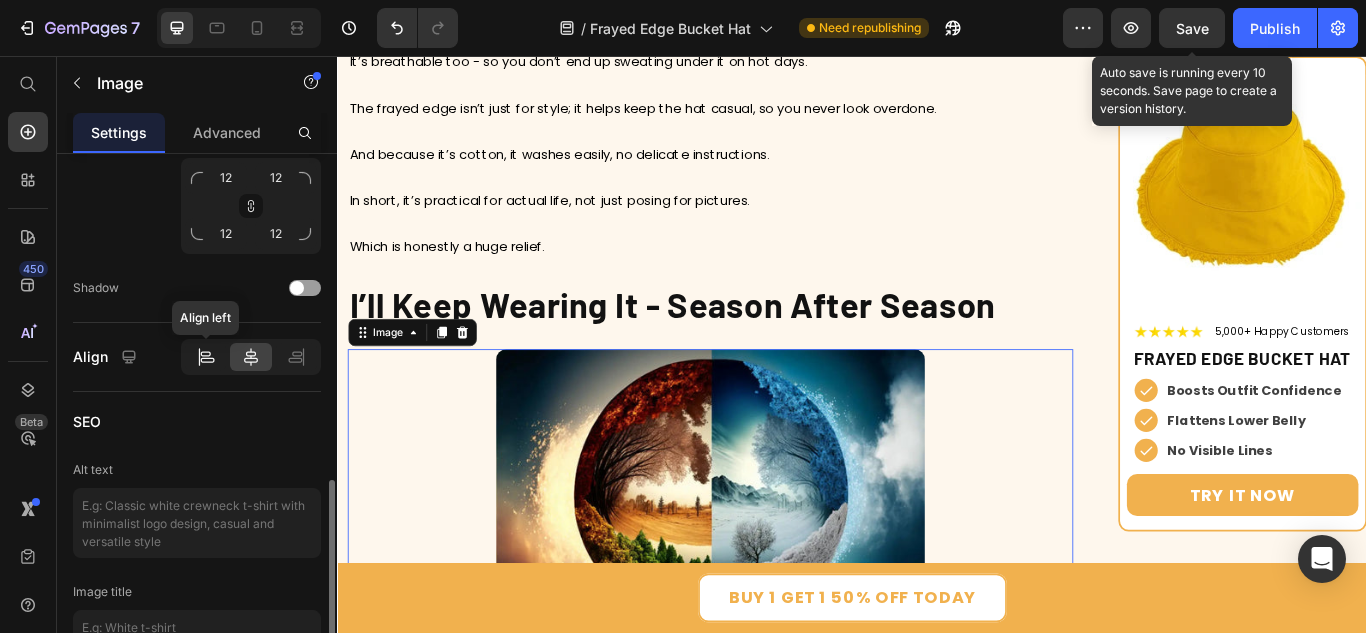 click 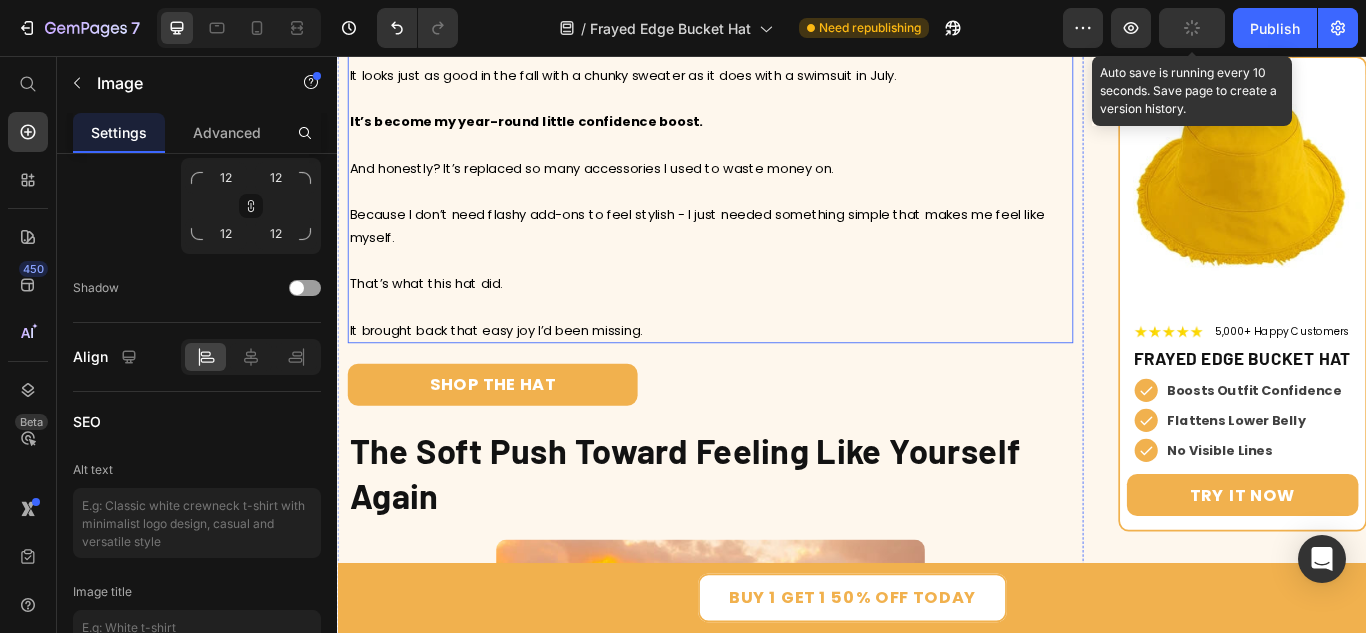 scroll, scrollTop: 8500, scrollLeft: 0, axis: vertical 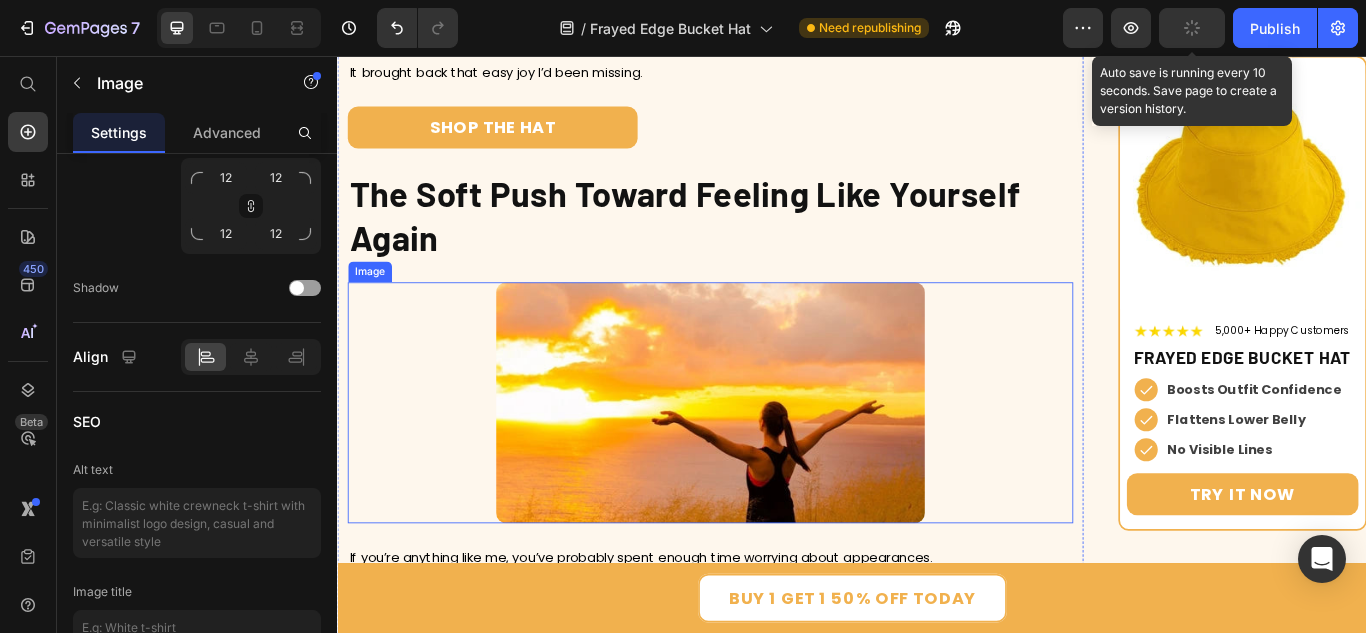 click at bounding box center [772, 460] 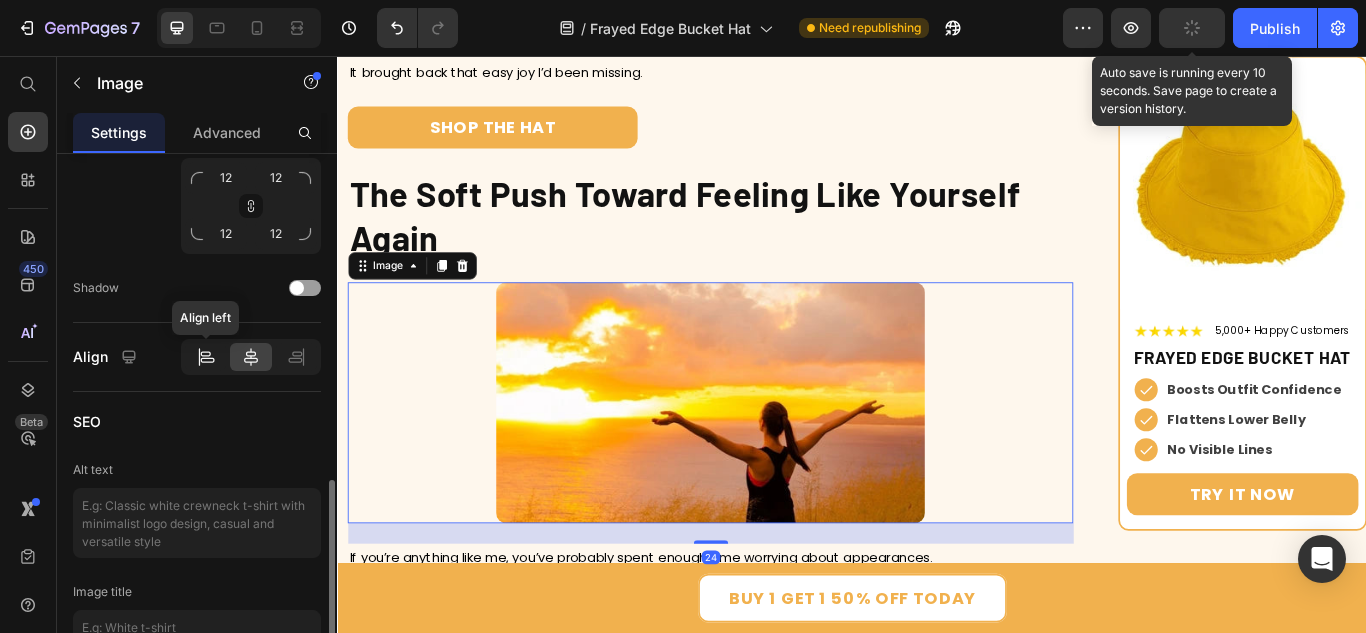 click 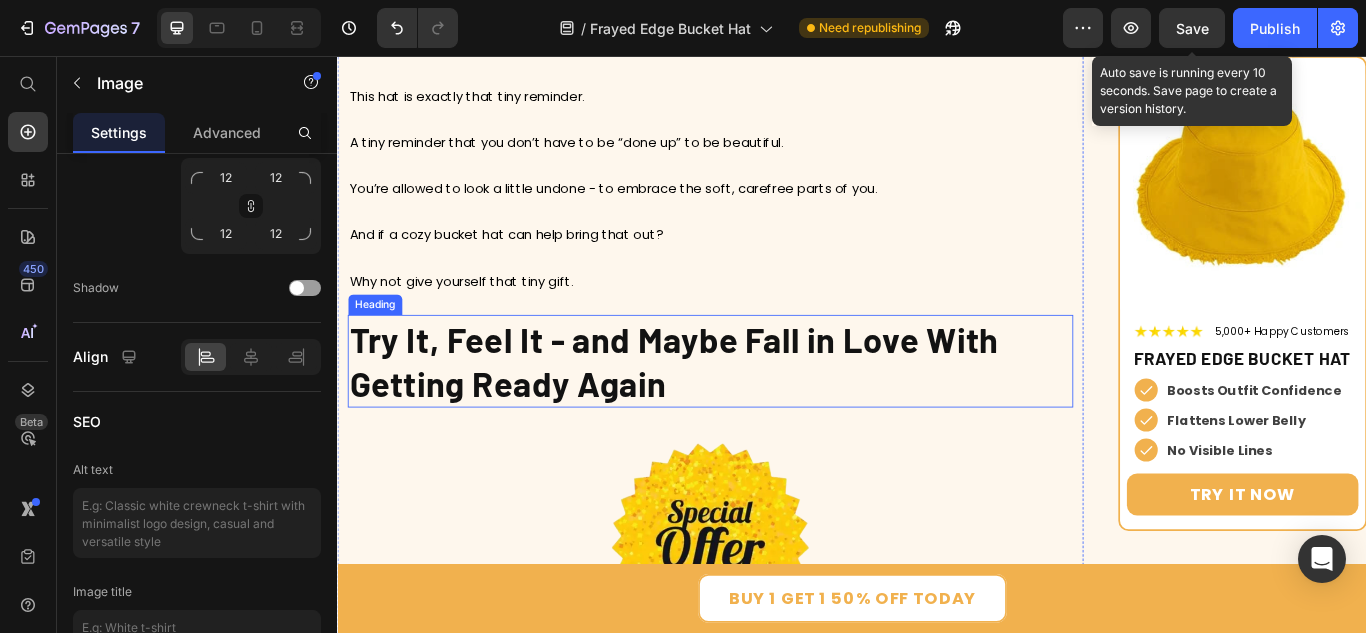 scroll, scrollTop: 9400, scrollLeft: 0, axis: vertical 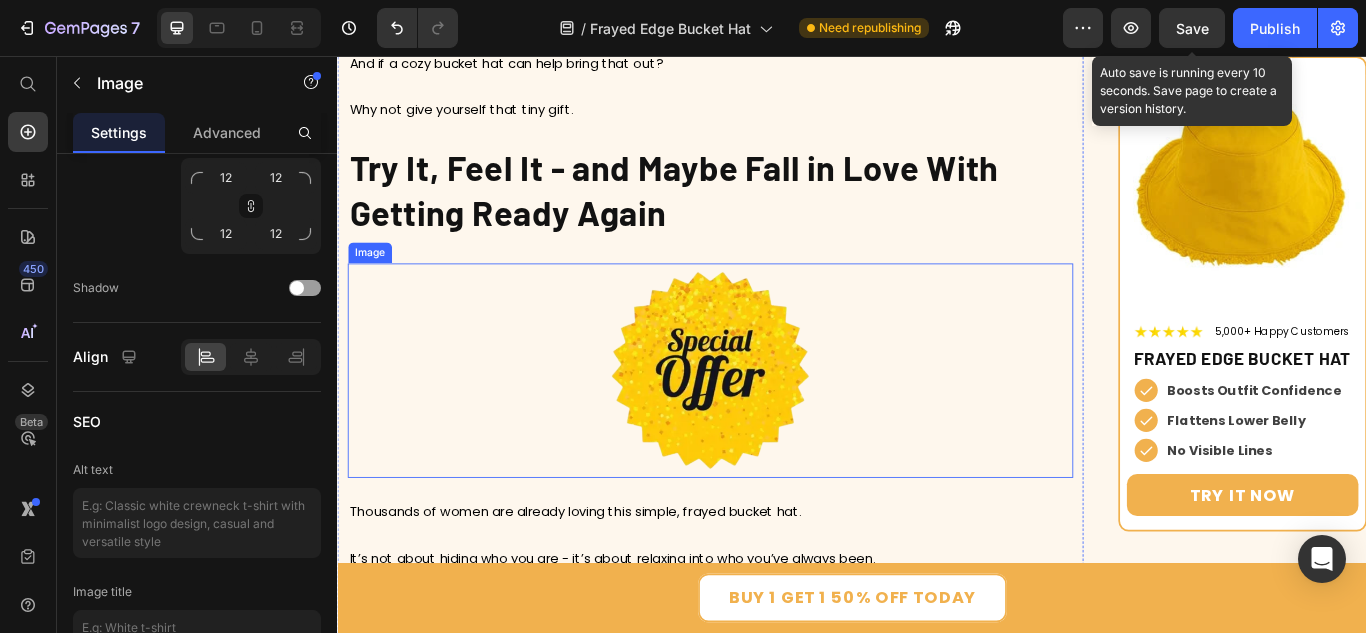 click at bounding box center (772, 423) 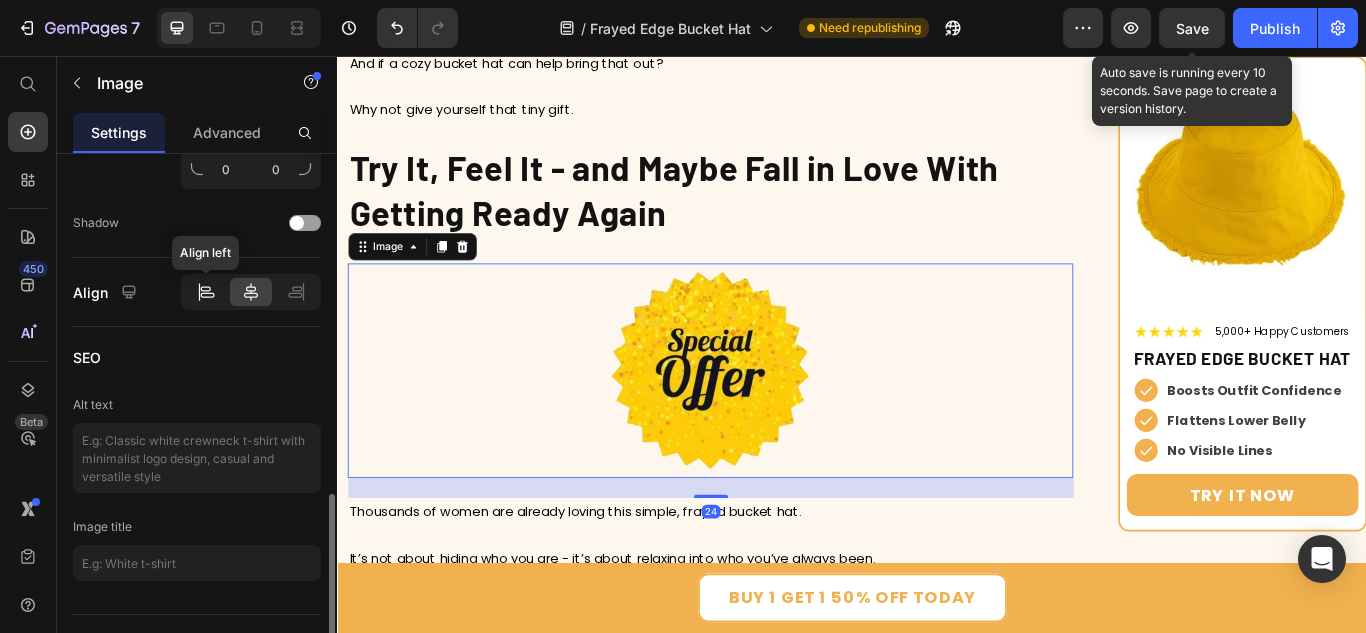click 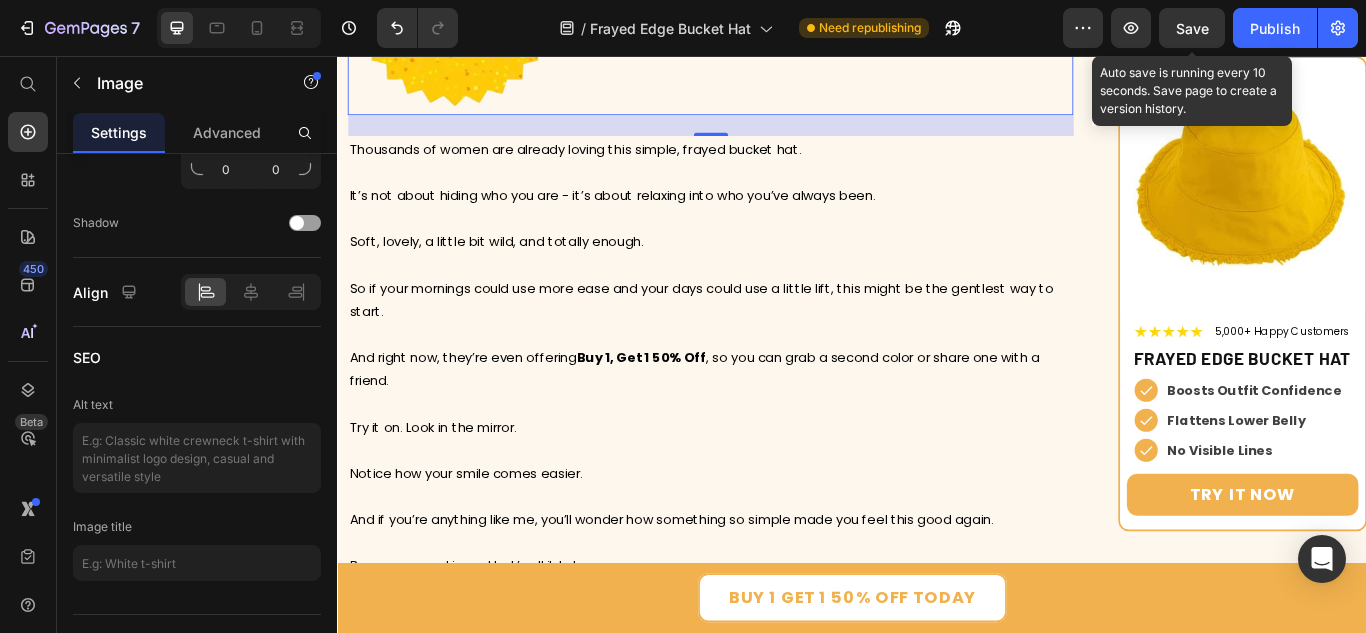 scroll, scrollTop: 10000, scrollLeft: 0, axis: vertical 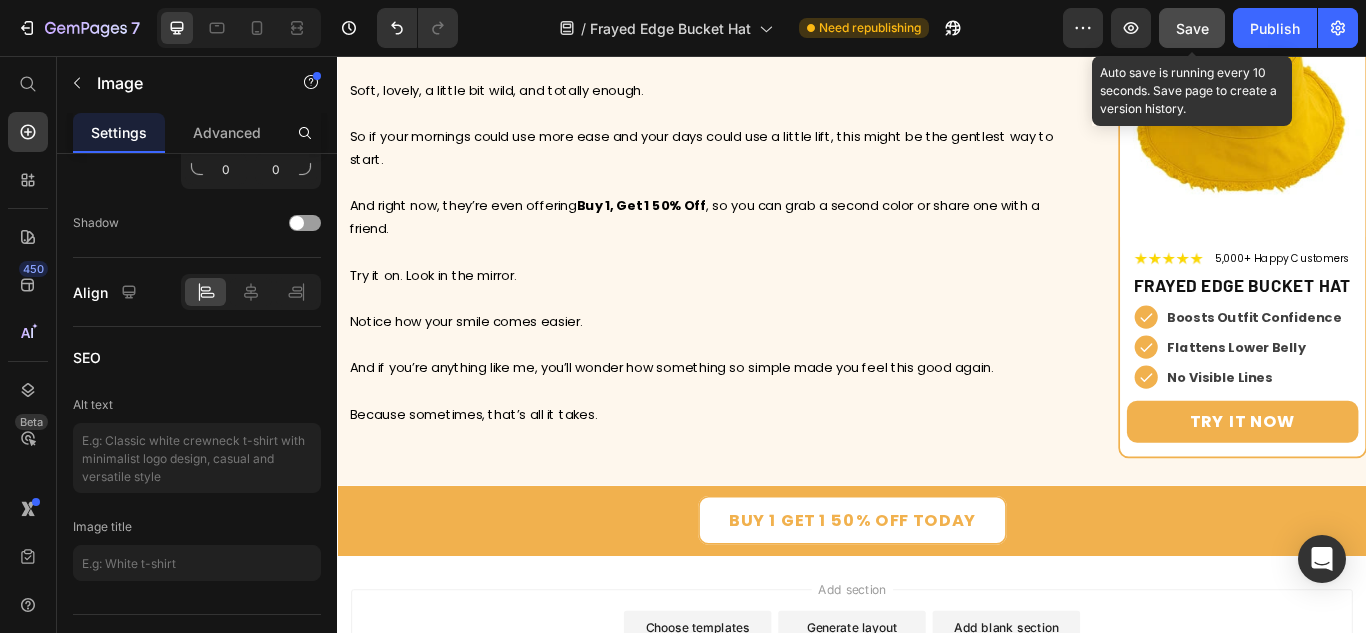 click on "Save" at bounding box center [1192, 28] 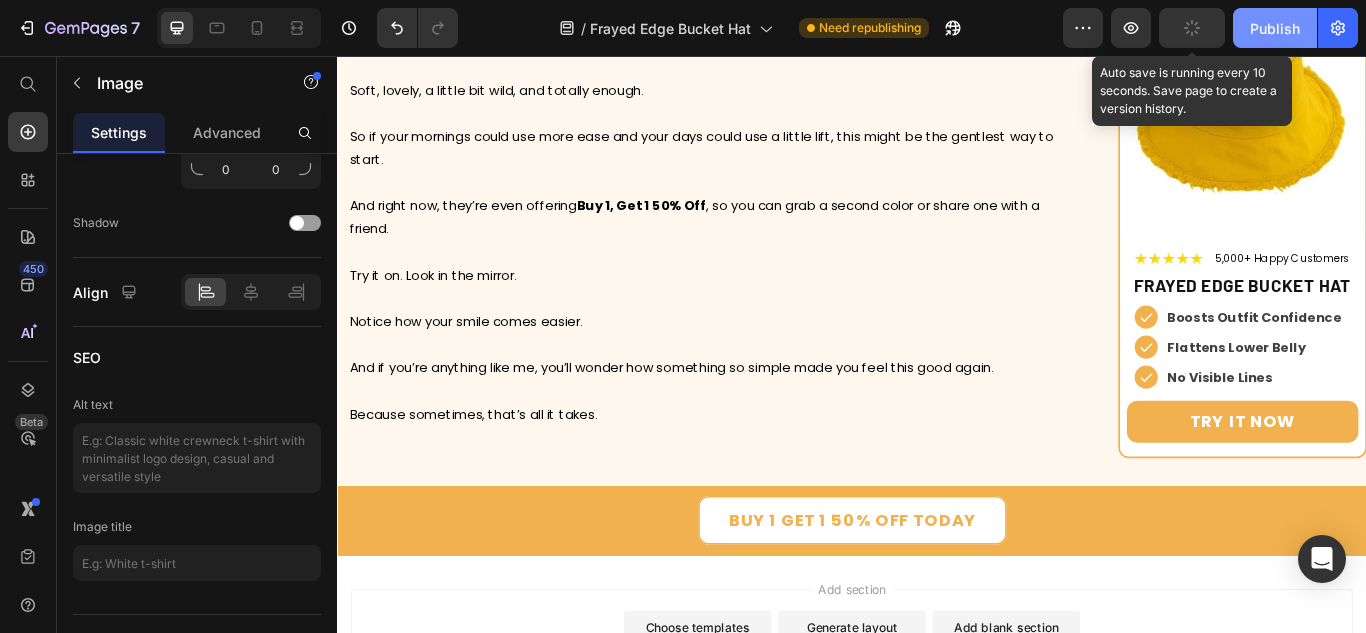 click on "Publish" at bounding box center (1275, 28) 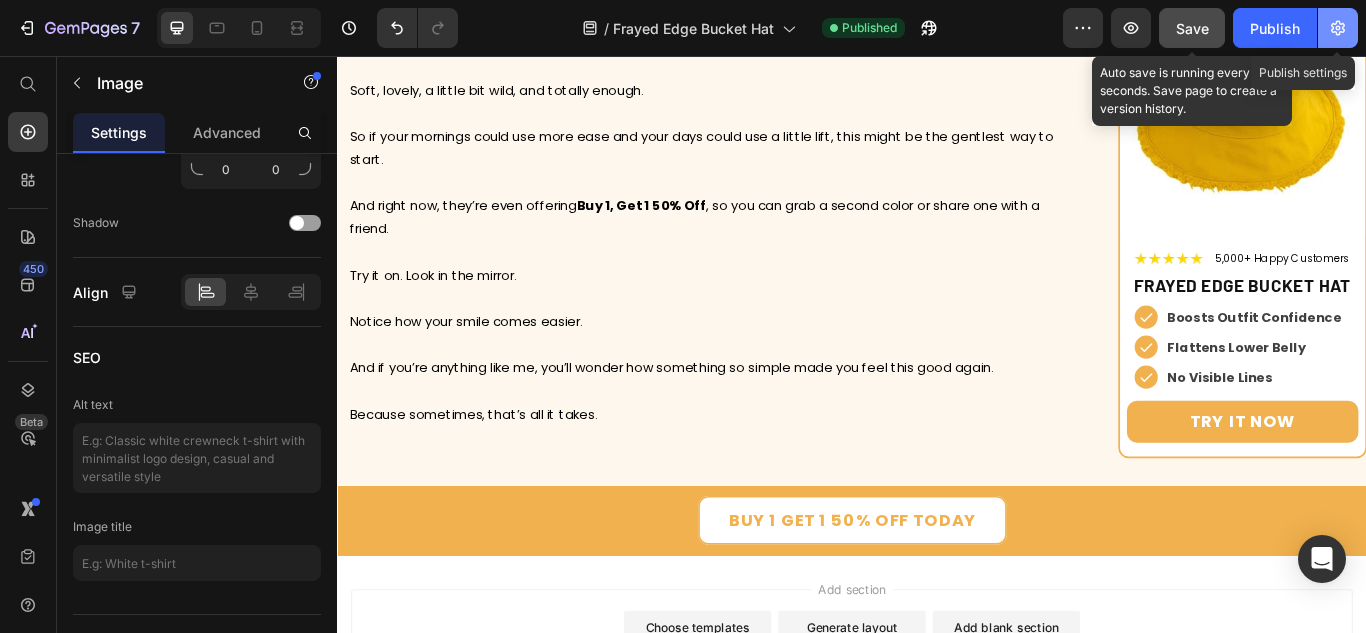 click 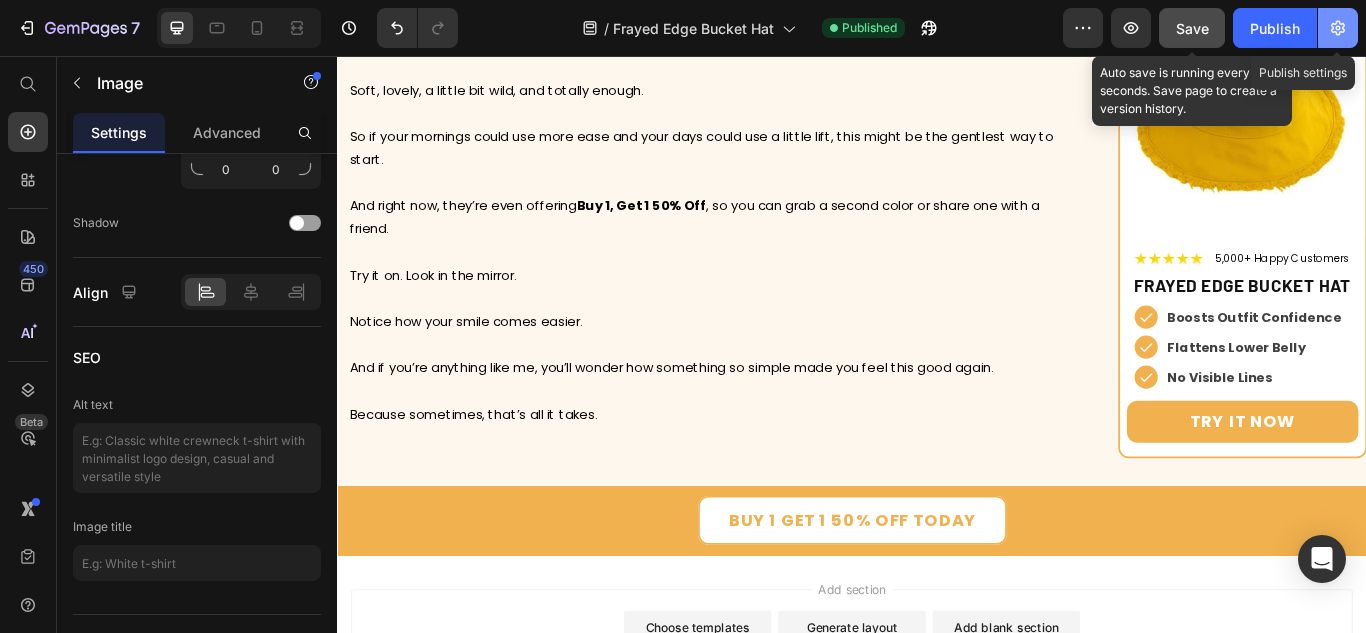 click 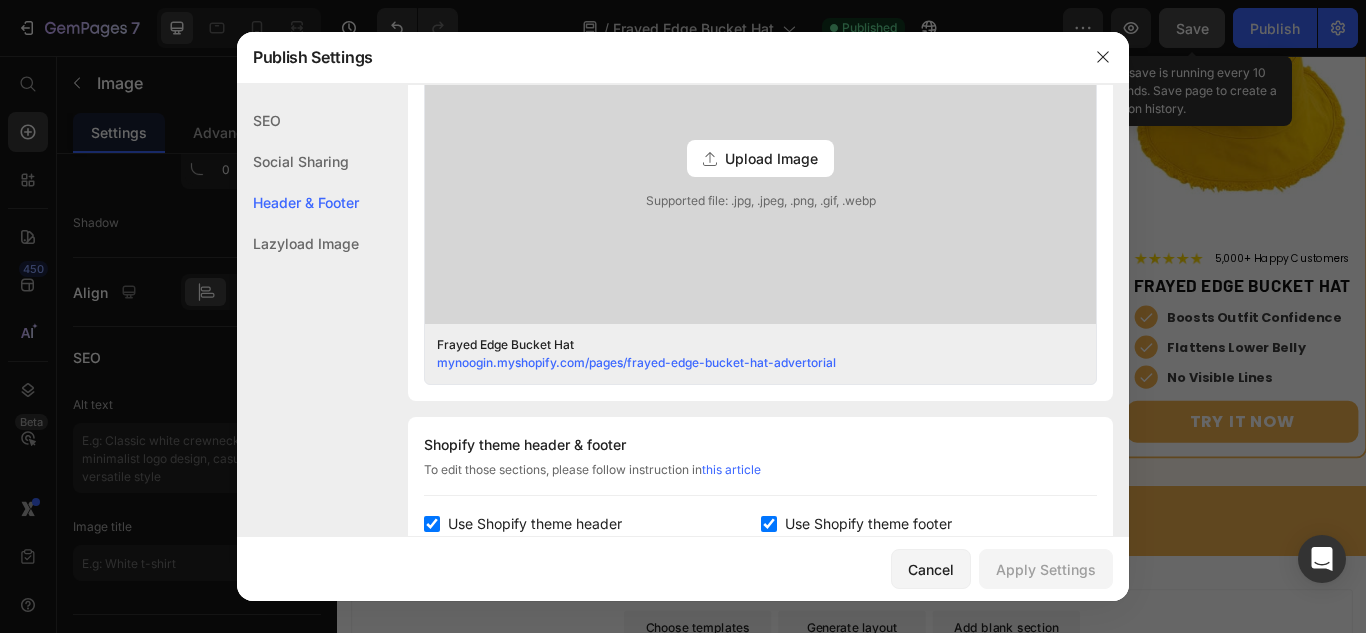 scroll, scrollTop: 900, scrollLeft: 0, axis: vertical 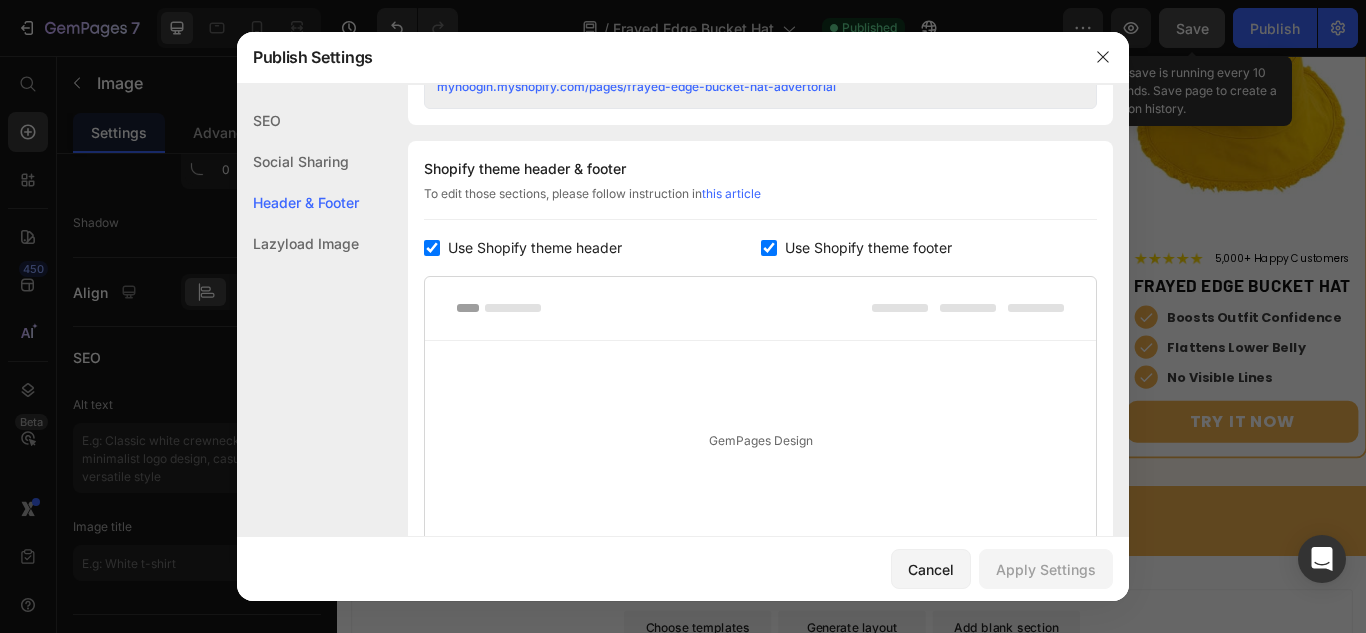 click on "Shopify theme header & footer  To edit those sections, please follow instruction in  this article Use Shopify theme header Use Shopify theme footer GemPages Design" 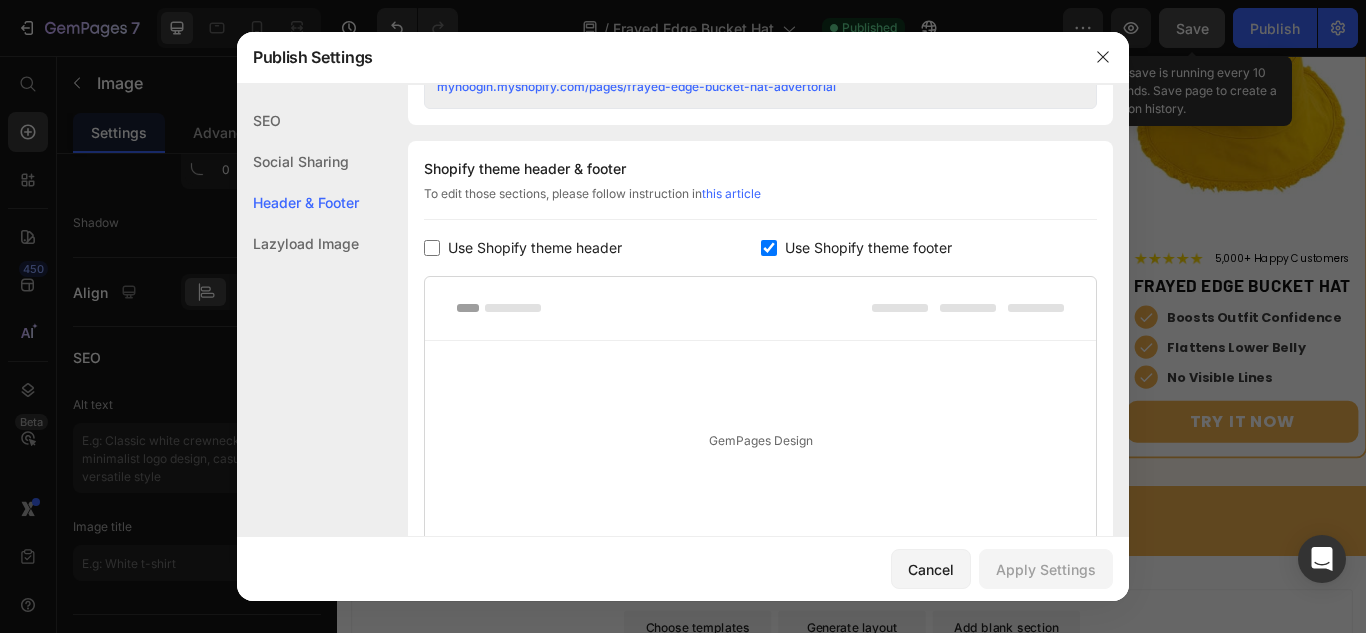 checkbox on "false" 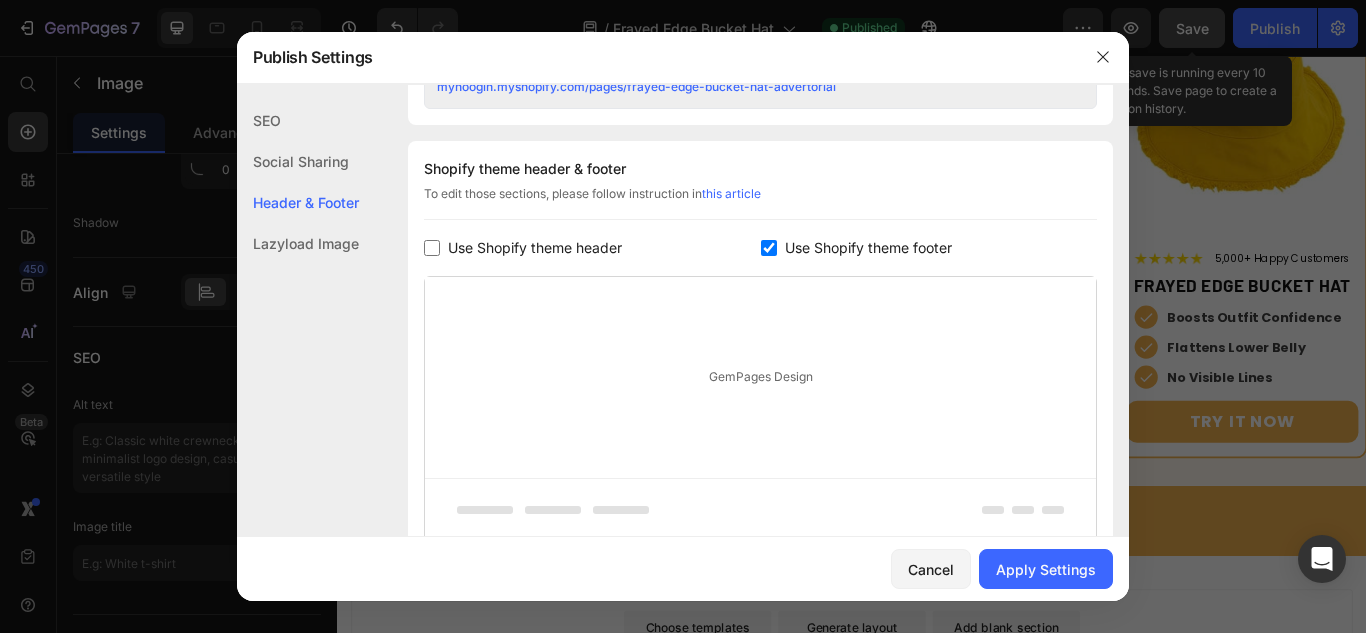click on "Use Shopify theme footer" at bounding box center (868, 248) 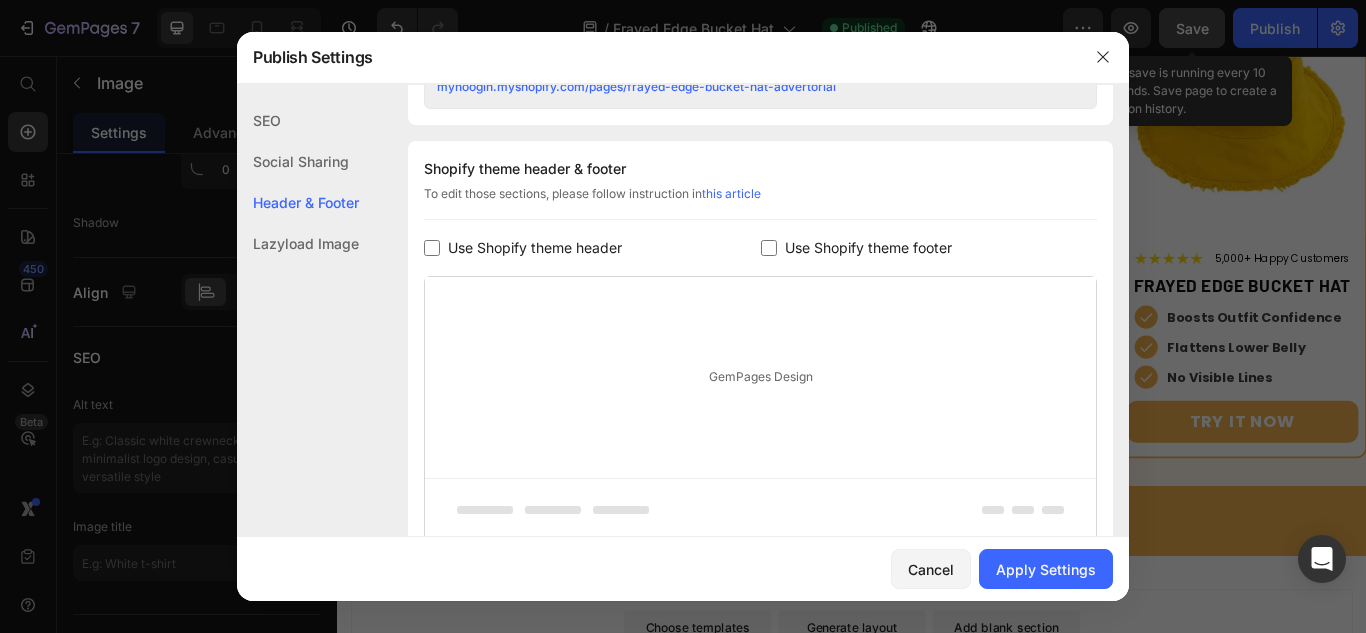 checkbox on "false" 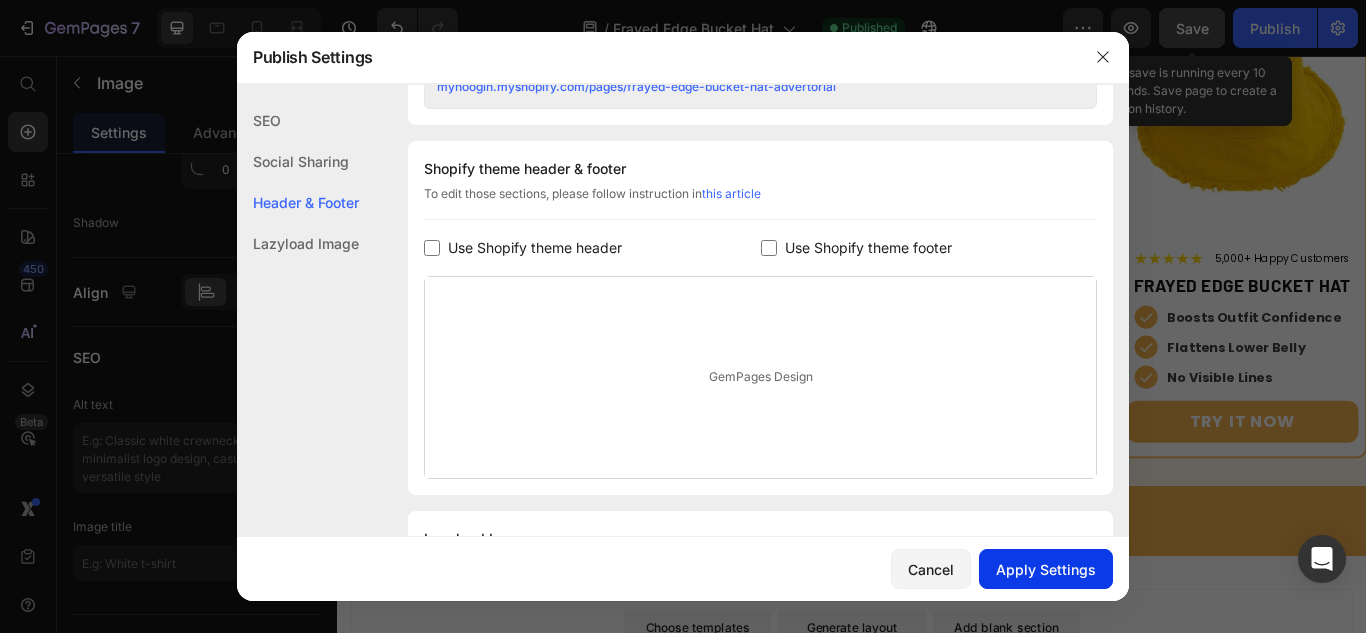 click on "Apply Settings" at bounding box center (1046, 569) 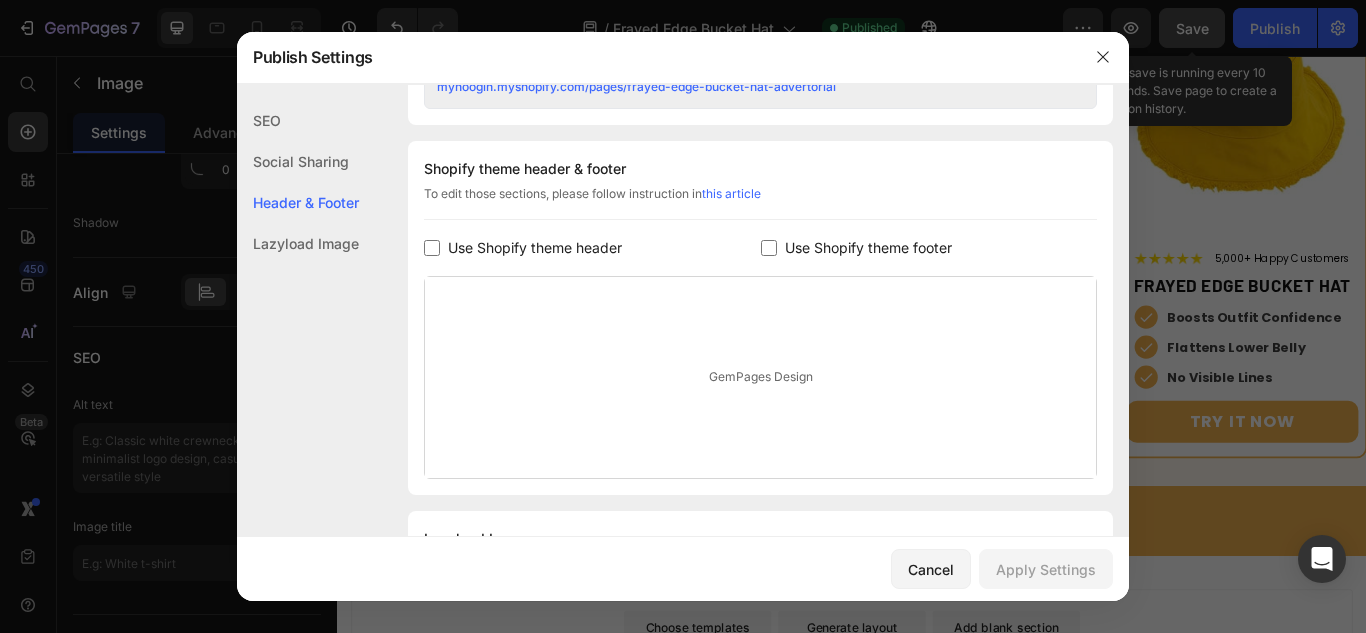 click at bounding box center [1103, 57] 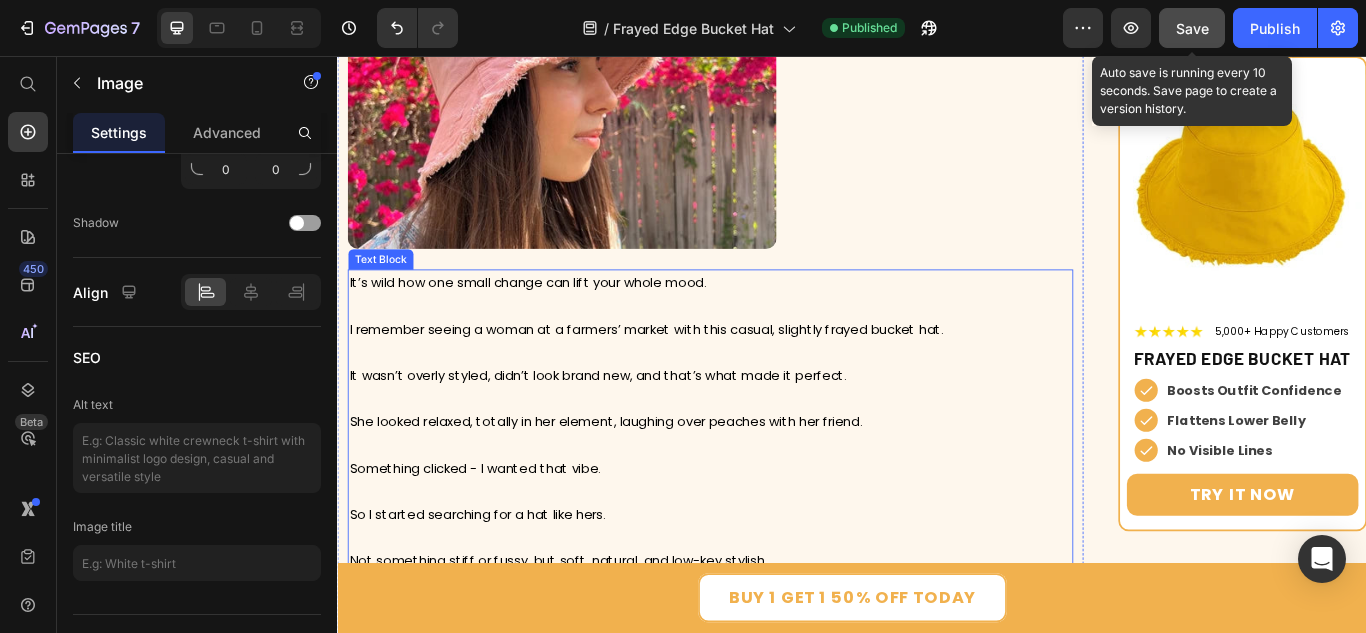 scroll, scrollTop: 2700, scrollLeft: 0, axis: vertical 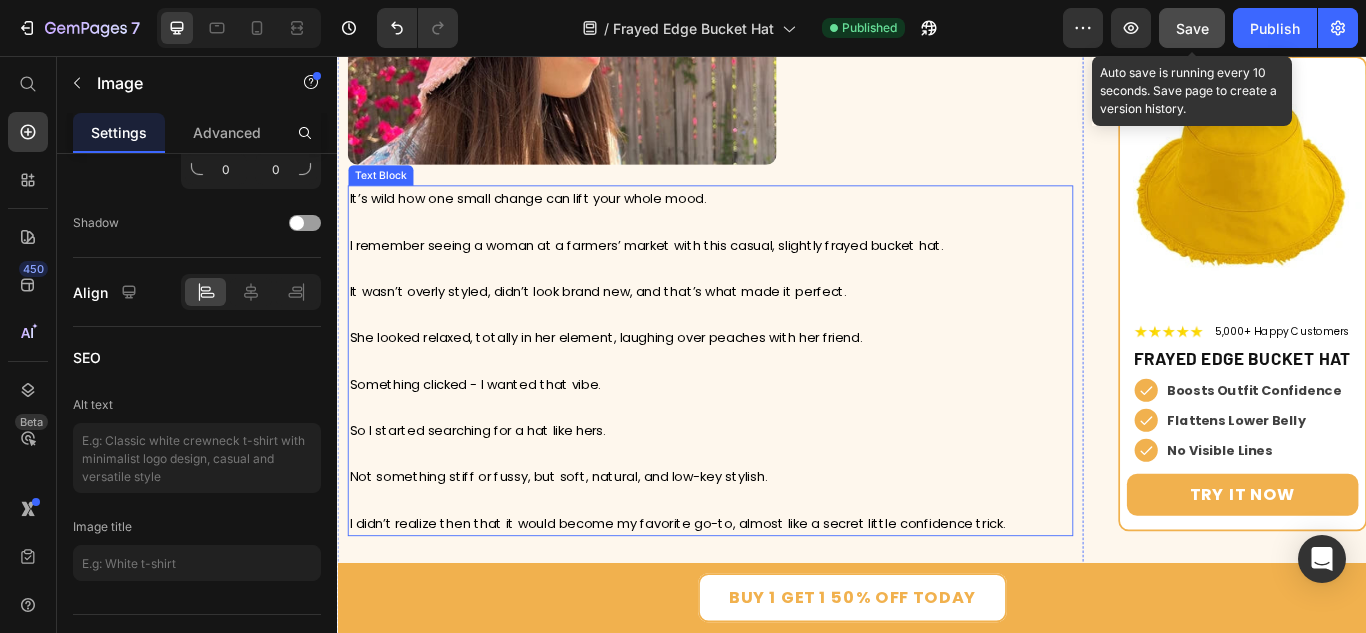 click on "I remember seeing a woman at a farmers’ market with this casual, slightly frayed bucket hat." at bounding box center [772, 290] 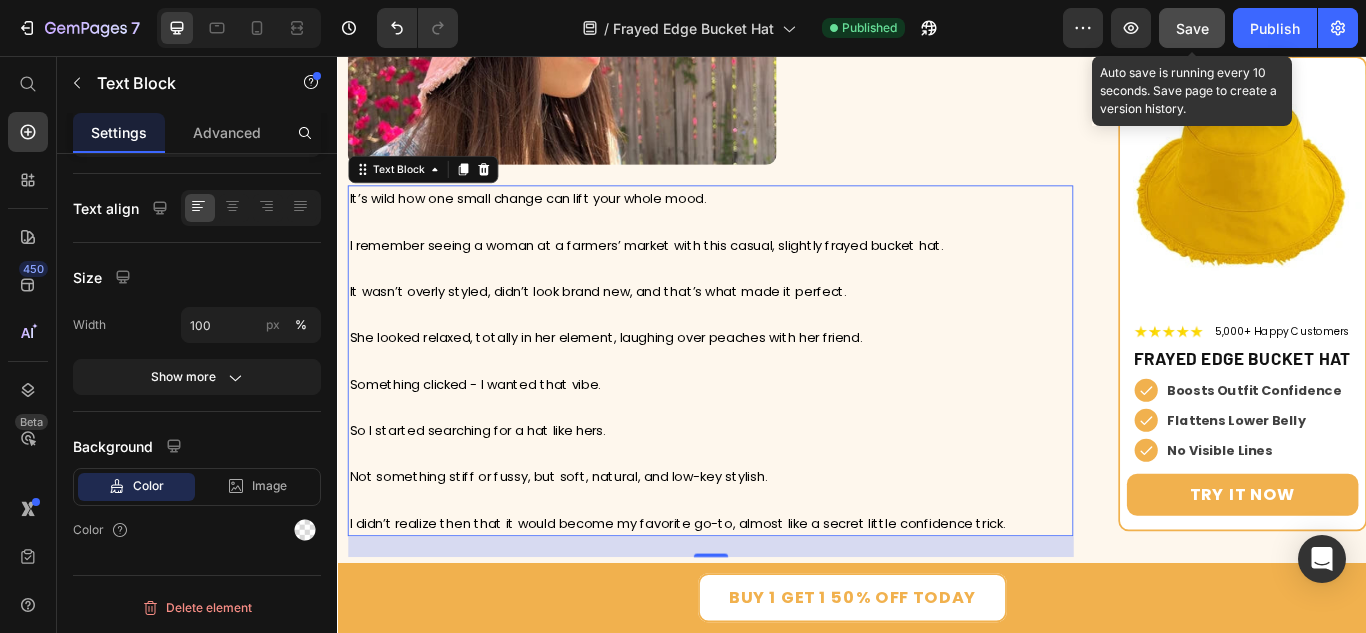 scroll, scrollTop: 0, scrollLeft: 0, axis: both 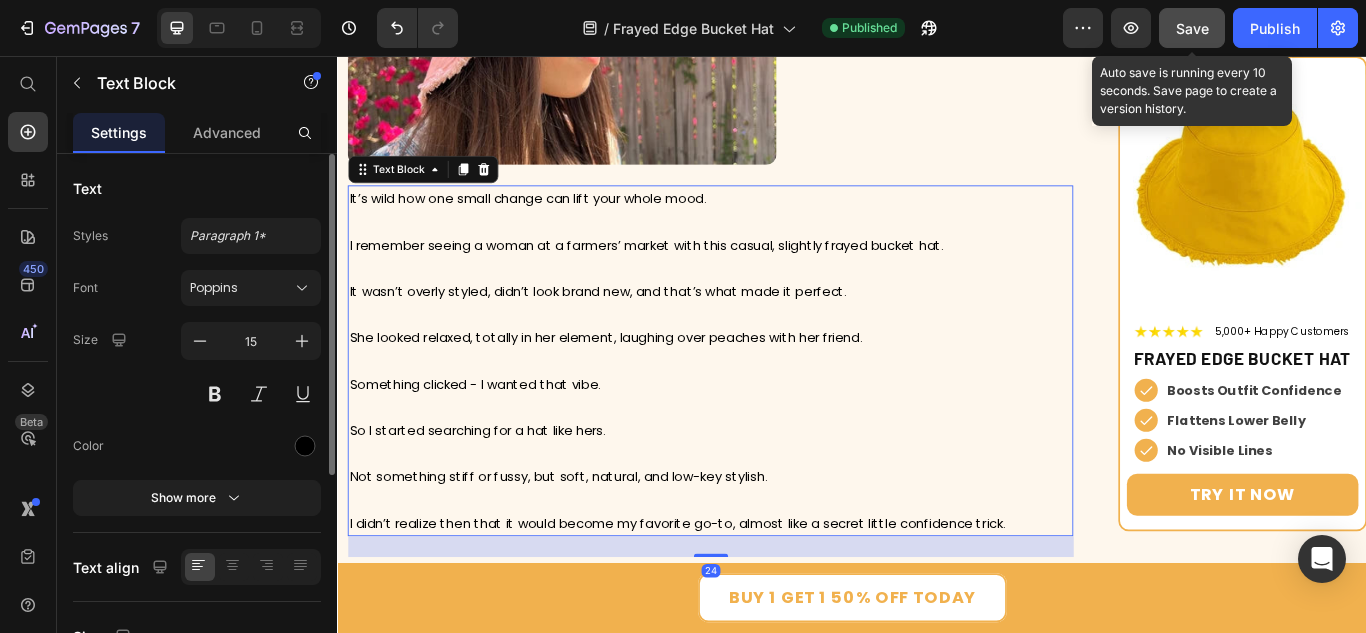click on "I remember seeing a woman at a farmers’ market with this casual, slightly frayed bucket hat." at bounding box center (772, 290) 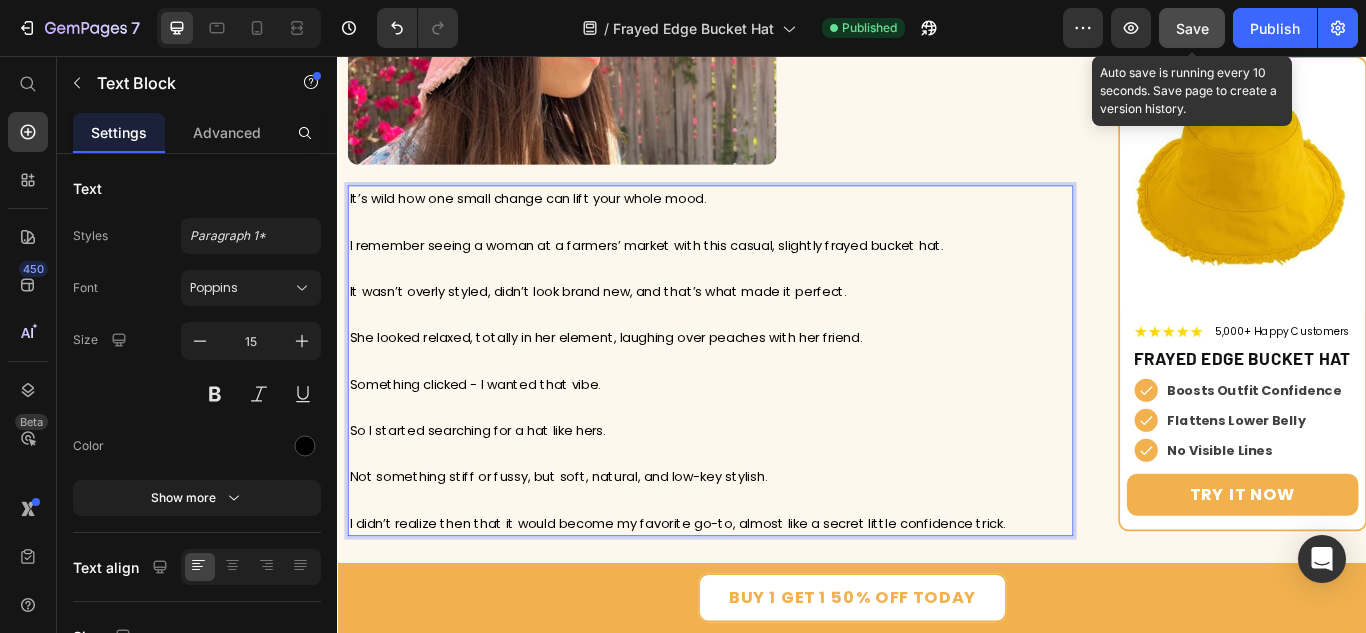 click on "I remember seeing a woman at a farmers’ market with this casual, slightly frayed bucket hat." at bounding box center (772, 290) 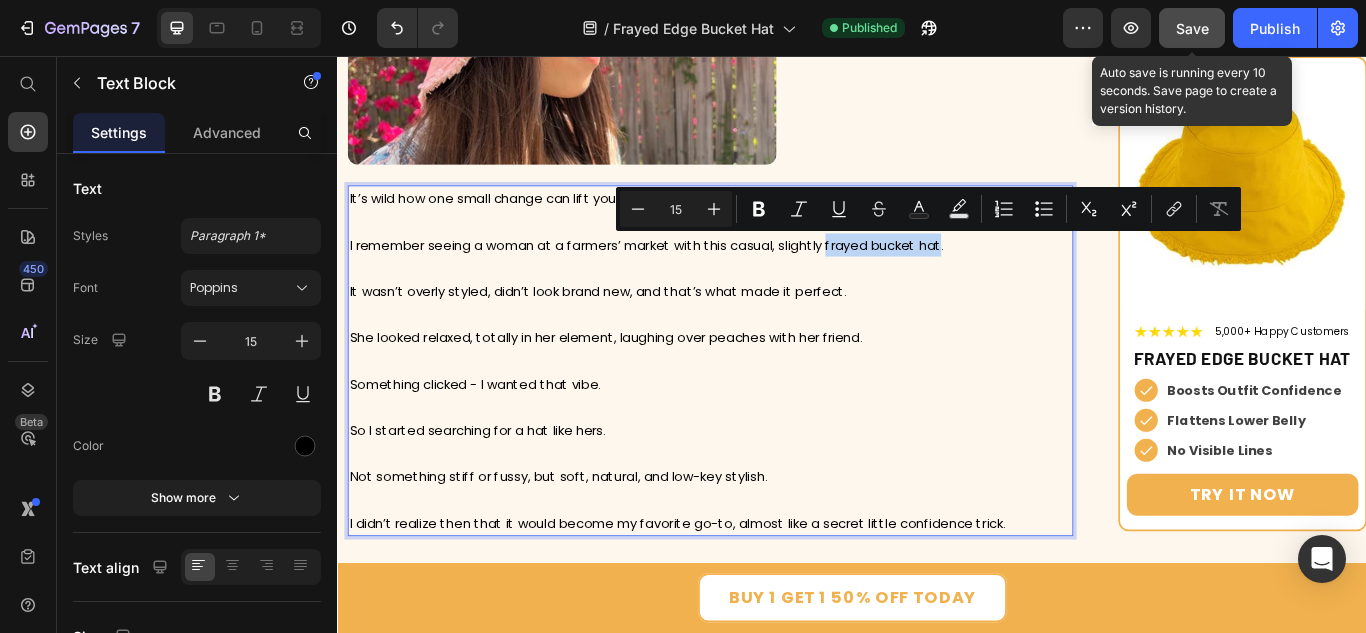 drag, startPoint x: 910, startPoint y: 278, endPoint x: 1041, endPoint y: 283, distance: 131.09538 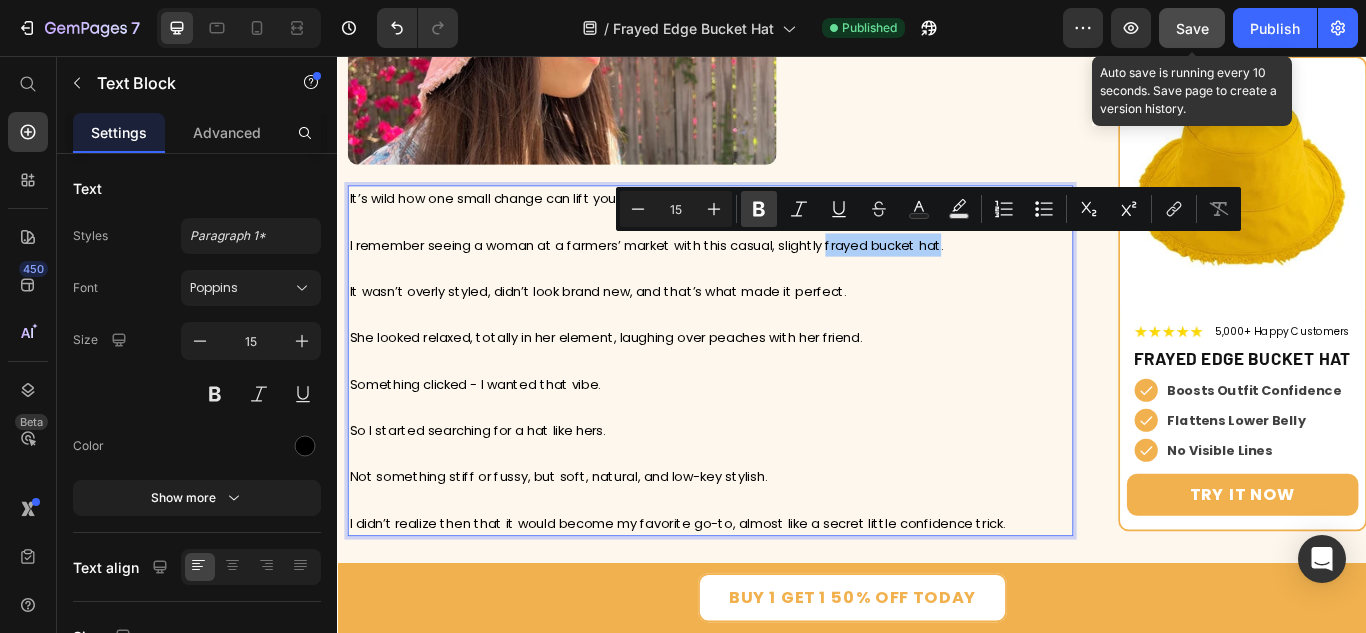 click 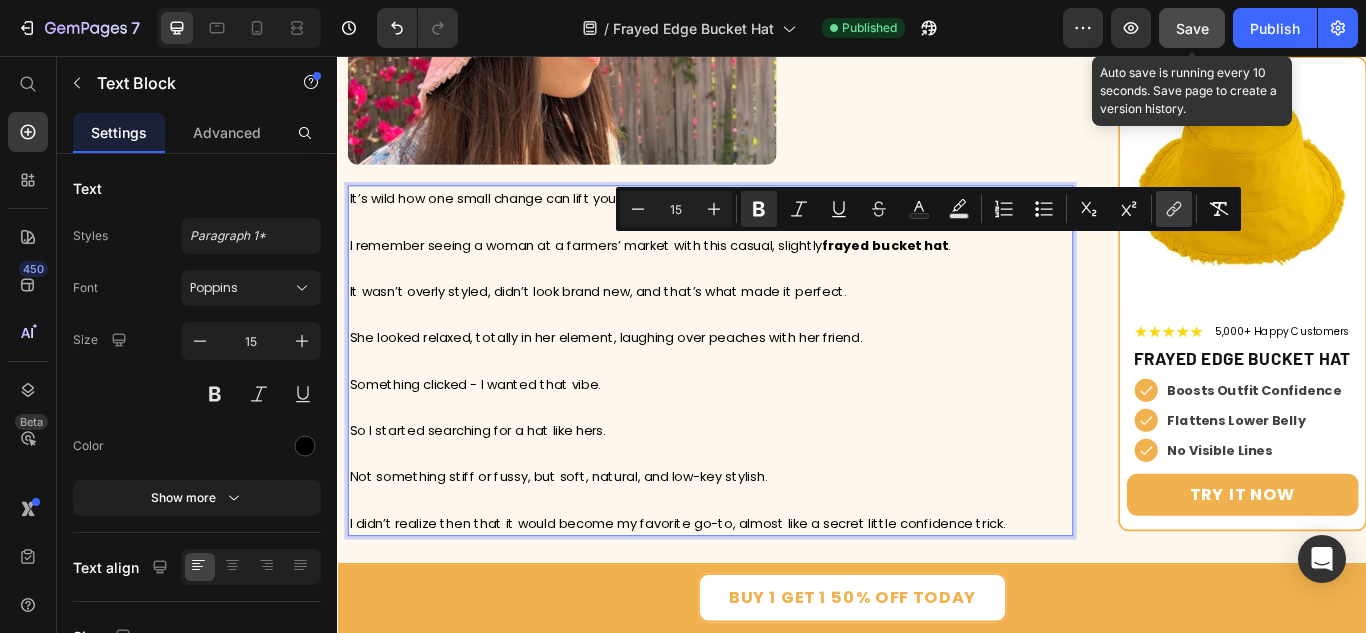 click 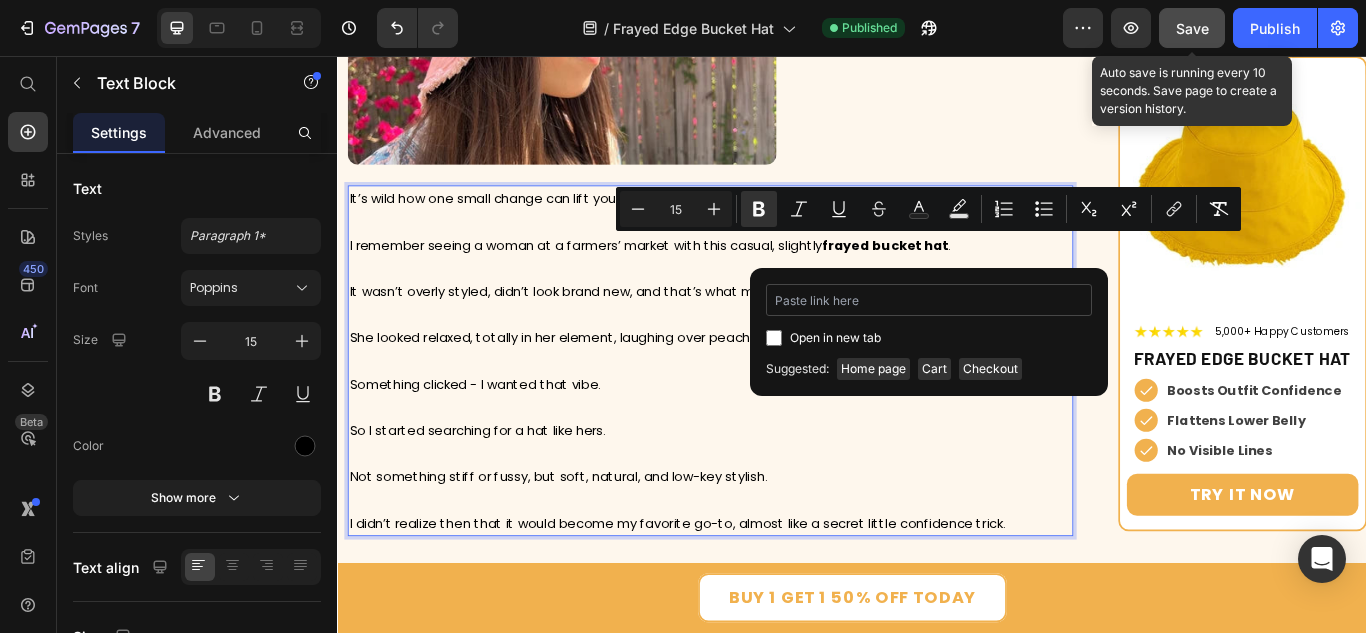 click at bounding box center [929, 300] 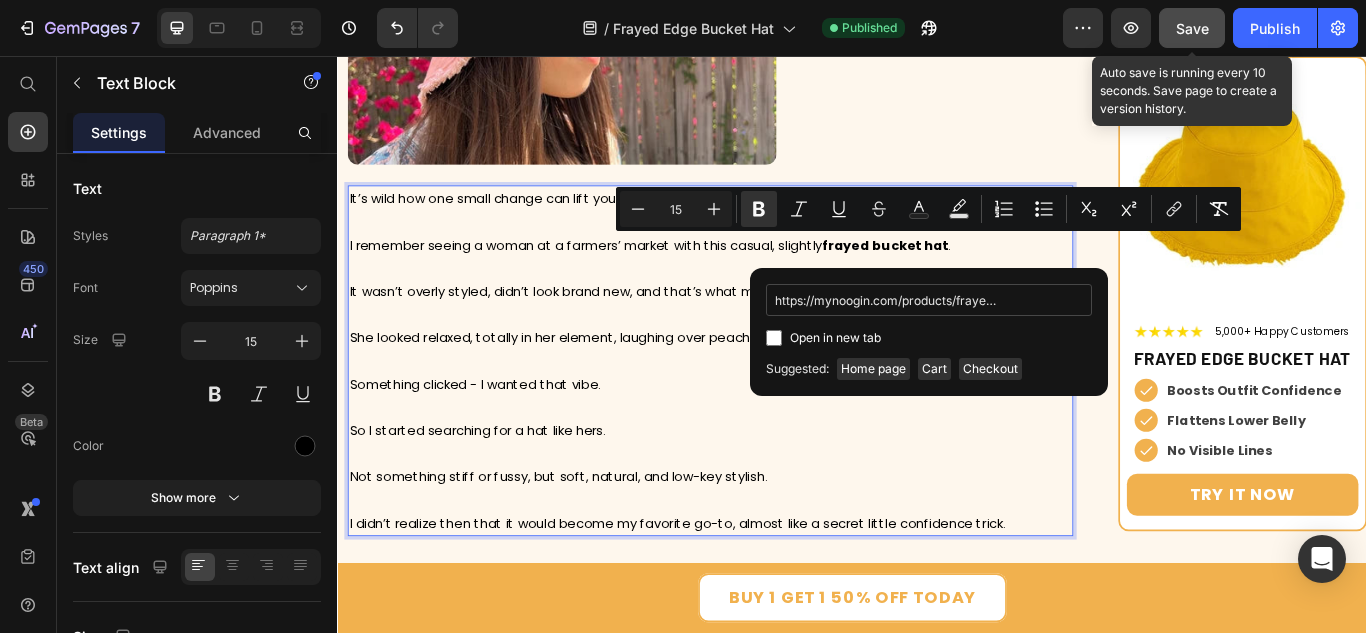 scroll, scrollTop: 0, scrollLeft: 97, axis: horizontal 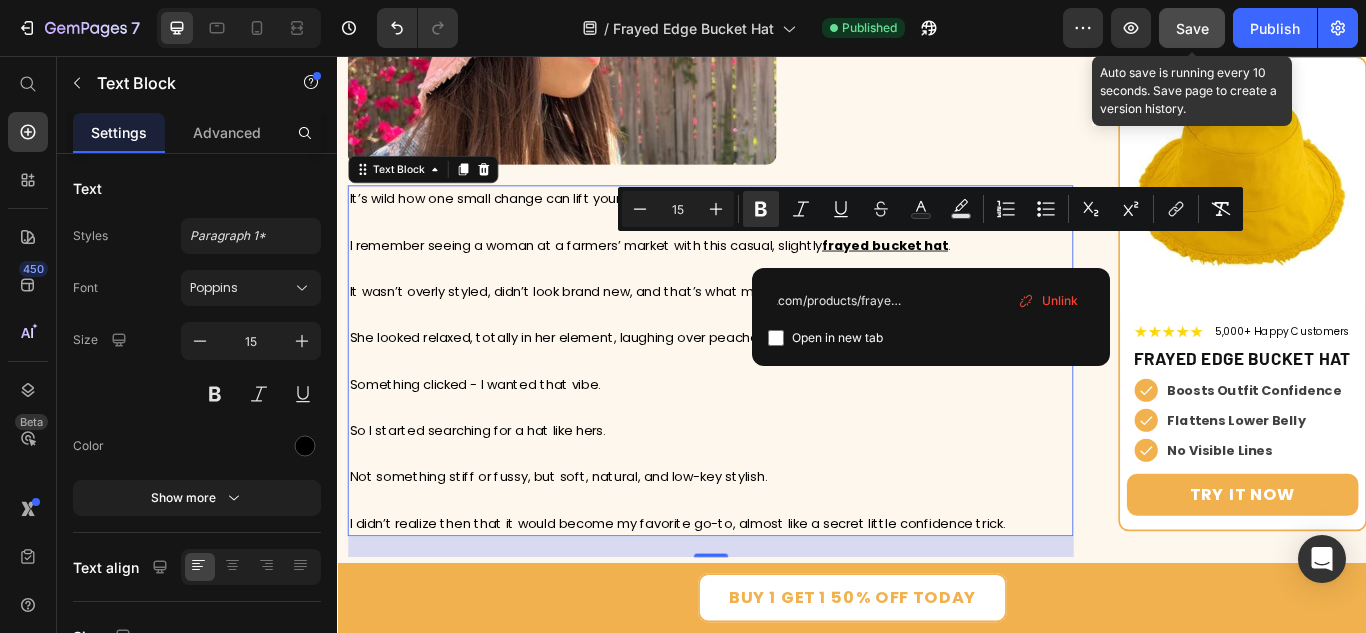 click on "I remember seeing a woman at a farmers’ market with this casual, slightly  frayed bucket hat ." at bounding box center (772, 290) 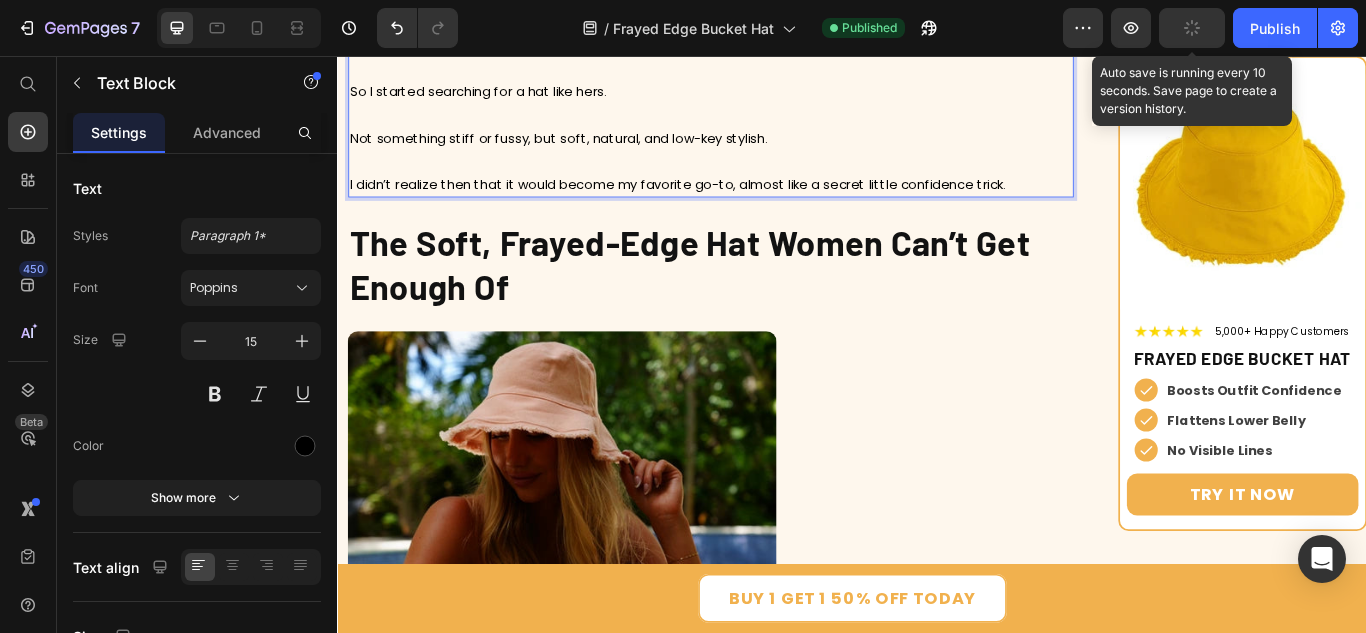 scroll, scrollTop: 3100, scrollLeft: 0, axis: vertical 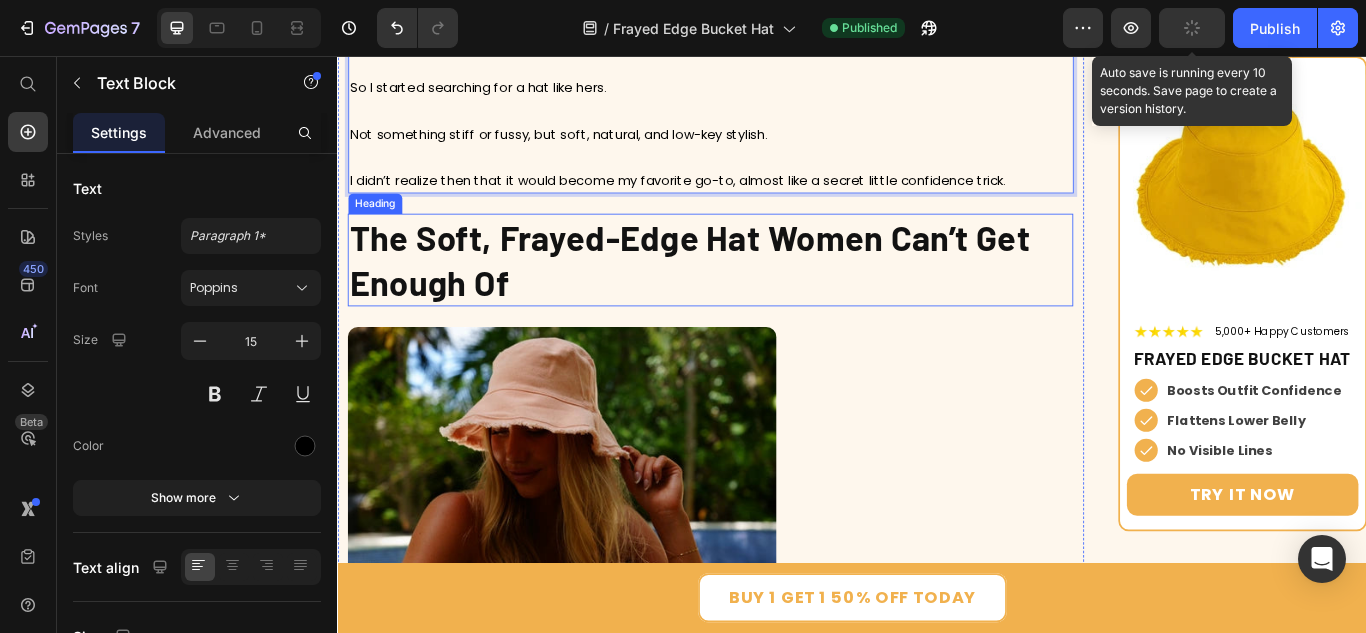 click on "The Soft, Frayed-Edge Hat Women Can’t Get Enough Of" at bounding box center (748, 294) 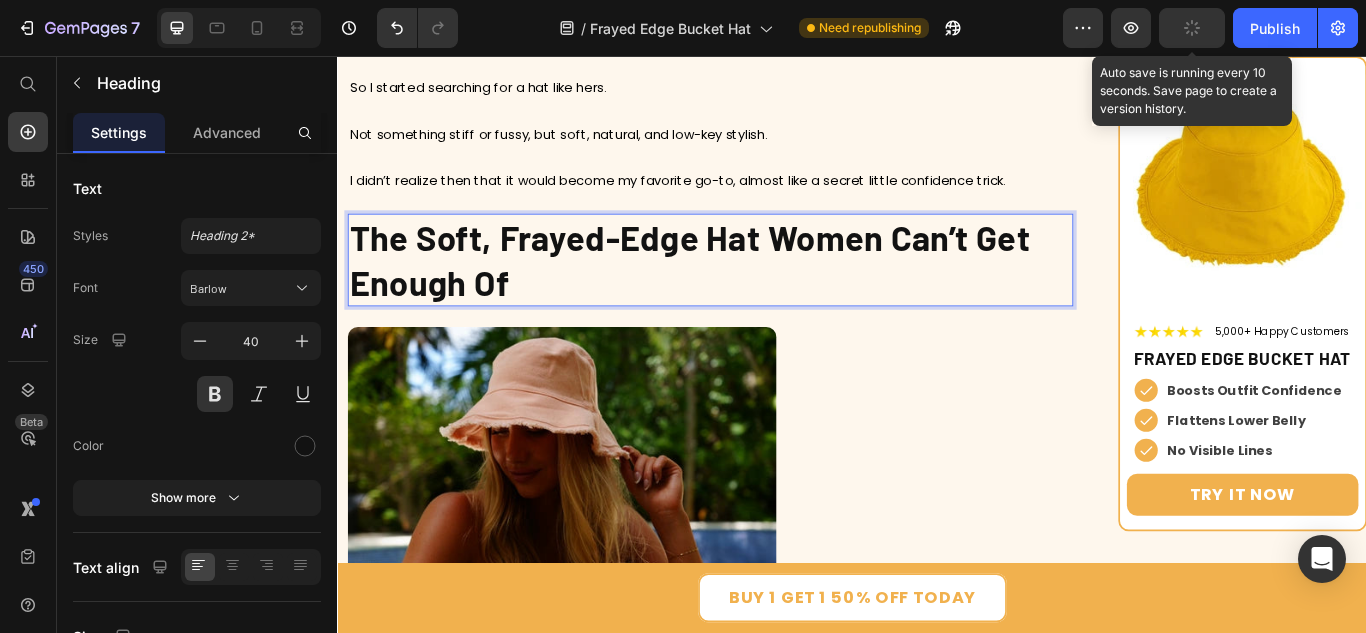 click on "The Soft, Frayed-Edge Hat Women Can’t Get Enough Of" at bounding box center [748, 294] 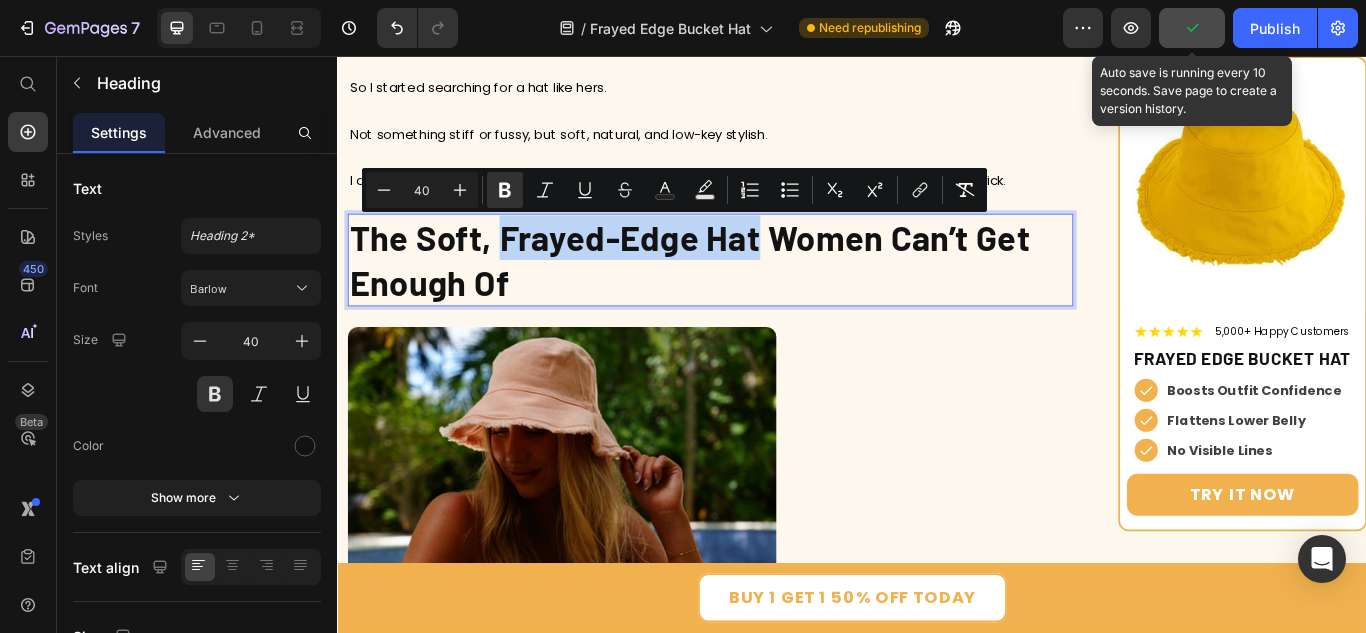 drag, startPoint x: 525, startPoint y: 269, endPoint x: 833, endPoint y: 276, distance: 308.07953 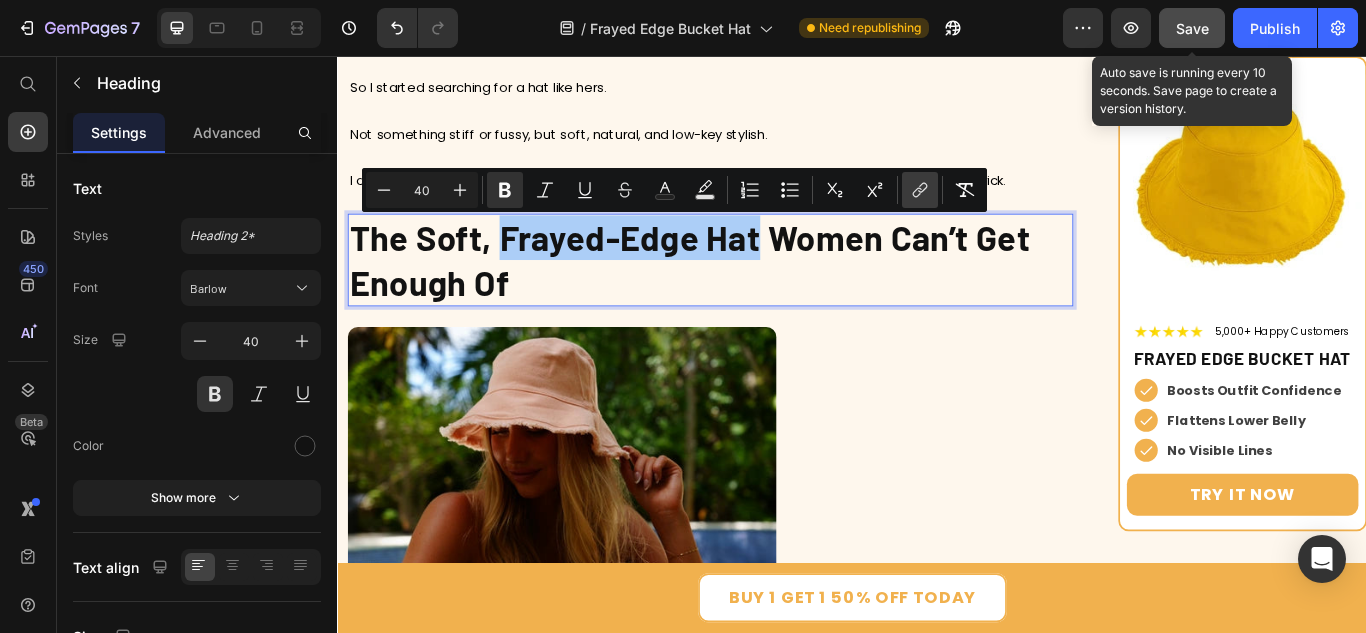 click 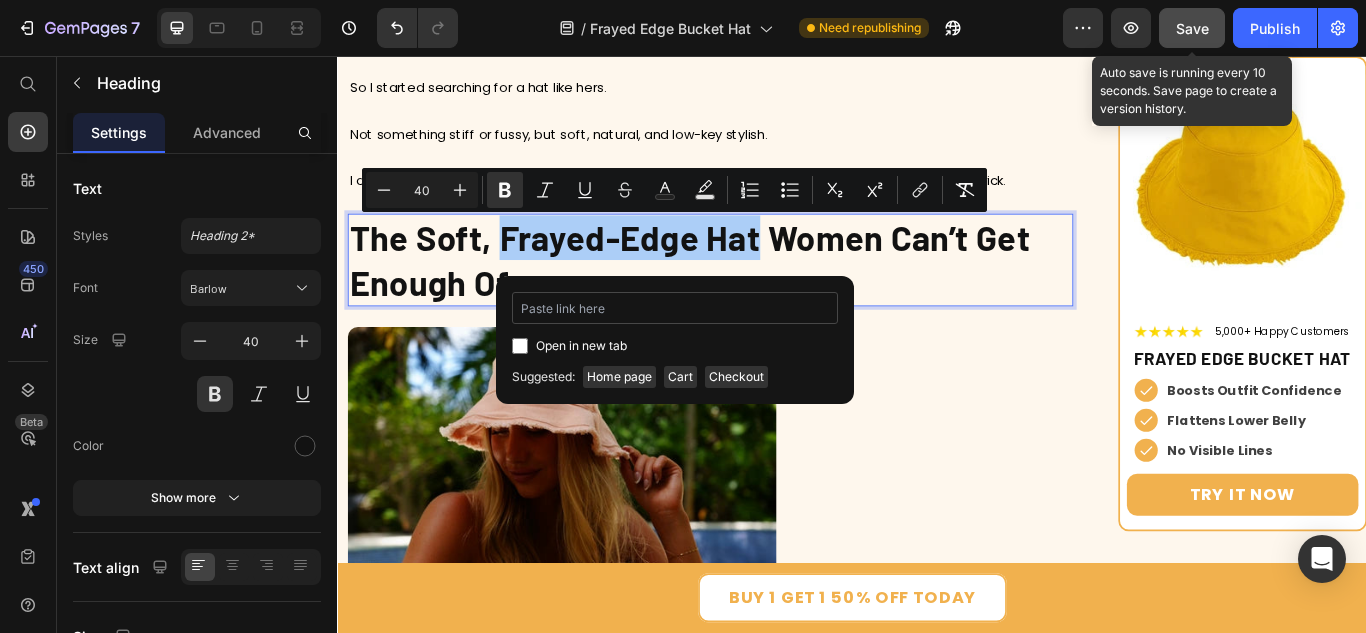 click at bounding box center [675, 308] 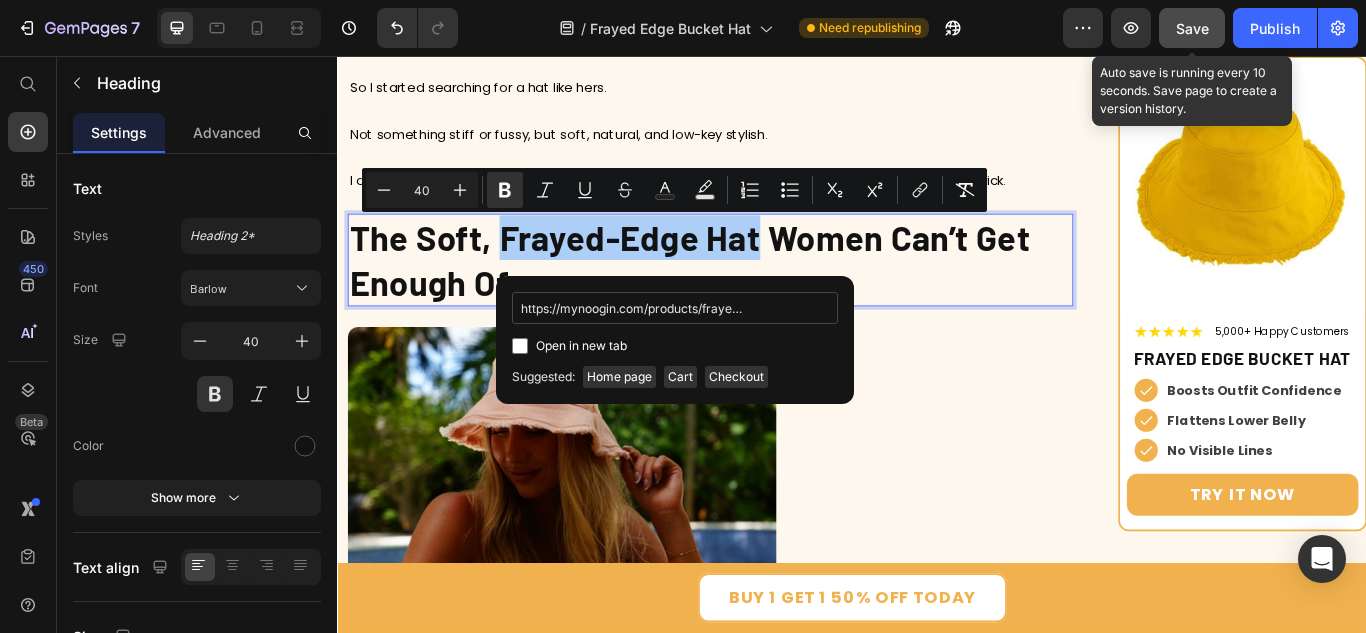 scroll, scrollTop: 0, scrollLeft: 97, axis: horizontal 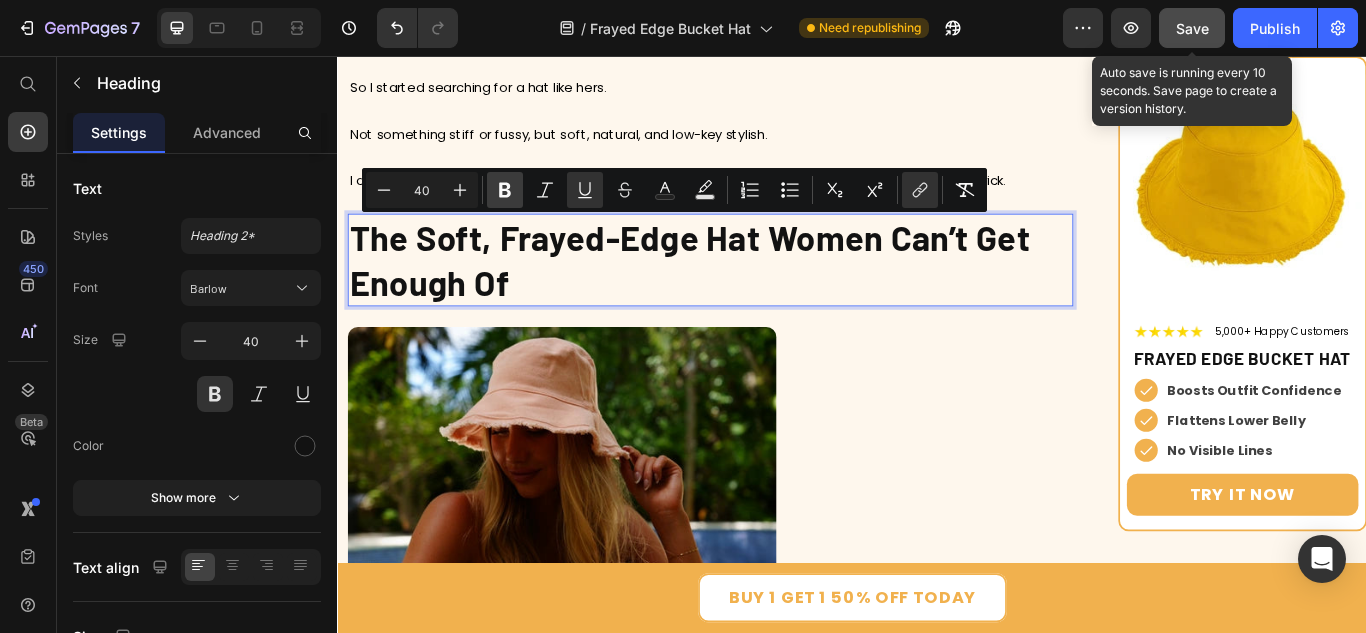 click 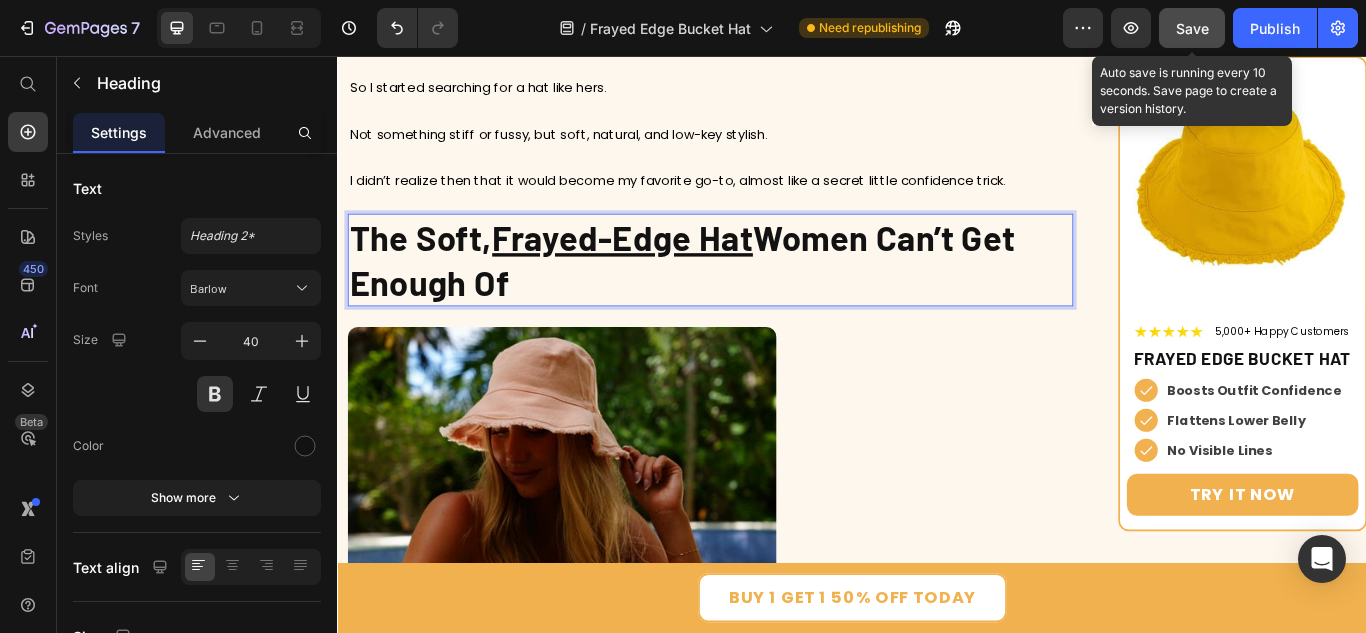 click on "The Soft,  Frayed-Edge Hat  Women Can’t Get Enough Of" at bounding box center [772, 294] 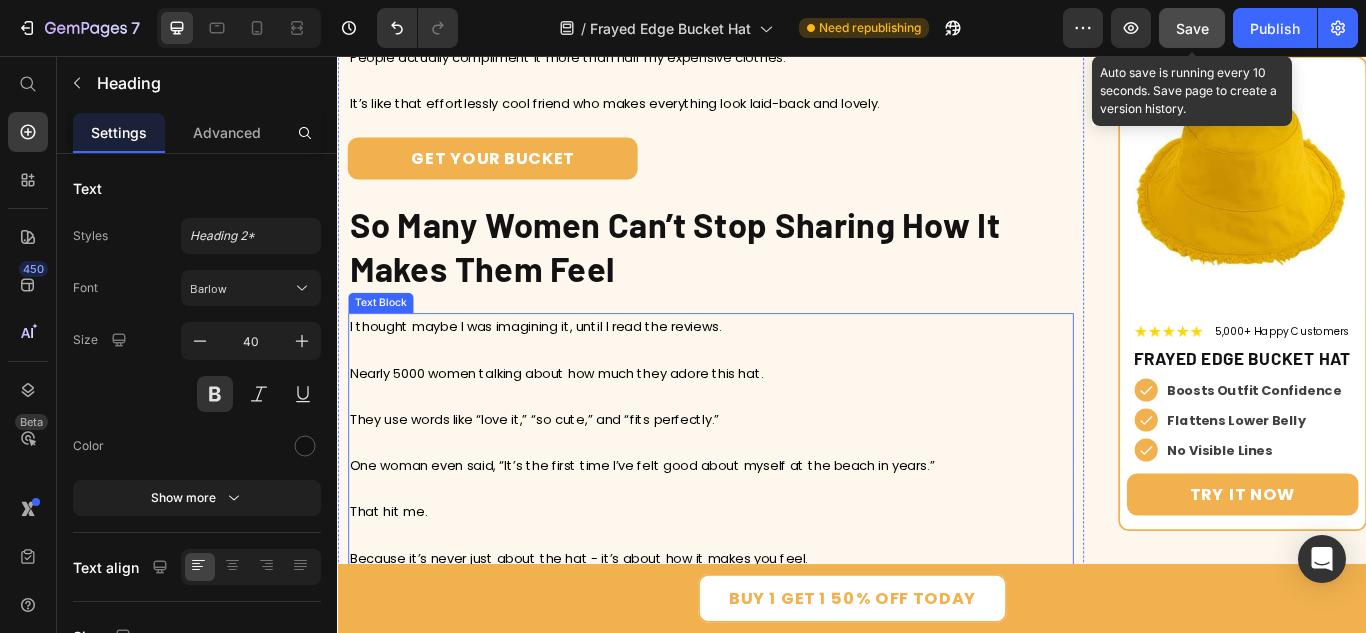 scroll, scrollTop: 6000, scrollLeft: 0, axis: vertical 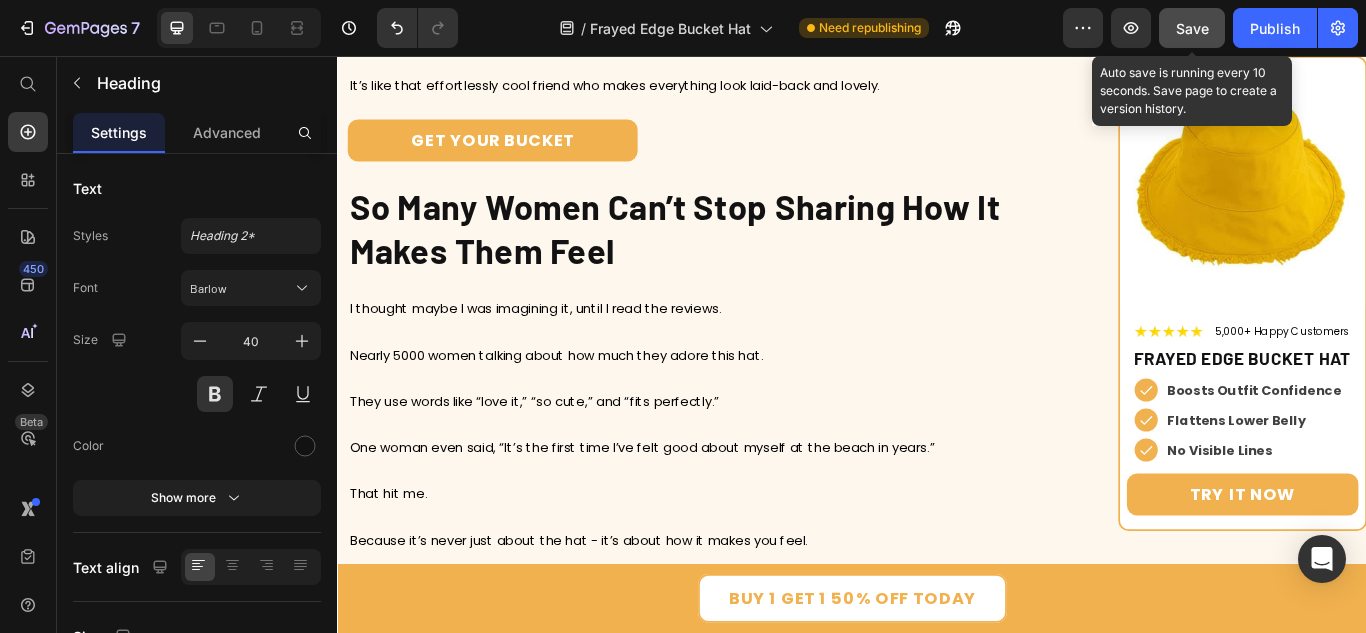 click on "Save" at bounding box center (1192, 28) 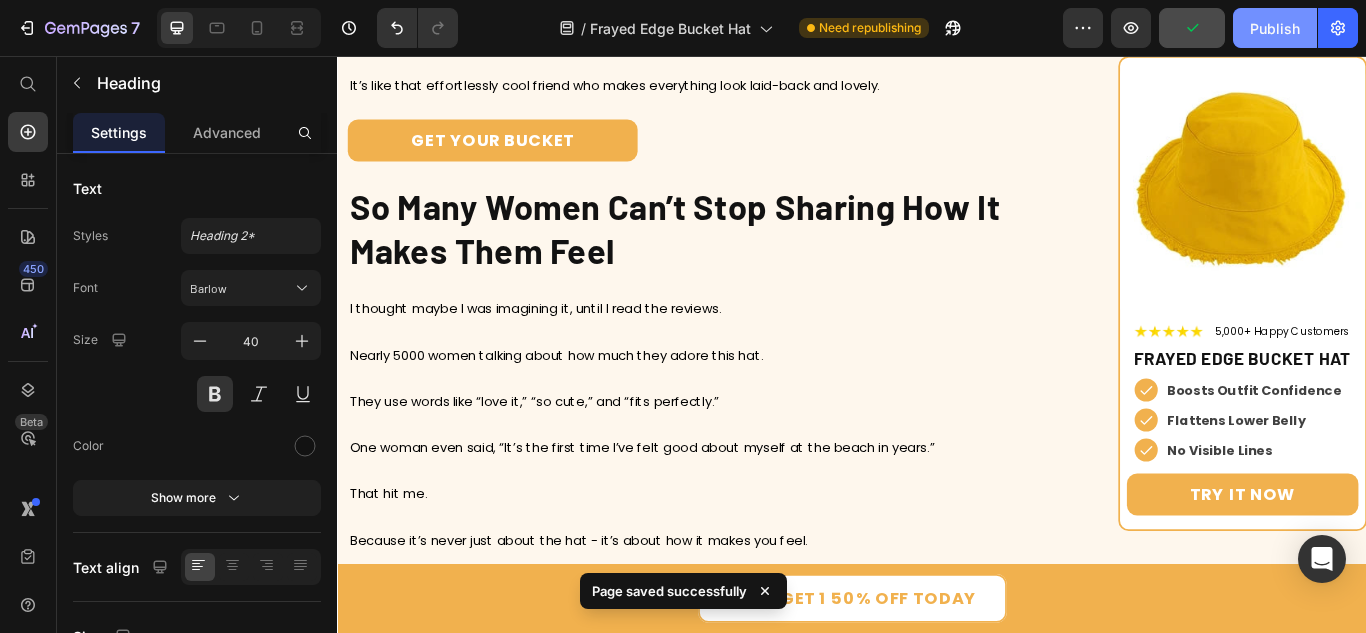 click on "Publish" at bounding box center (1275, 28) 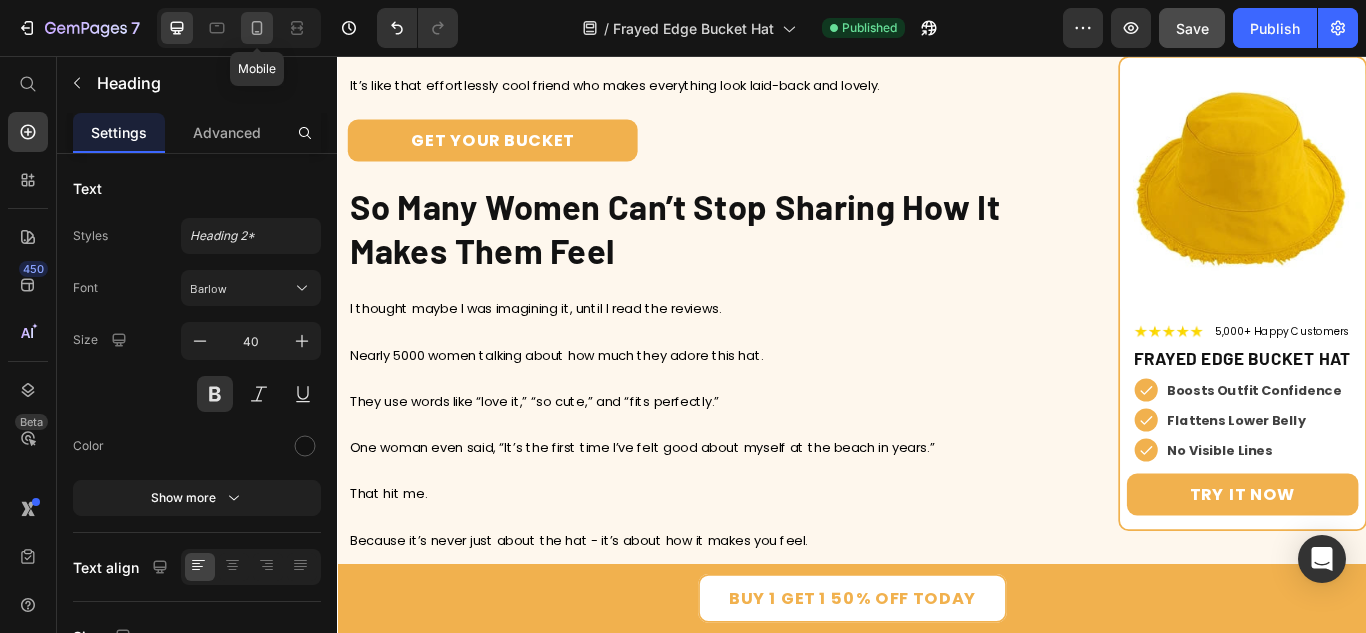 click 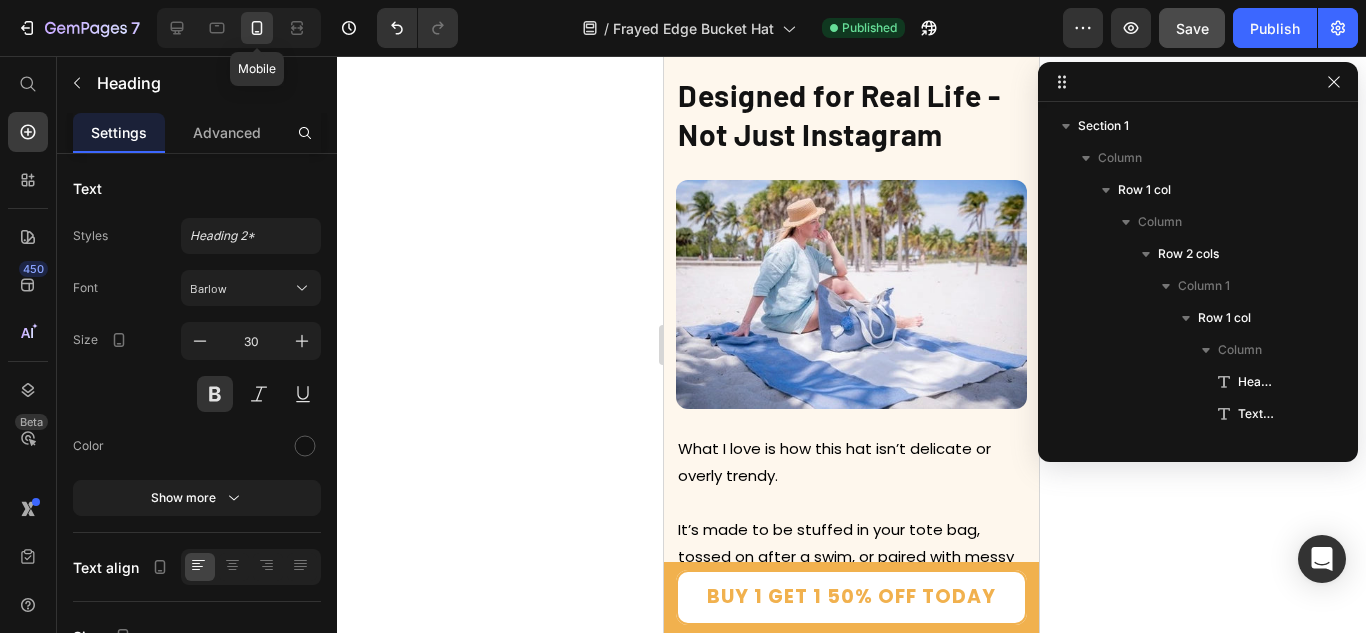 scroll, scrollTop: 6396, scrollLeft: 0, axis: vertical 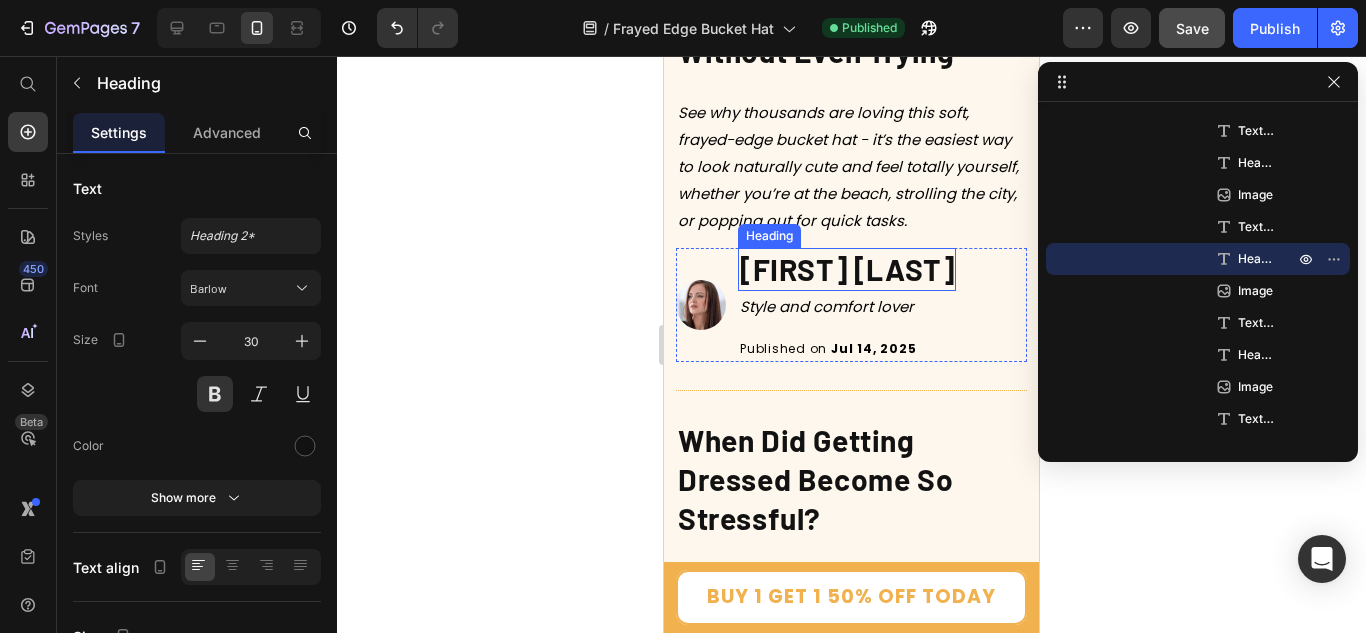 click on "[FIRST] [LAST]" at bounding box center (847, 269) 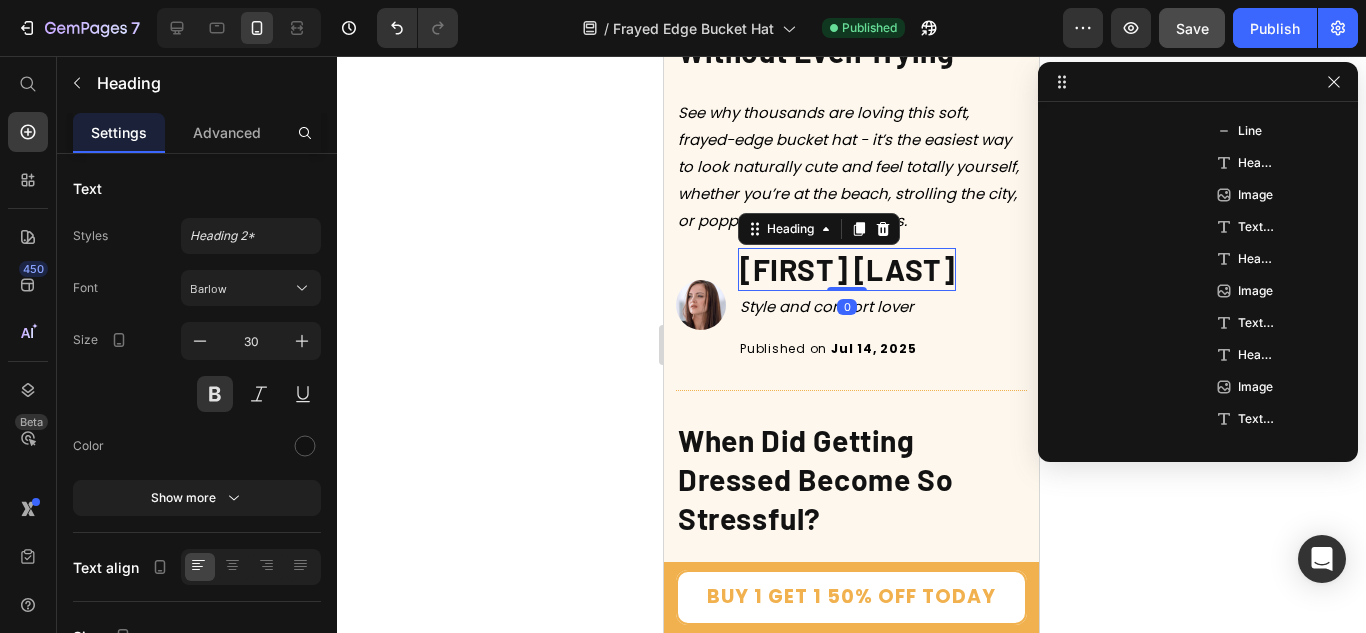 scroll, scrollTop: 315, scrollLeft: 0, axis: vertical 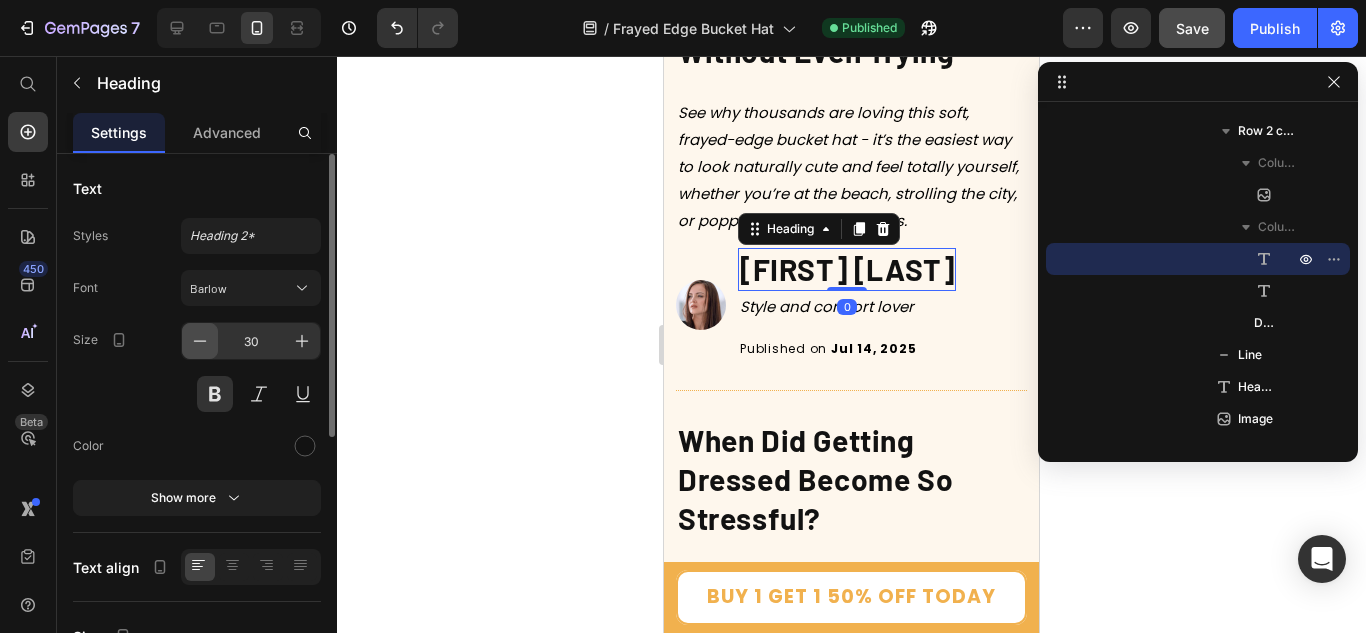 click at bounding box center (200, 341) 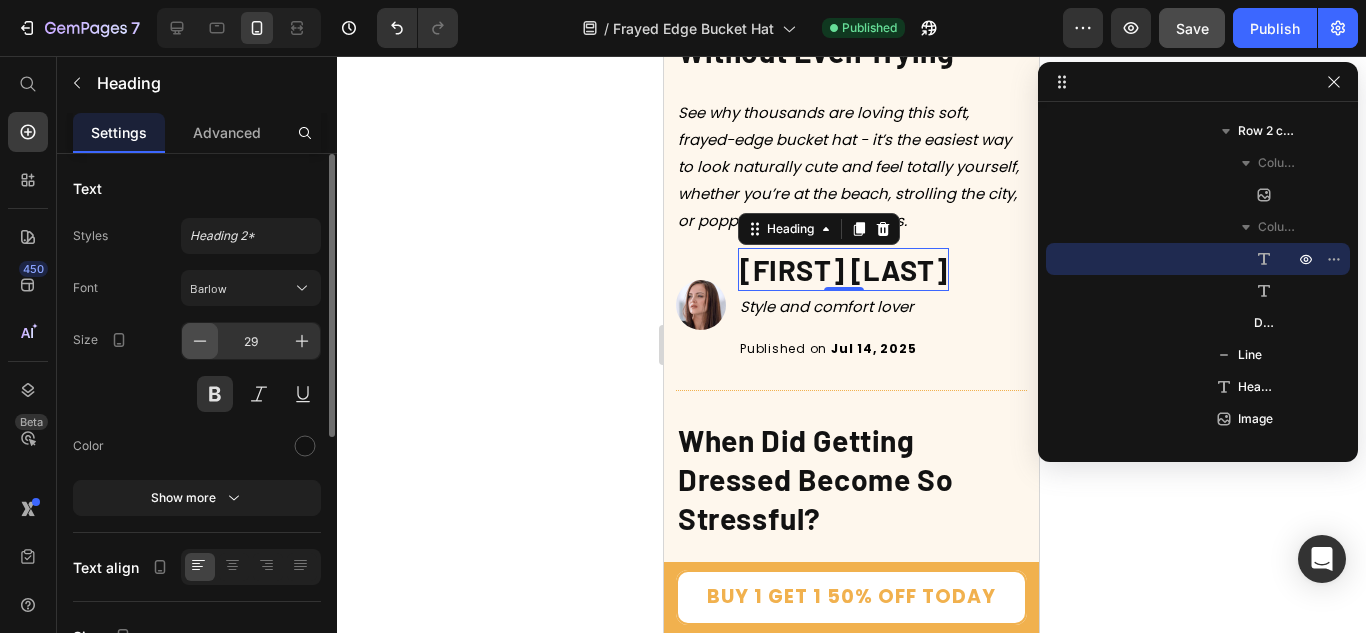 click at bounding box center (200, 341) 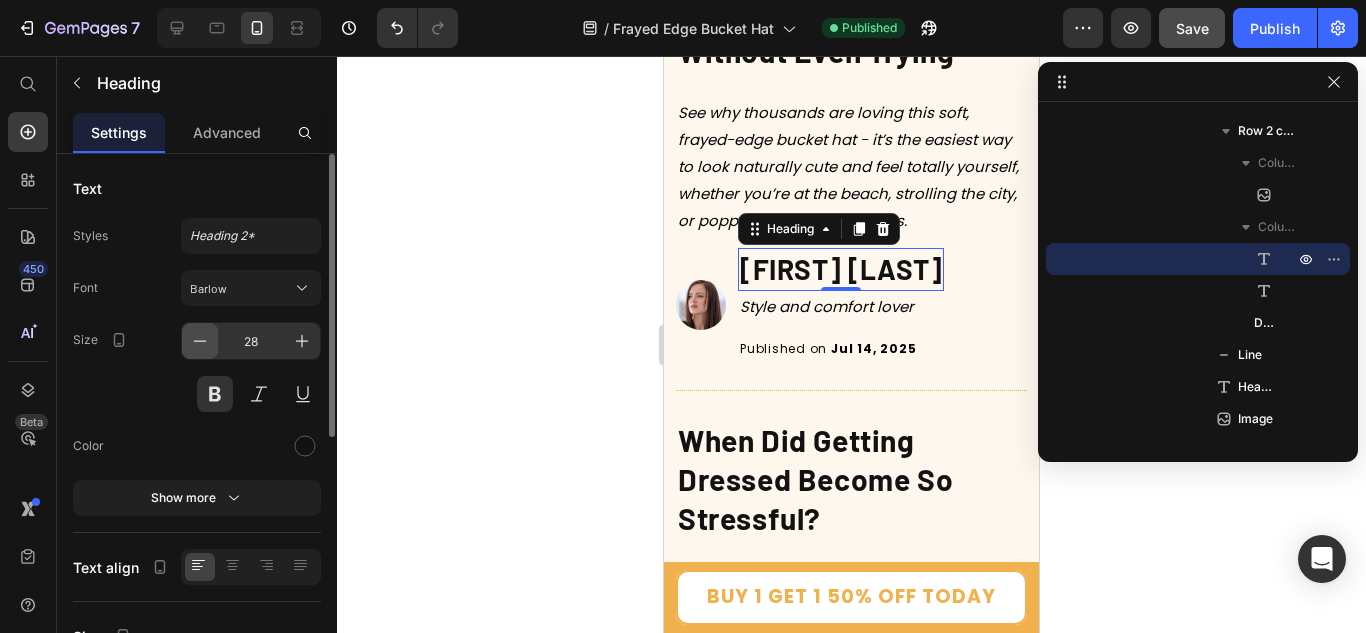 click at bounding box center [200, 341] 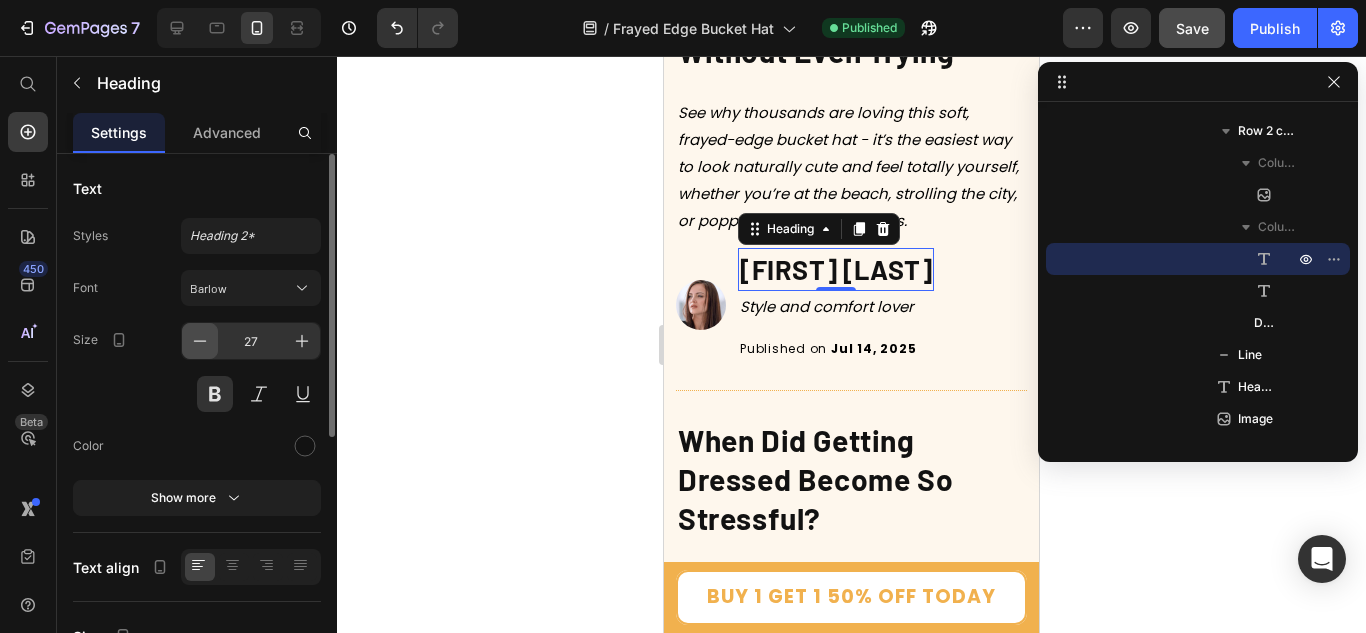 click at bounding box center [200, 341] 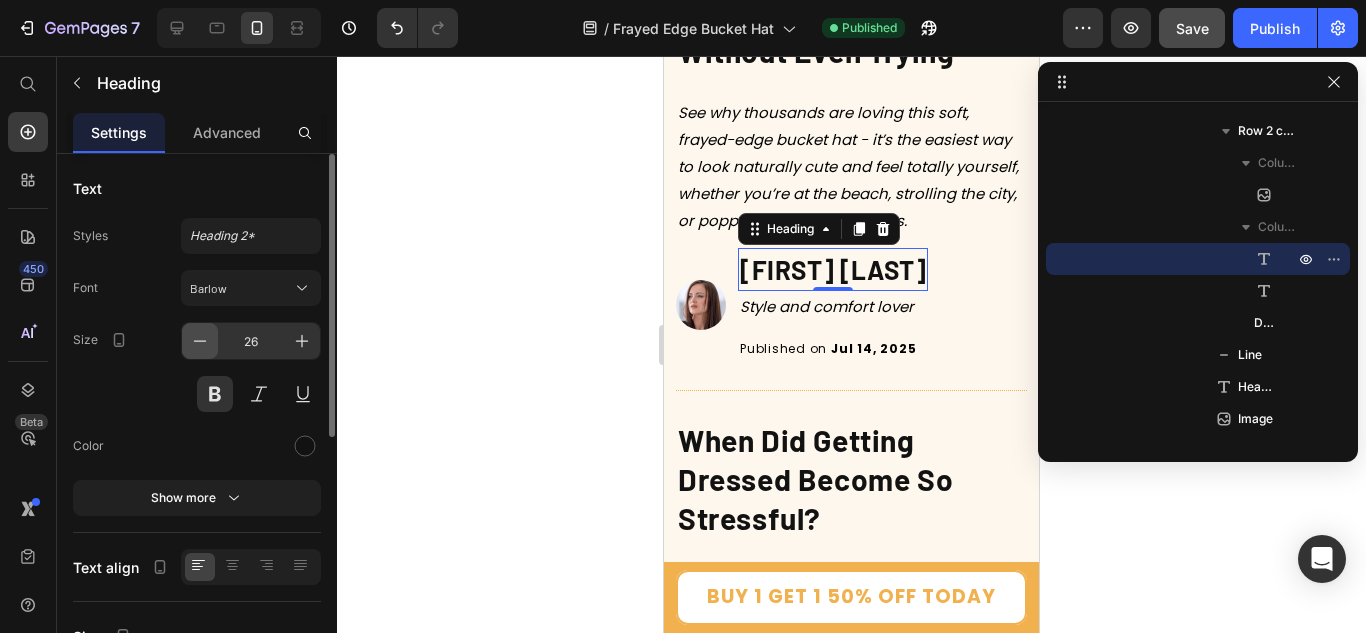 click at bounding box center (200, 341) 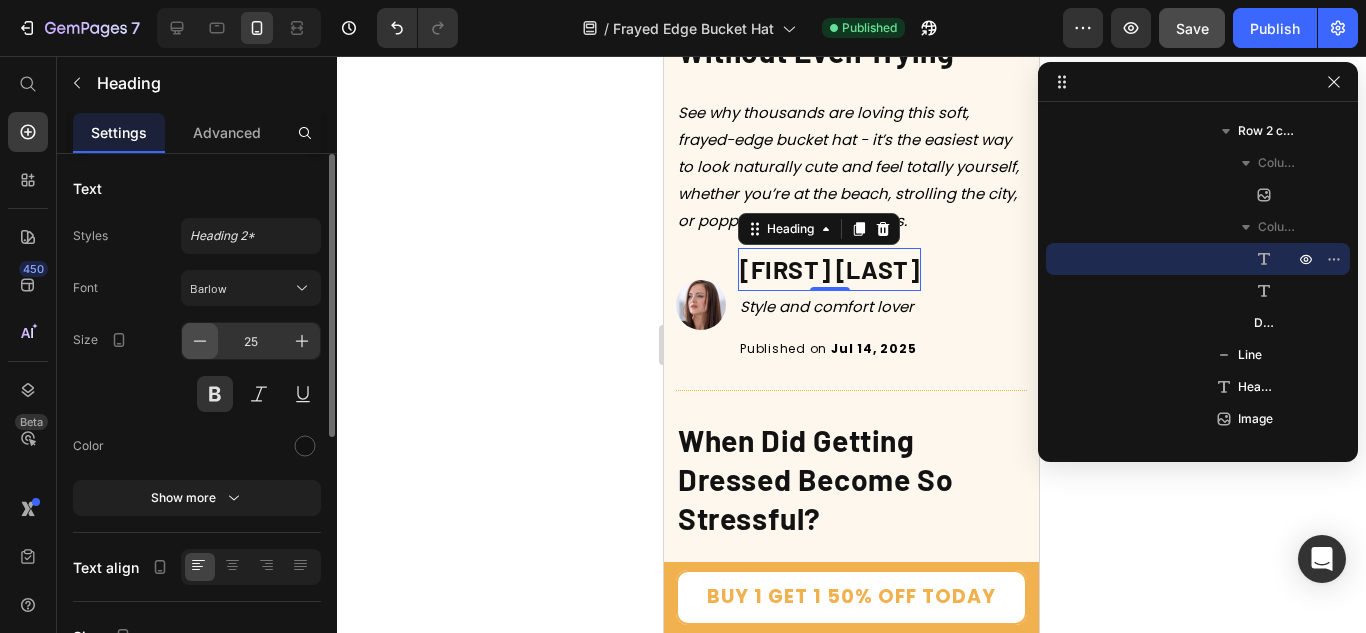 click at bounding box center [200, 341] 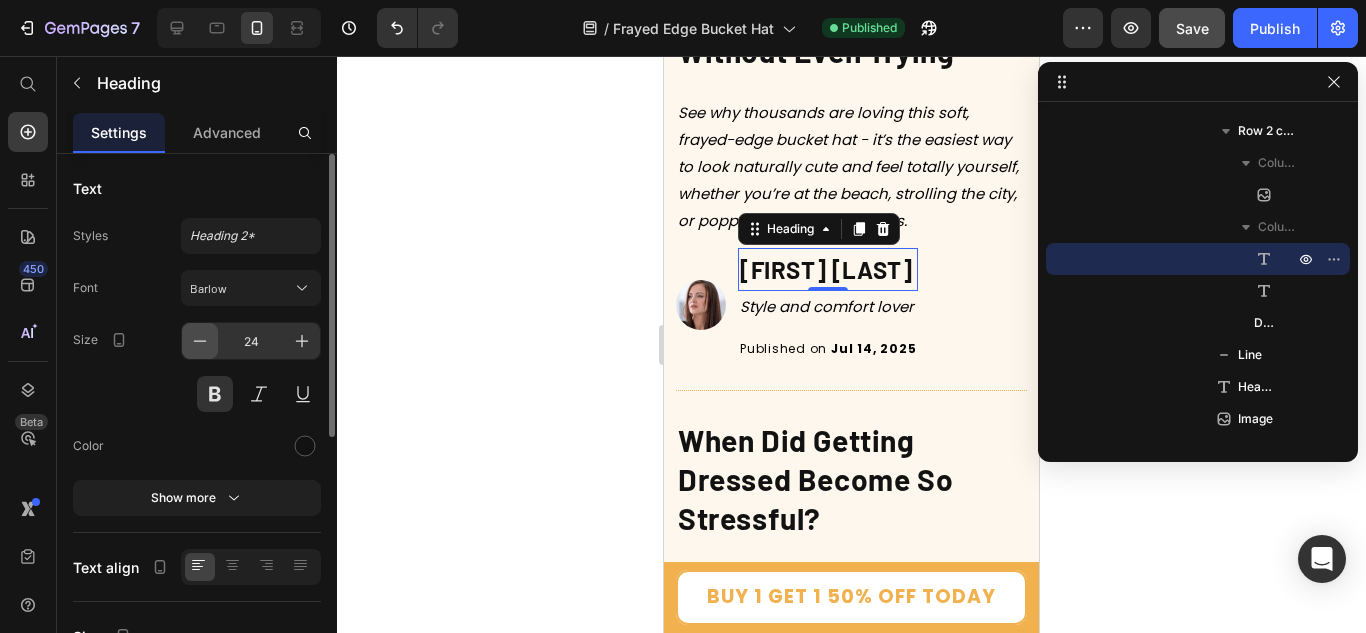 click 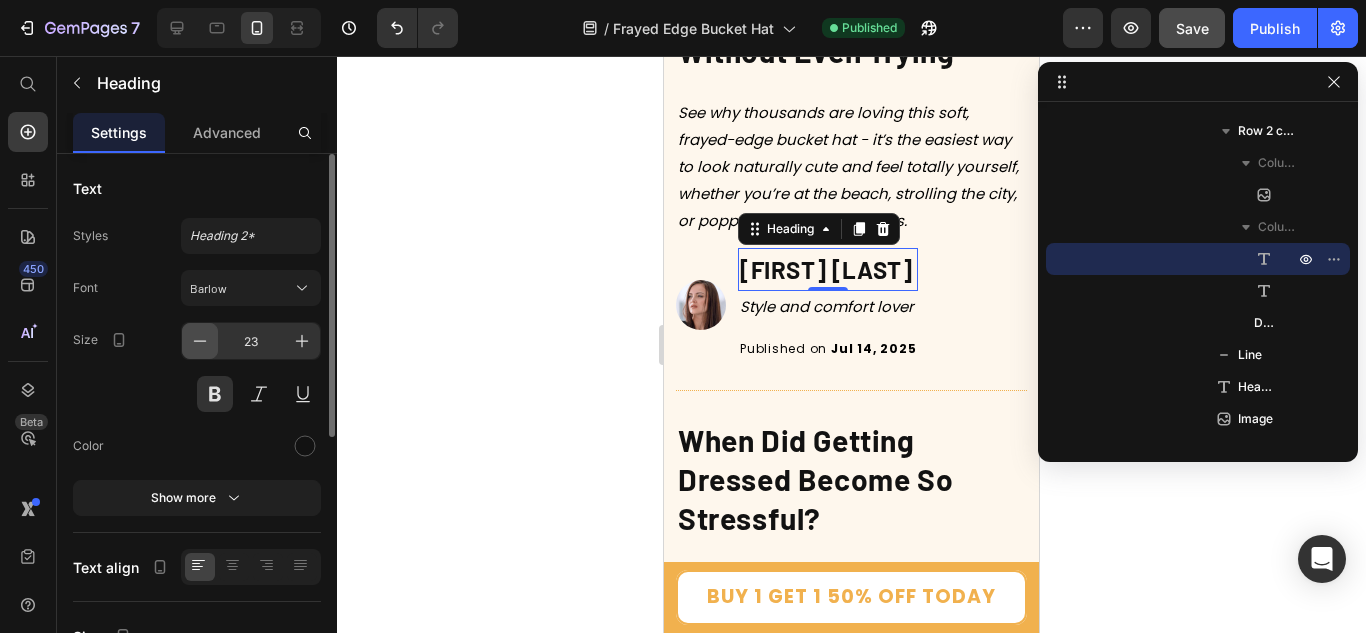 click 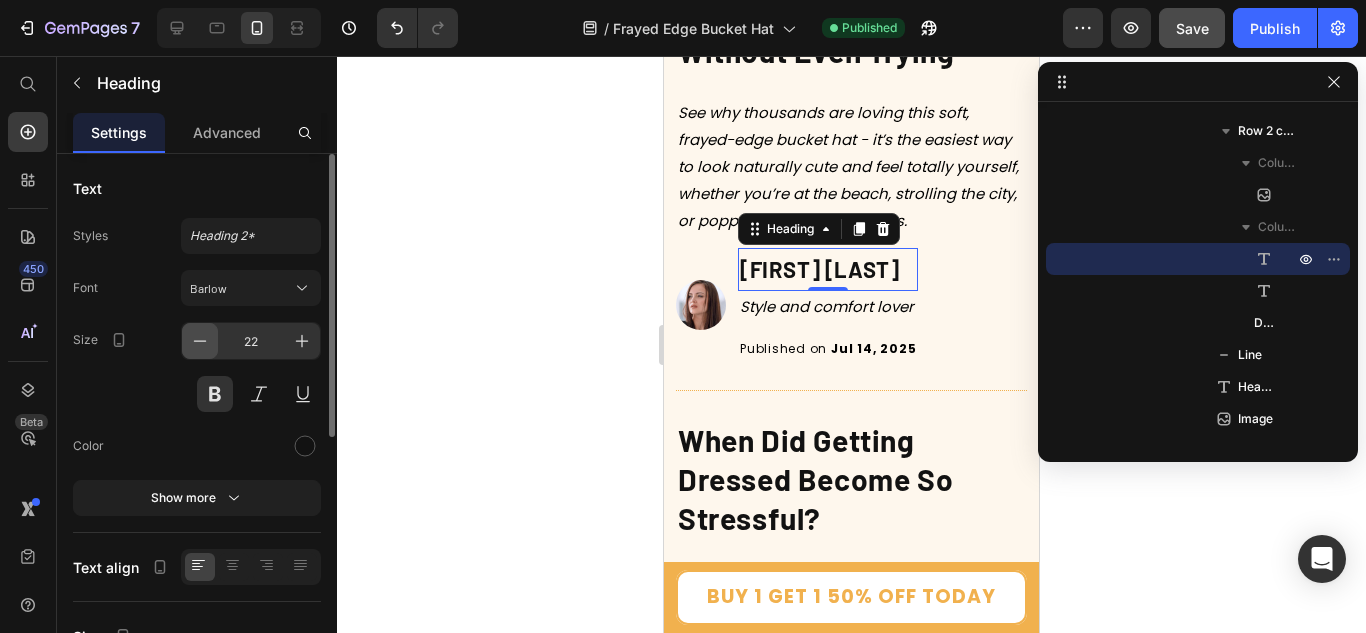 click 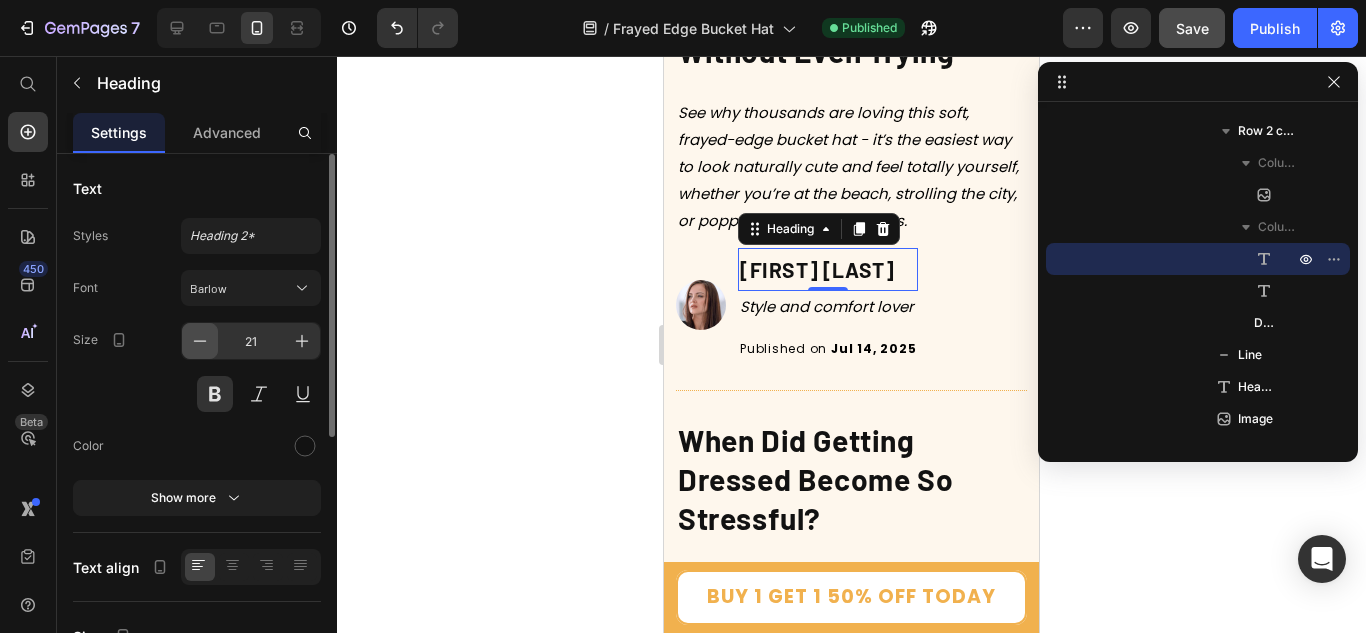 click 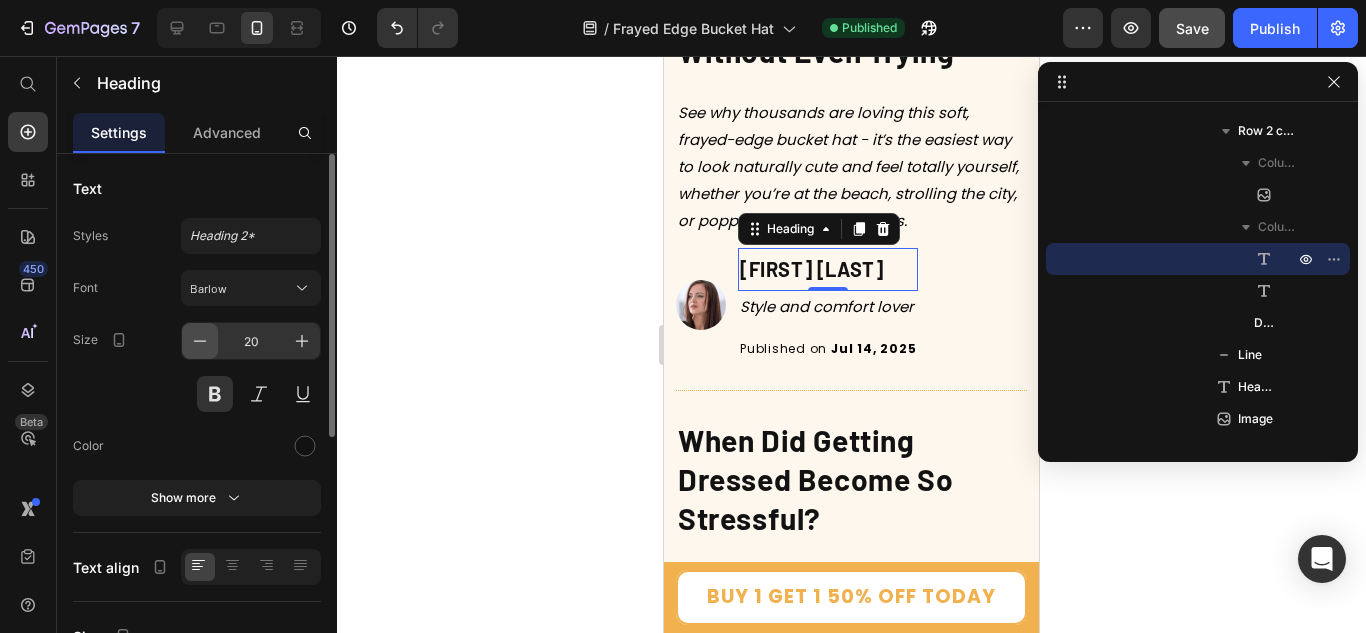 click 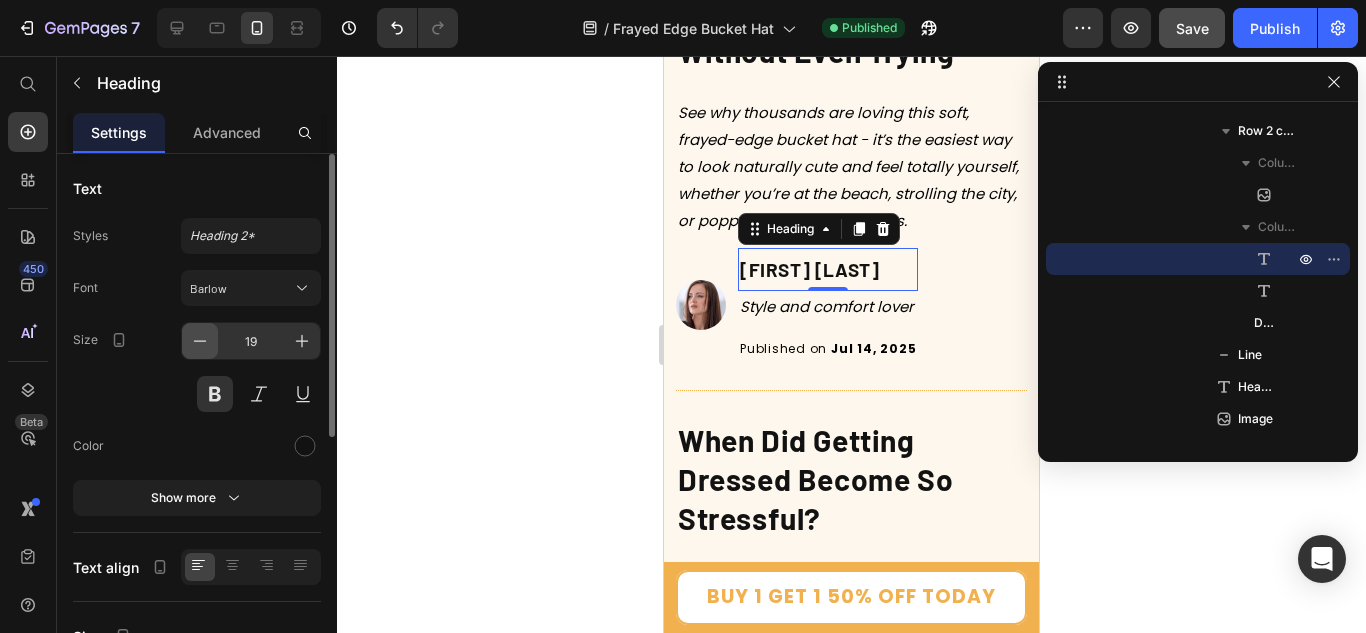 click 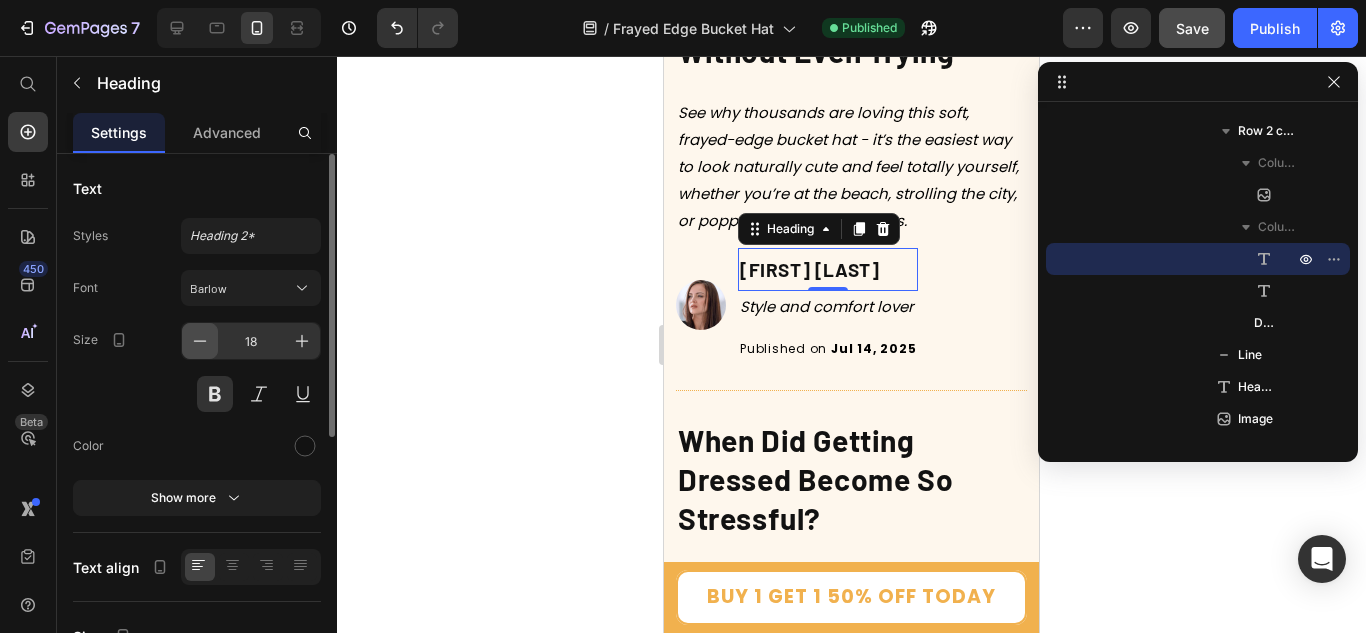 click 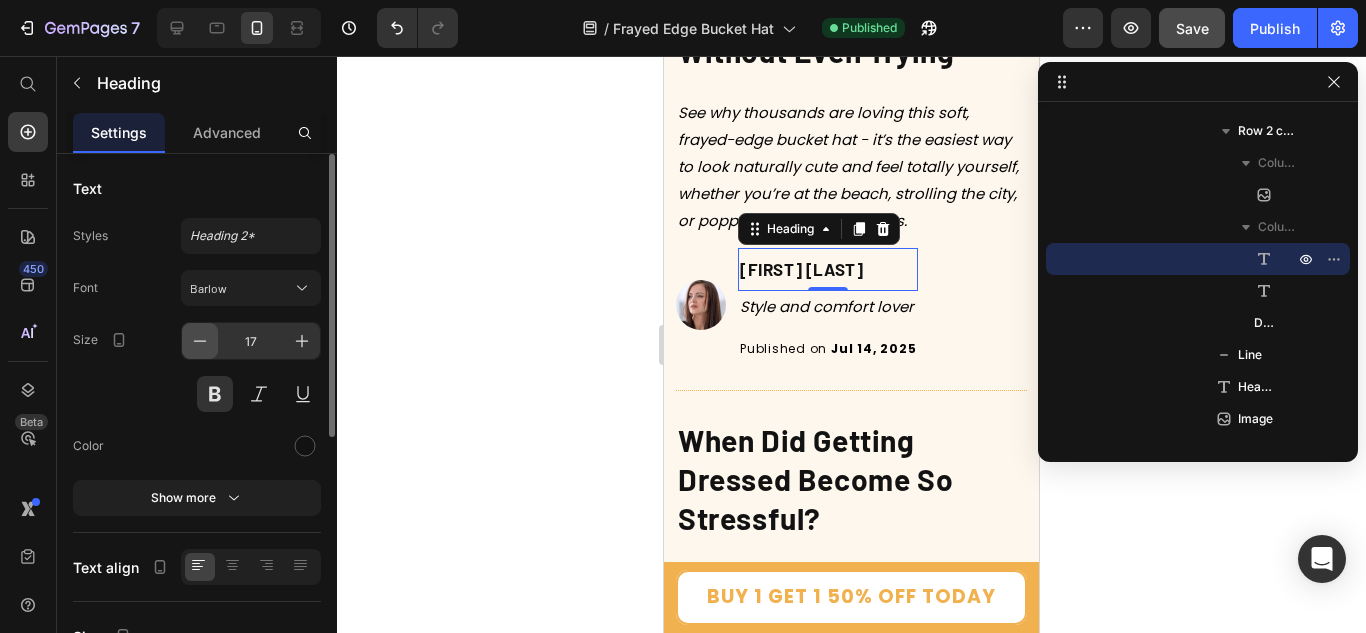 click 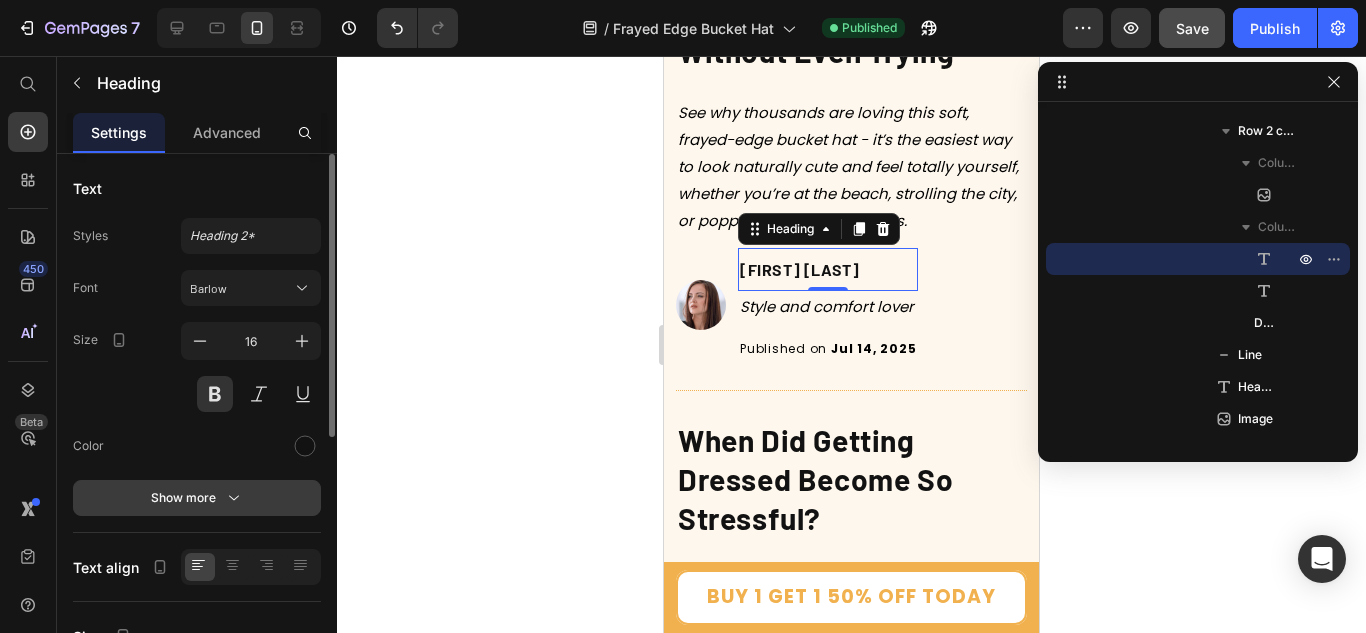 click on "Show more" at bounding box center (197, 498) 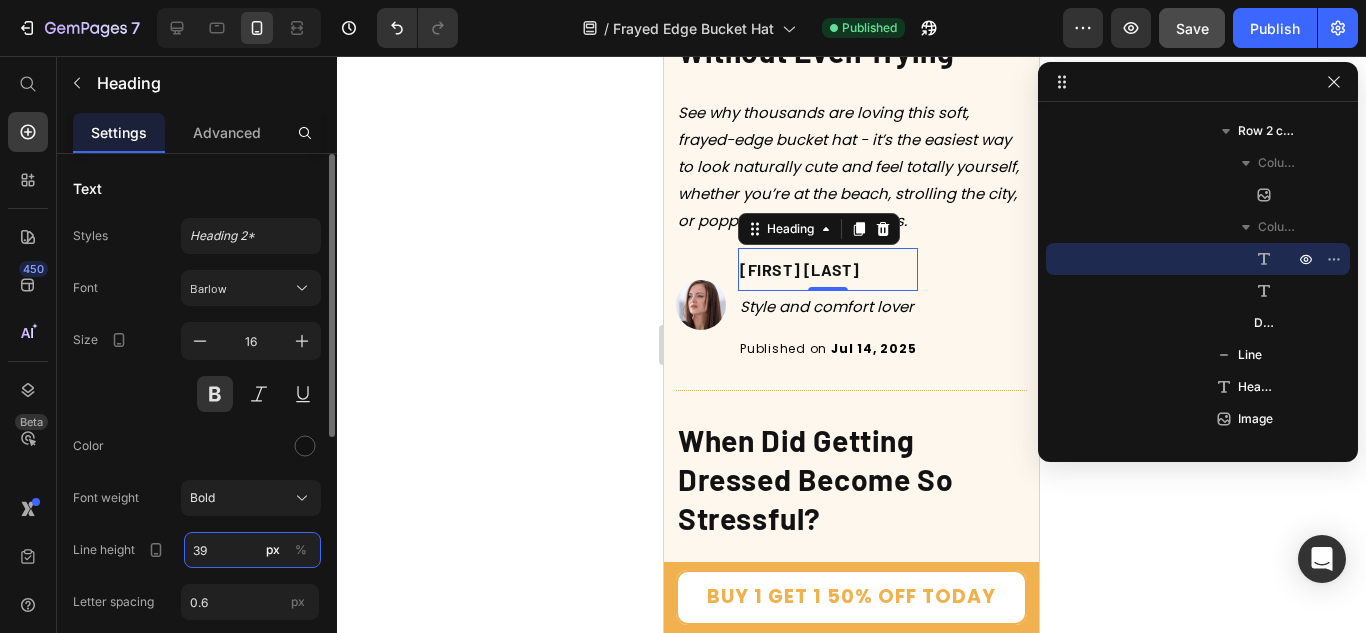 click on "39" at bounding box center (252, 550) 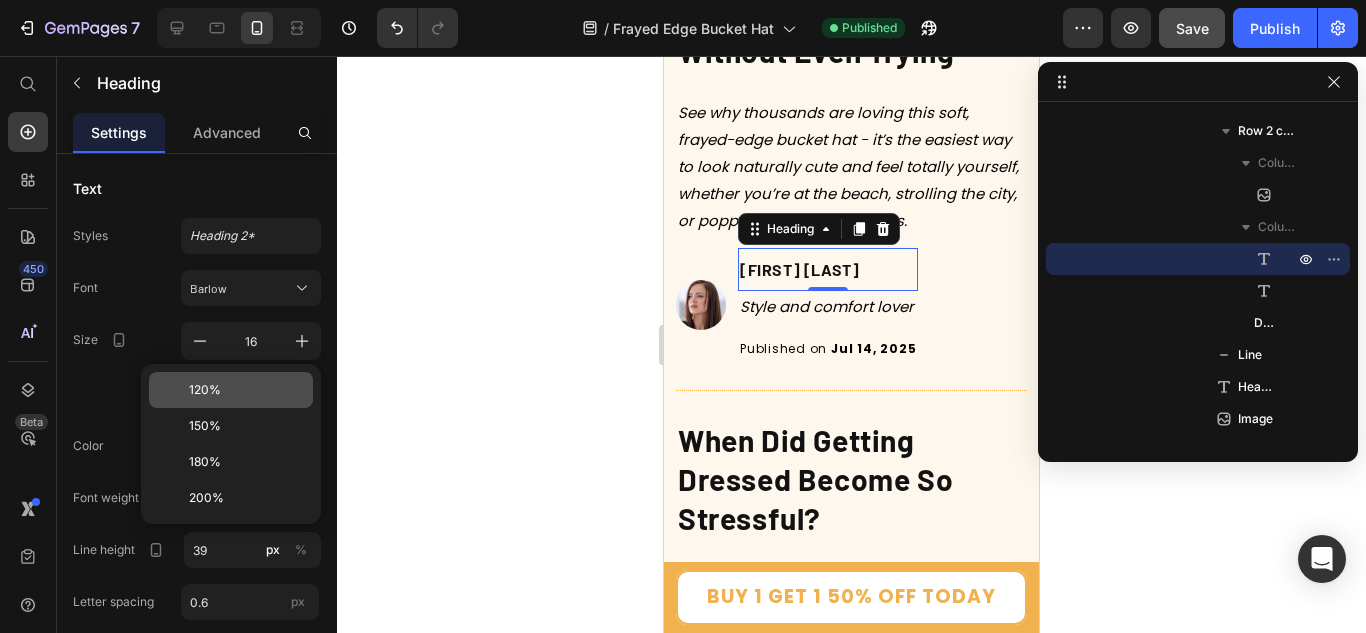 click on "120%" at bounding box center (205, 390) 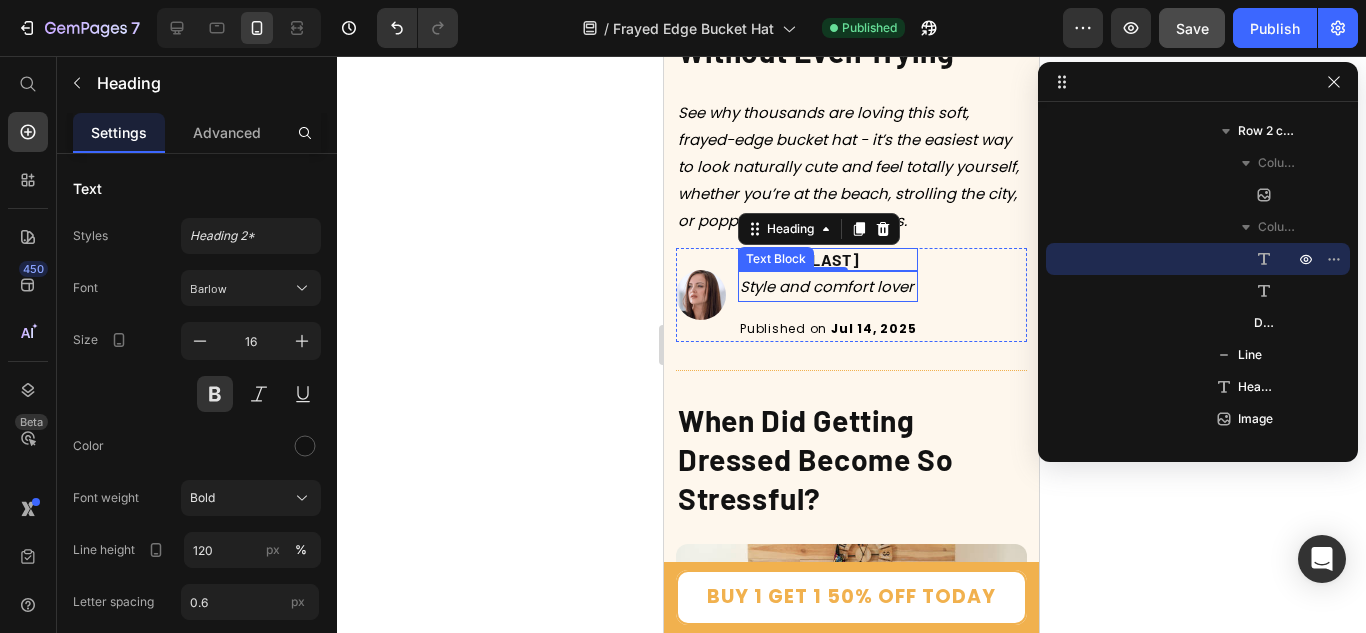click on "Style and comfort lover" at bounding box center [827, 286] 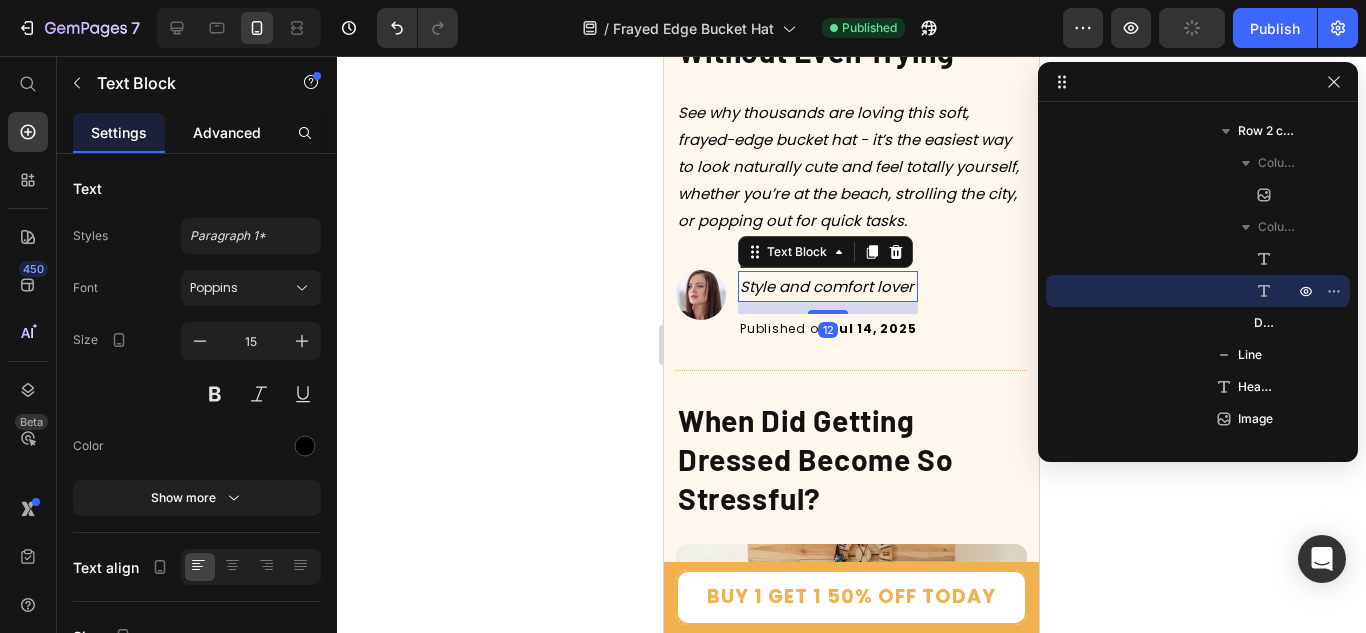 click on "Advanced" at bounding box center [227, 132] 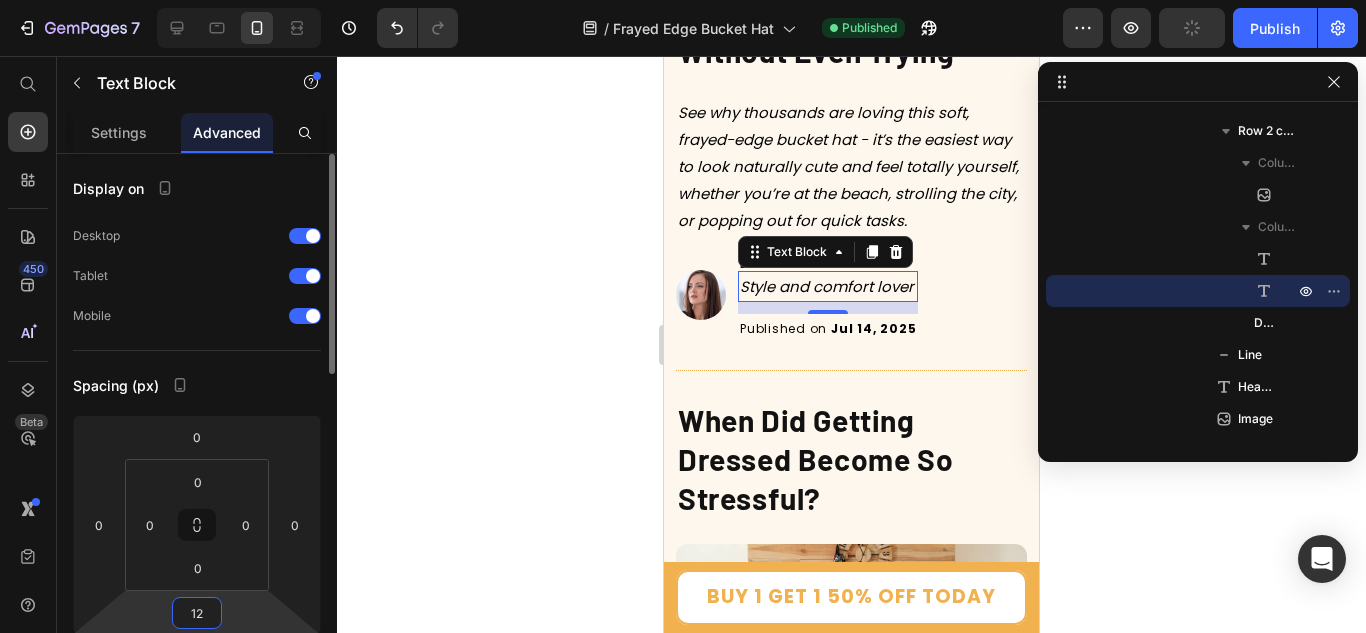 click on "12" at bounding box center [197, 613] 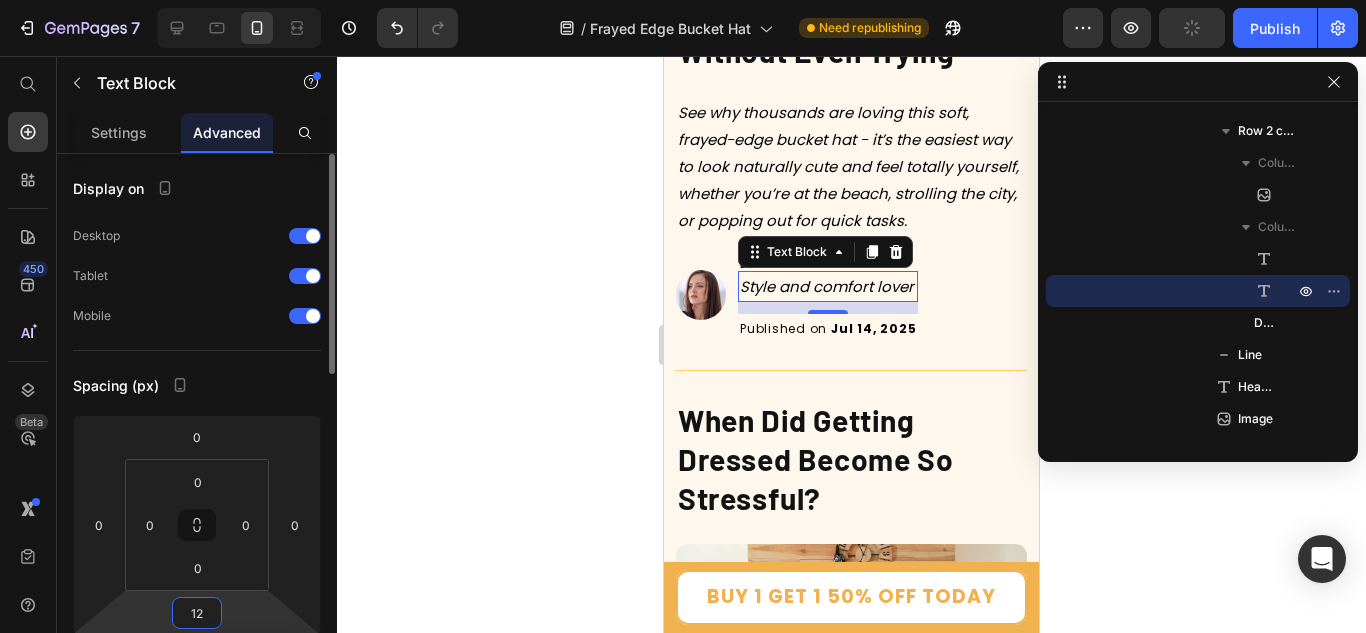 type on "0" 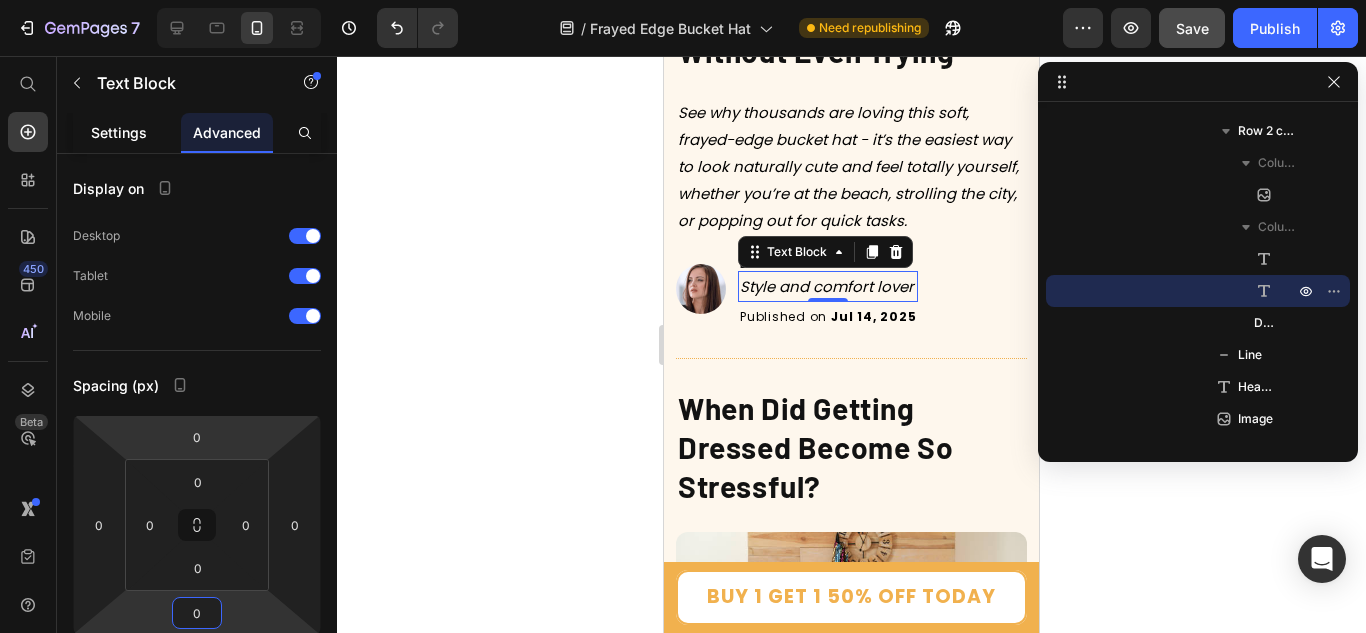 click on "Settings" at bounding box center [119, 132] 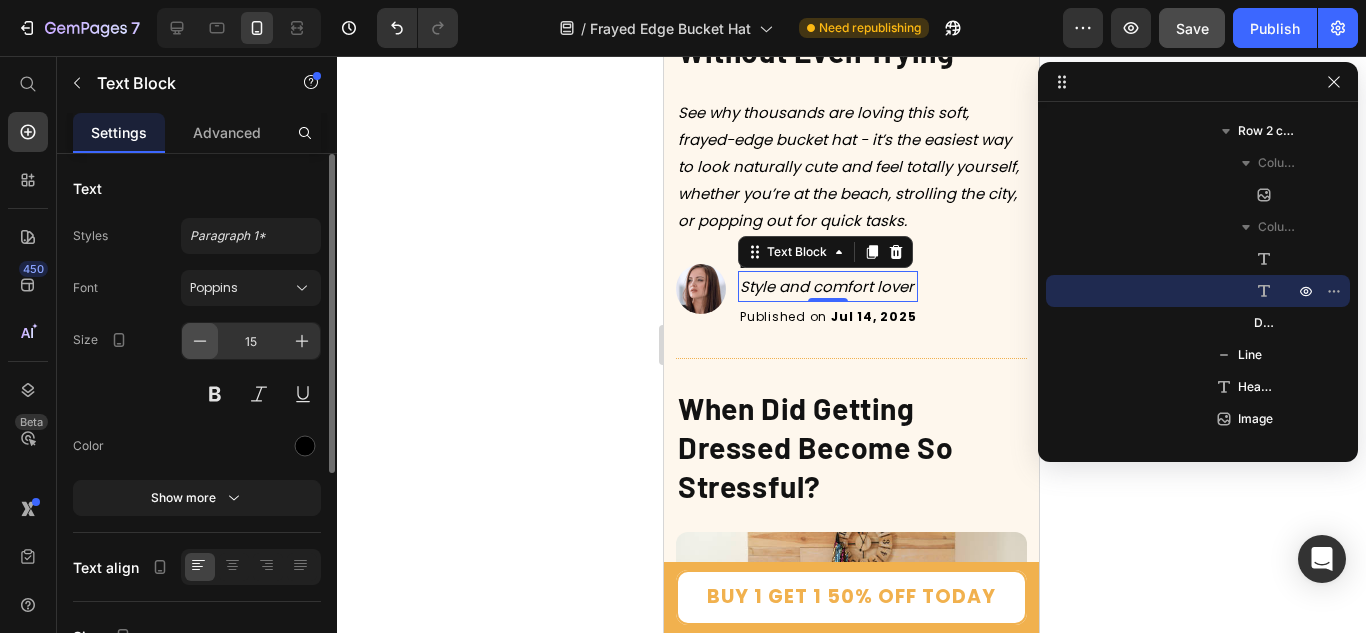 click 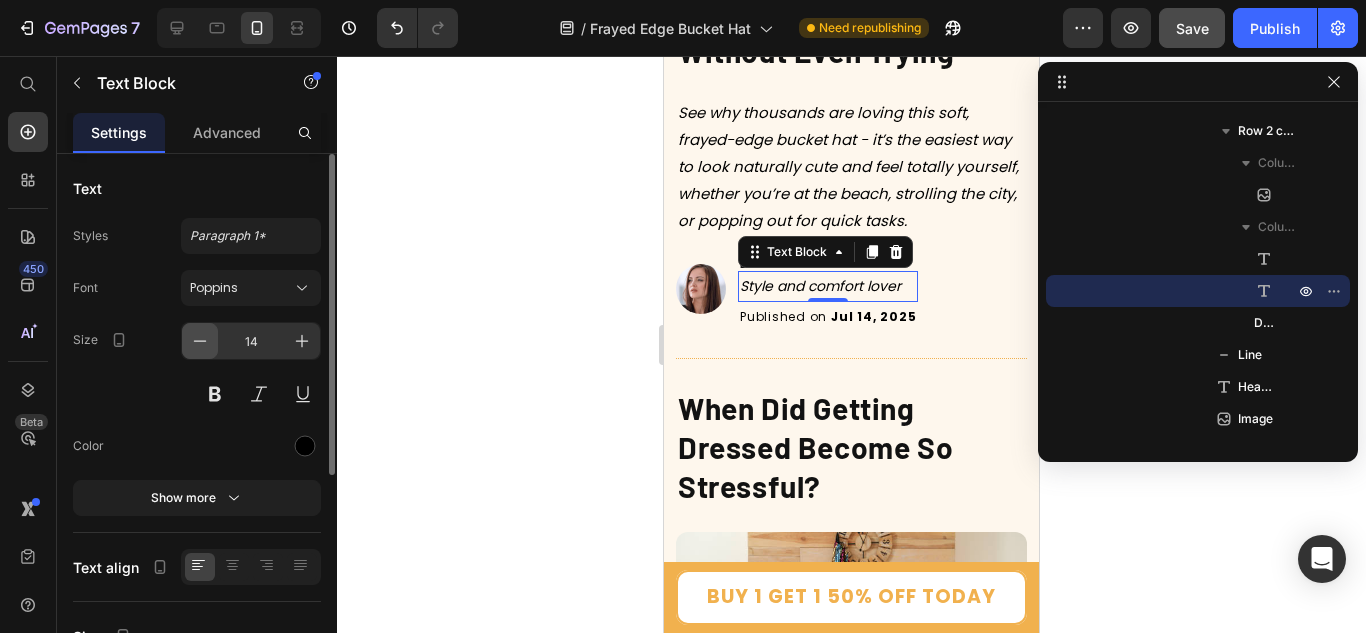 click 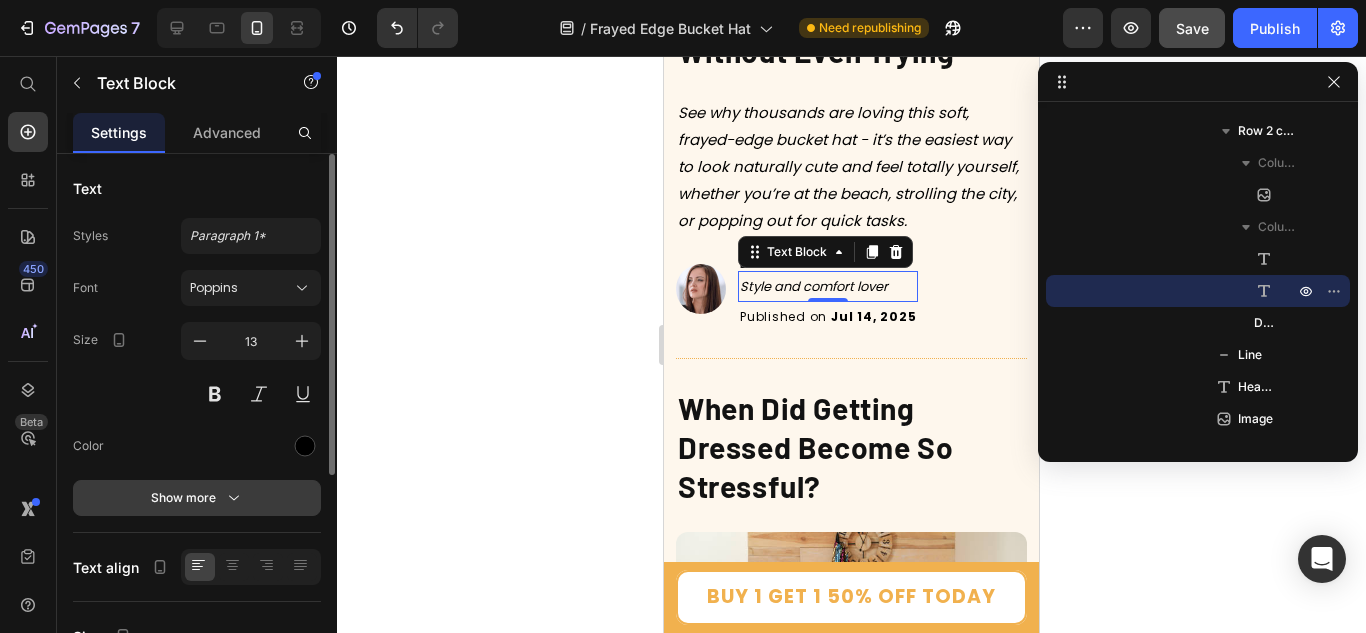 click on "Show more" at bounding box center [197, 498] 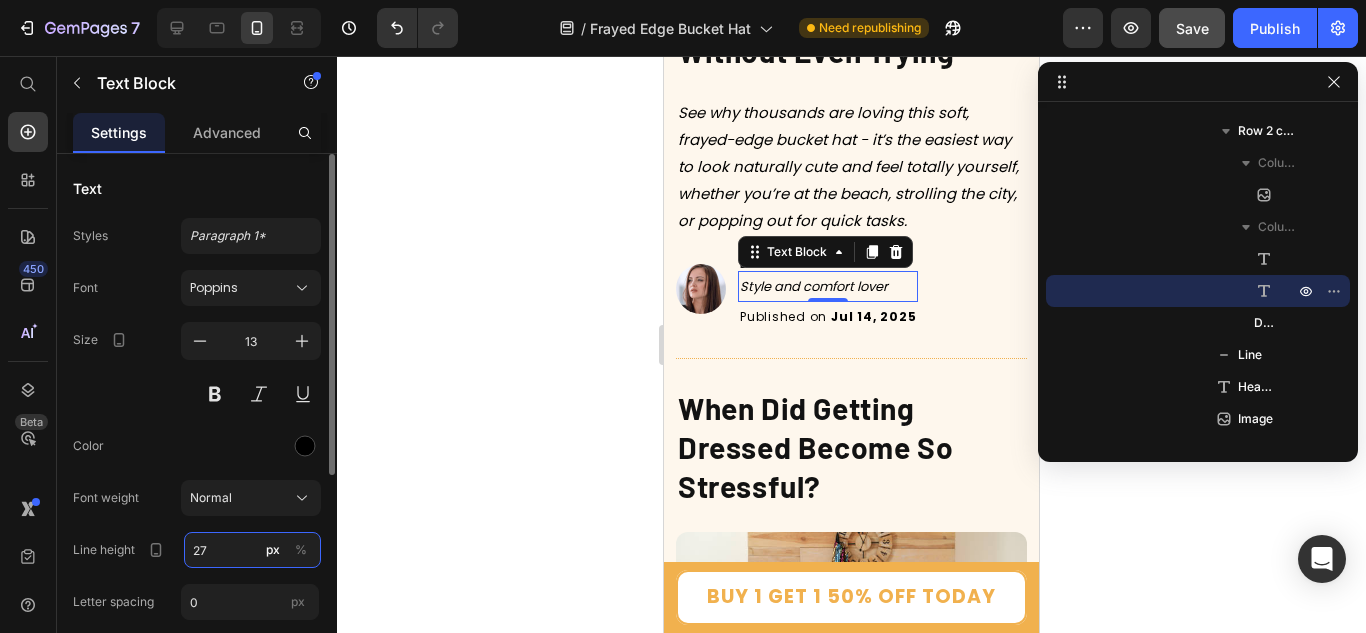 click on "27" at bounding box center (252, 550) 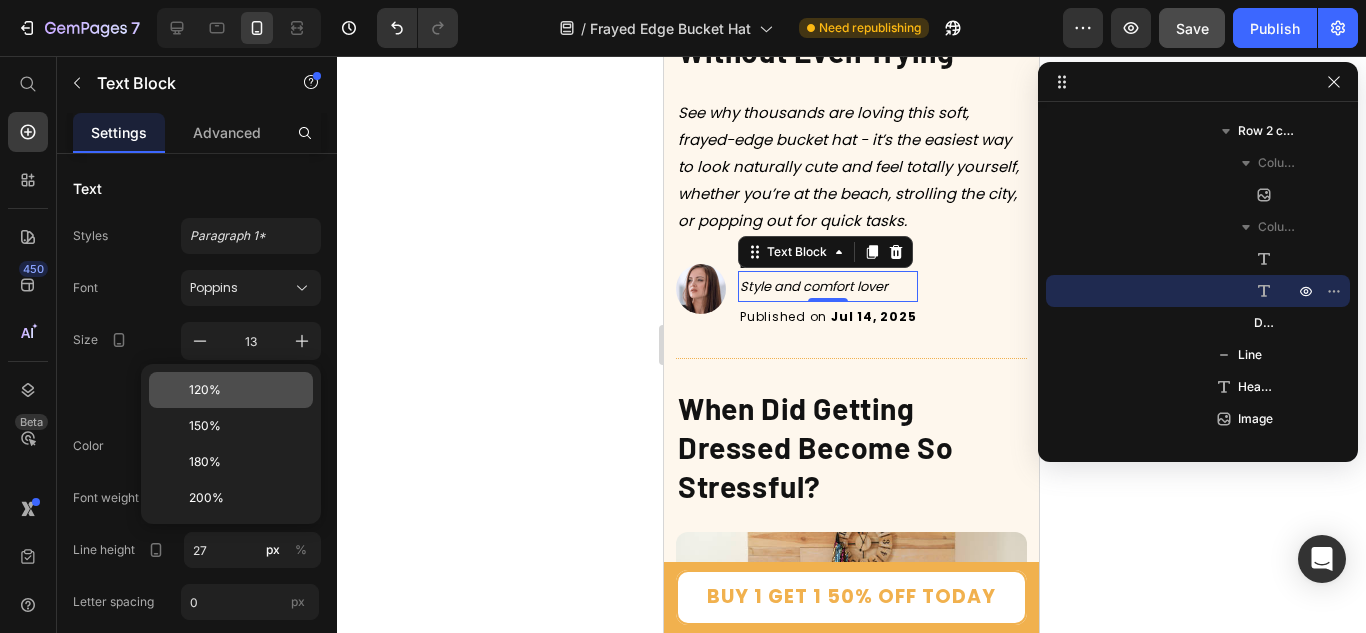 click on "120%" at bounding box center [205, 390] 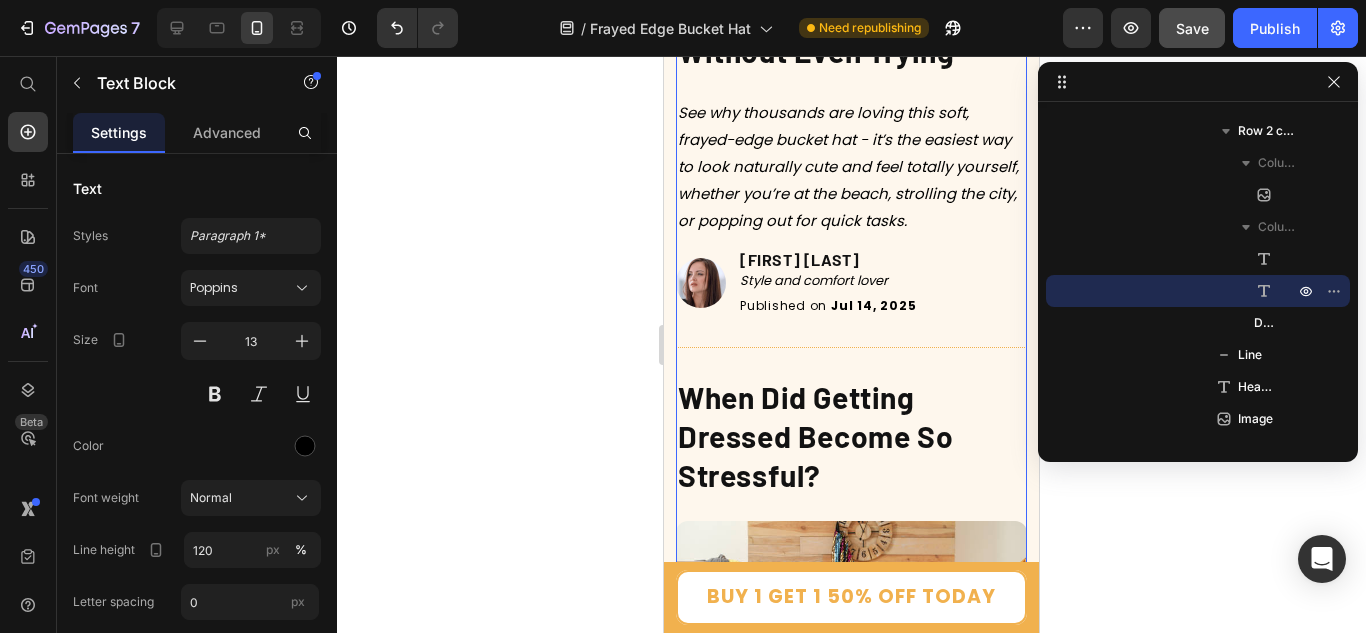 click on "“The Laid-Back Bucket Hat That’s Giving Women Carefree Confidence - Without Even Trying” Heading See why thousands are loving this soft, frayed-edge bucket hat - it’s the easiest way to look naturally cute and feel totally yourself, whether you’re at the beach, strolling the city, or popping out for quick tasks. Text Block Image [FIRST] [LAST] Heading Style and comfort lover Text Block
Published on
Jul 14, 2025
Delivery Date Row                Title Line When Did Getting Dressed Become So Stressful? Heading Image It’s funny how something as simple as picking out what to wear can start to feel like a chore.   Maybe it’s because social media’s flooded with impossible trends. Or maybe we’re just tired.   Most days, you just want to toss on something easy and feel good, without the fuss.   But somehow, you stand in front of the mirror tugging at your top, flattening your hair, wondering if you look “put together.”   It’s draining.       Heading ." at bounding box center [851, 5913] 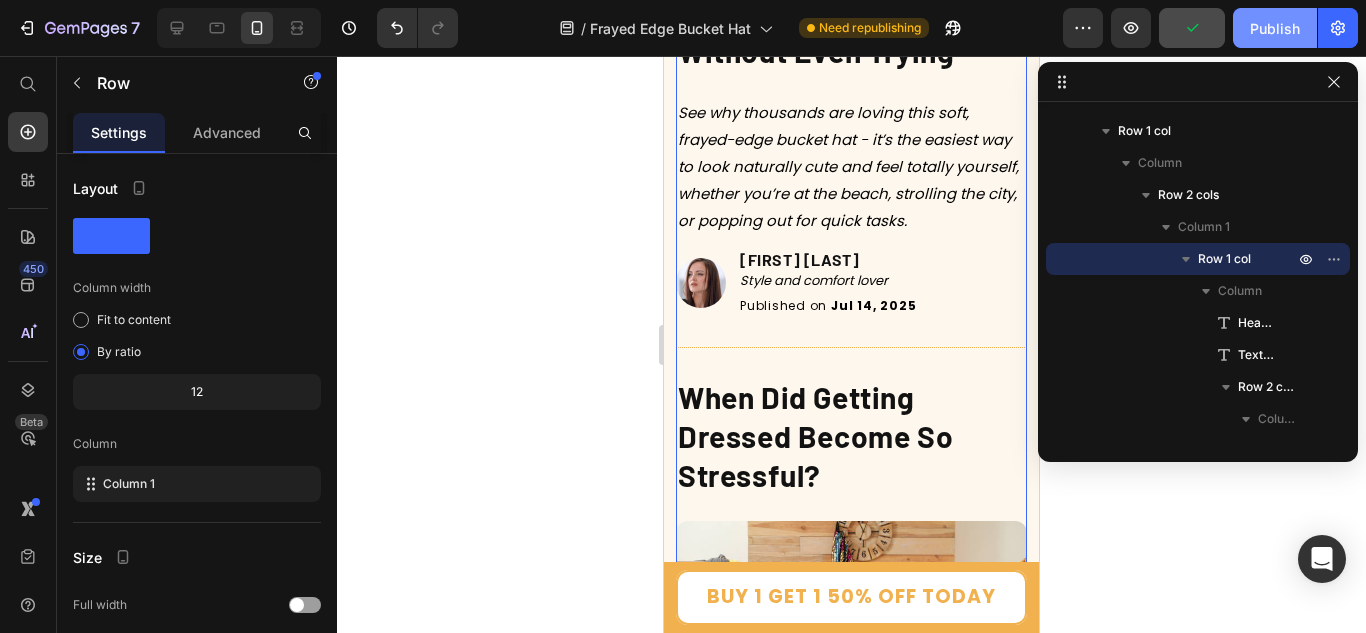 click on "Publish" at bounding box center (1275, 28) 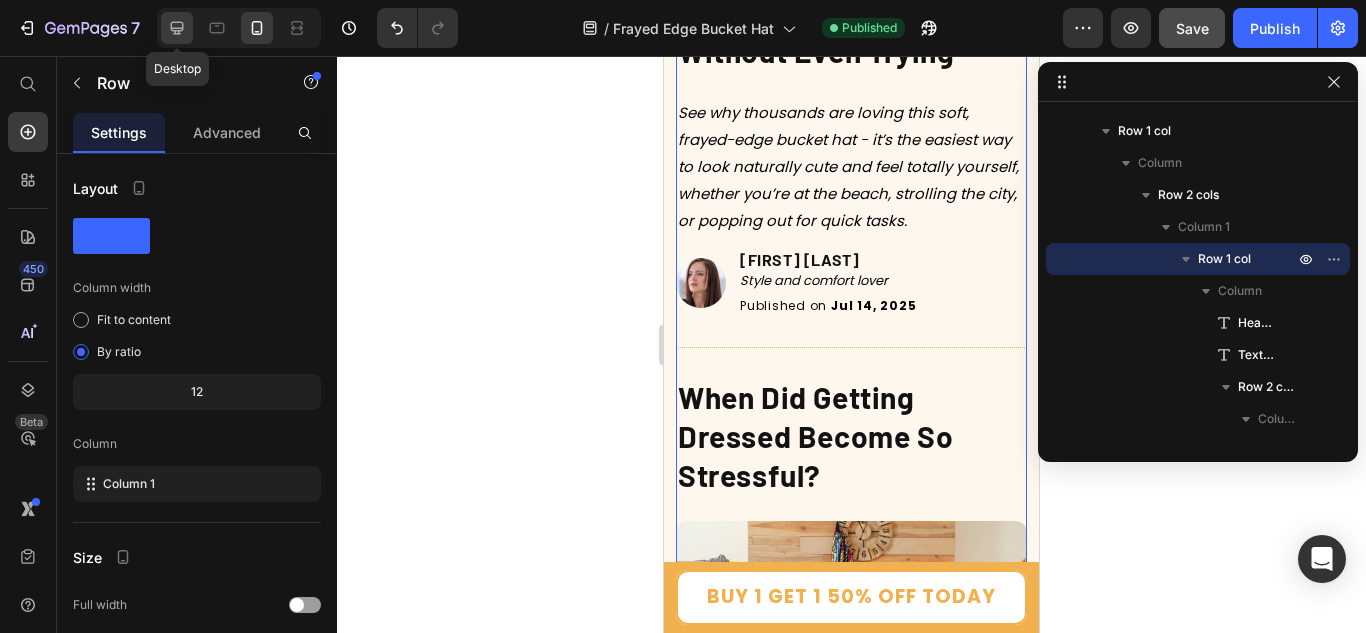 click 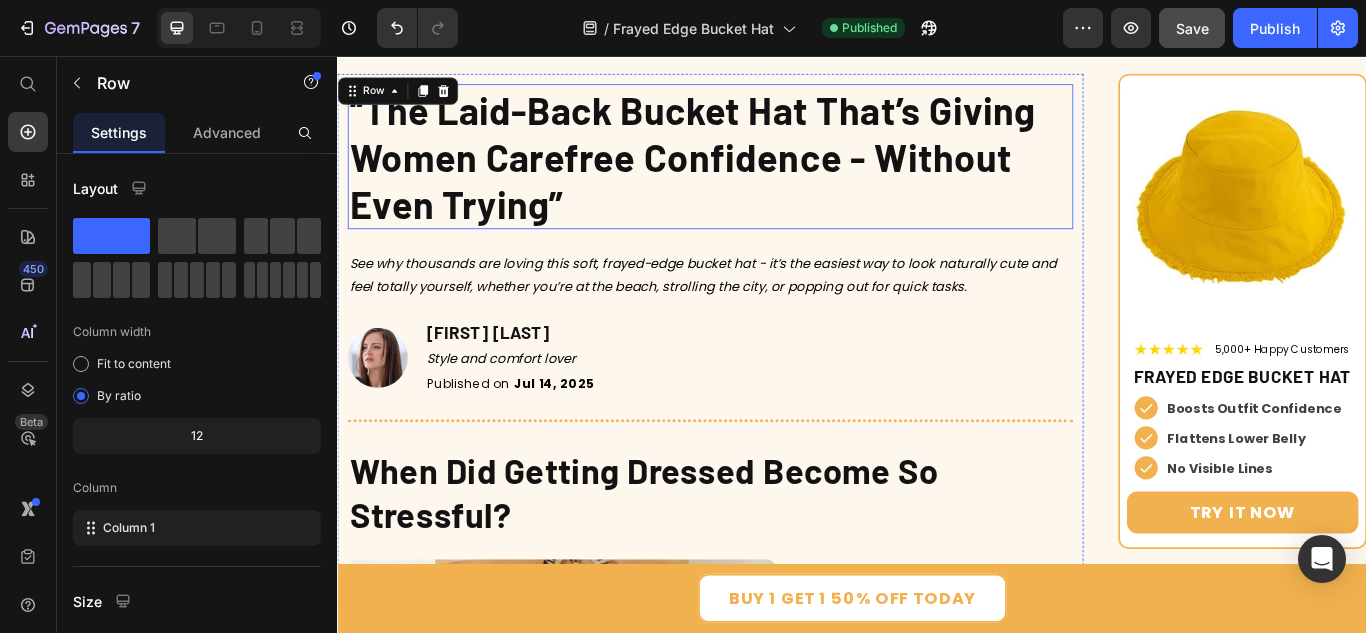 scroll, scrollTop: 0, scrollLeft: 0, axis: both 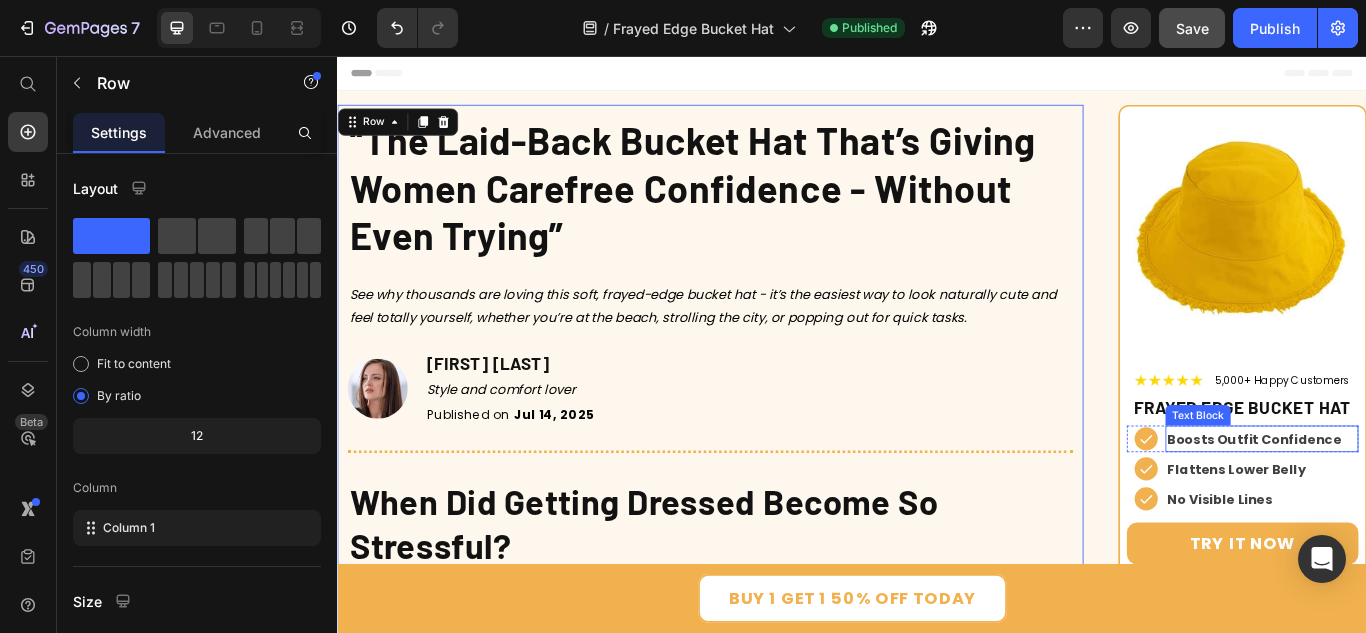click on "Boosts Outfit Confidence" at bounding box center [1405, 502] 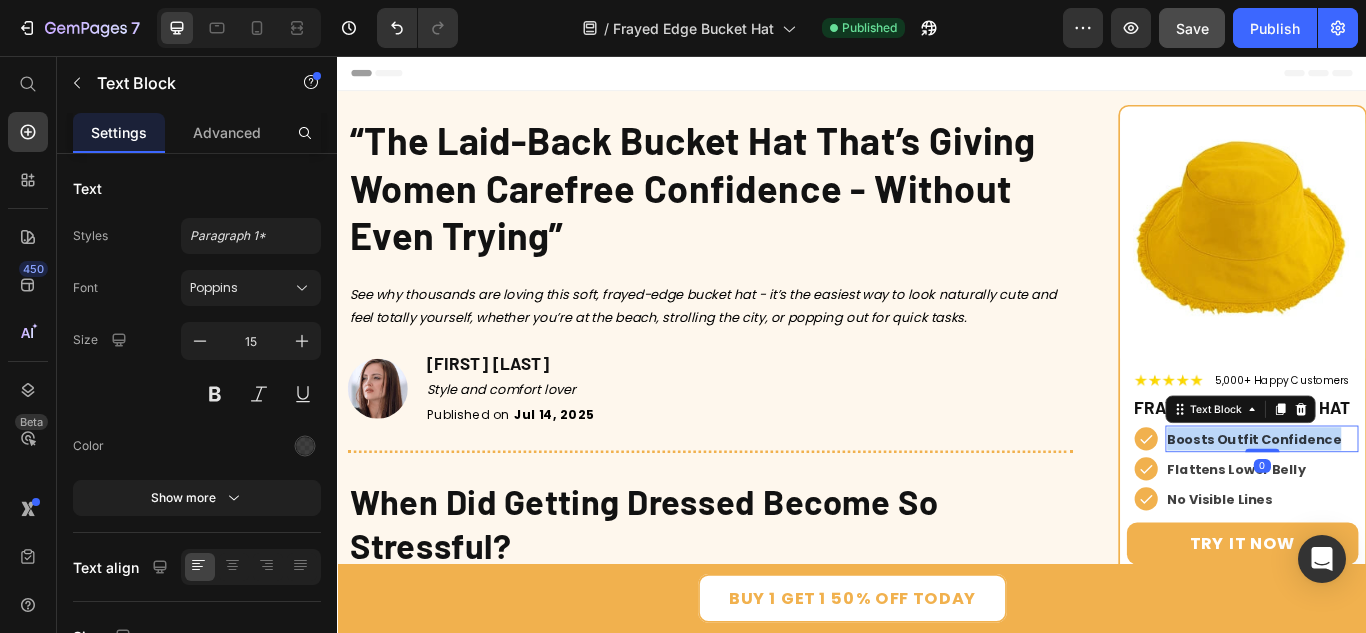 click on "Boosts Outfit Confidence" at bounding box center (1405, 502) 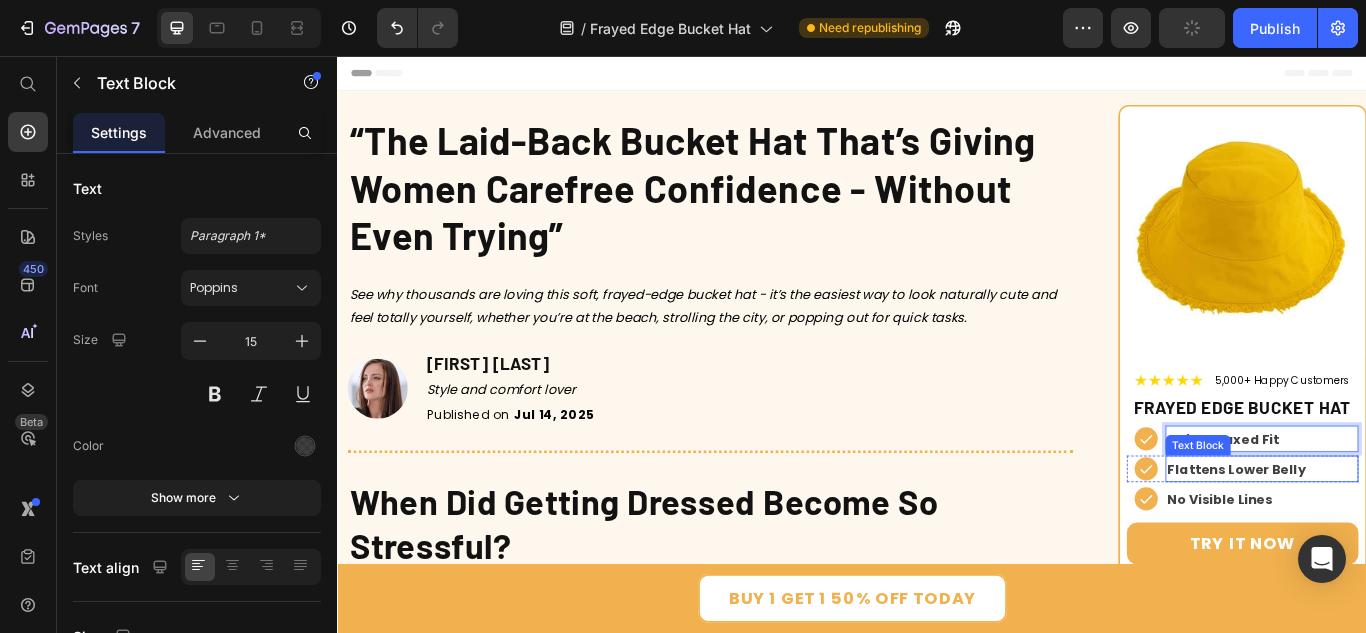 click on "Flattens Lower Belly" at bounding box center [1384, 537] 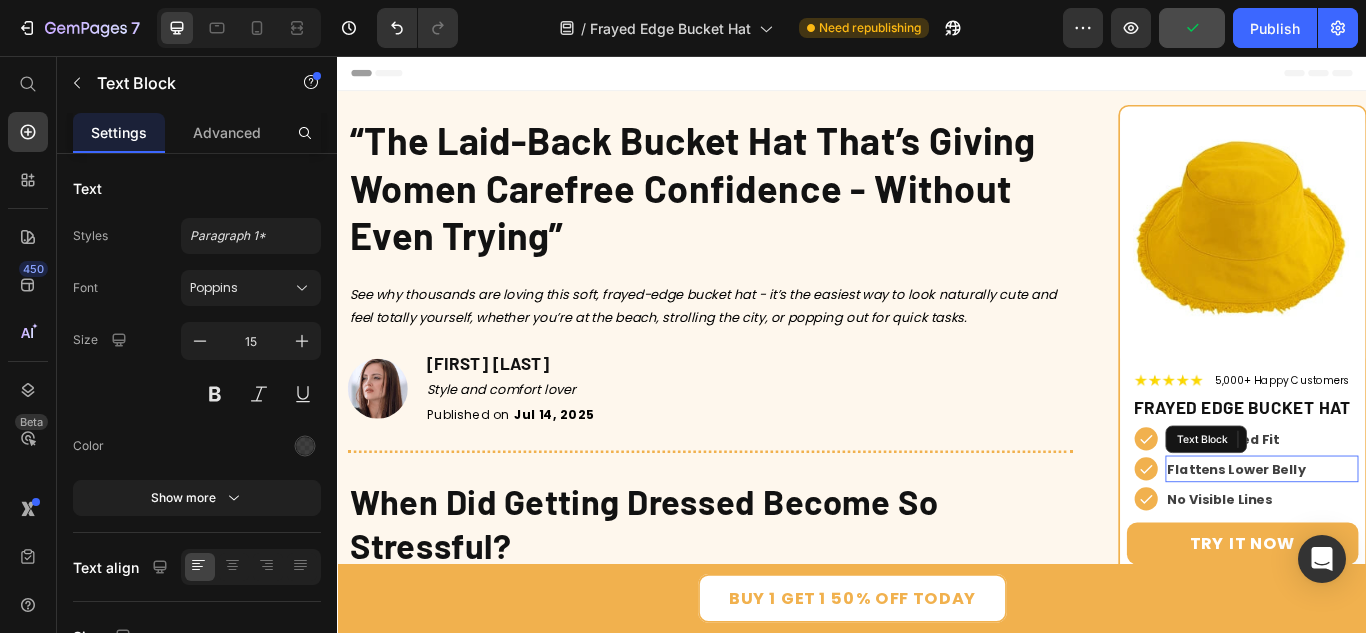 click on "Flattens Lower Belly" at bounding box center [1384, 537] 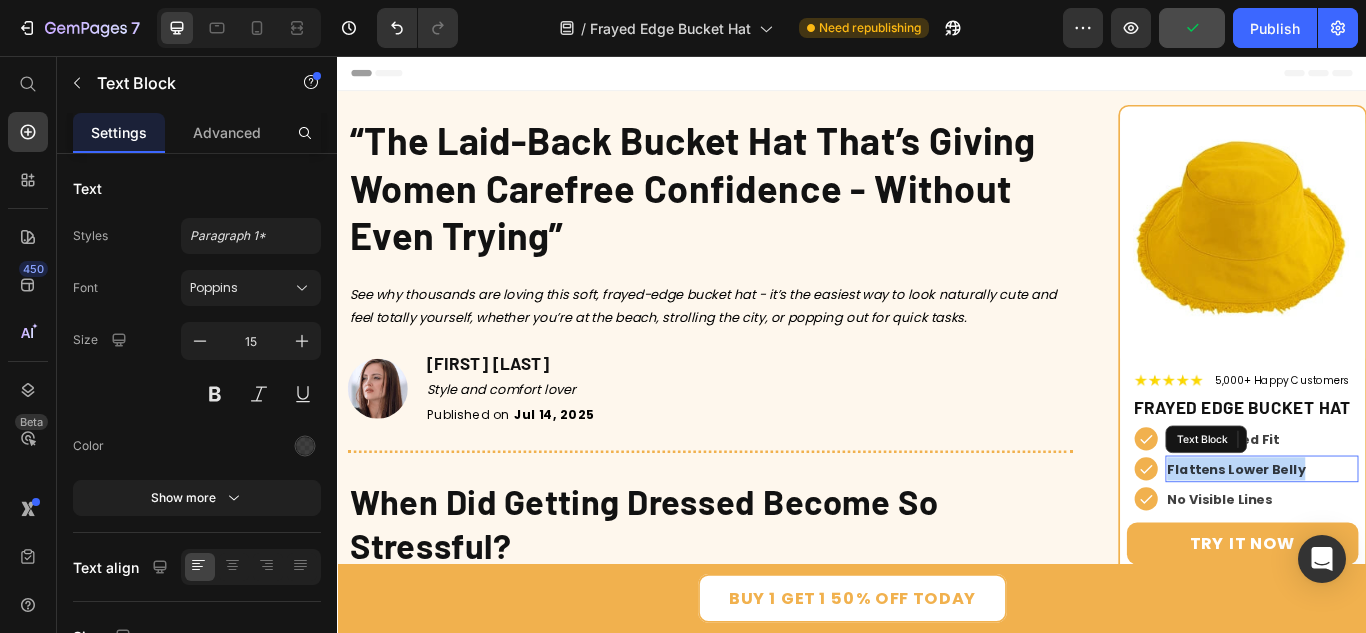 click on "Flattens Lower Belly" at bounding box center (1384, 537) 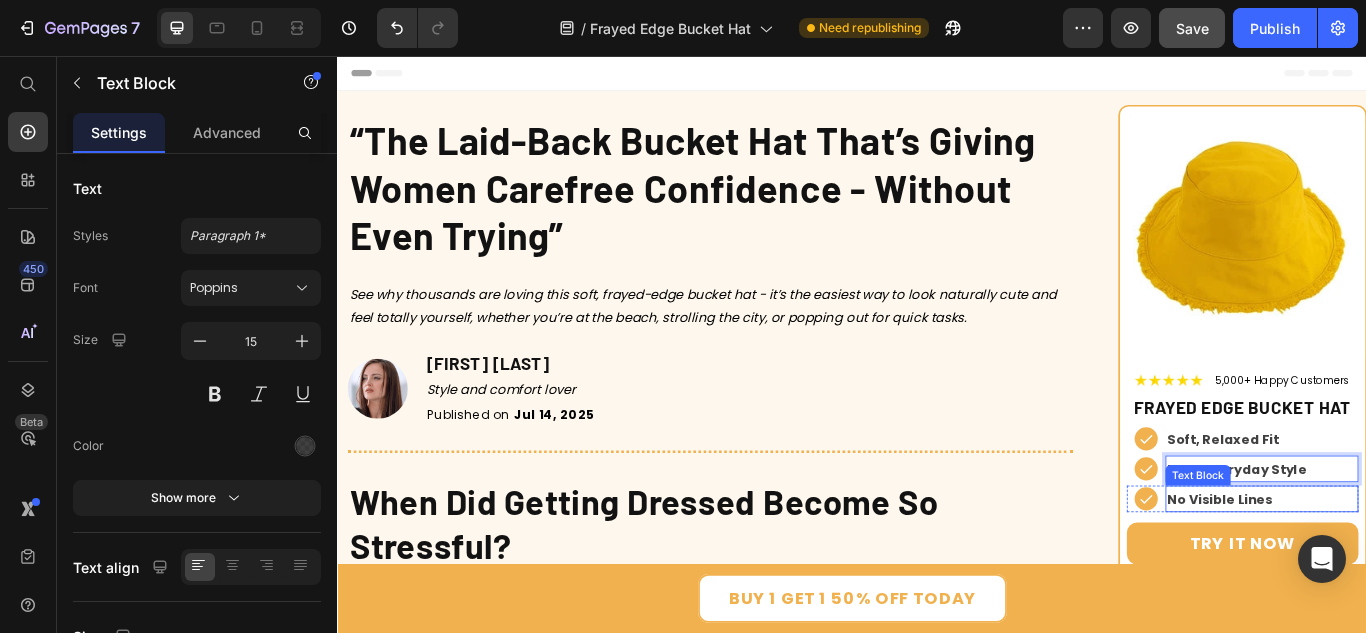 click on "No Visible Lines" at bounding box center [1365, 572] 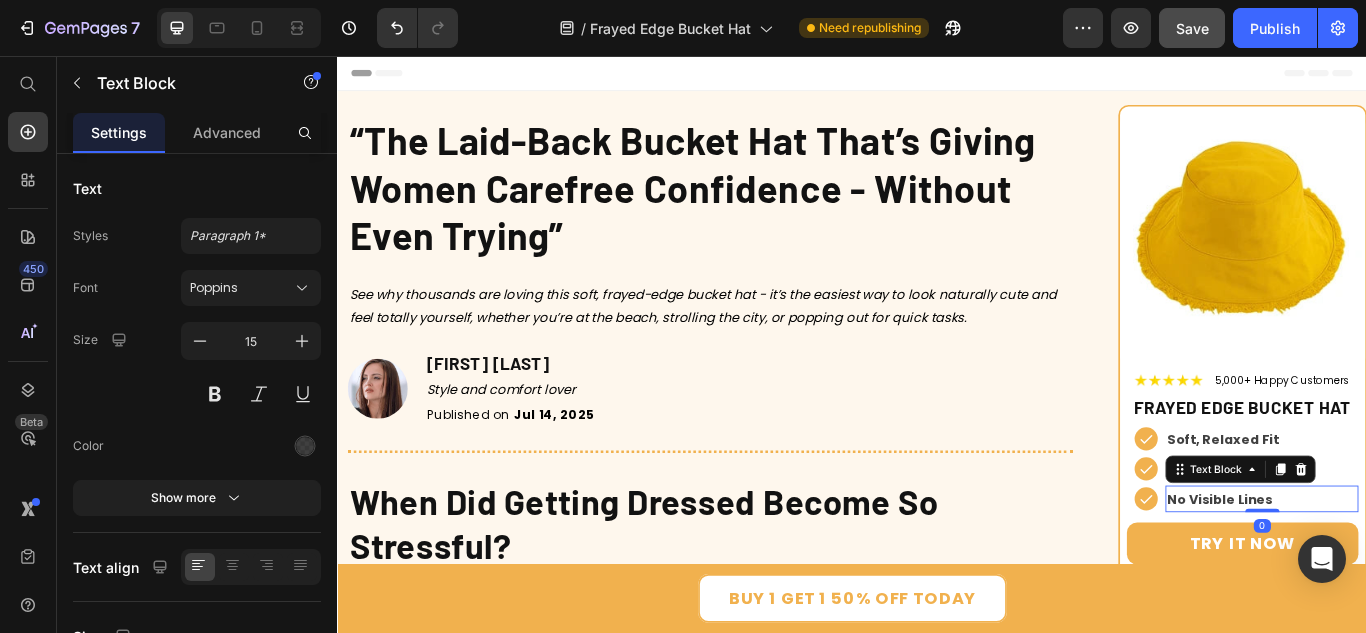 click on "No Visible Lines" at bounding box center [1365, 572] 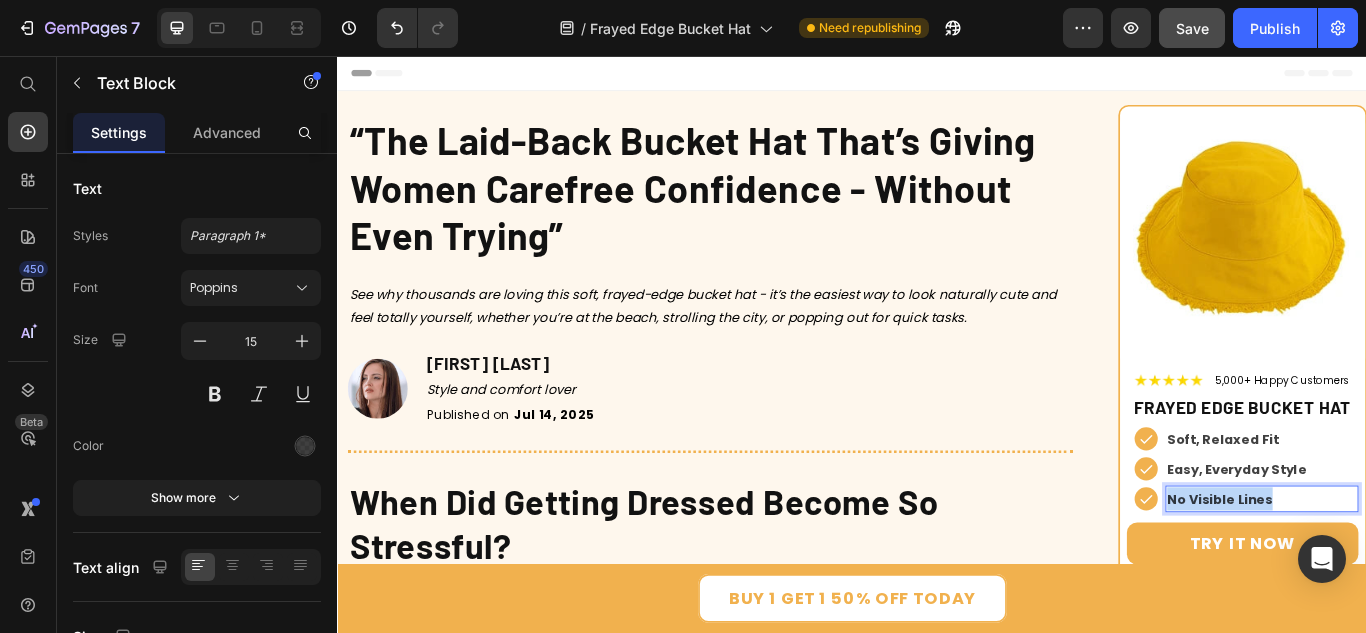 click on "No Visible Lines" at bounding box center (1365, 572) 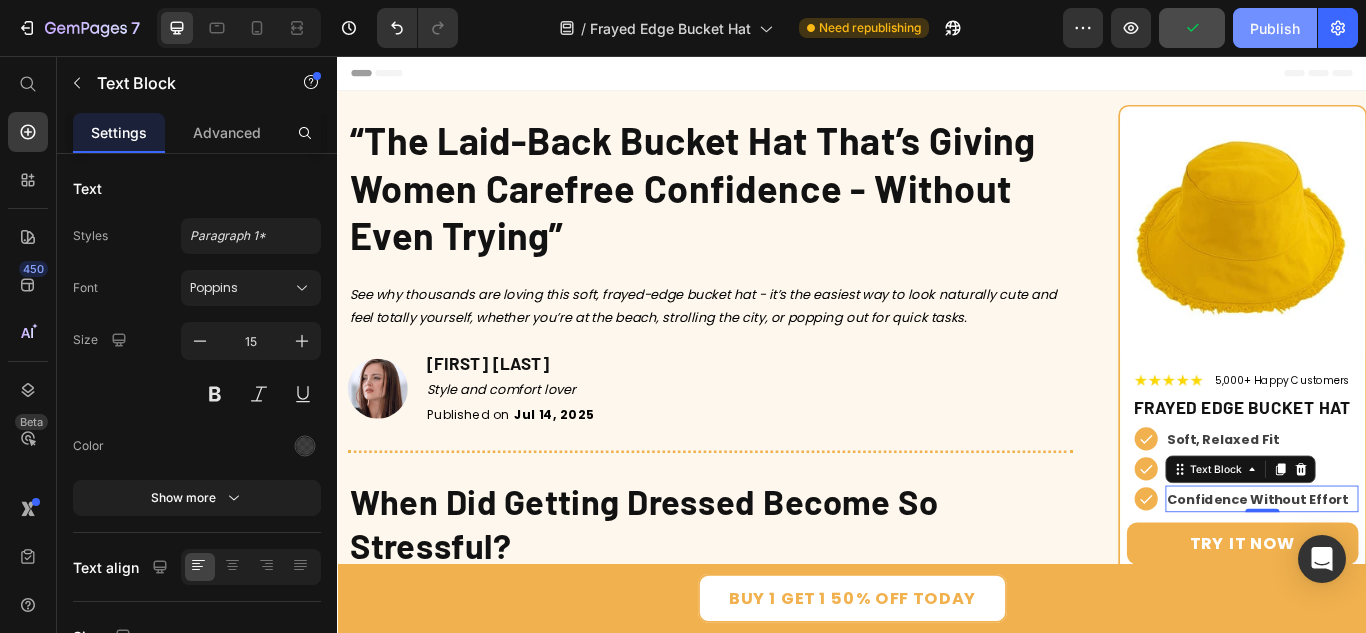 click on "Publish" at bounding box center [1275, 28] 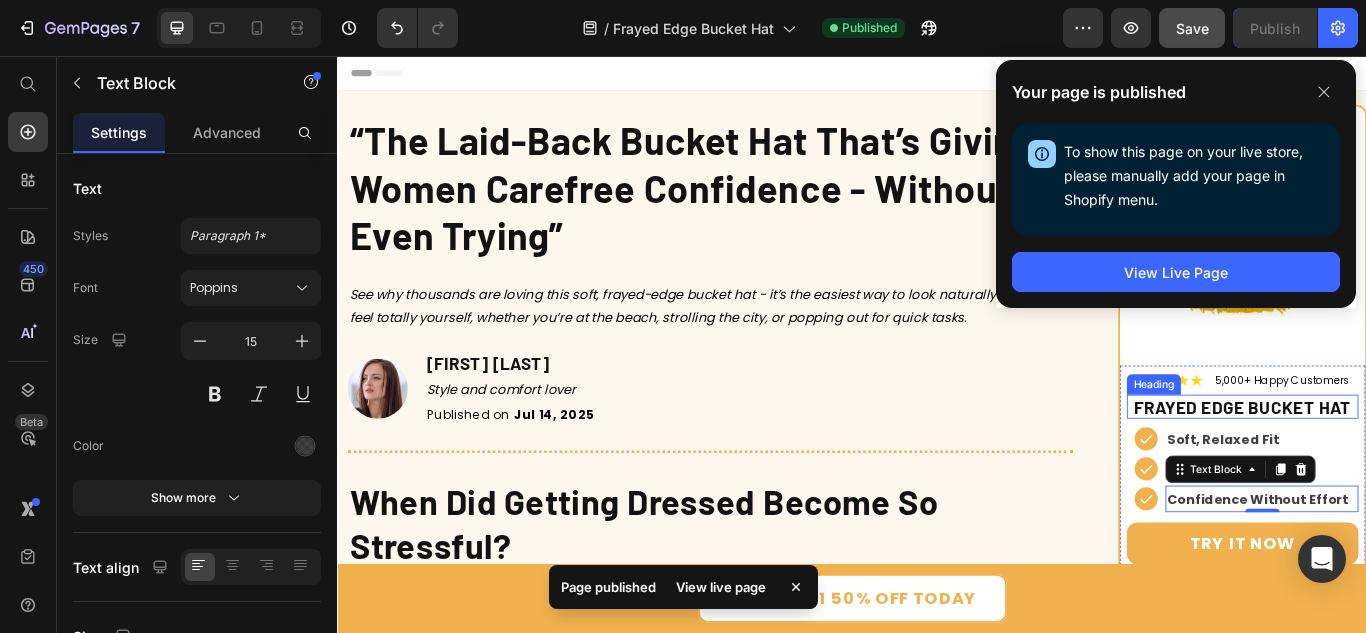 click on "Frayed Edge Bucket Hat" at bounding box center [1391, 465] 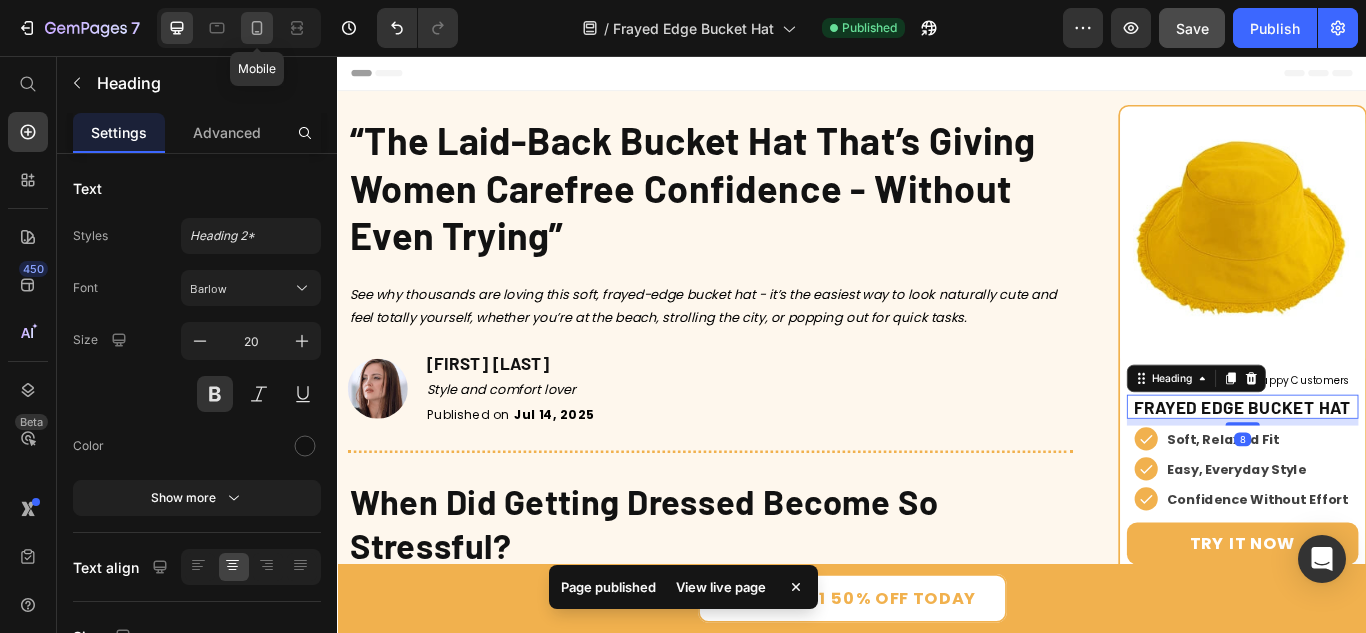 click 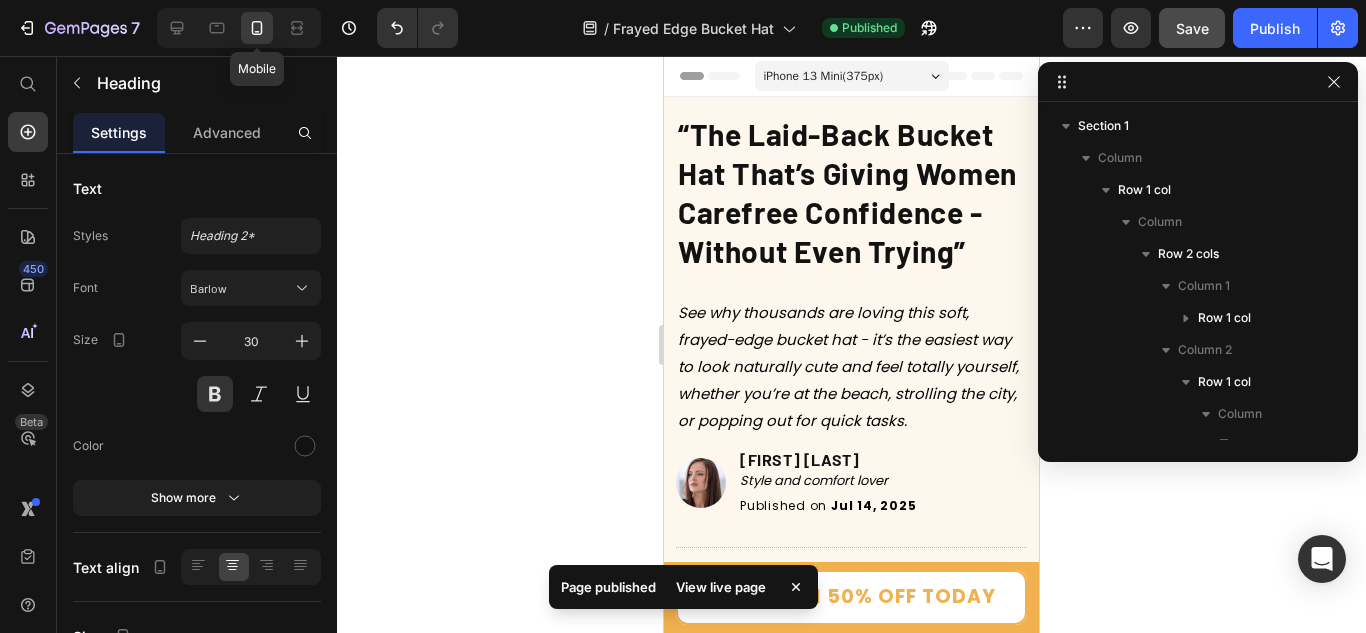 scroll, scrollTop: 310, scrollLeft: 0, axis: vertical 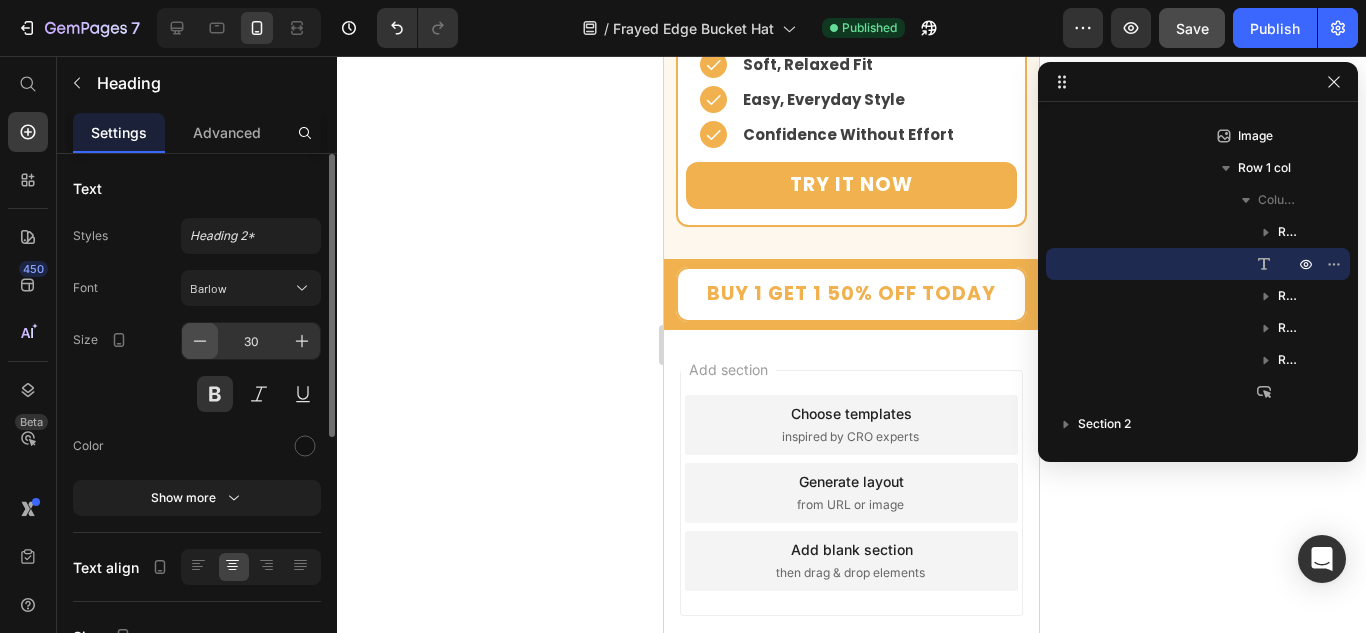 click 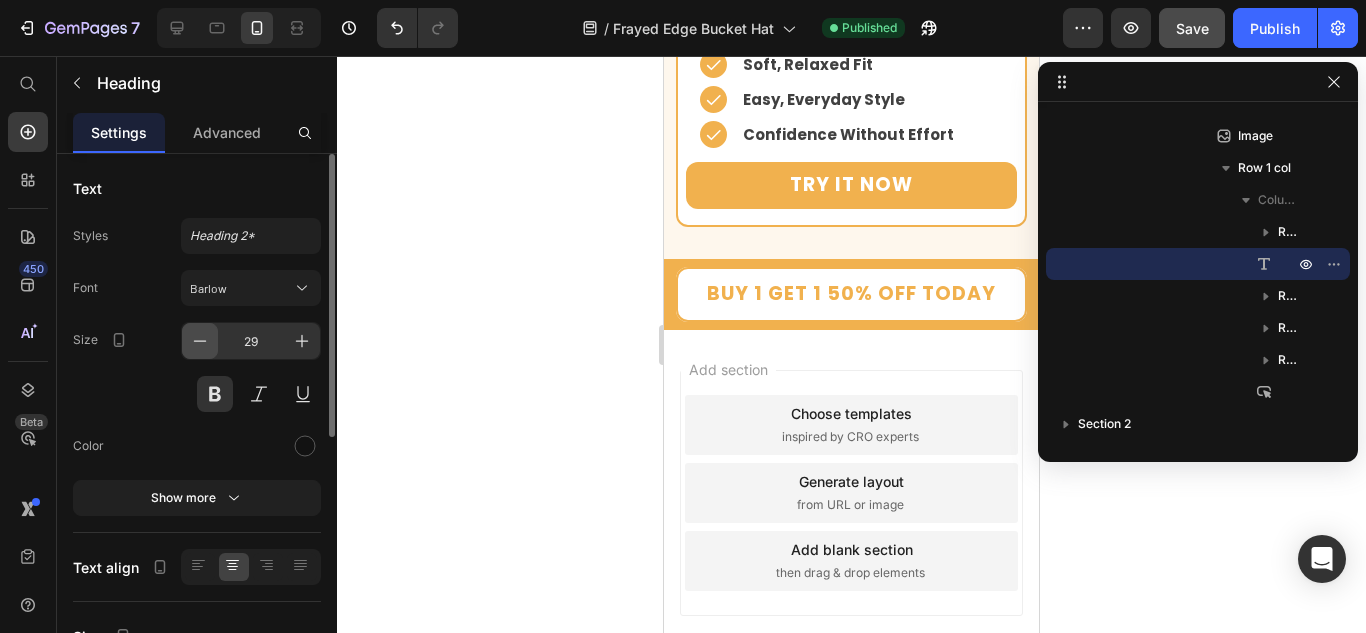 click 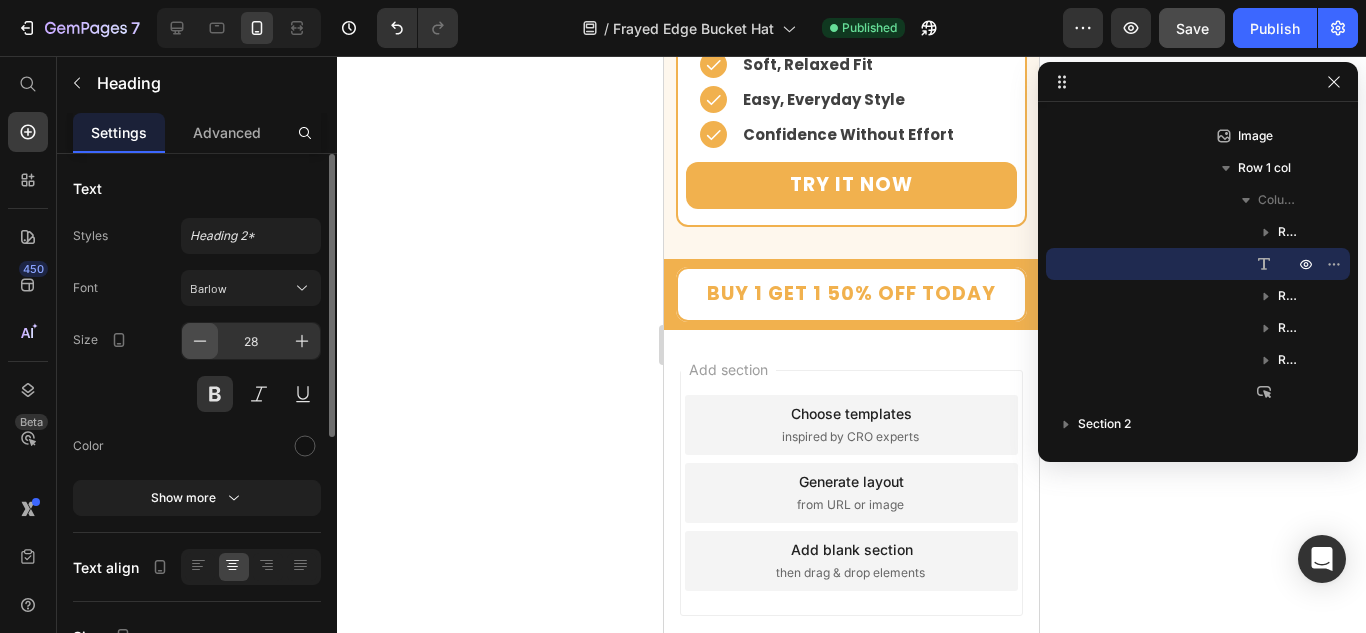 click 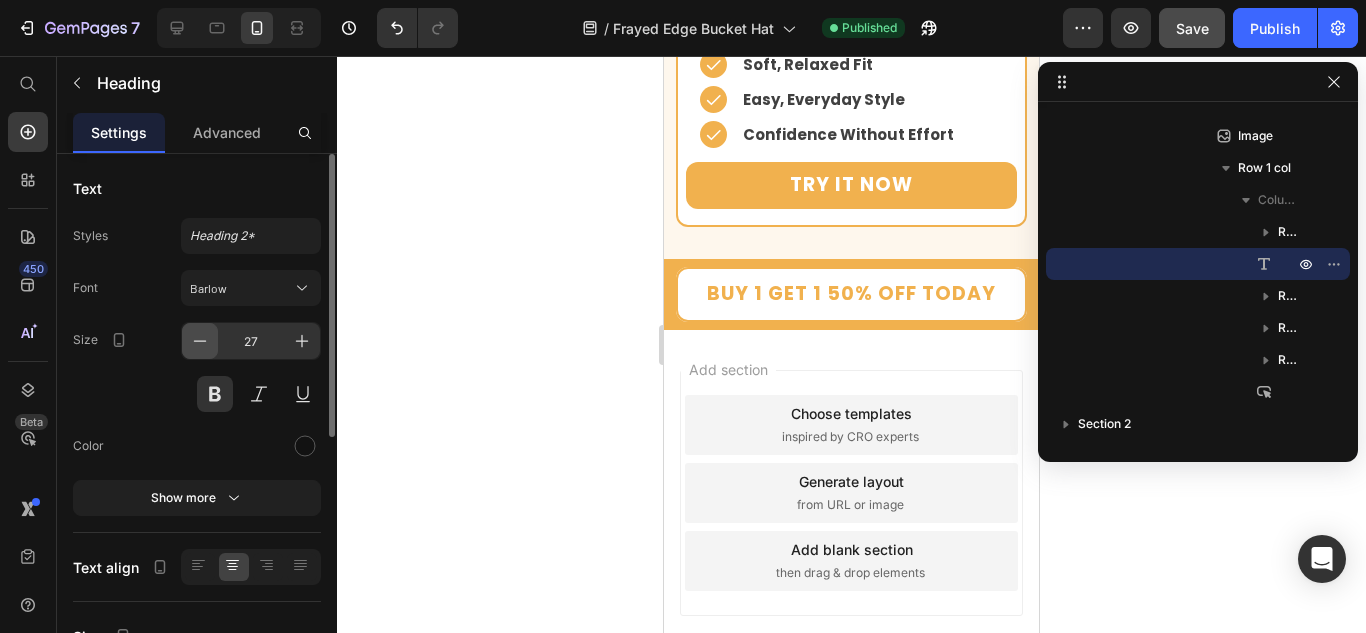 click 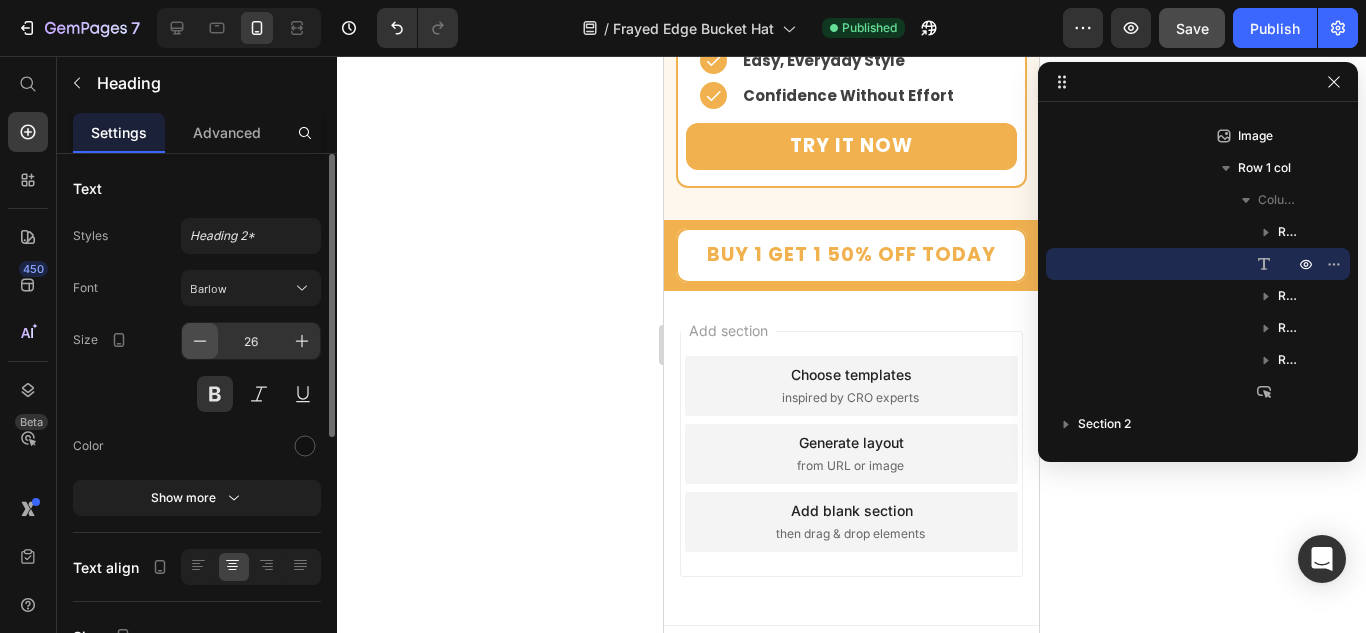click 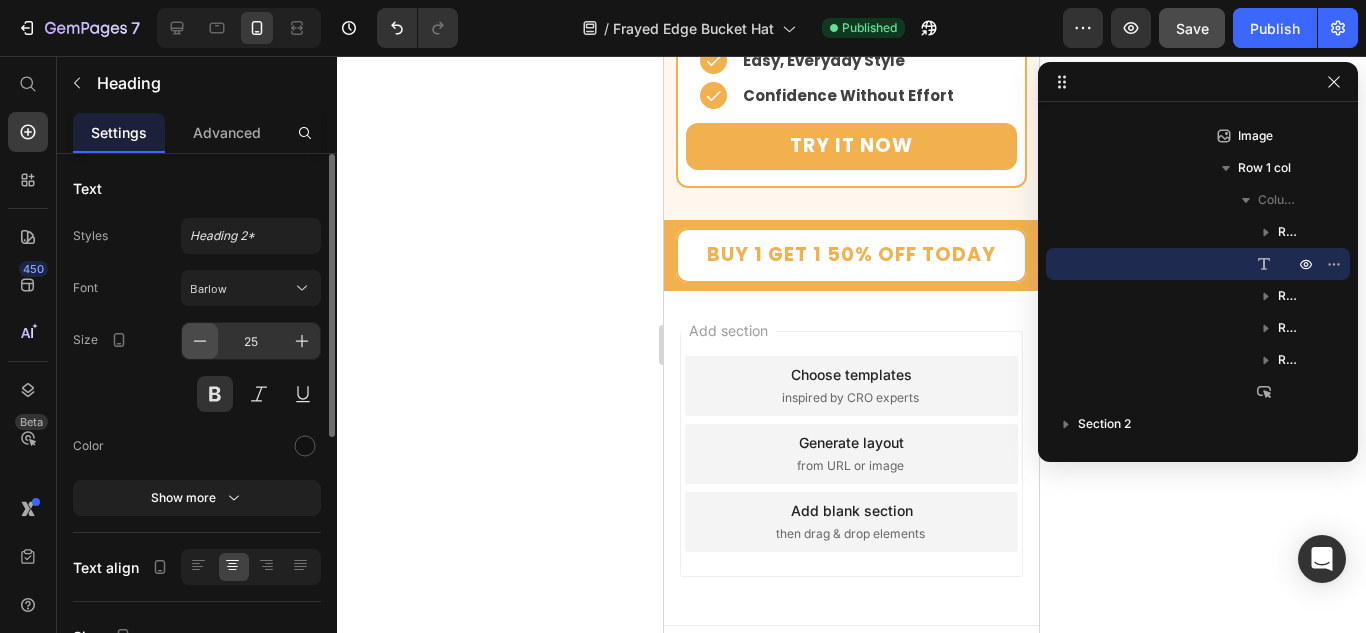 click 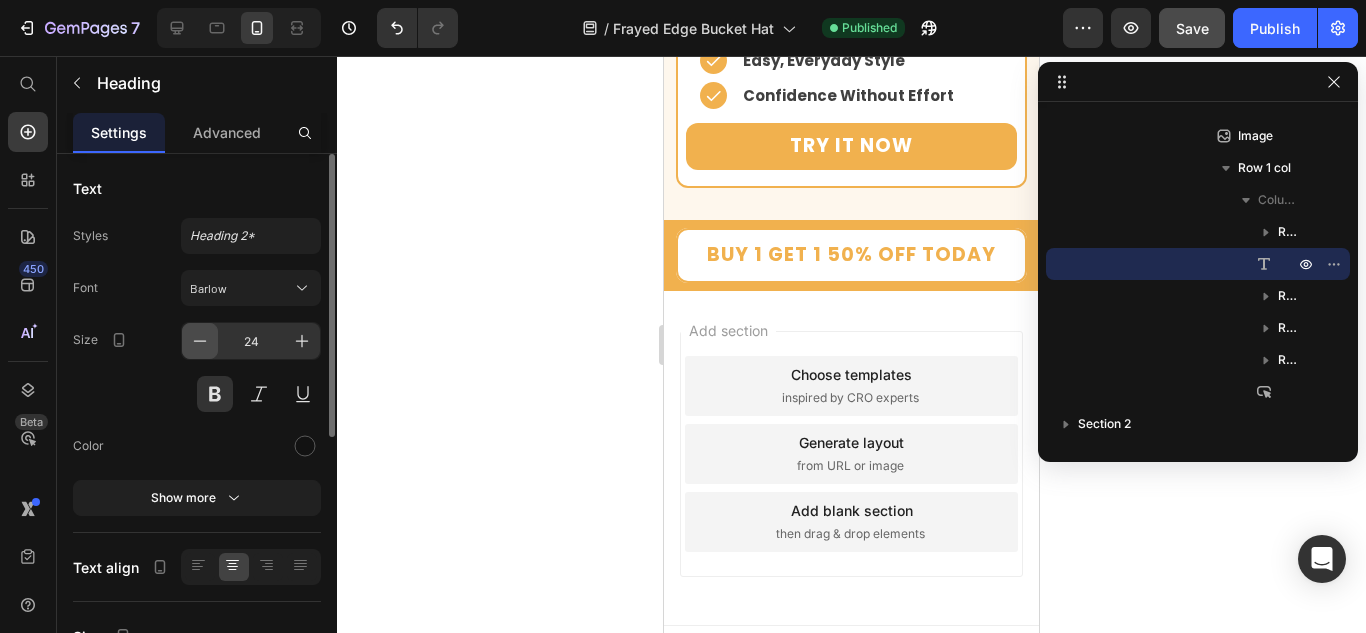 click 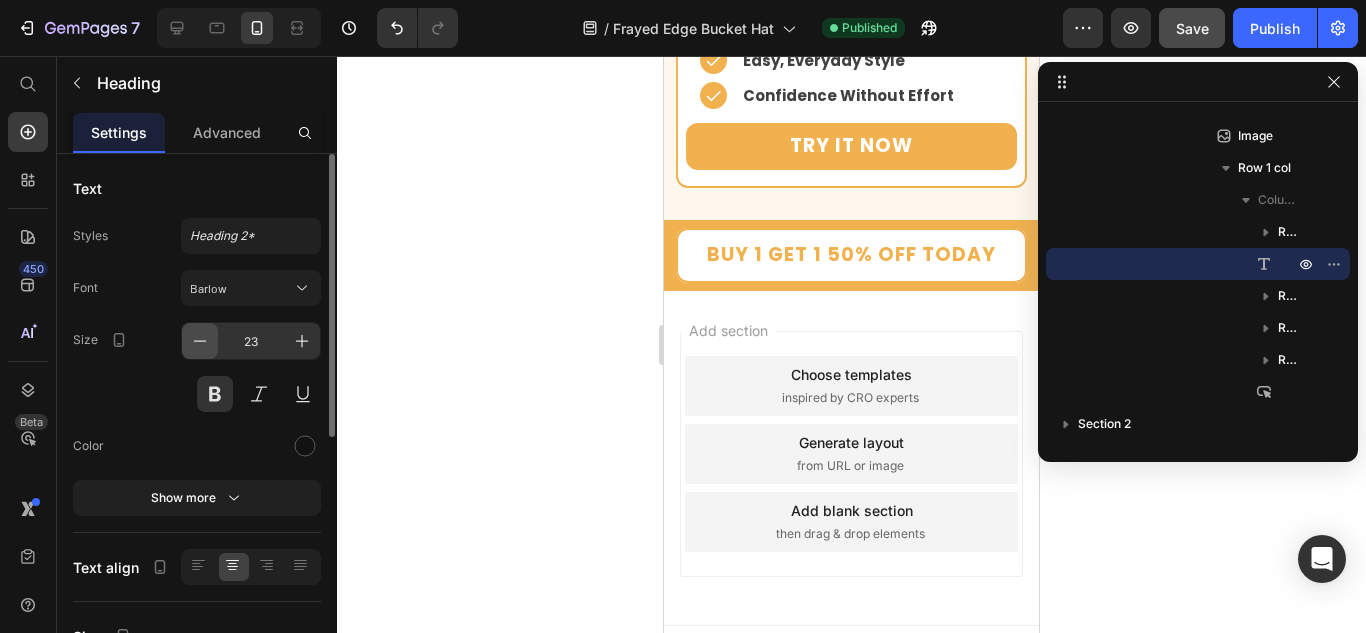 click 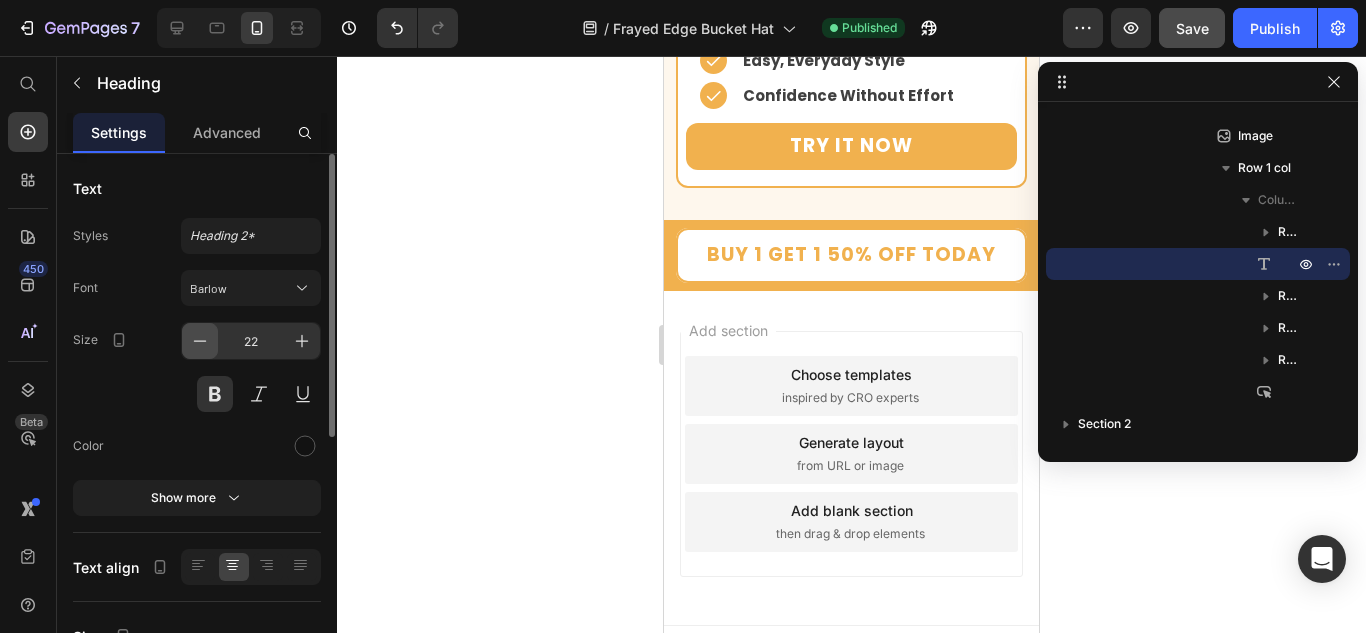 click 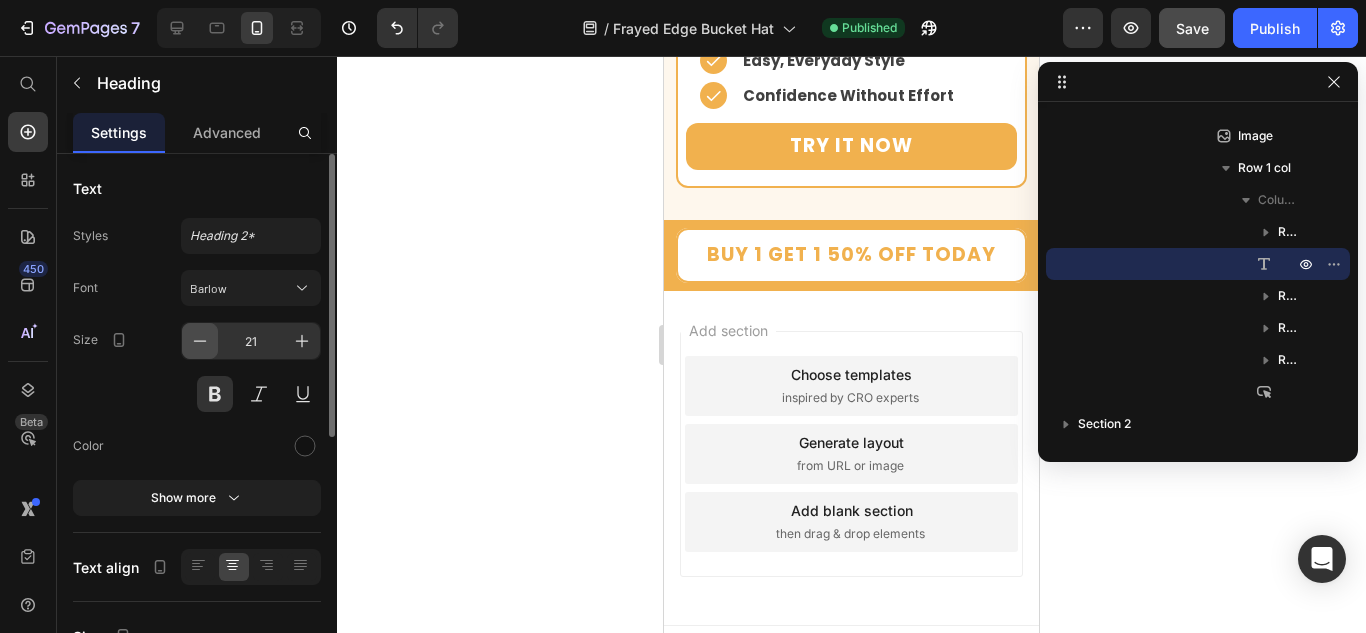 click 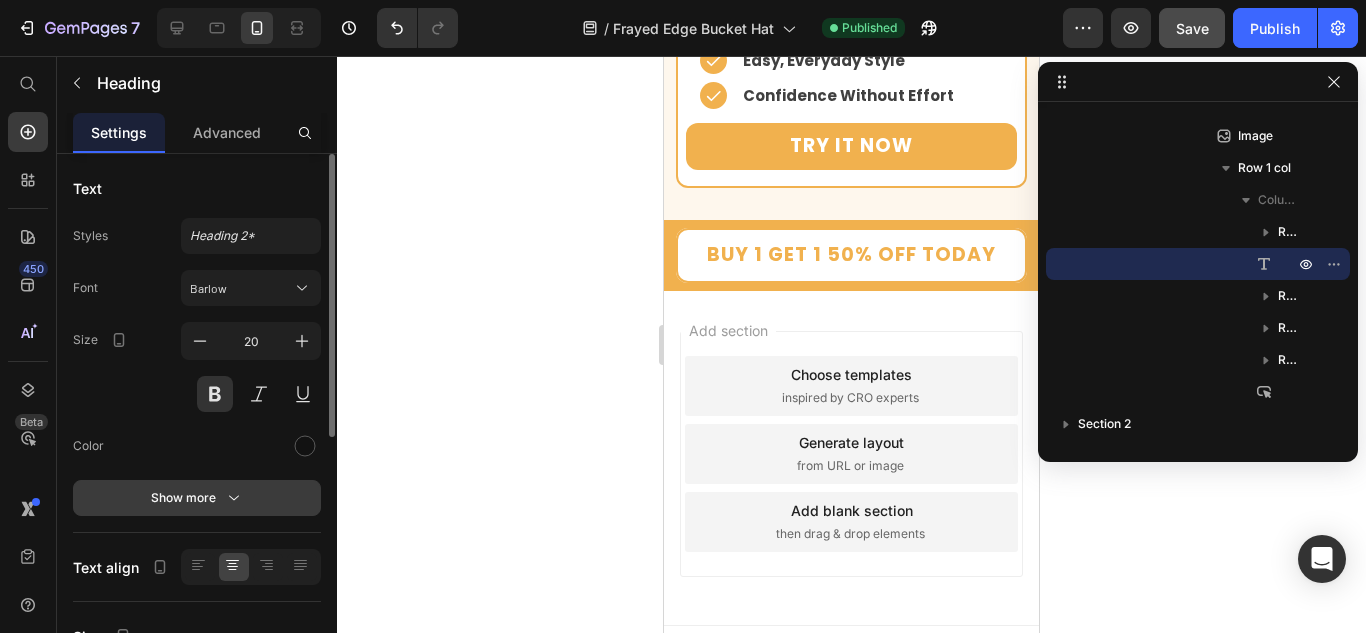 click on "Show more" at bounding box center (197, 498) 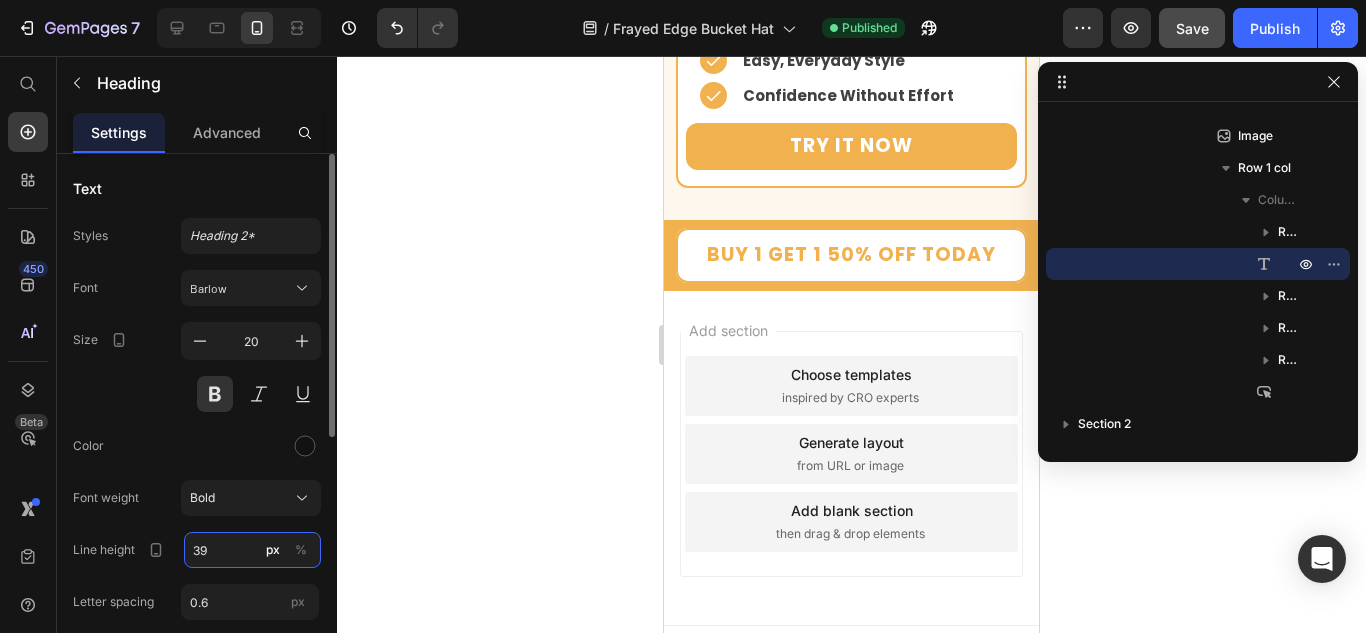 click on "39" at bounding box center [252, 550] 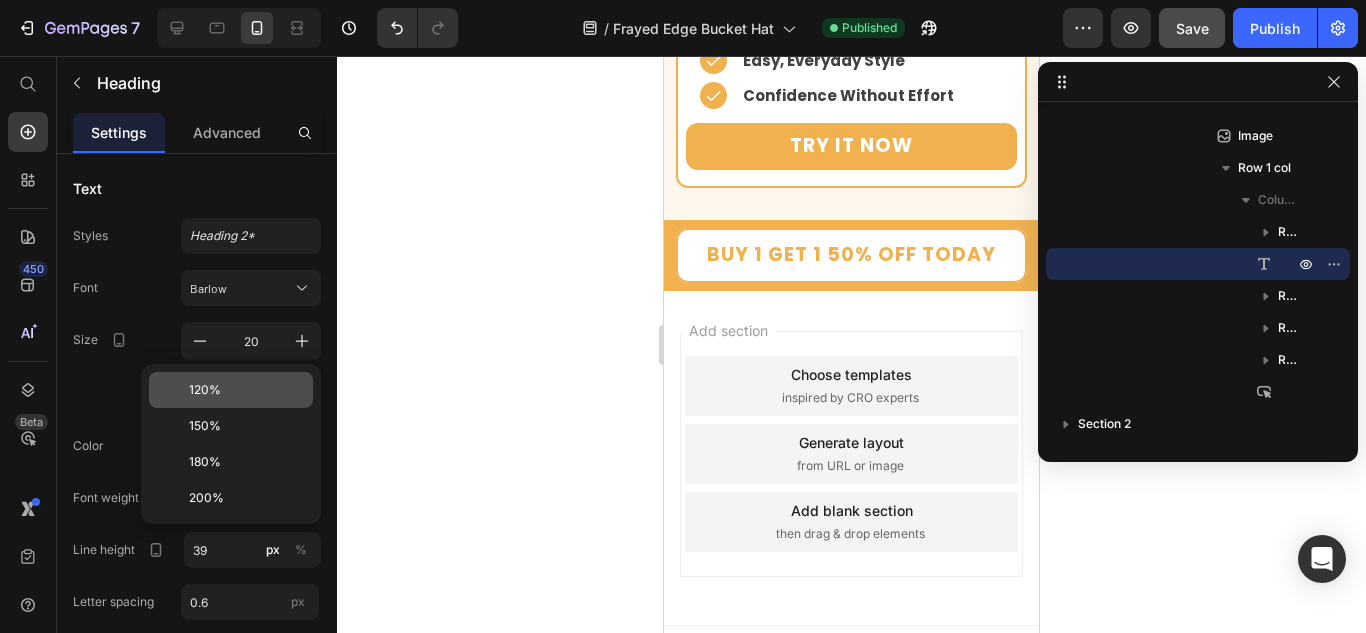 click on "120%" at bounding box center (205, 390) 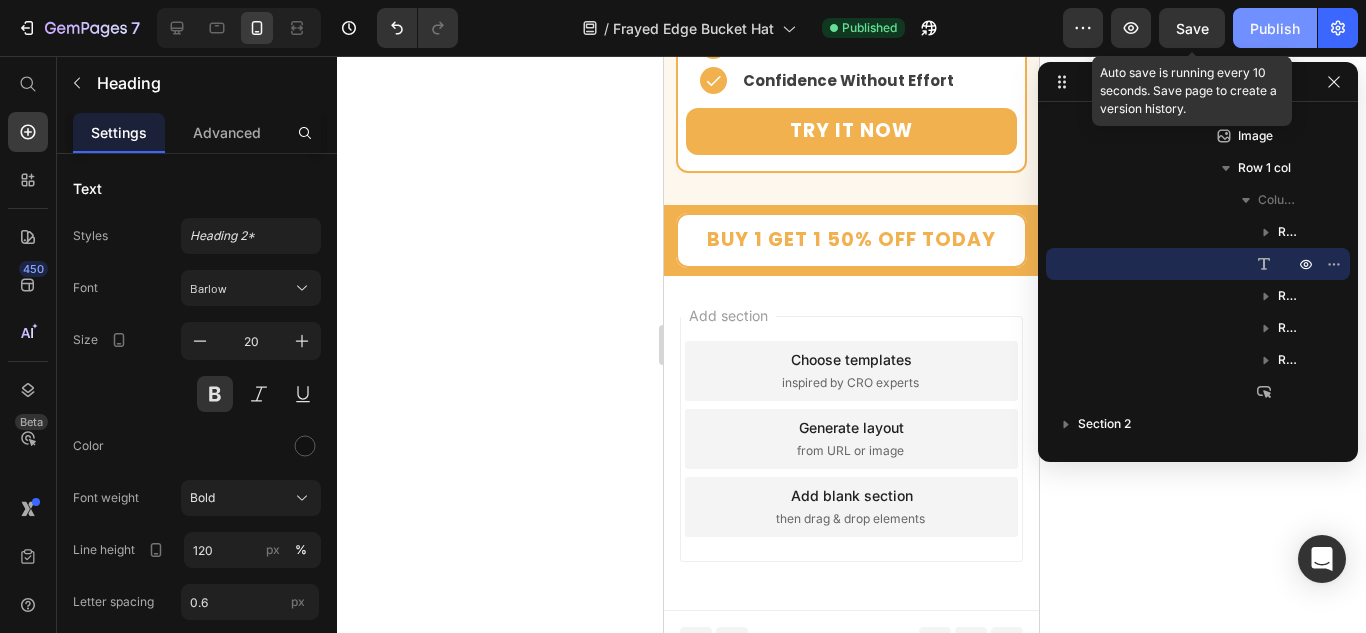 drag, startPoint x: 1180, startPoint y: 25, endPoint x: 1270, endPoint y: 32, distance: 90.27181 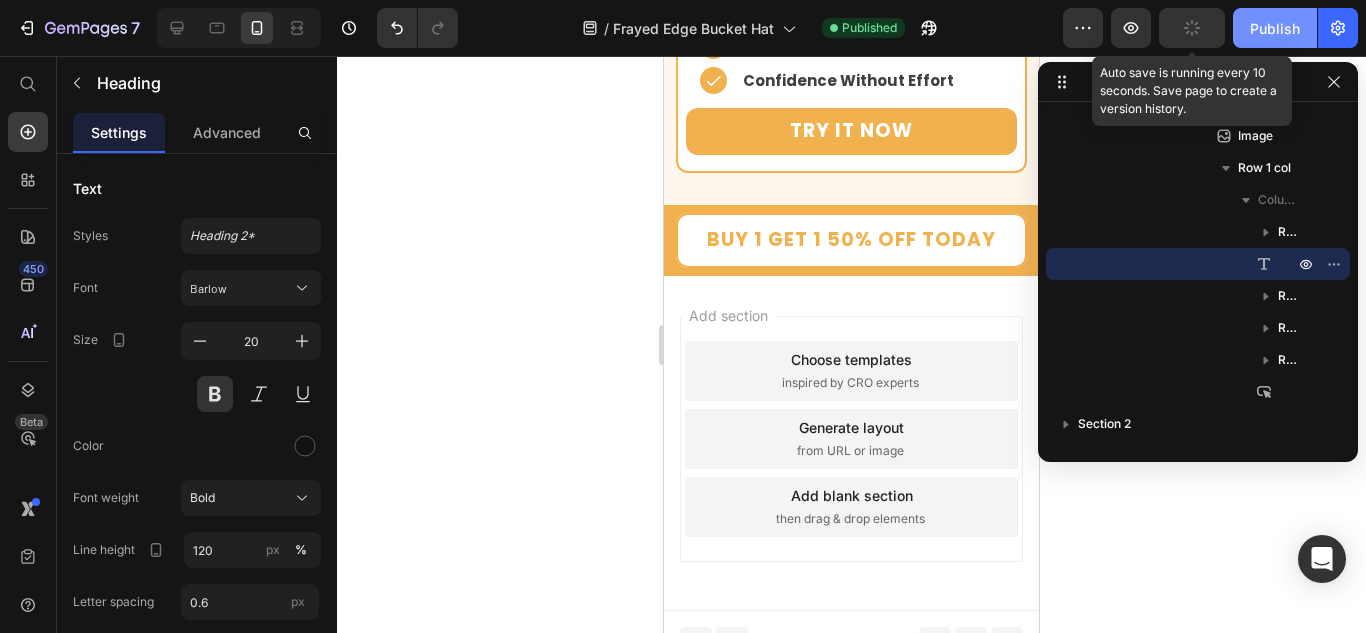 click on "Publish" at bounding box center (1275, 28) 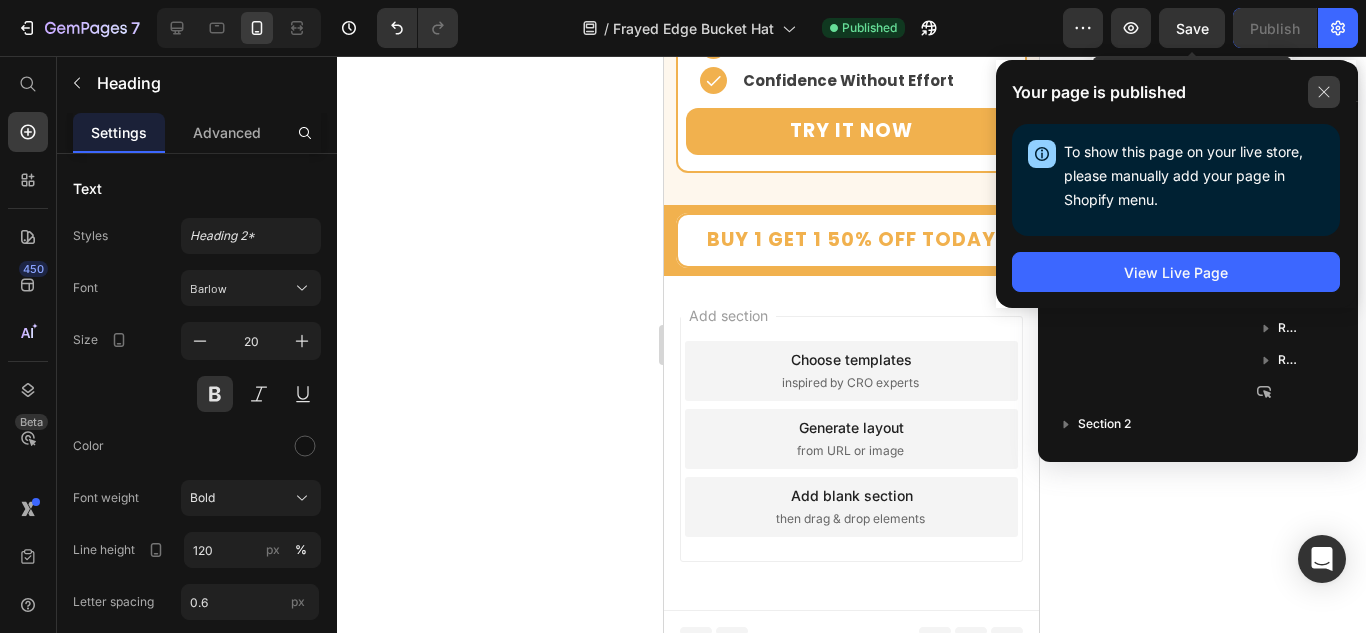 click 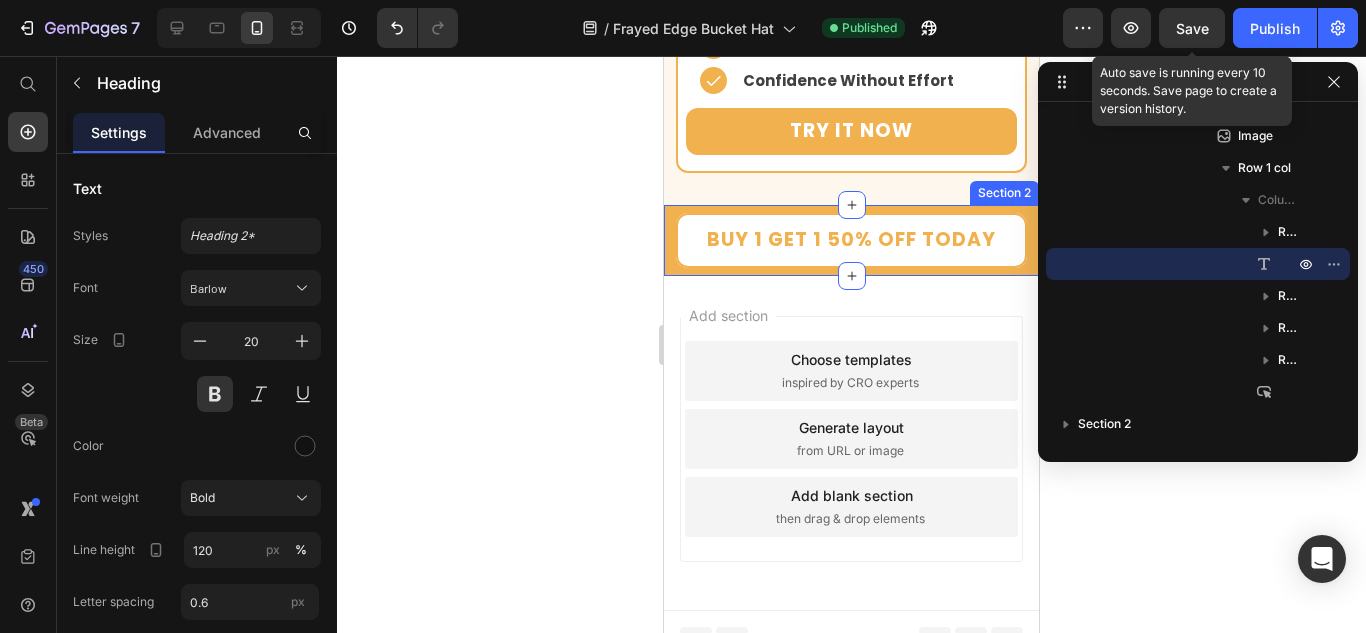 click on "Buy 1 Get 1 50% Off today Button Section 2" at bounding box center (851, 240) 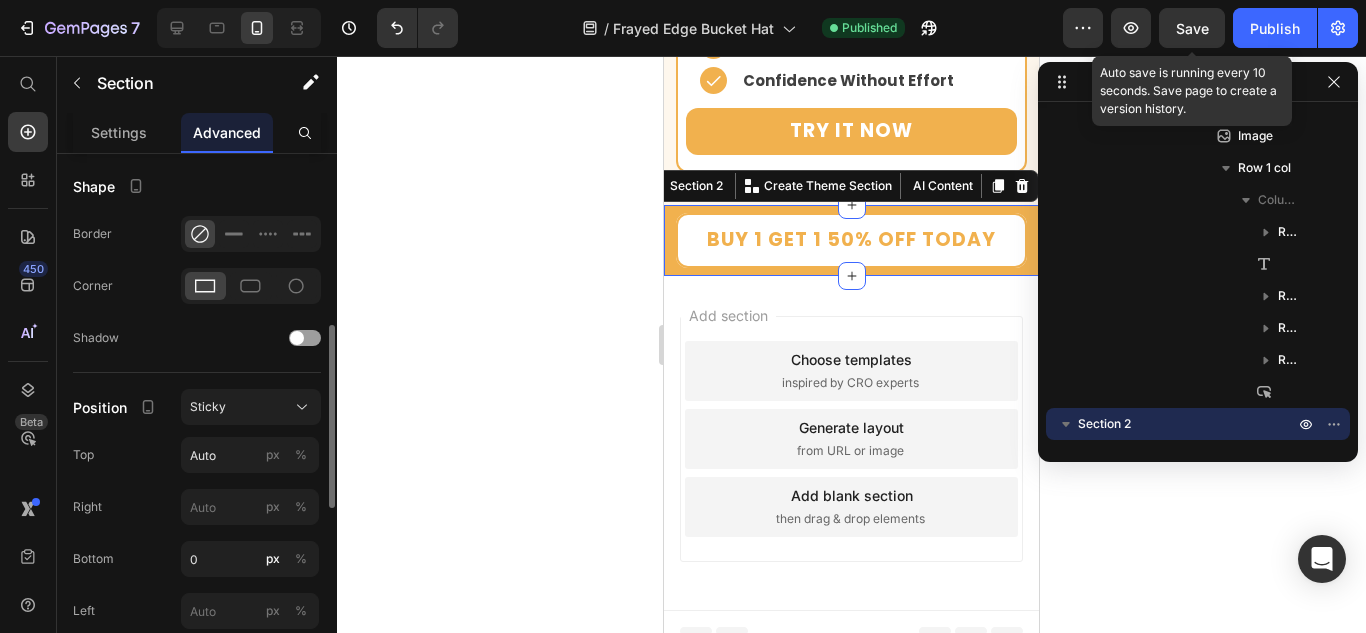 scroll, scrollTop: 600, scrollLeft: 0, axis: vertical 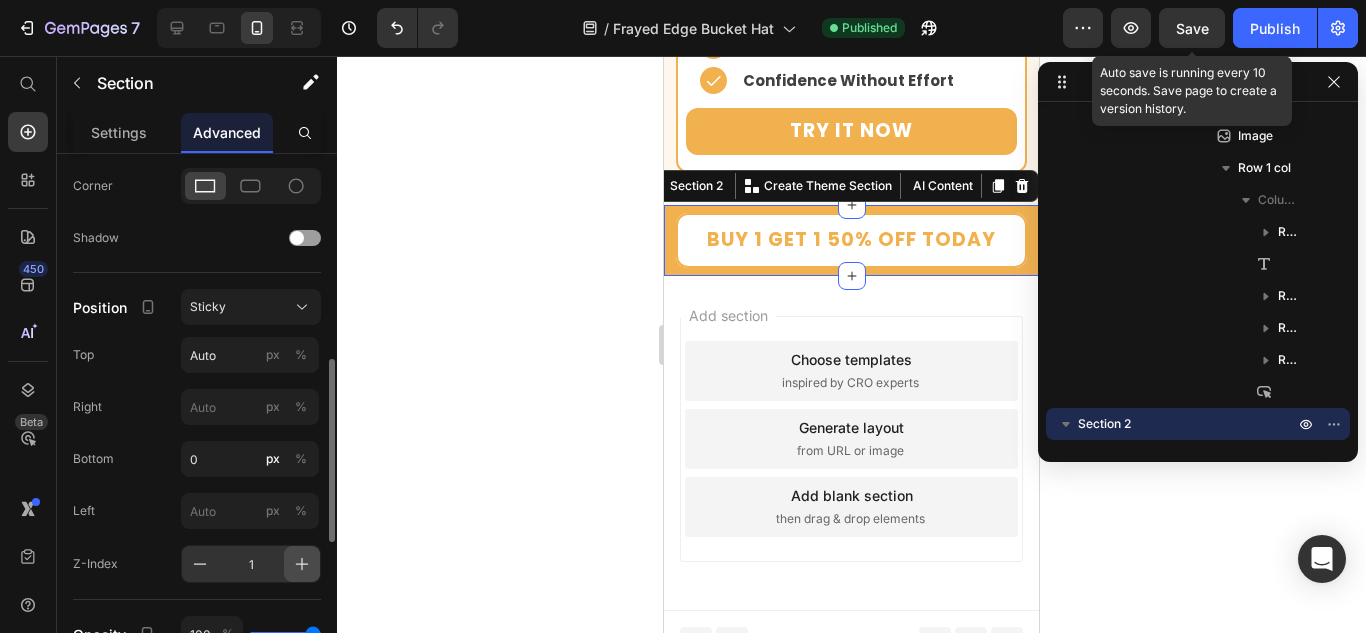 click 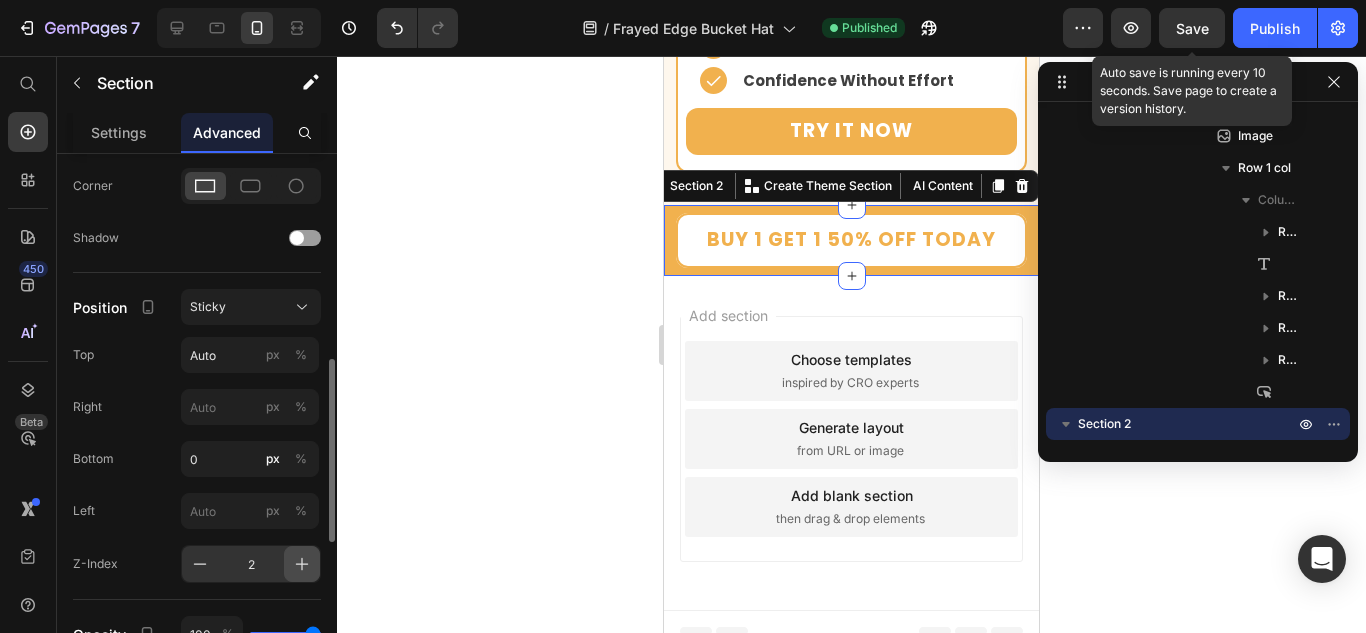 click 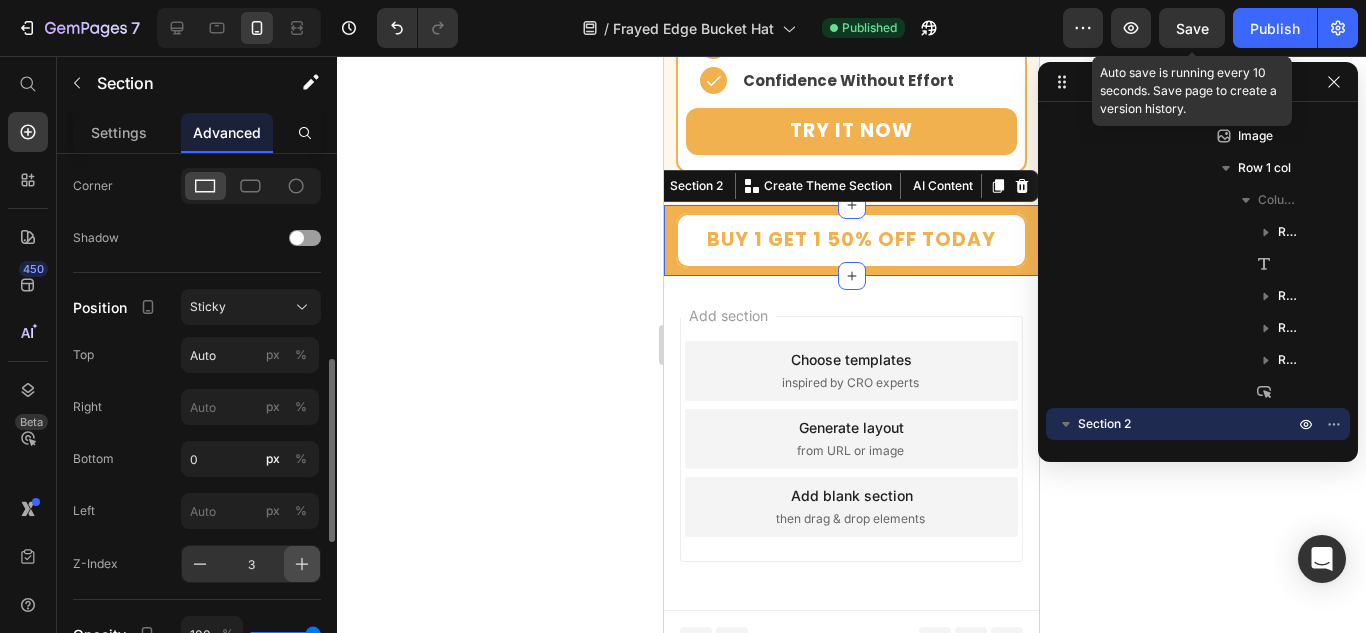 click 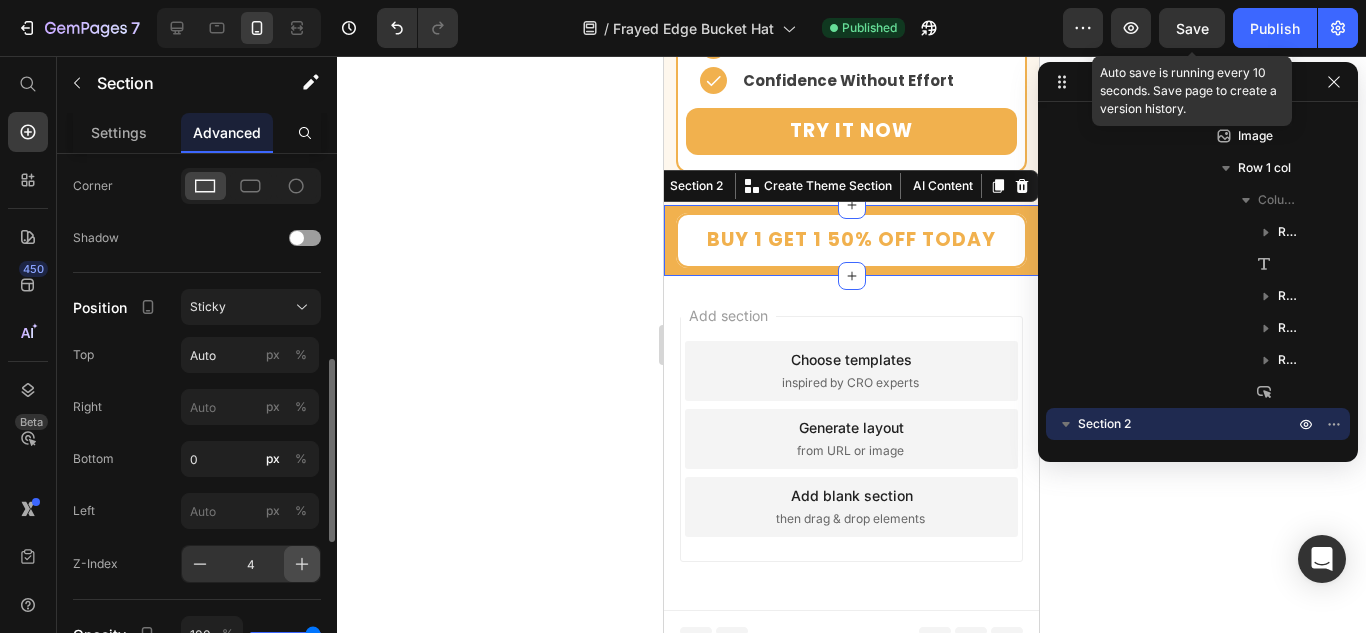 click 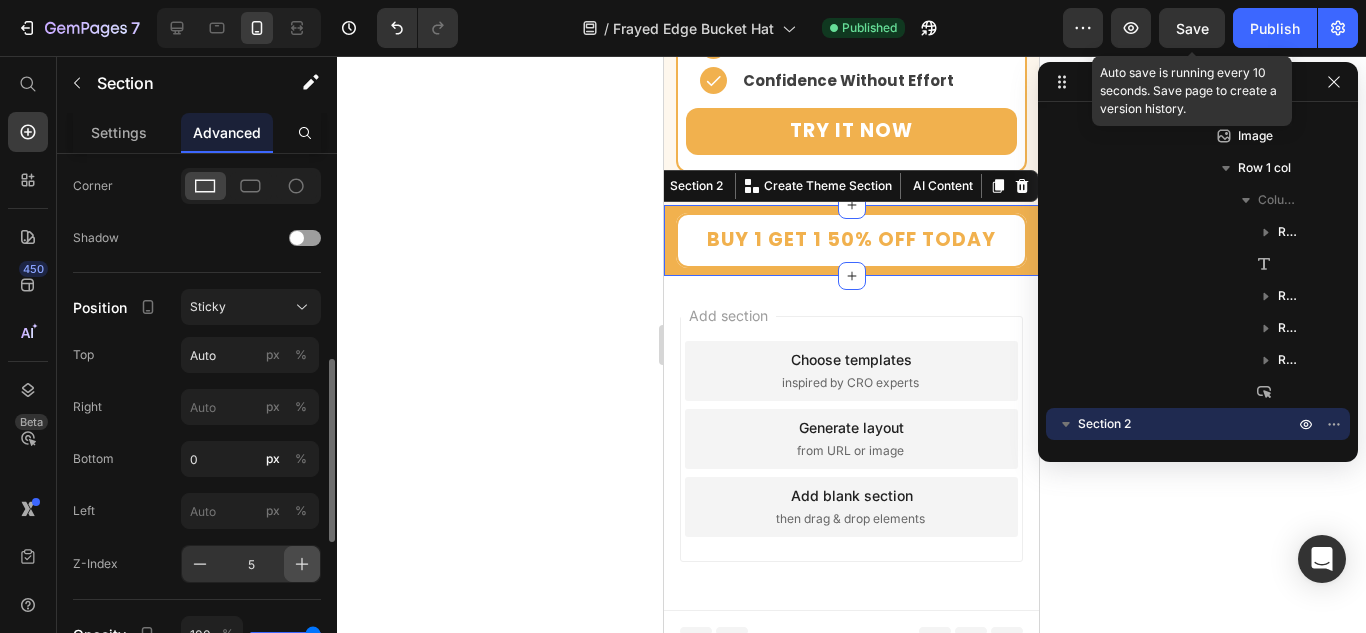 click 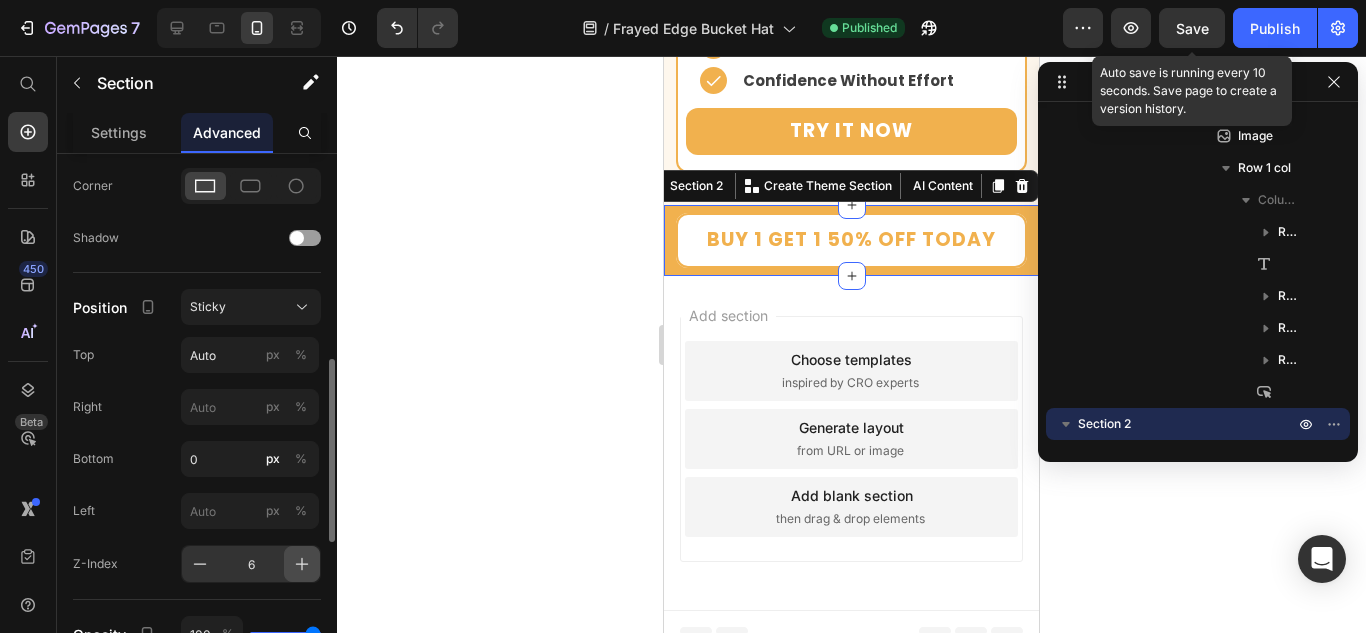 click 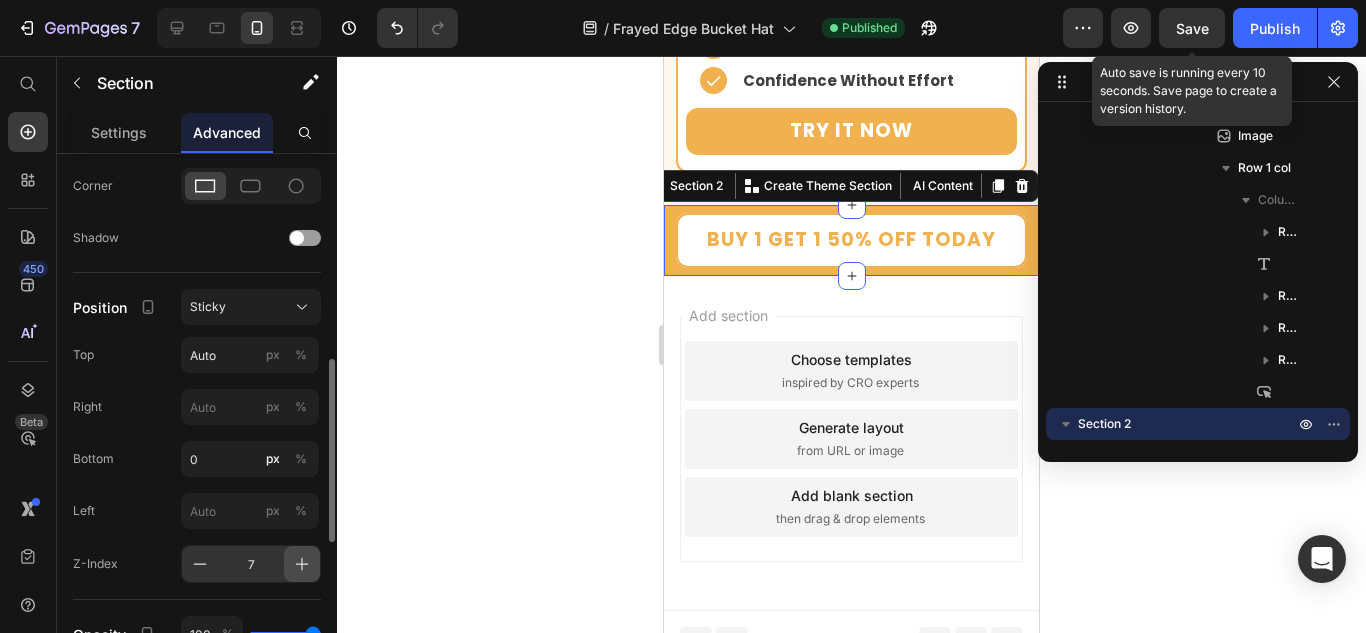 click 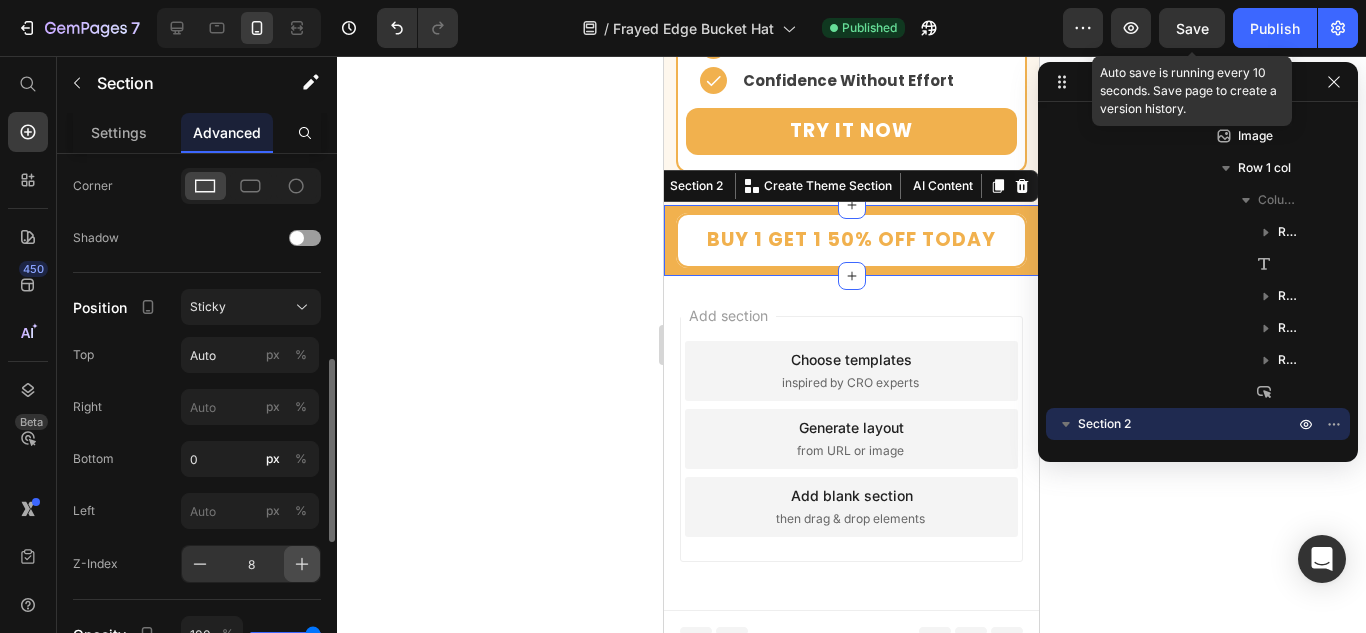 click 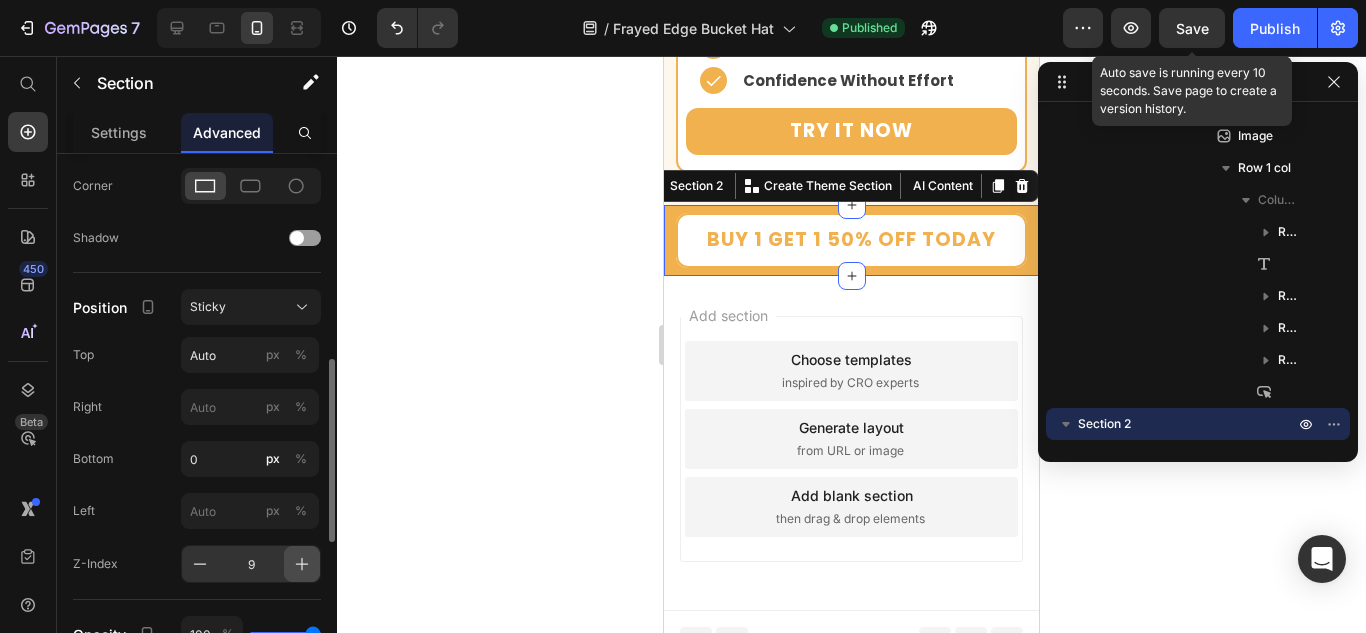 click 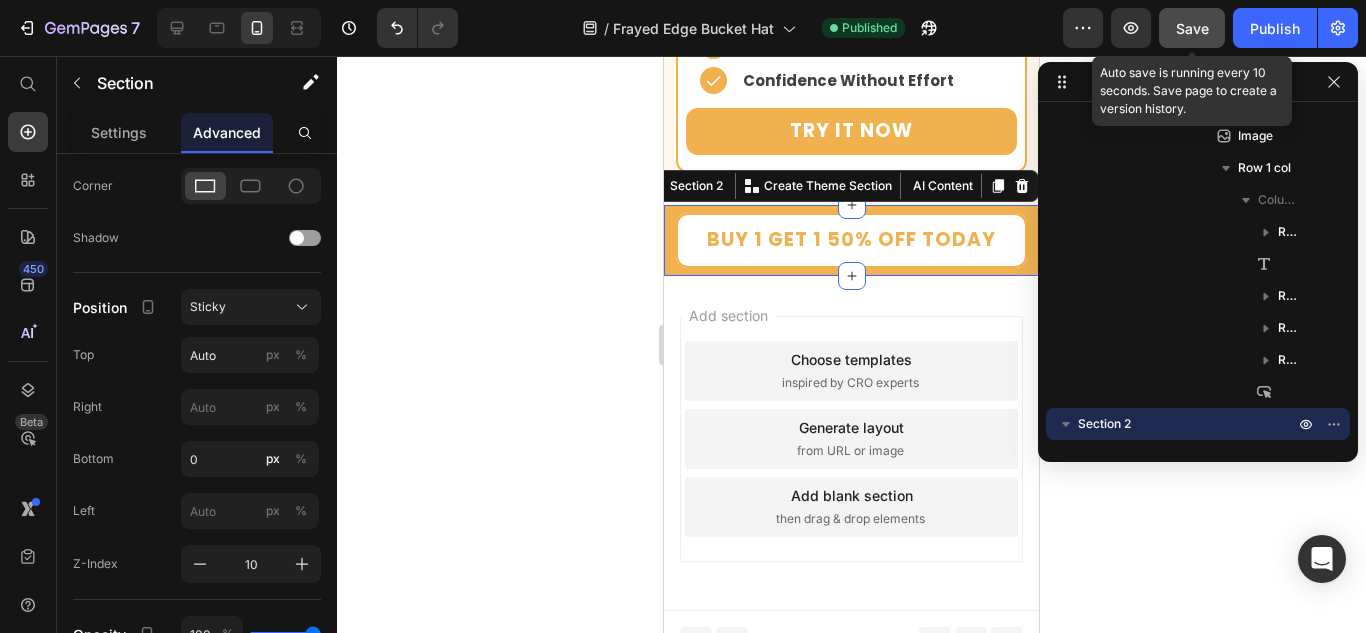 click on "Save" 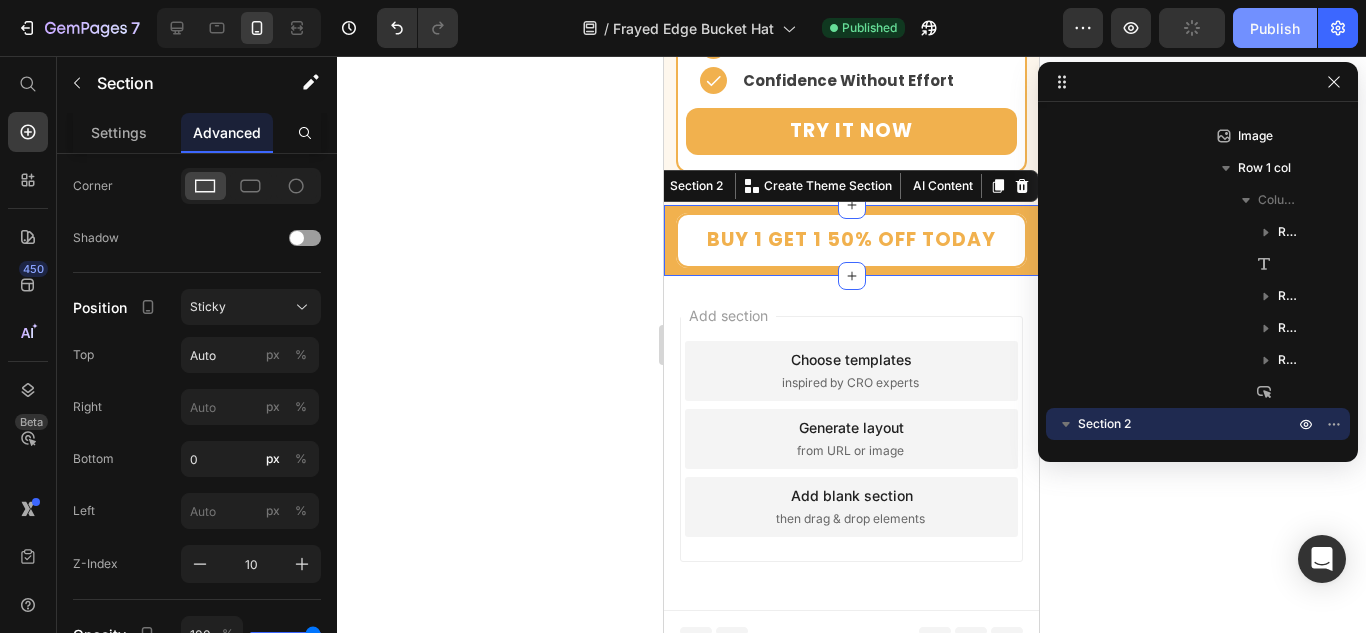 click on "Publish" 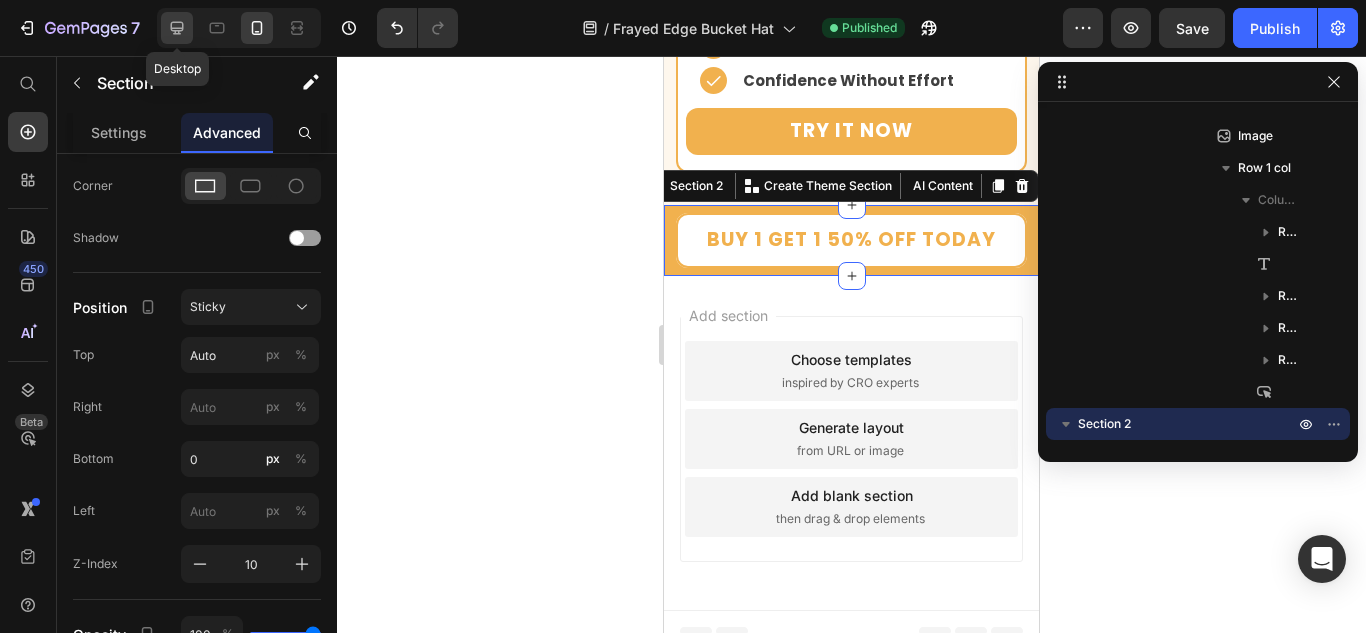 click 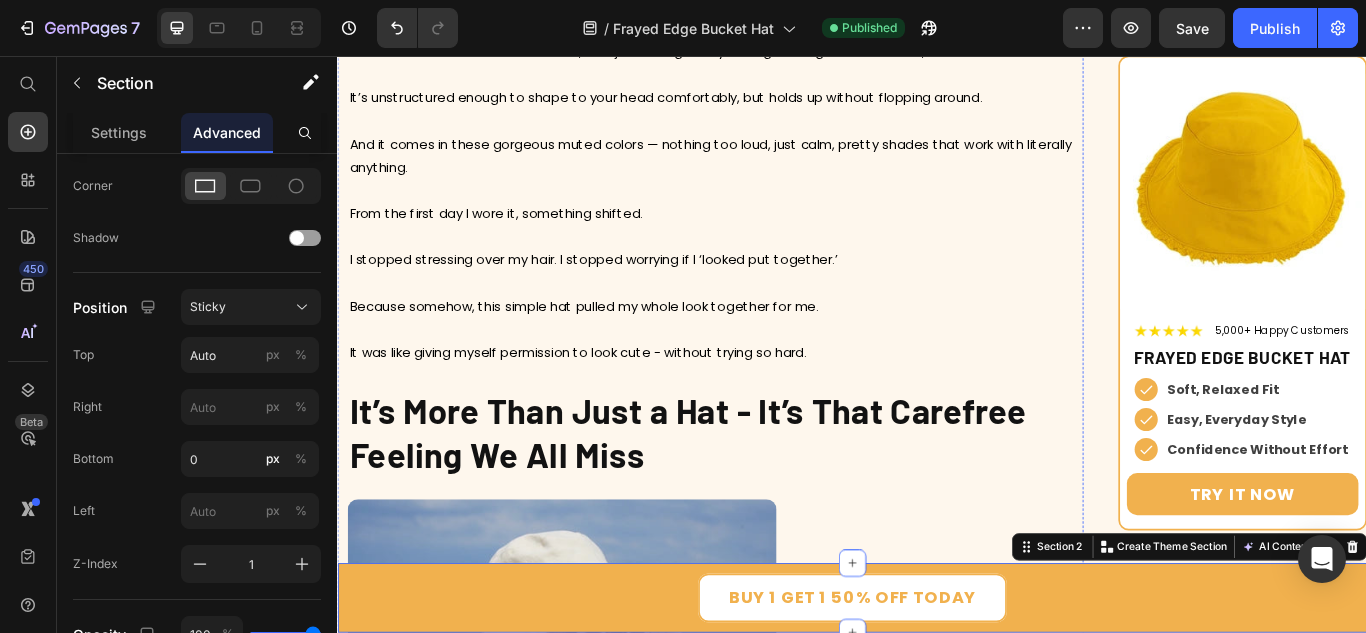 scroll, scrollTop: 3449, scrollLeft: 0, axis: vertical 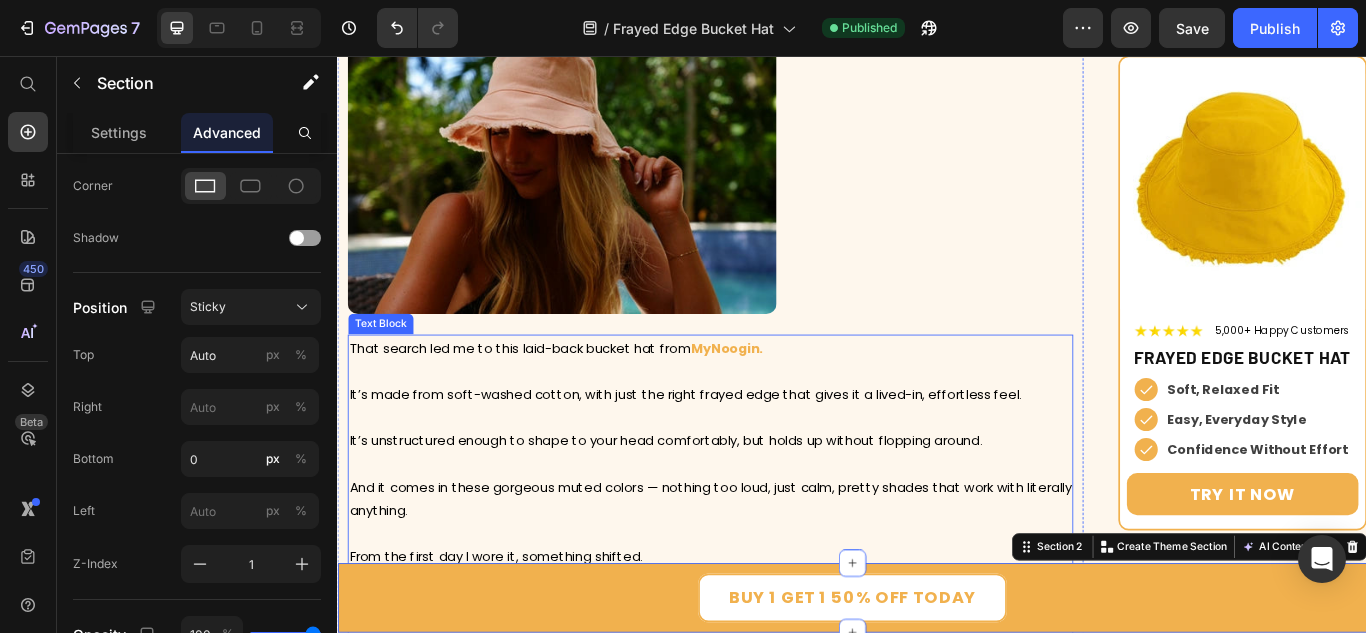 click on "That search led me to this laid-back bucket hat from MyNoogin. It’s made from soft-washed cotton, with just the right frayed edge that gives it a lived-in, effortless feel. It’s unstructured enough to shape to your head comfortably, but holds up without flopping around. And it comes in these gorgeous muted colors — nothing too loud, just calm, pretty shades that work with literally anything. From the first day I wore it, something shifted. I stopped stressing over my hair. I stopped worrying if I ‘looked put together.’" at bounding box center (772, 545) 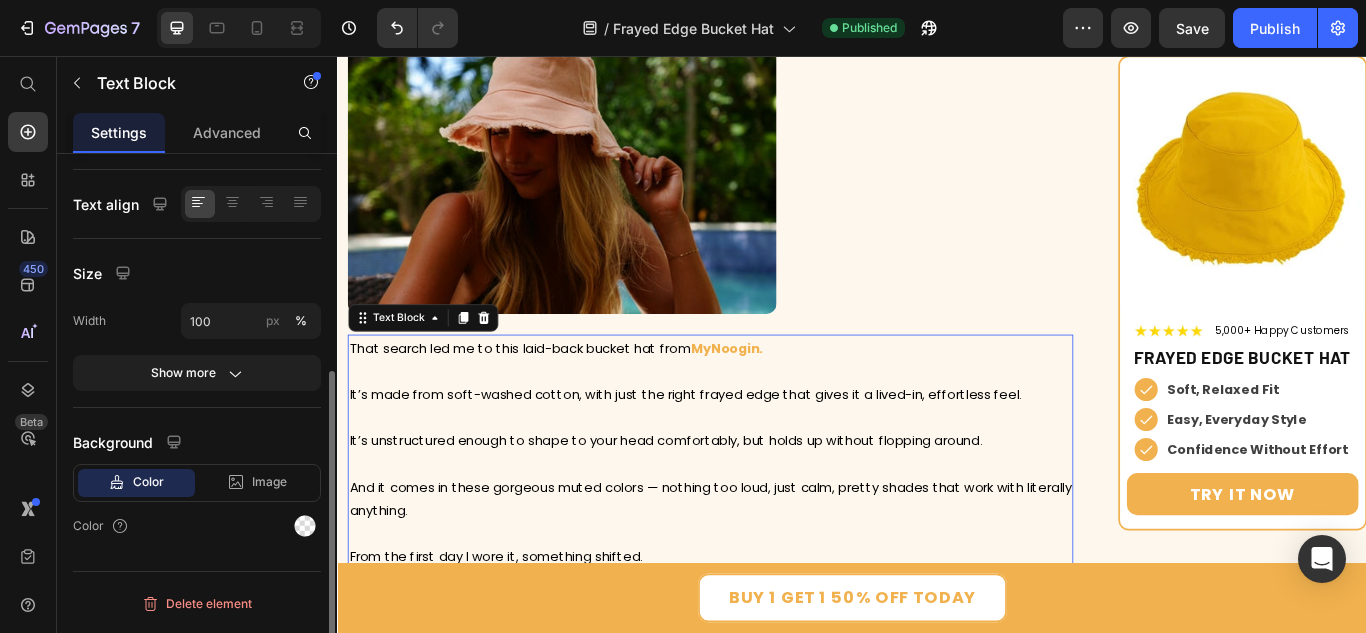 scroll, scrollTop: 0, scrollLeft: 0, axis: both 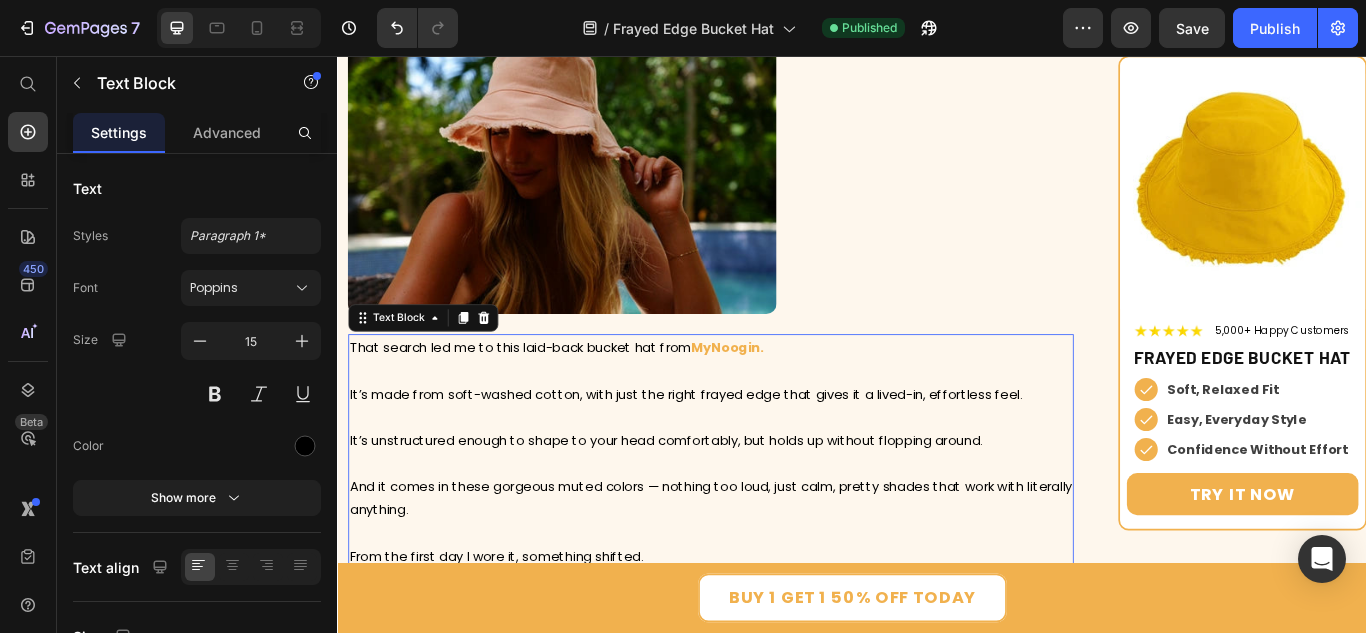 click on "MyNoogin." at bounding box center [791, 396] 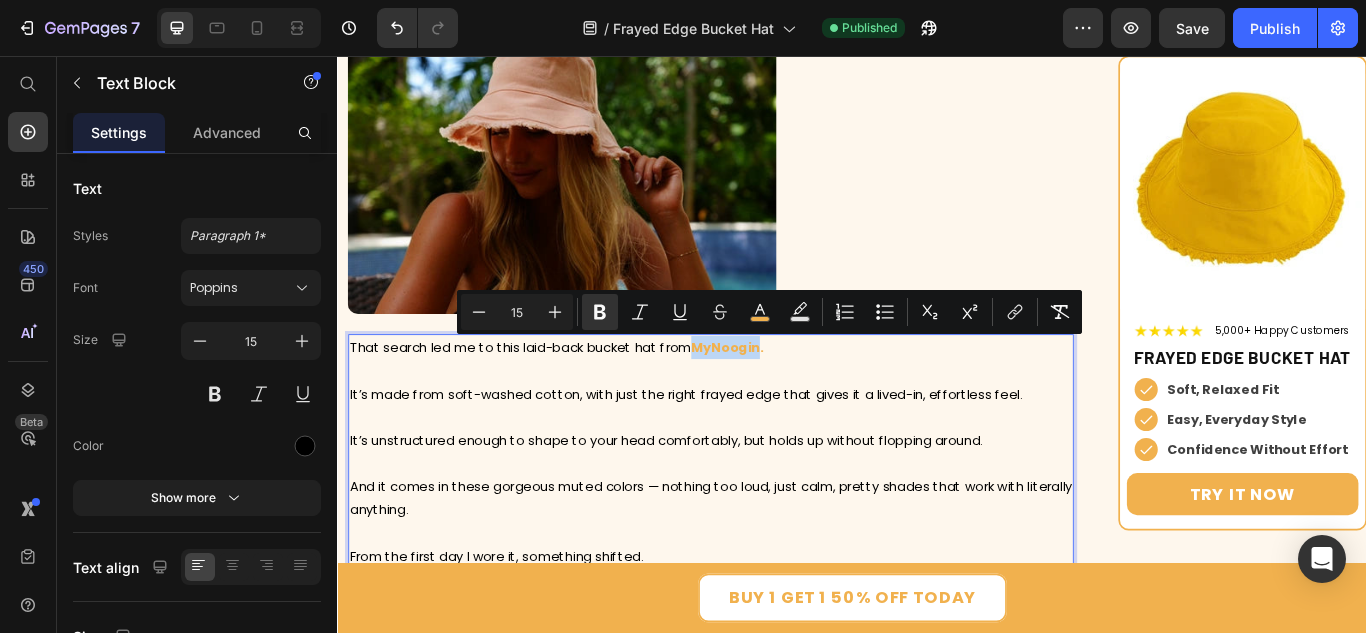 drag, startPoint x: 756, startPoint y: 395, endPoint x: 826, endPoint y: 402, distance: 70.34913 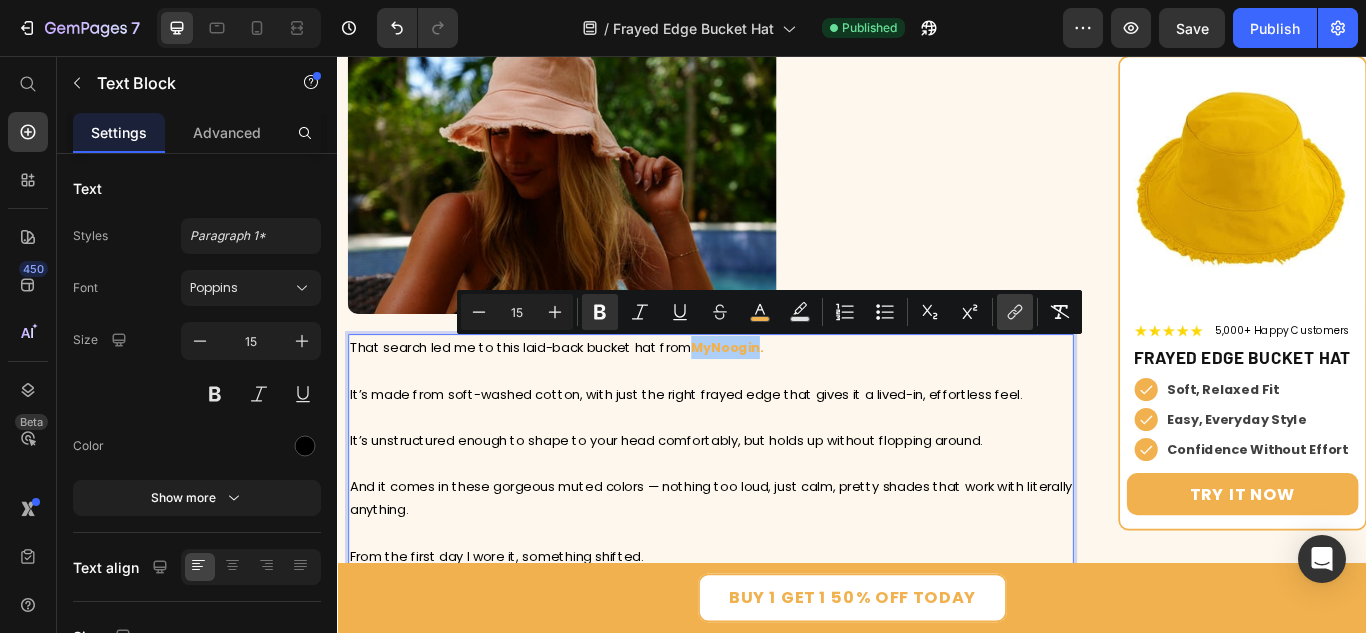 click 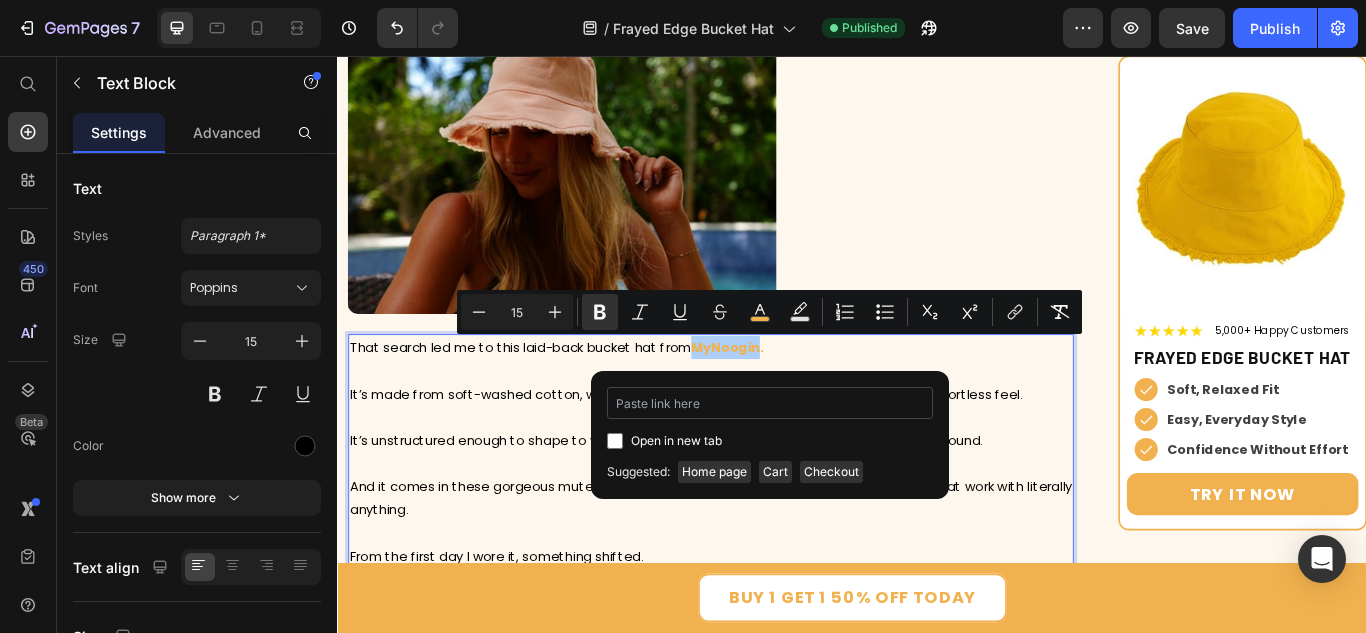 click at bounding box center [770, 403] 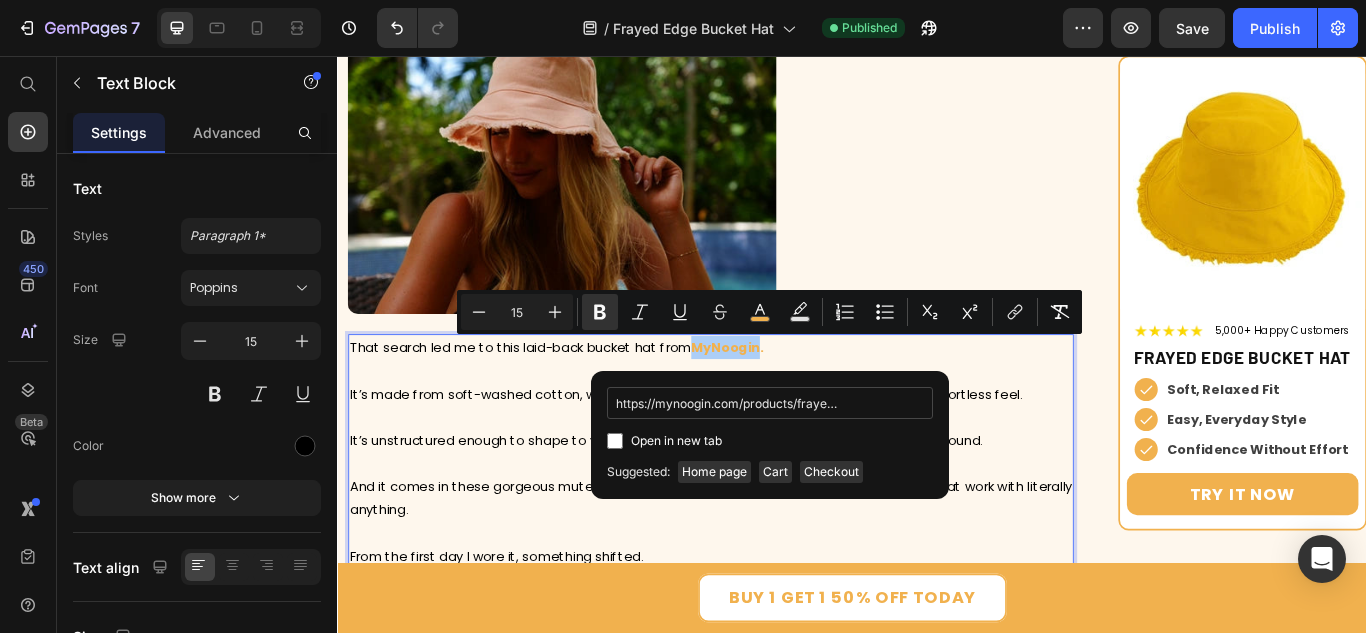 scroll, scrollTop: 0, scrollLeft: 97, axis: horizontal 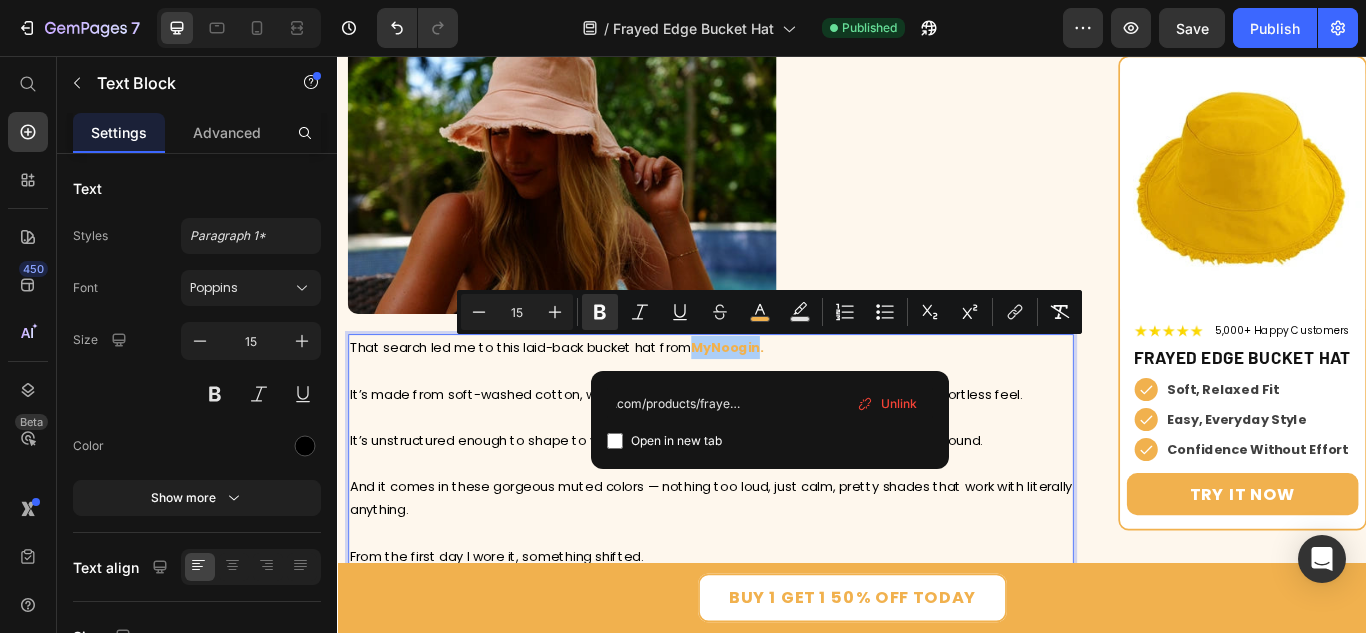 type on "https://mynoogin.com/products/frayed-edge-bucket-hat" 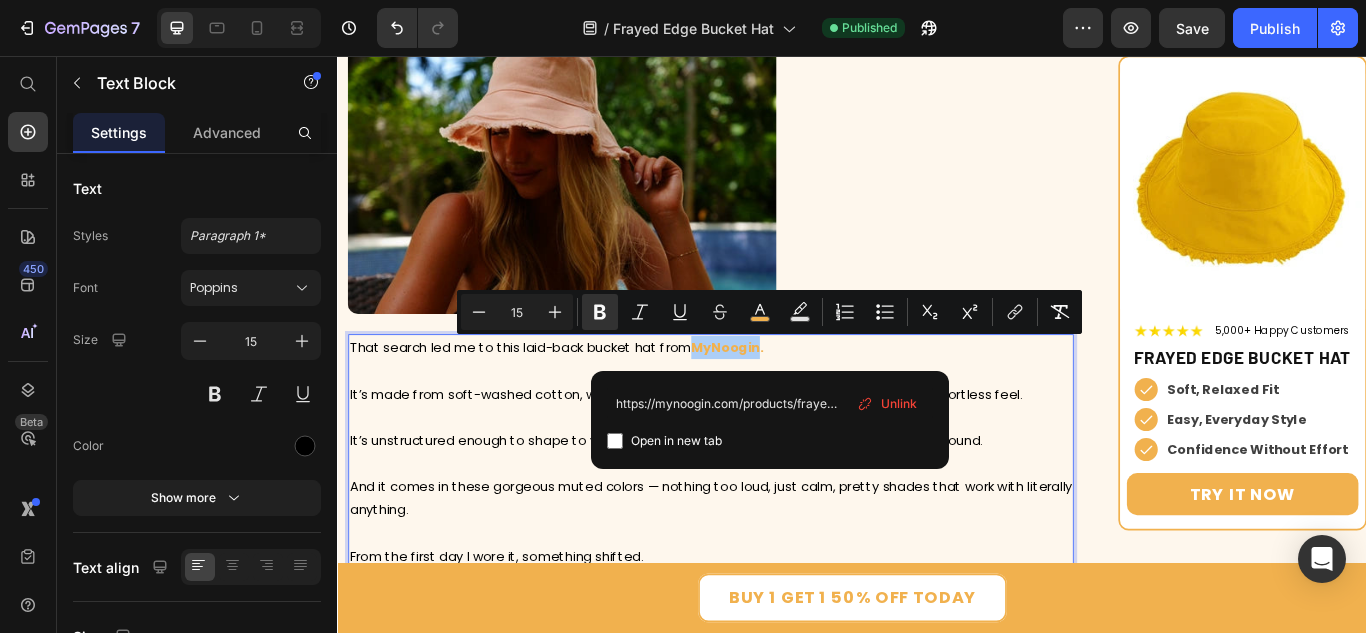 click on "Open in new tab" at bounding box center [770, 441] 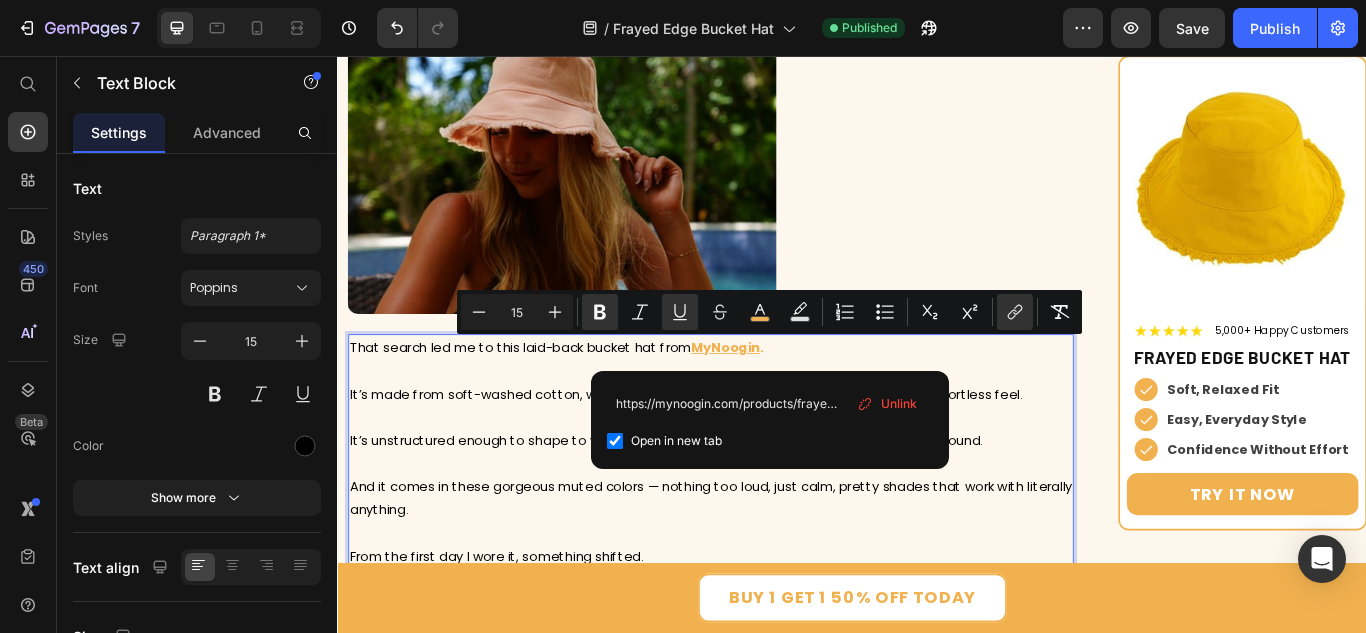 click at bounding box center [615, 441] 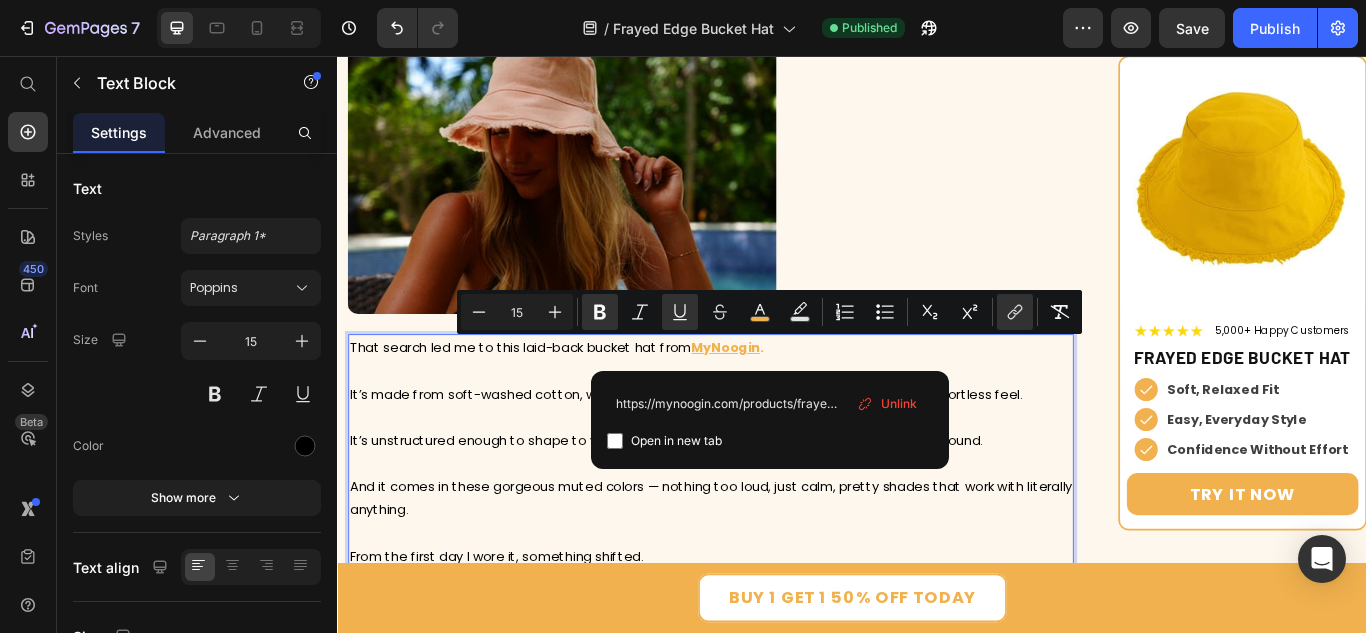 checkbox on "false" 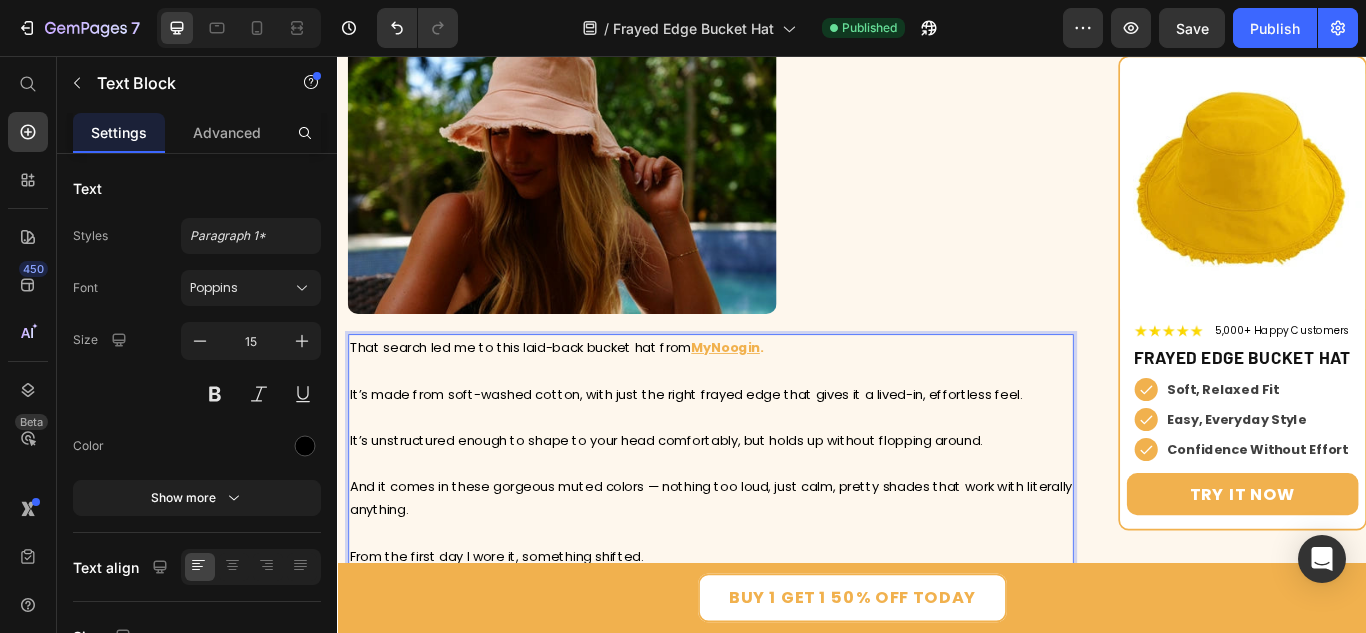 click on "That search led me to this laid-back bucket hat from MyNoogin. It’s made from soft-washed cotton, with just the right frayed edge that gives it a lived-in, effortless feel. It’s unstructured enough to shape to your head comfortably, but holds up without flopping around. And it comes in these gorgeous muted colors — nothing too loud, just calm, pretty shades that work with literally anything. From the first day I wore it, something shifted. I stopped stressing over my hair. I stopped worrying if I ‘looked put together.’" at bounding box center (772, 545) 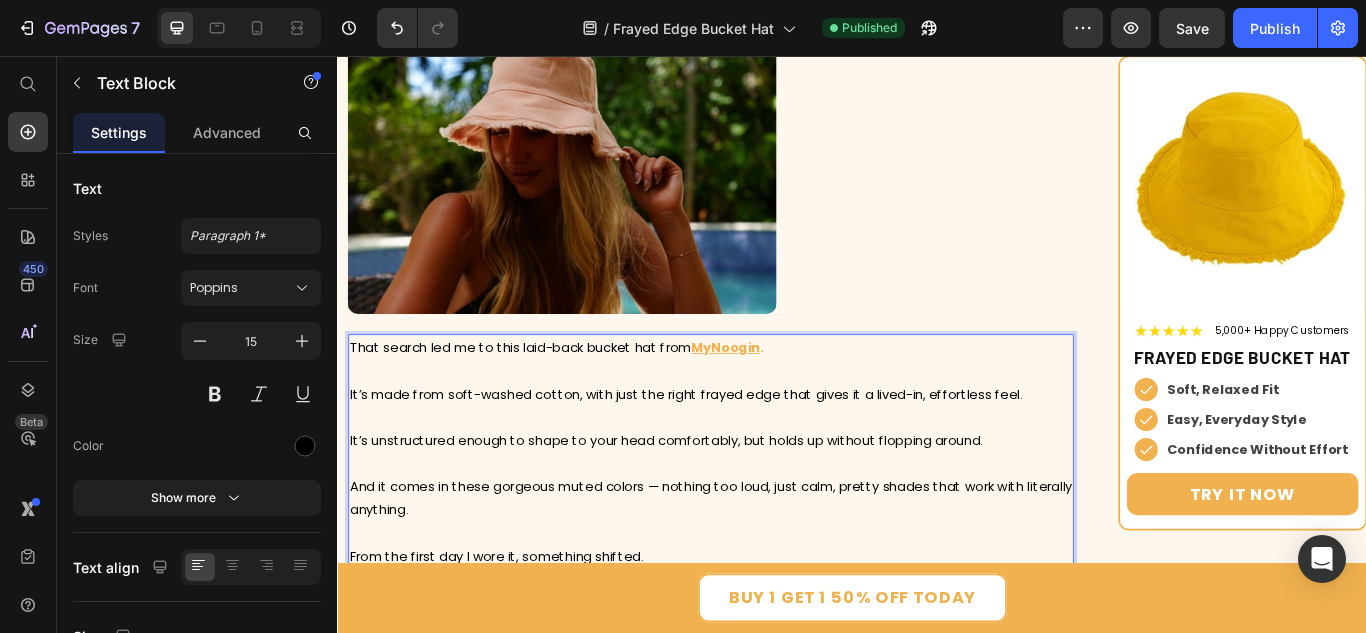 click on "MyNoogin" at bounding box center [789, 396] 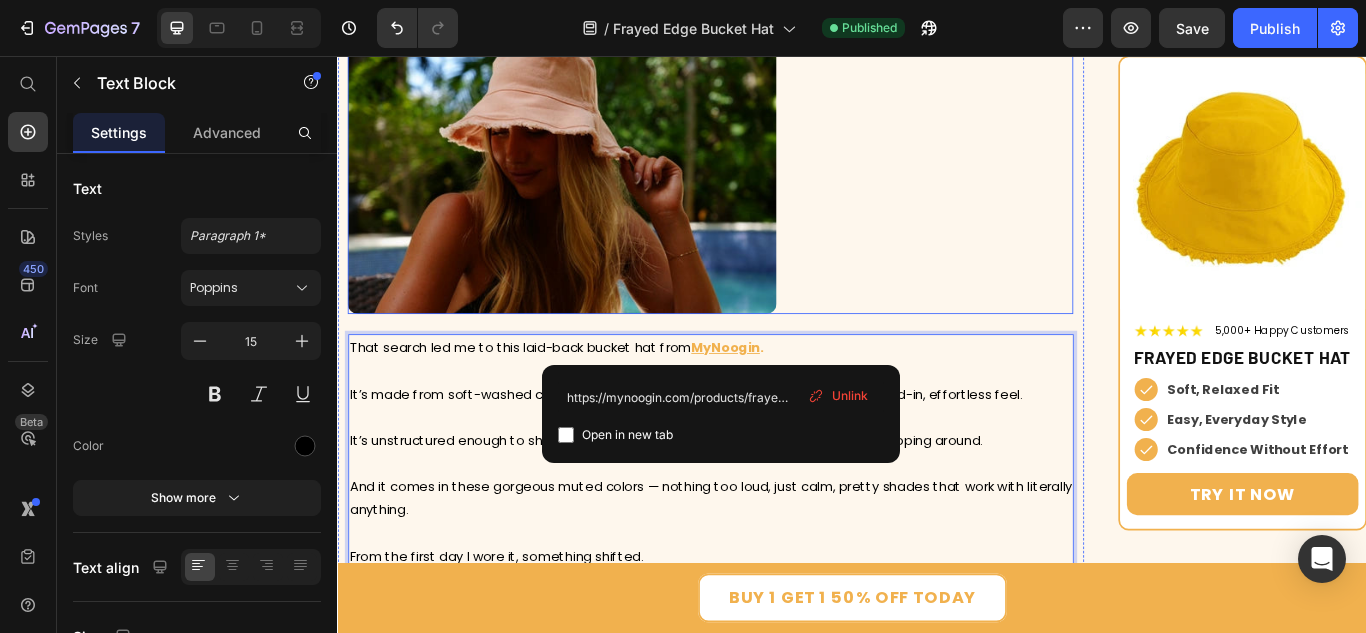 click at bounding box center [772, 190] 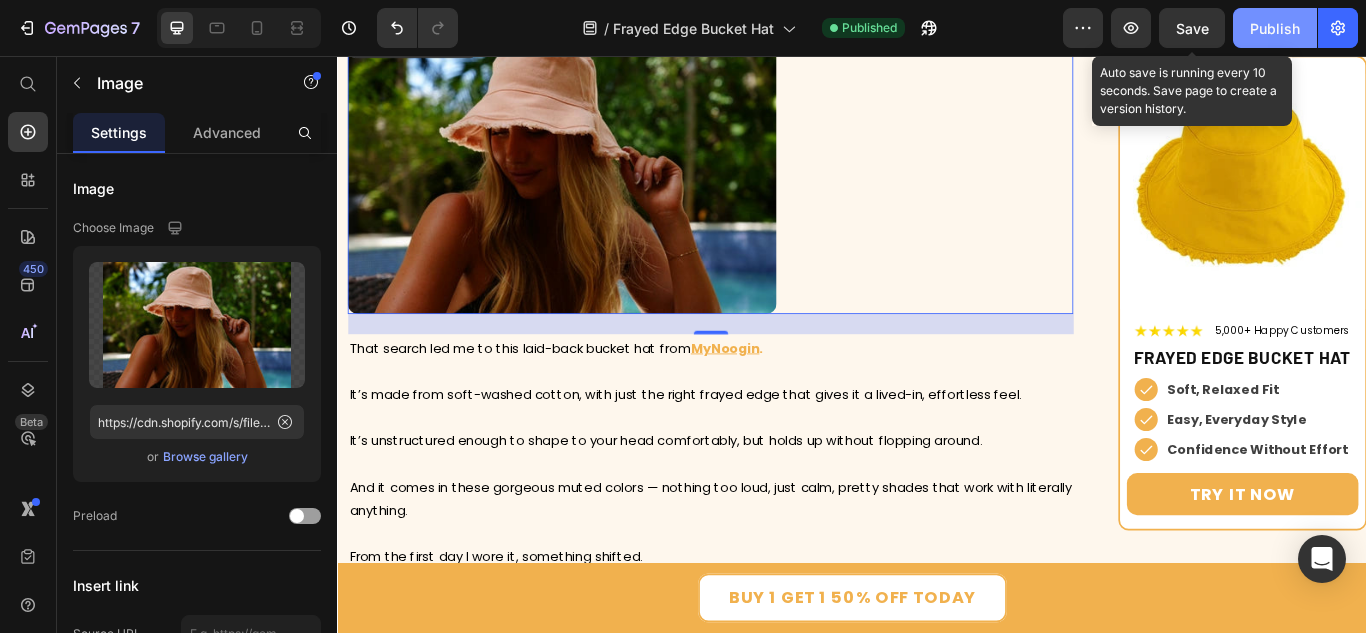 drag, startPoint x: 1191, startPoint y: 34, endPoint x: 1277, endPoint y: 33, distance: 86.00581 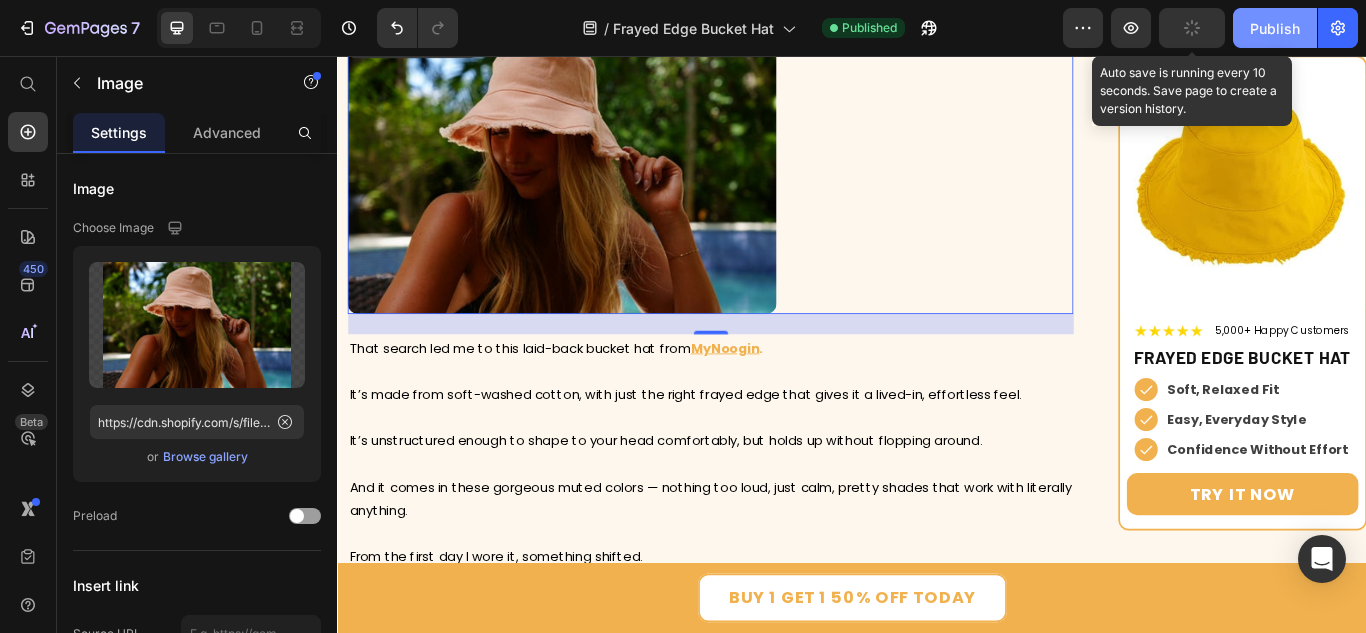 click on "Publish" at bounding box center (1275, 28) 